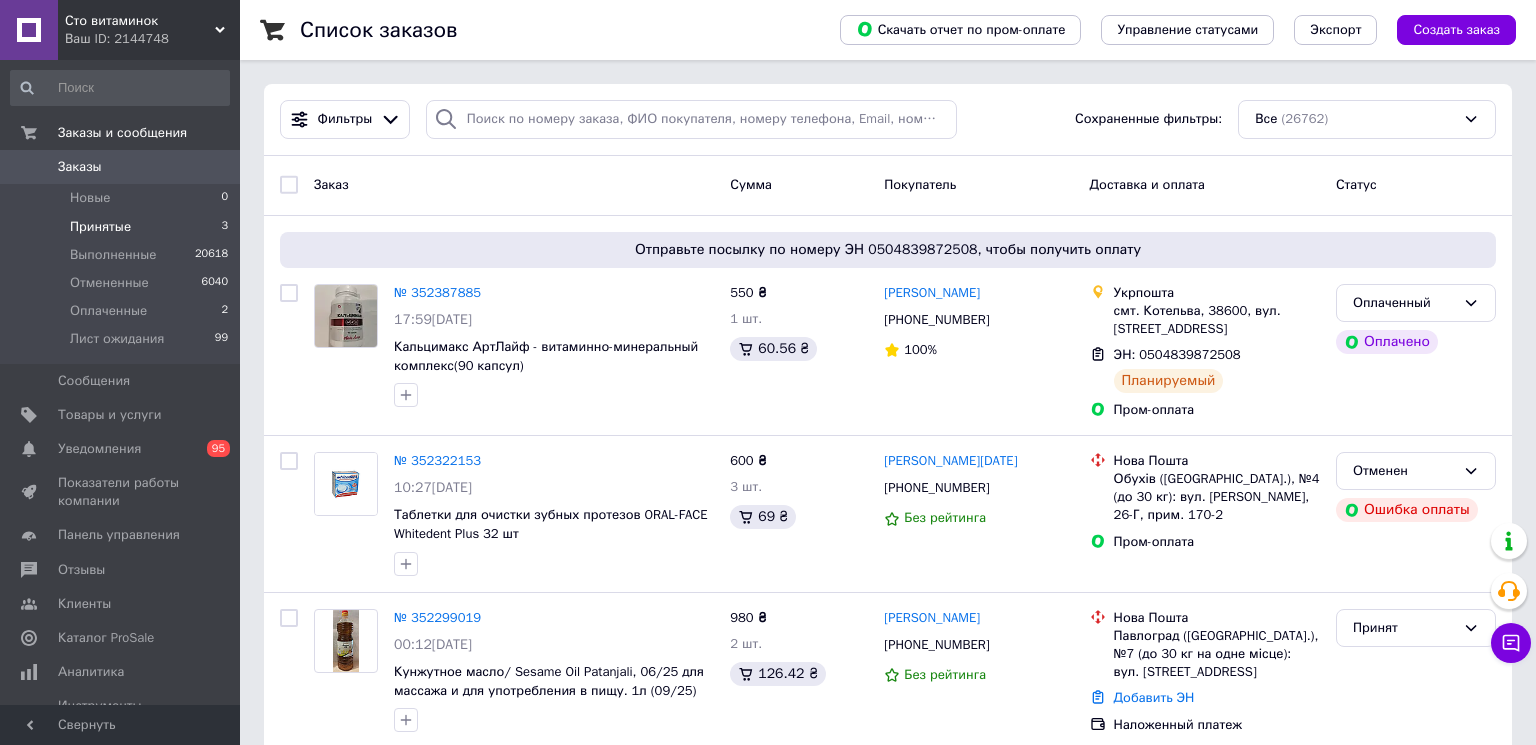 scroll, scrollTop: 0, scrollLeft: 0, axis: both 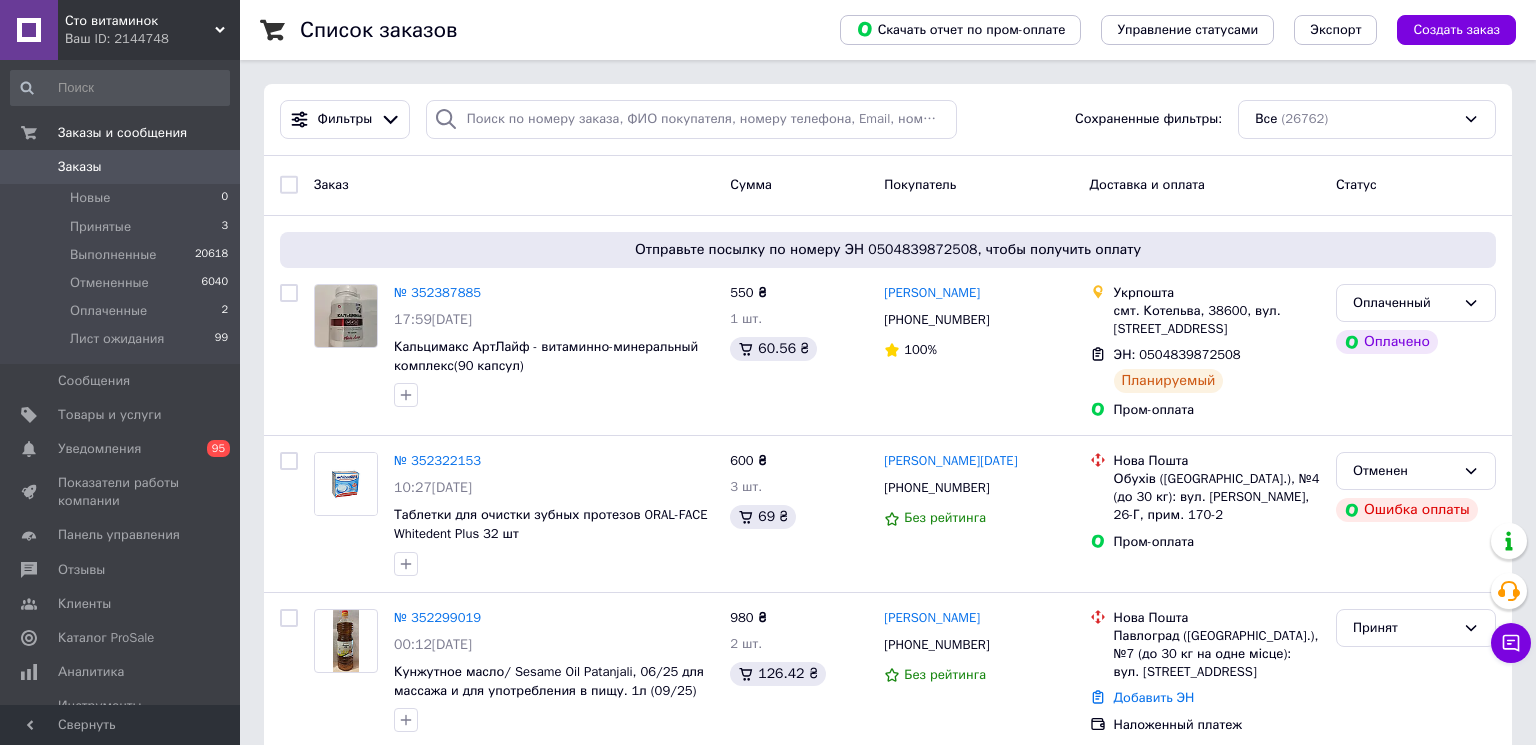 click on "Заказы" at bounding box center [121, 167] 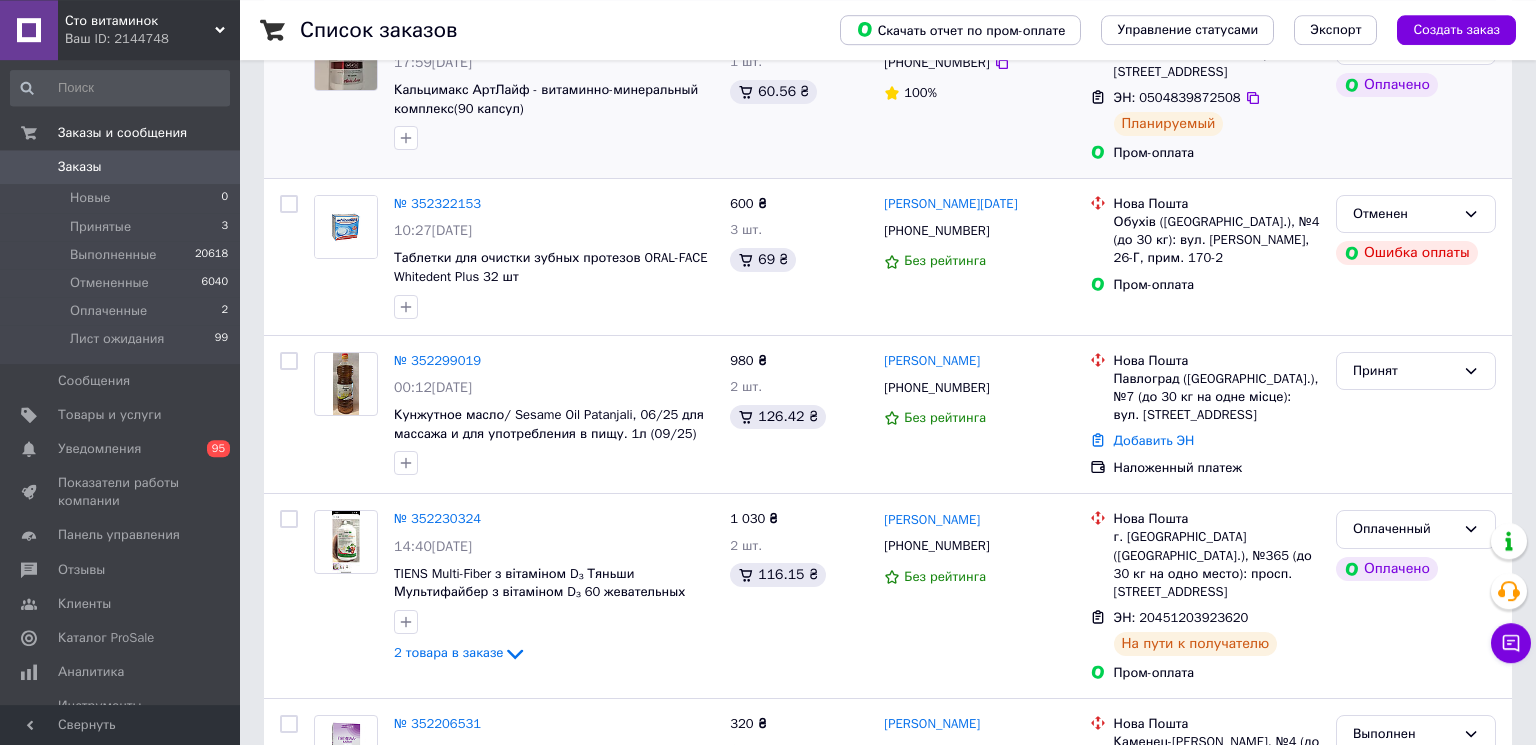 scroll, scrollTop: 324, scrollLeft: 0, axis: vertical 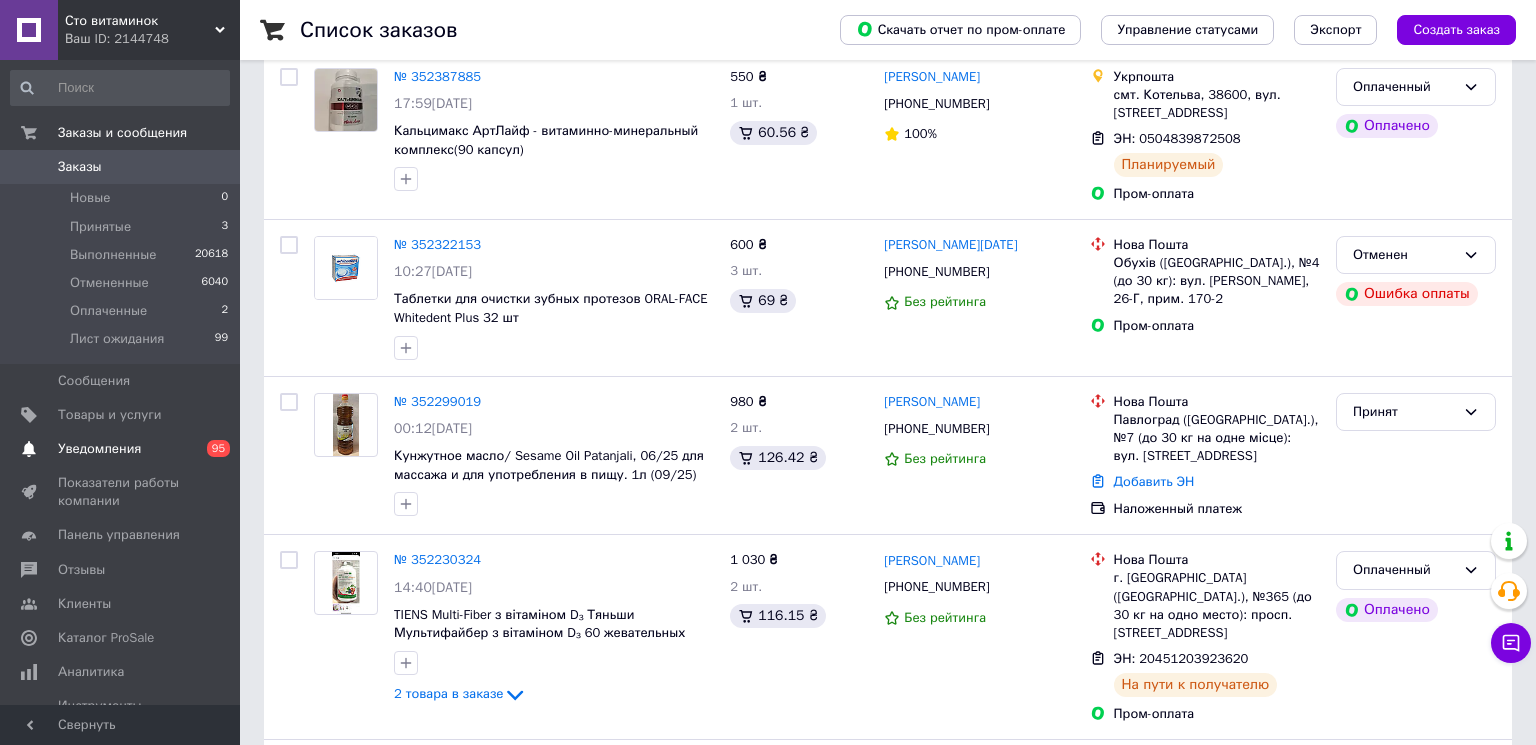 click on "Уведомления" at bounding box center (99, 449) 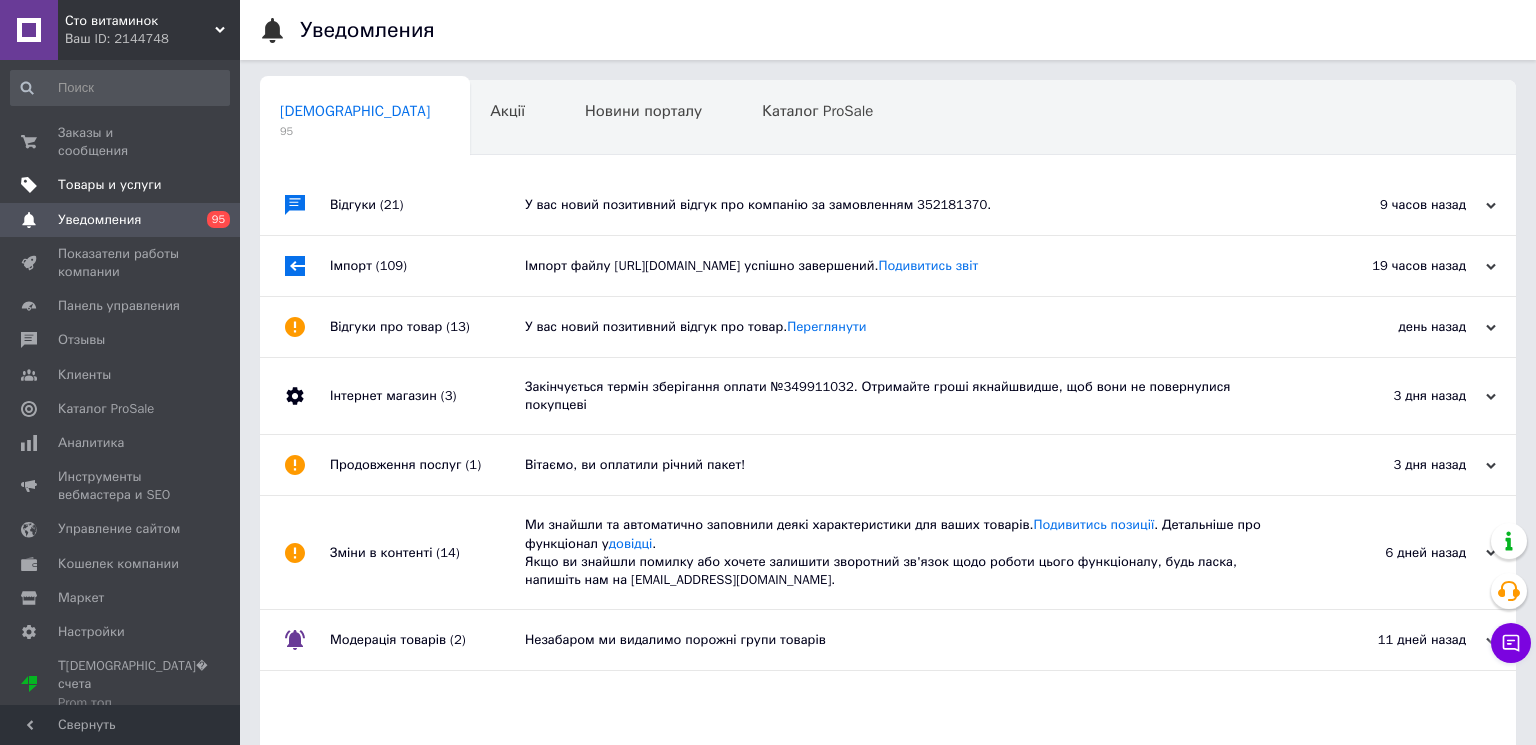 click on "Товары и услуги" at bounding box center (110, 185) 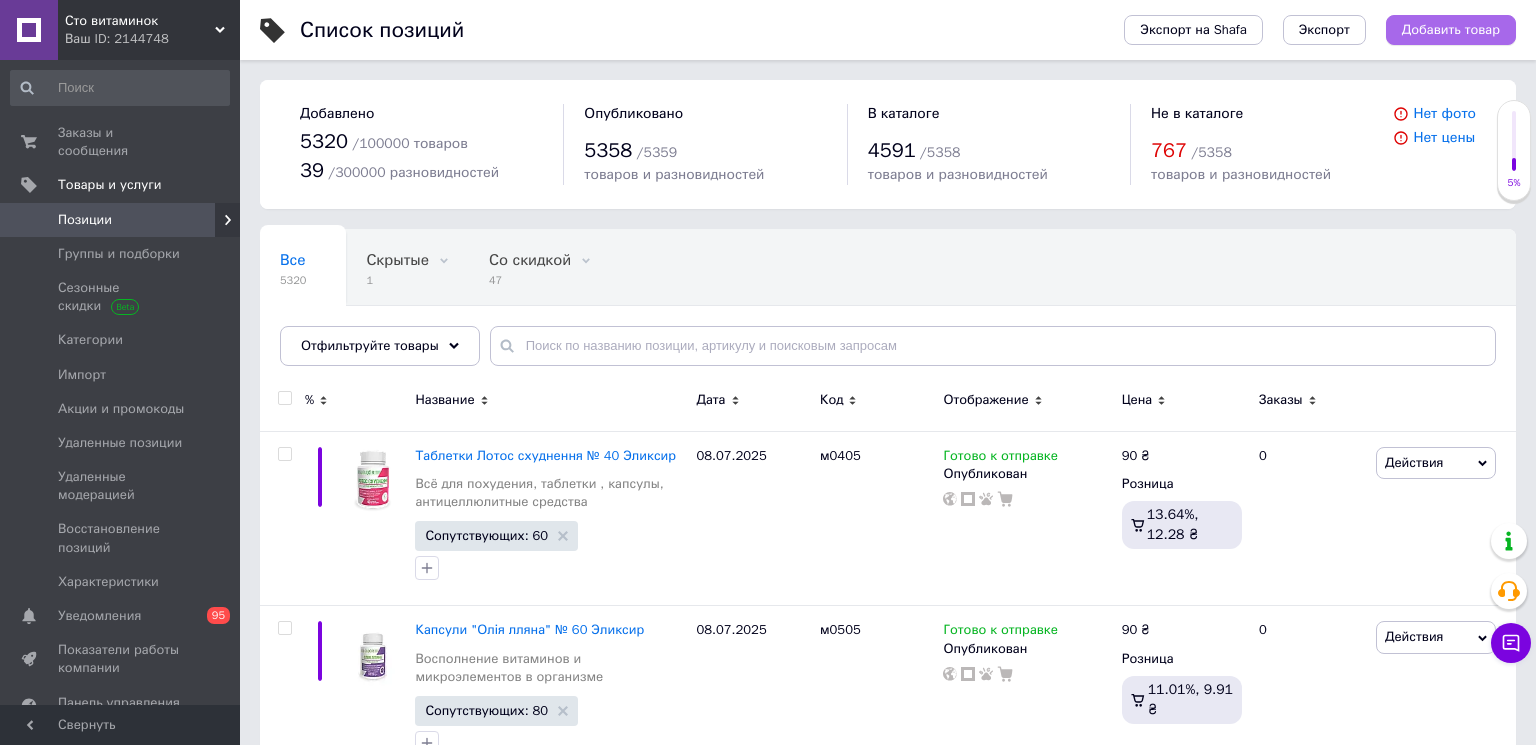 click on "Добавить товар" at bounding box center [1451, 30] 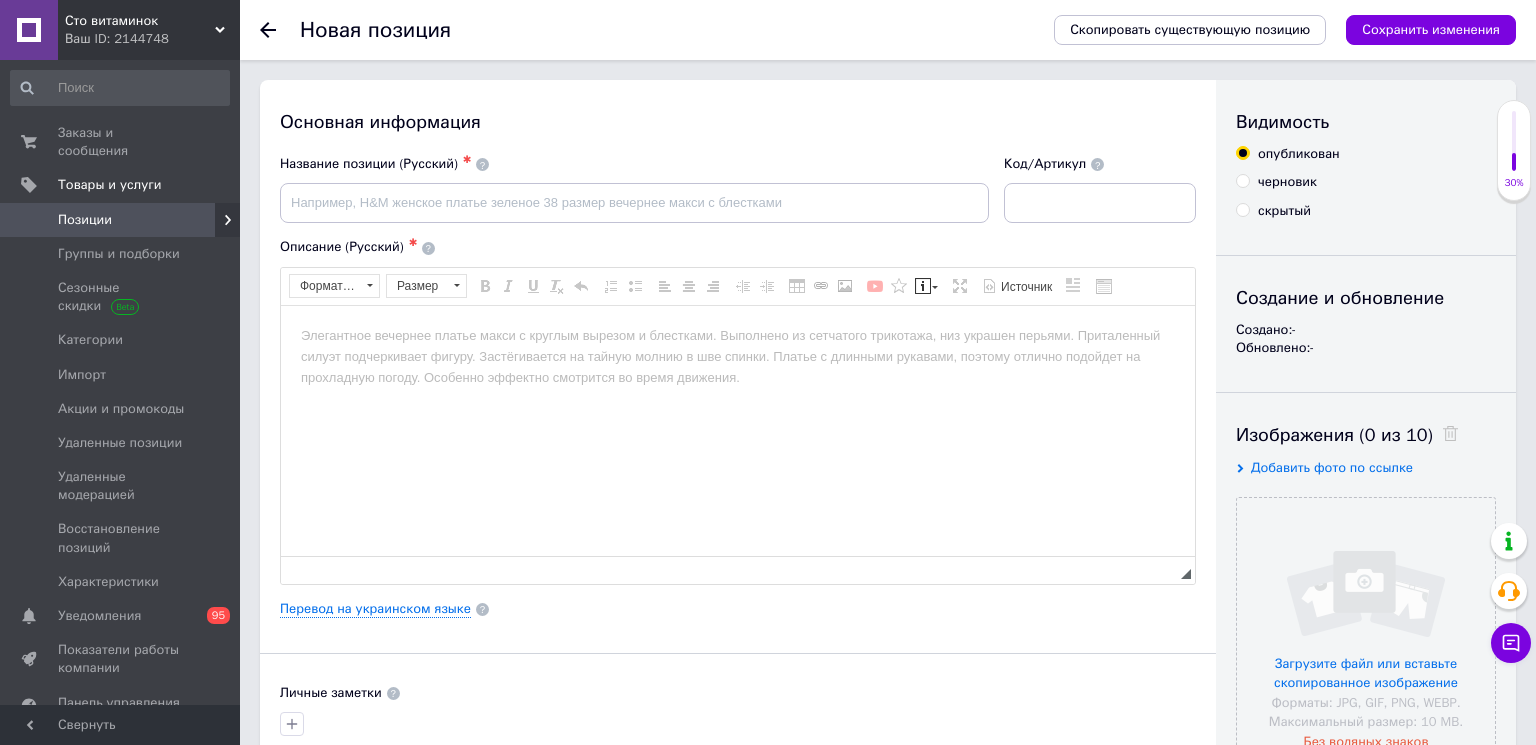 scroll, scrollTop: 0, scrollLeft: 0, axis: both 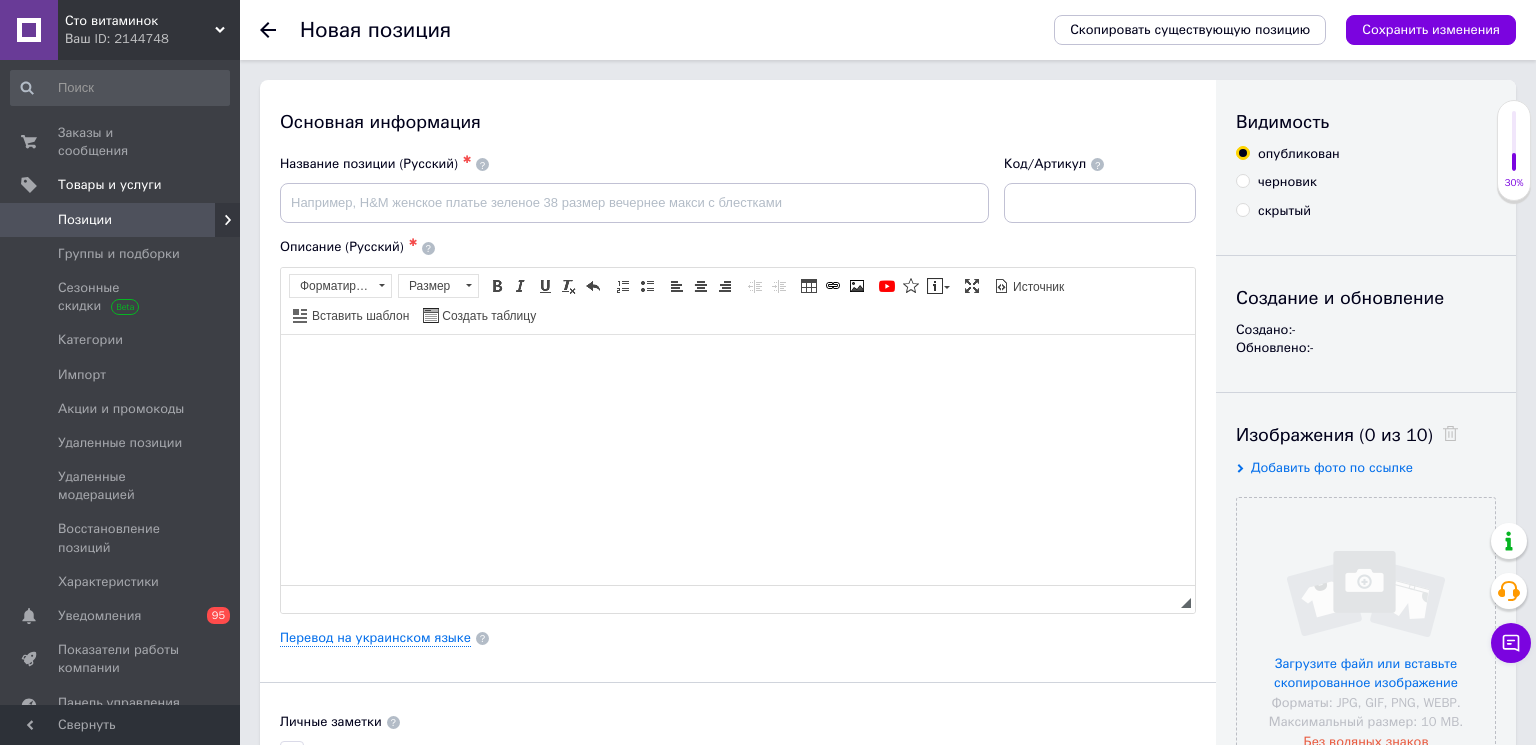 click at bounding box center [738, 459] 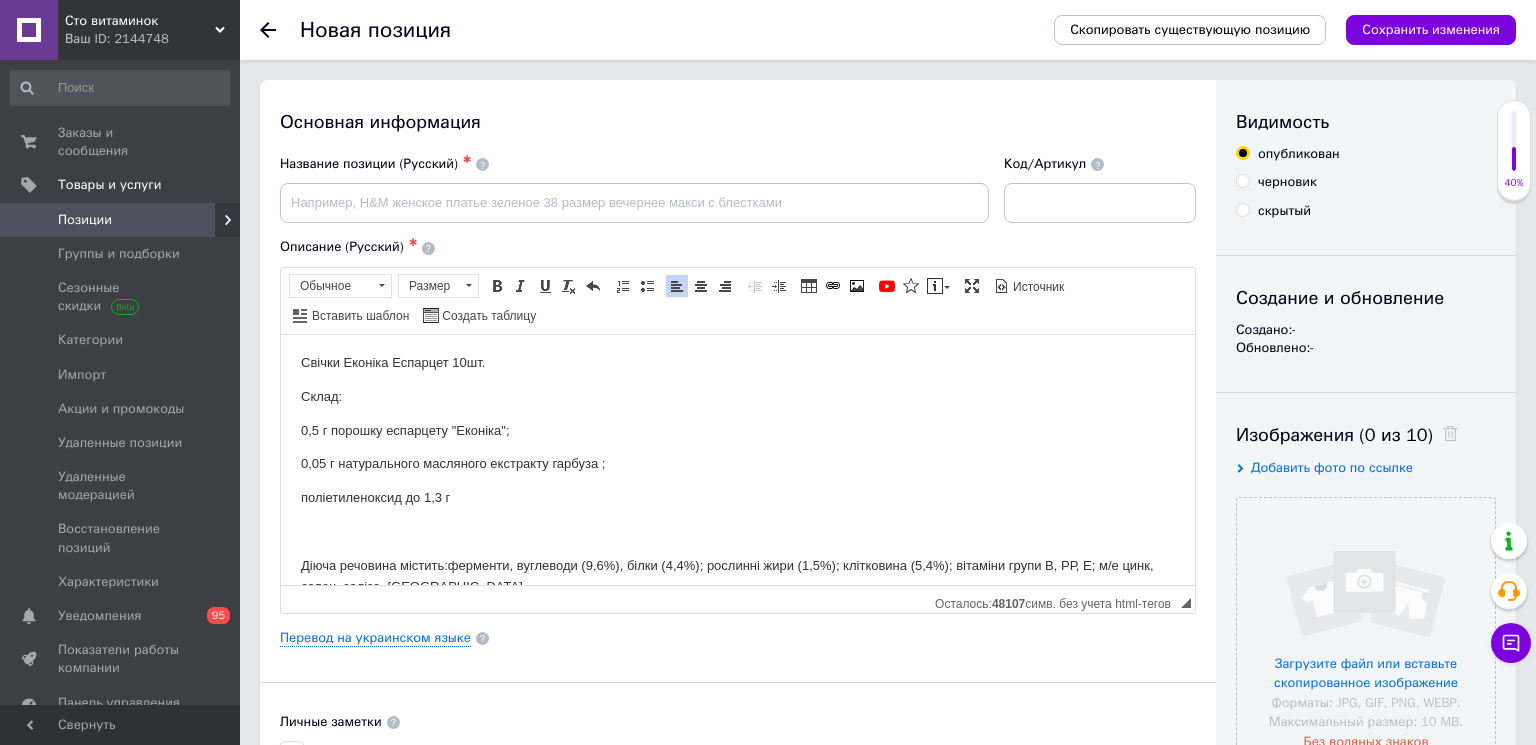 scroll, scrollTop: 0, scrollLeft: 0, axis: both 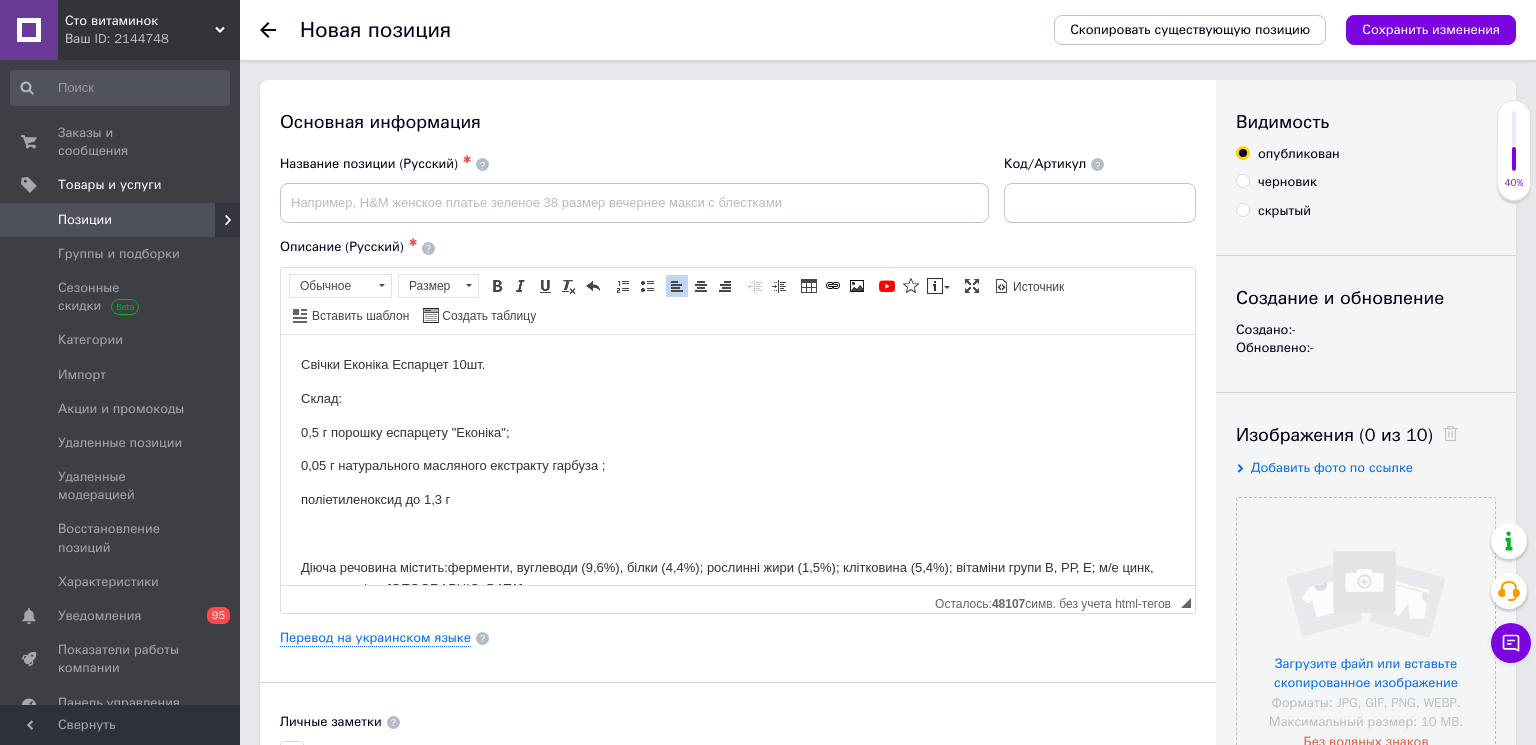 click on "Свічки Еконіка Еспарцет 10шт." at bounding box center [738, 364] 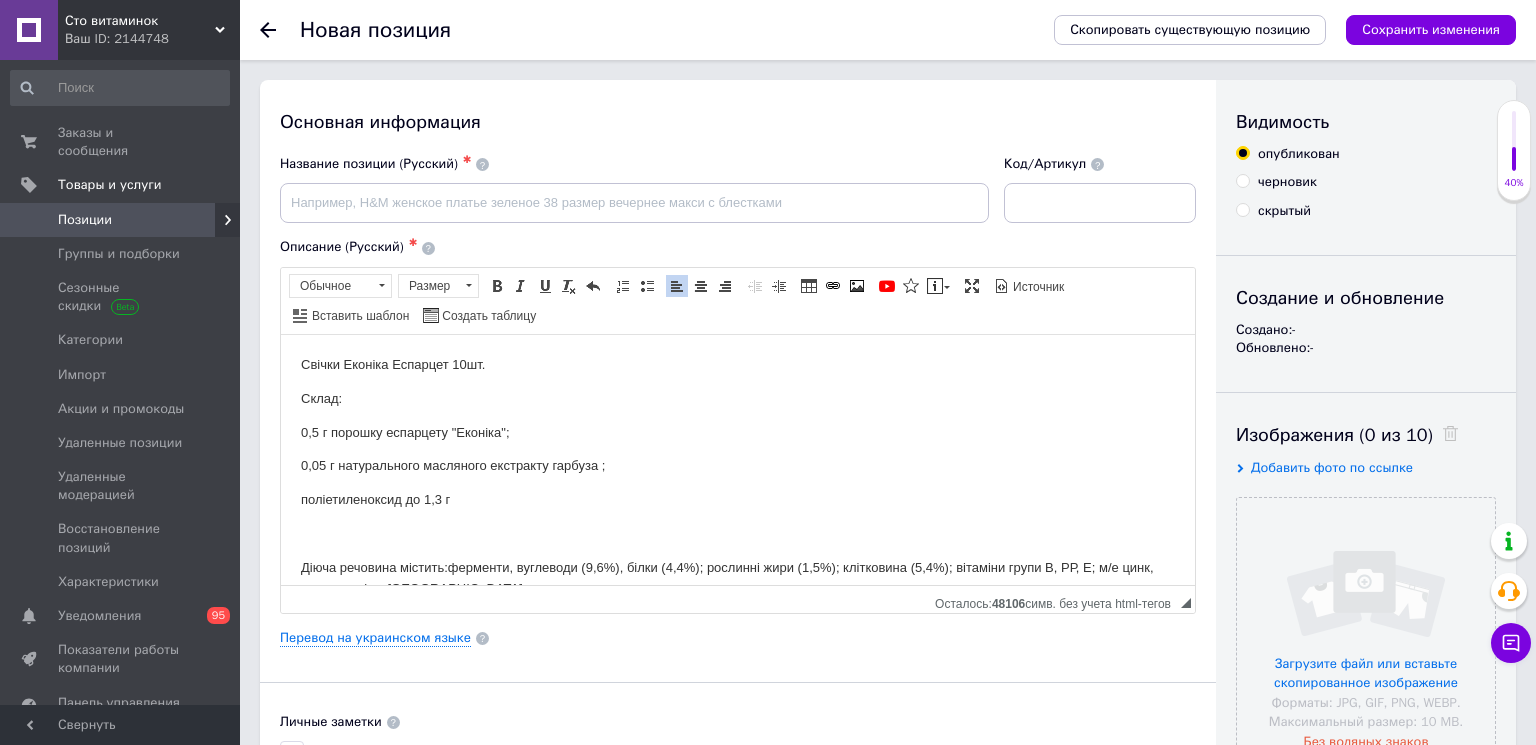 type 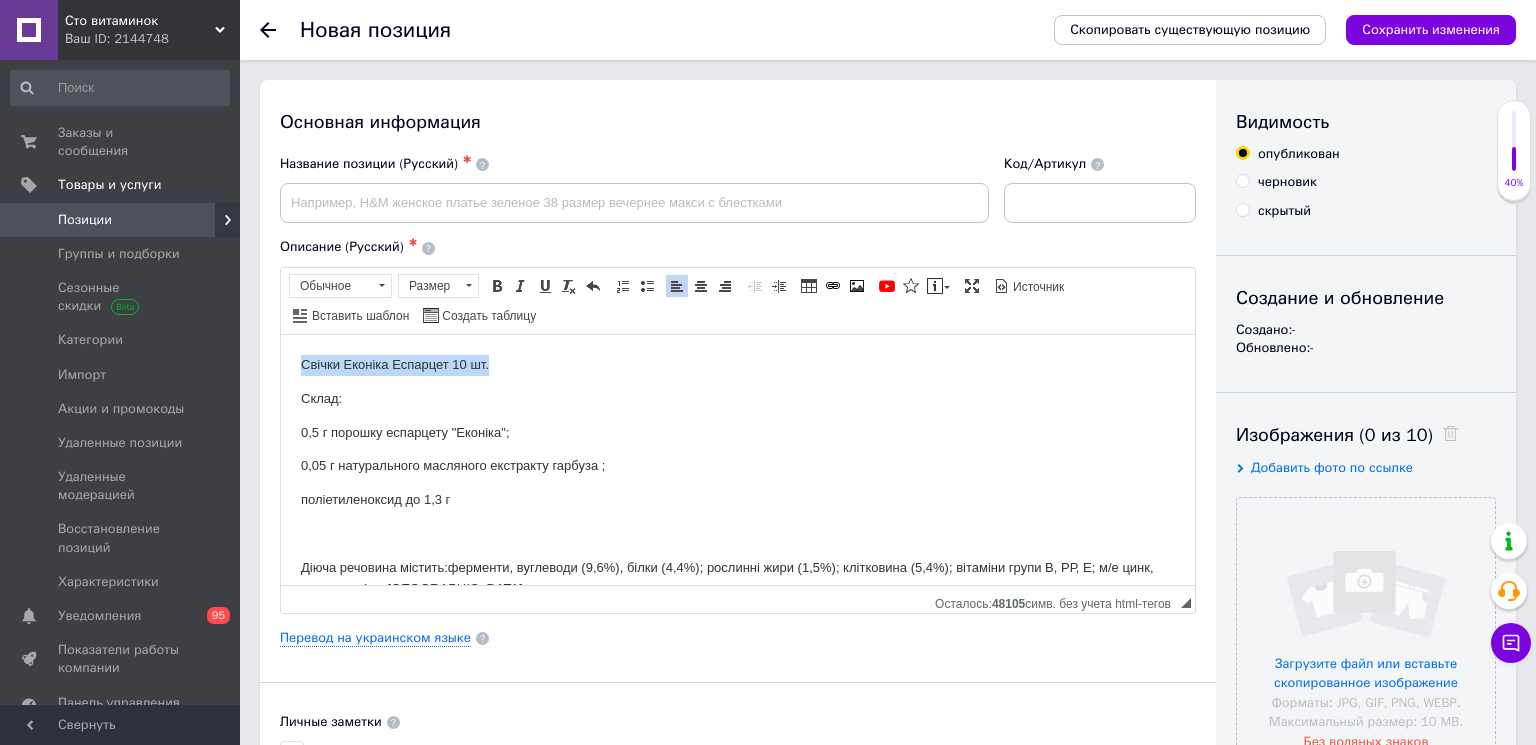 drag, startPoint x: 513, startPoint y: 364, endPoint x: 227, endPoint y: 355, distance: 286.14157 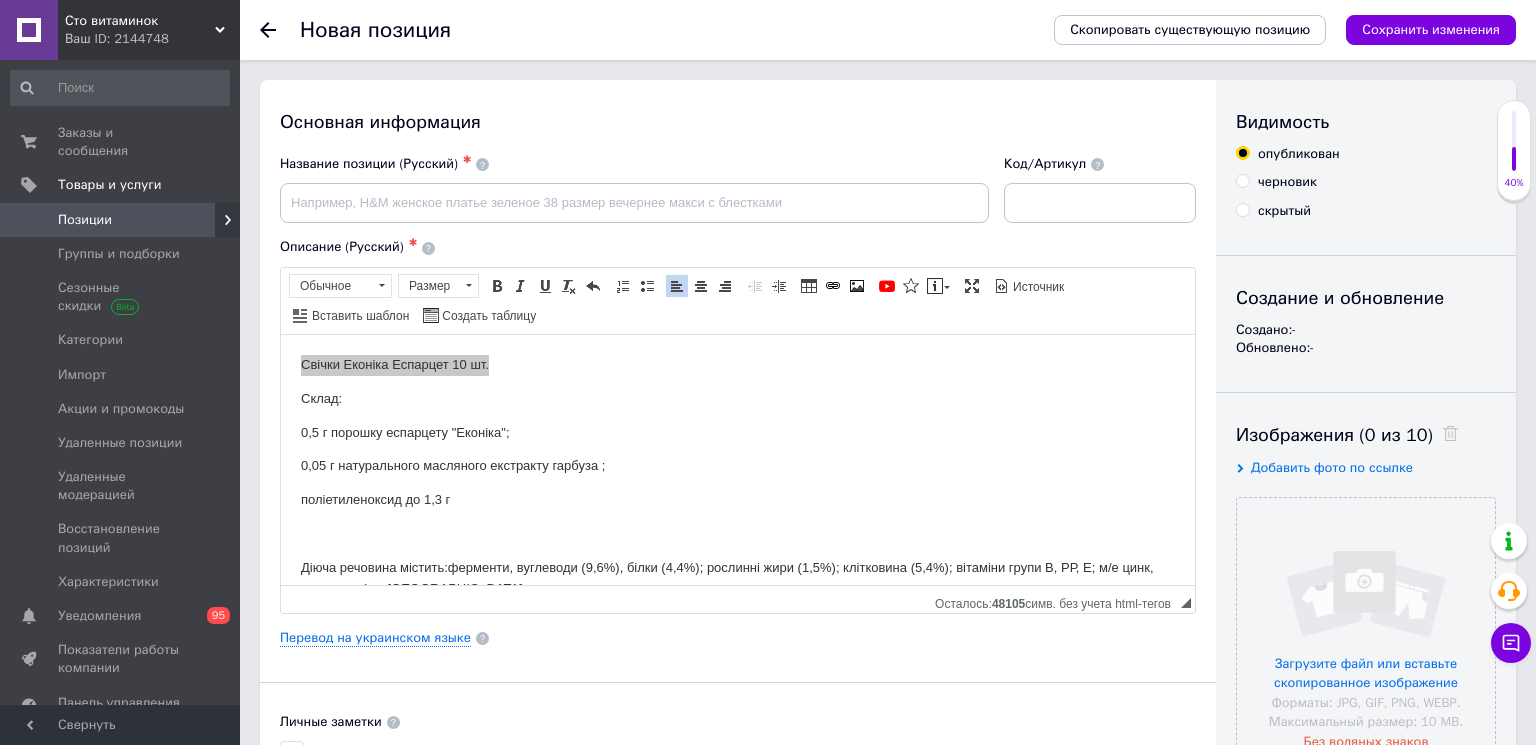 click at bounding box center (634, 203) 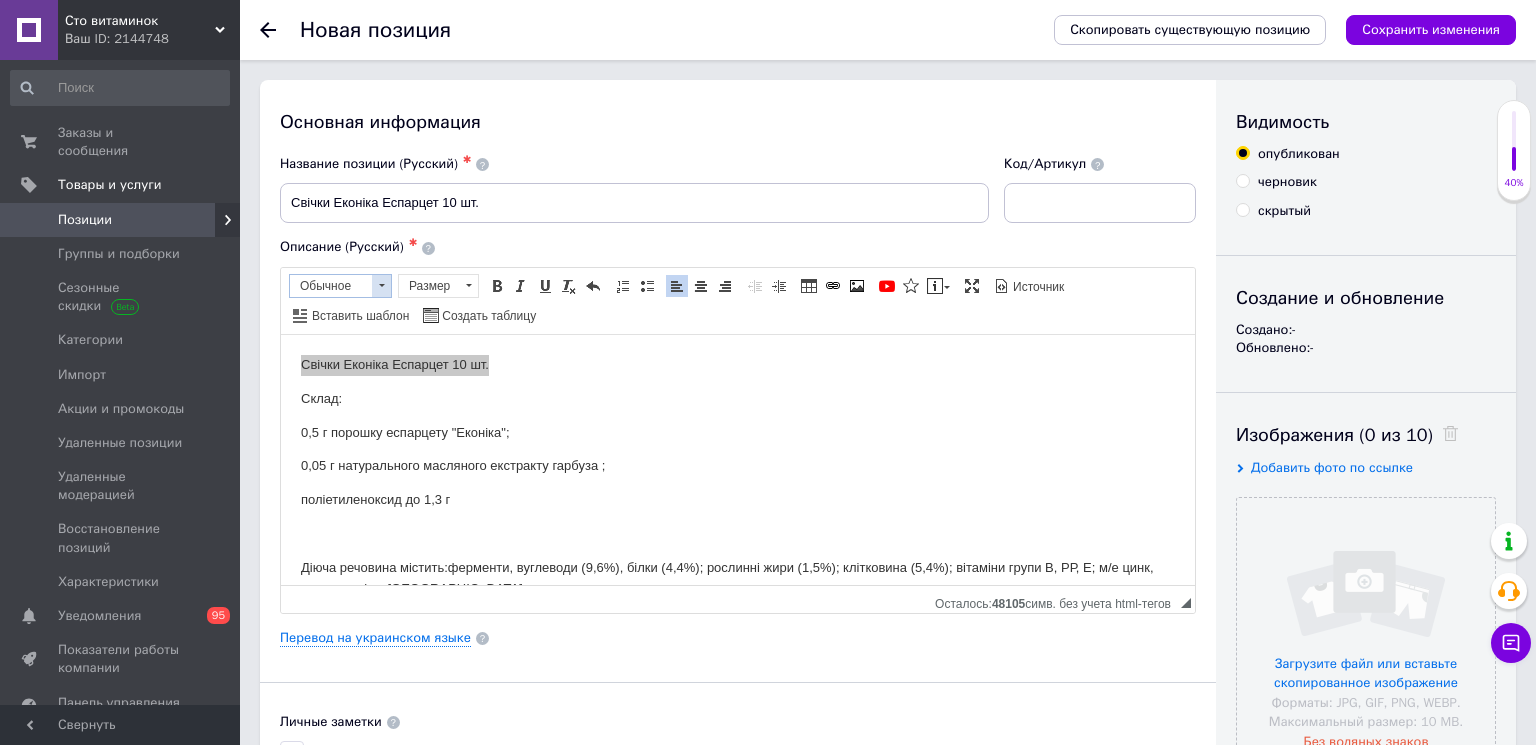click on "Обычное" at bounding box center [331, 286] 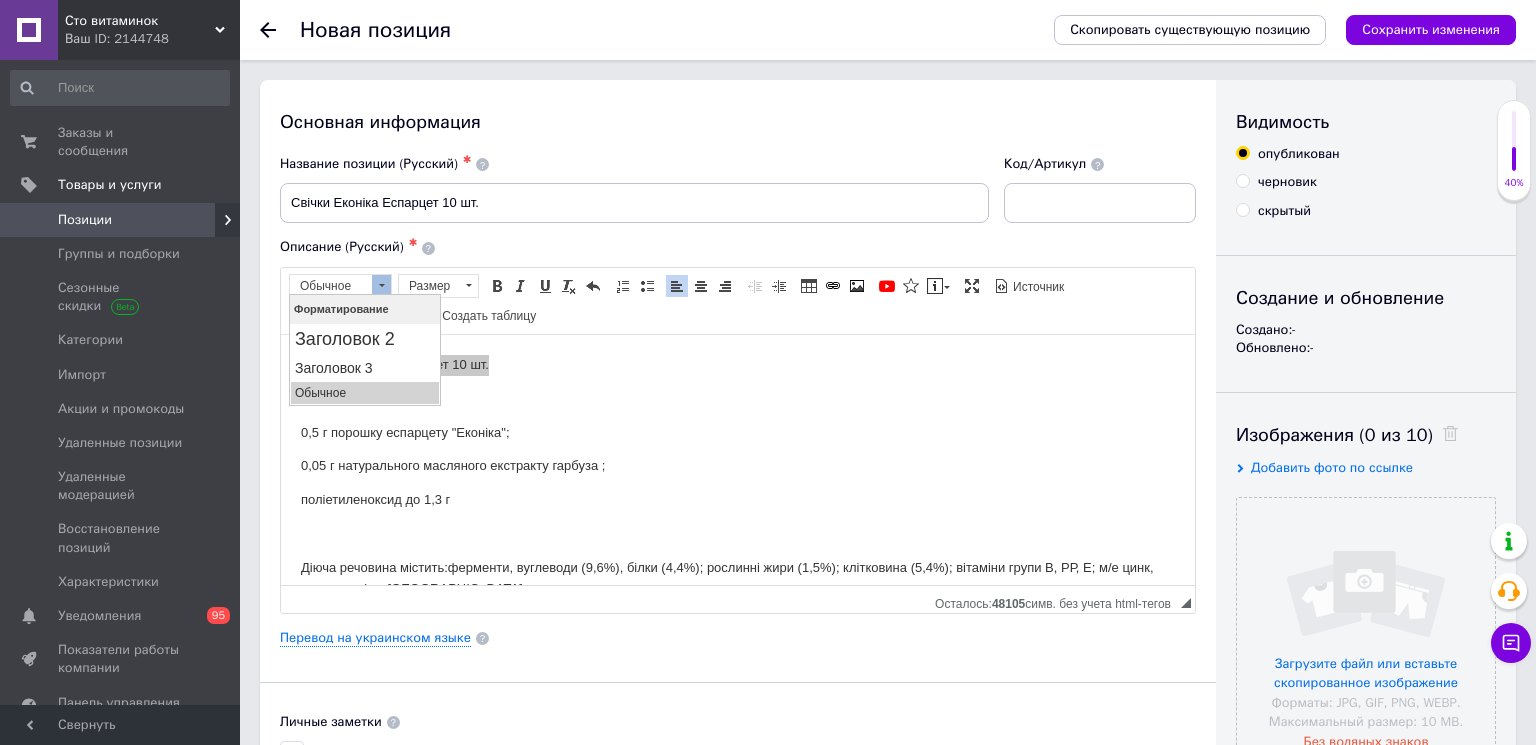 scroll, scrollTop: 0, scrollLeft: 0, axis: both 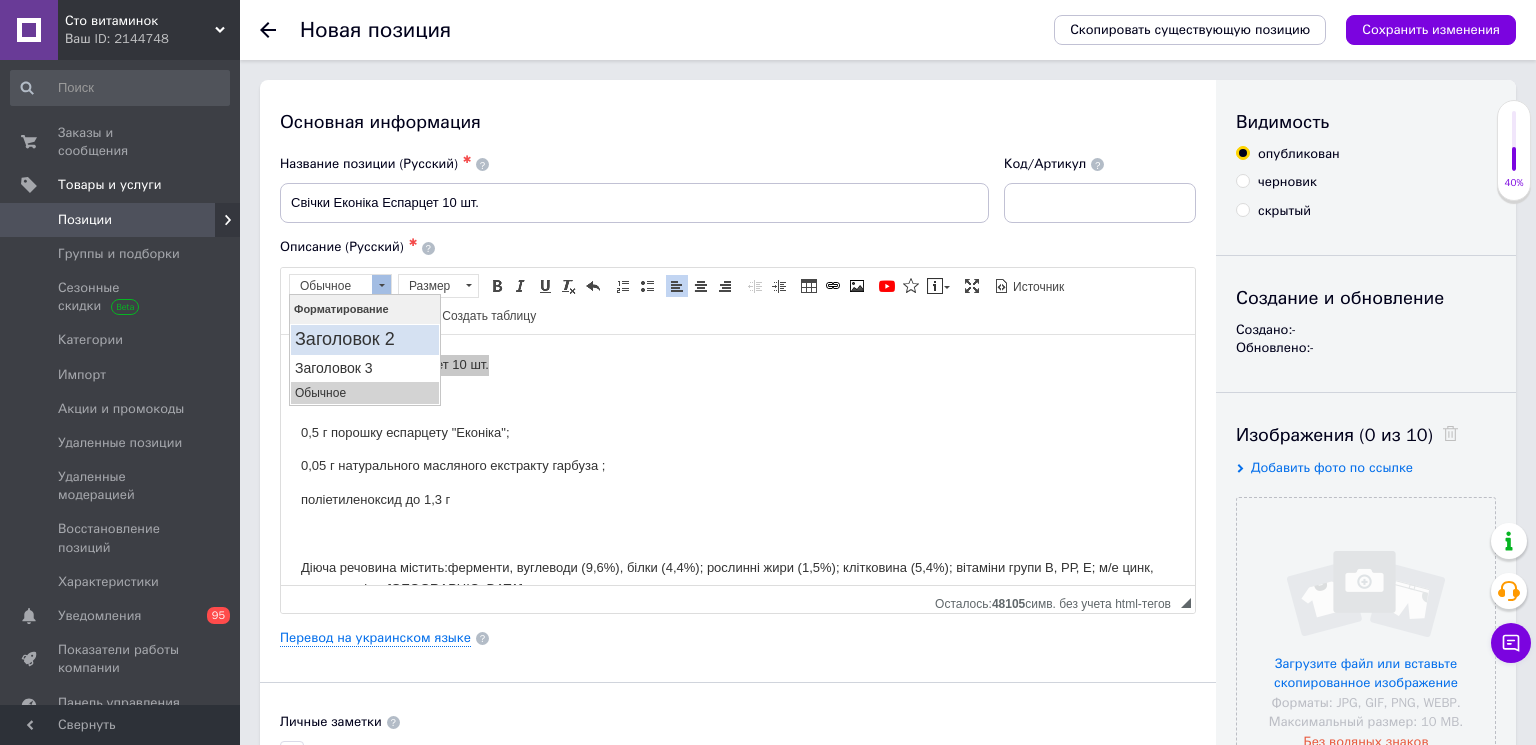 drag, startPoint x: 377, startPoint y: 334, endPoint x: 385, endPoint y: 298, distance: 36.878178 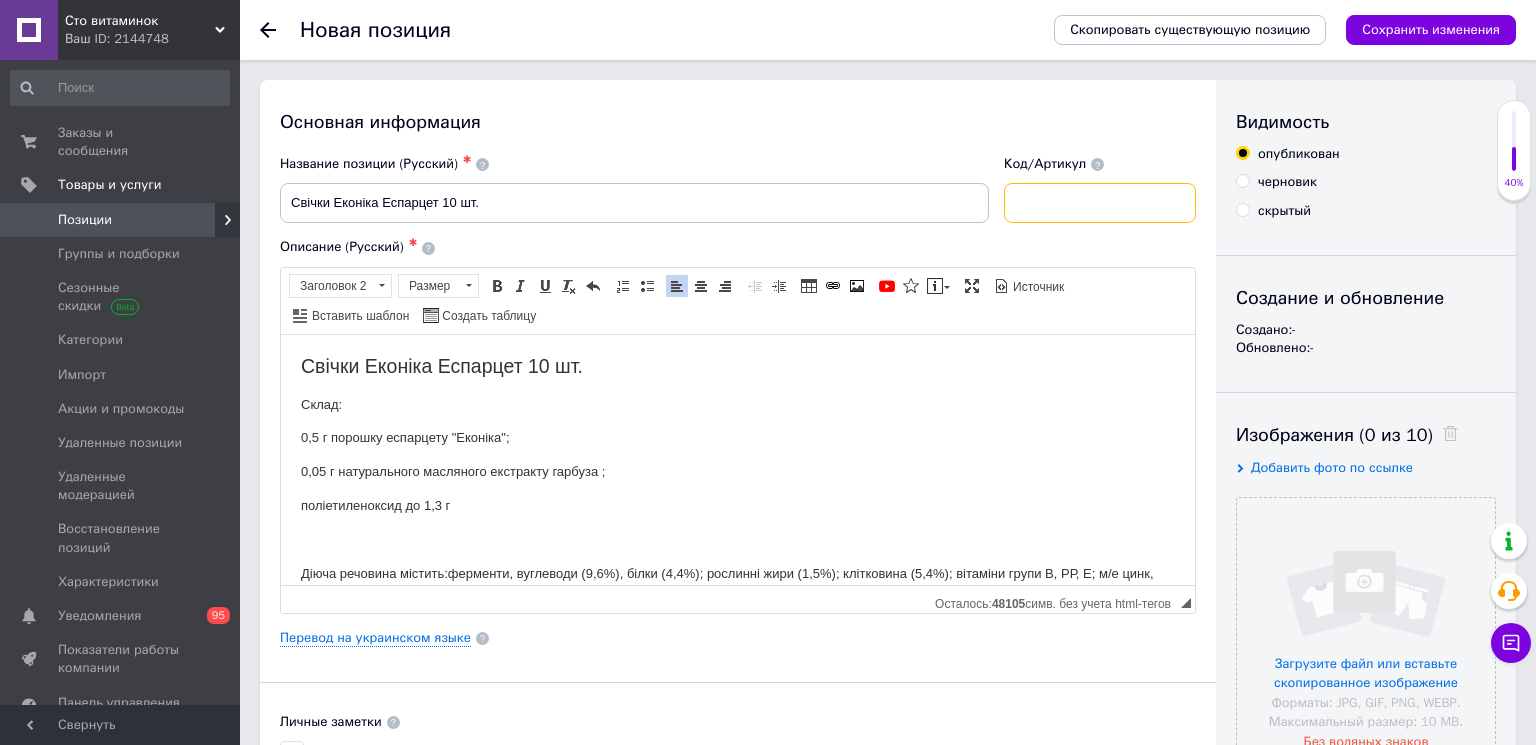 click at bounding box center (1100, 203) 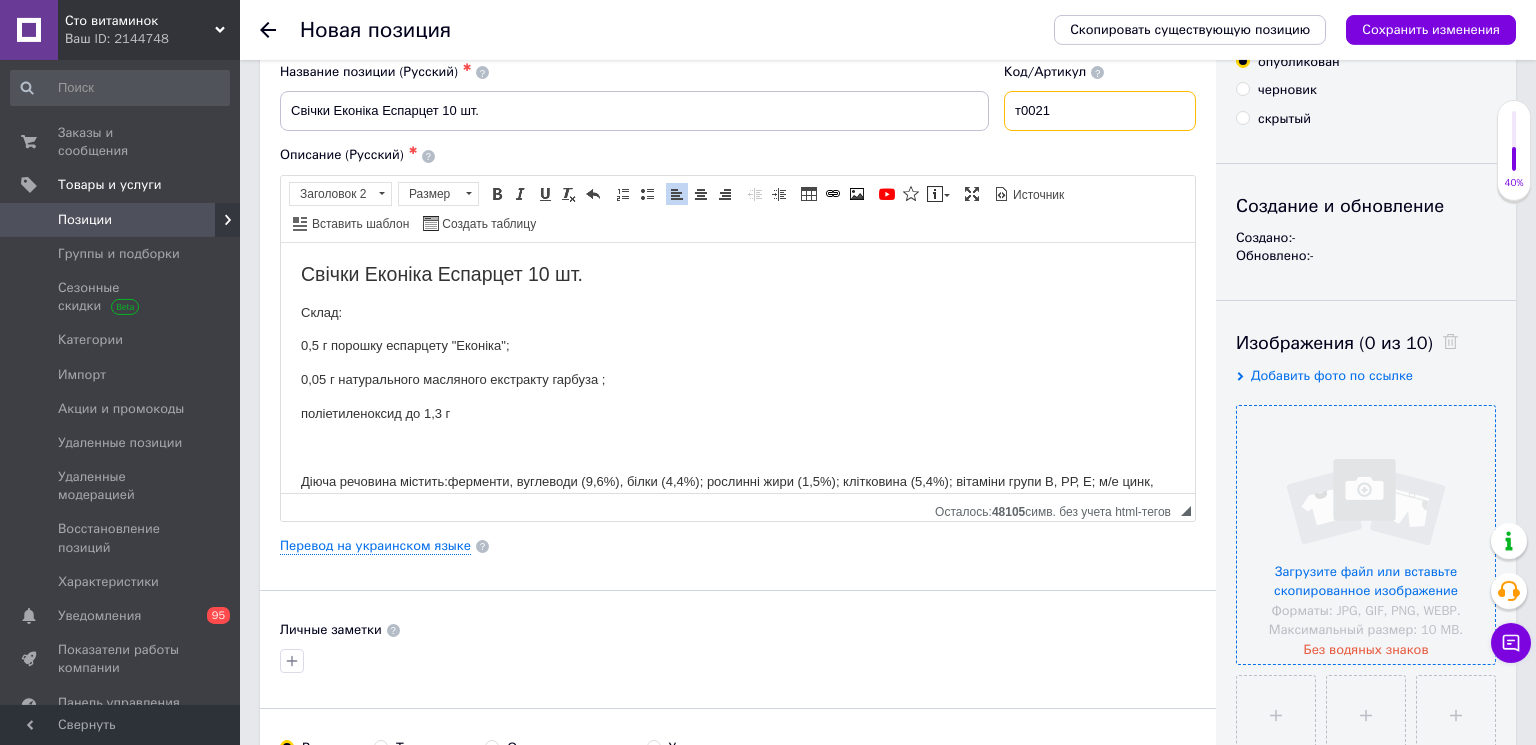 scroll, scrollTop: 108, scrollLeft: 0, axis: vertical 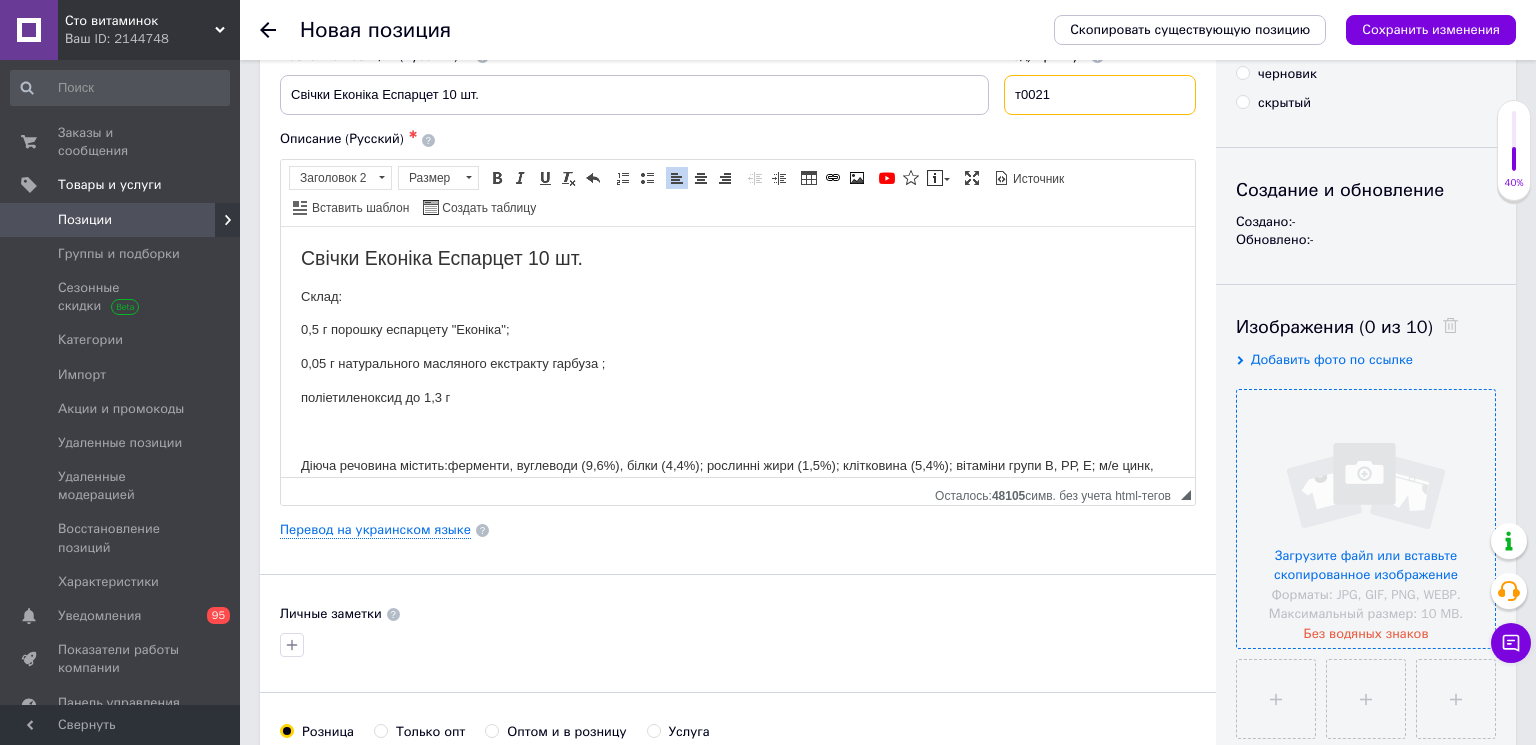 type on "т0021" 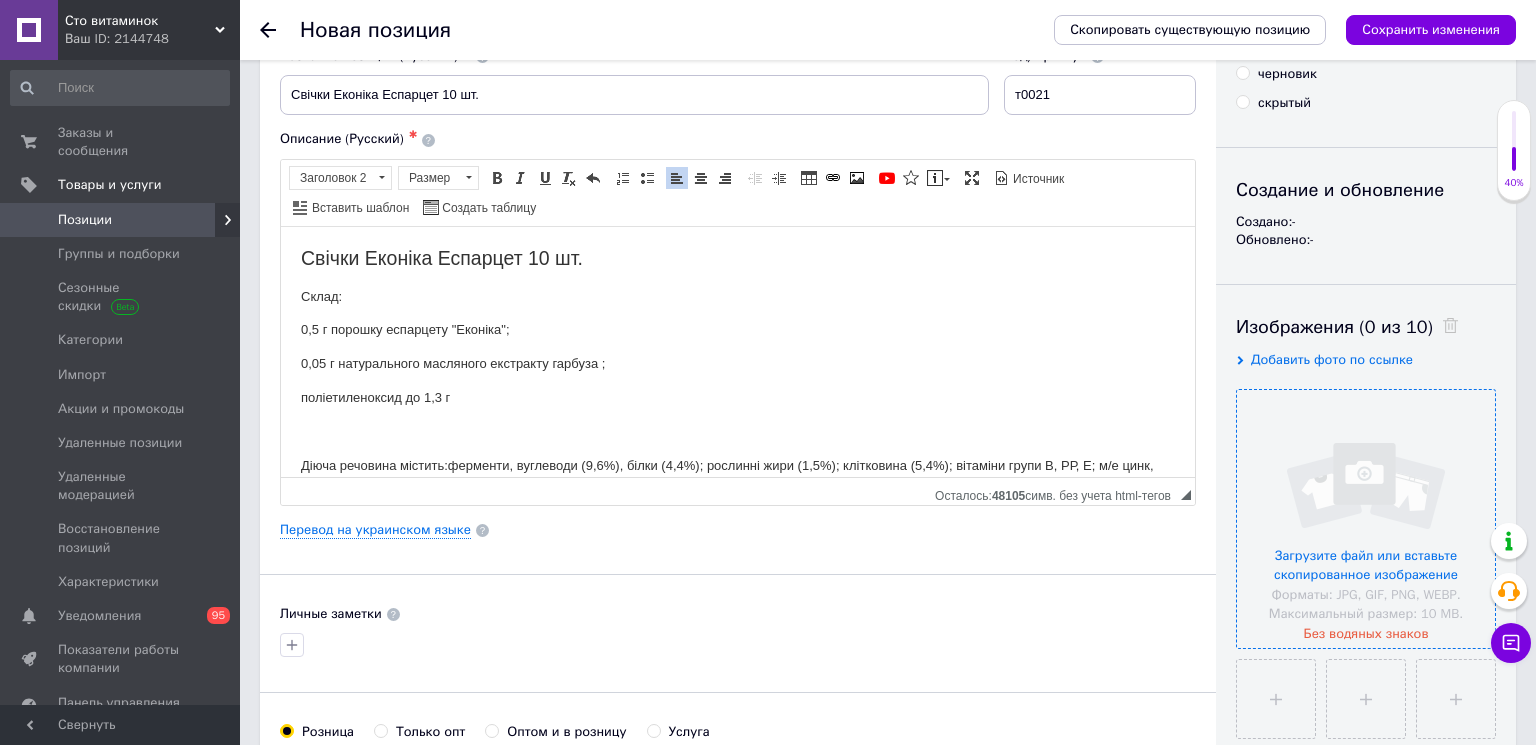 click at bounding box center [1366, 519] 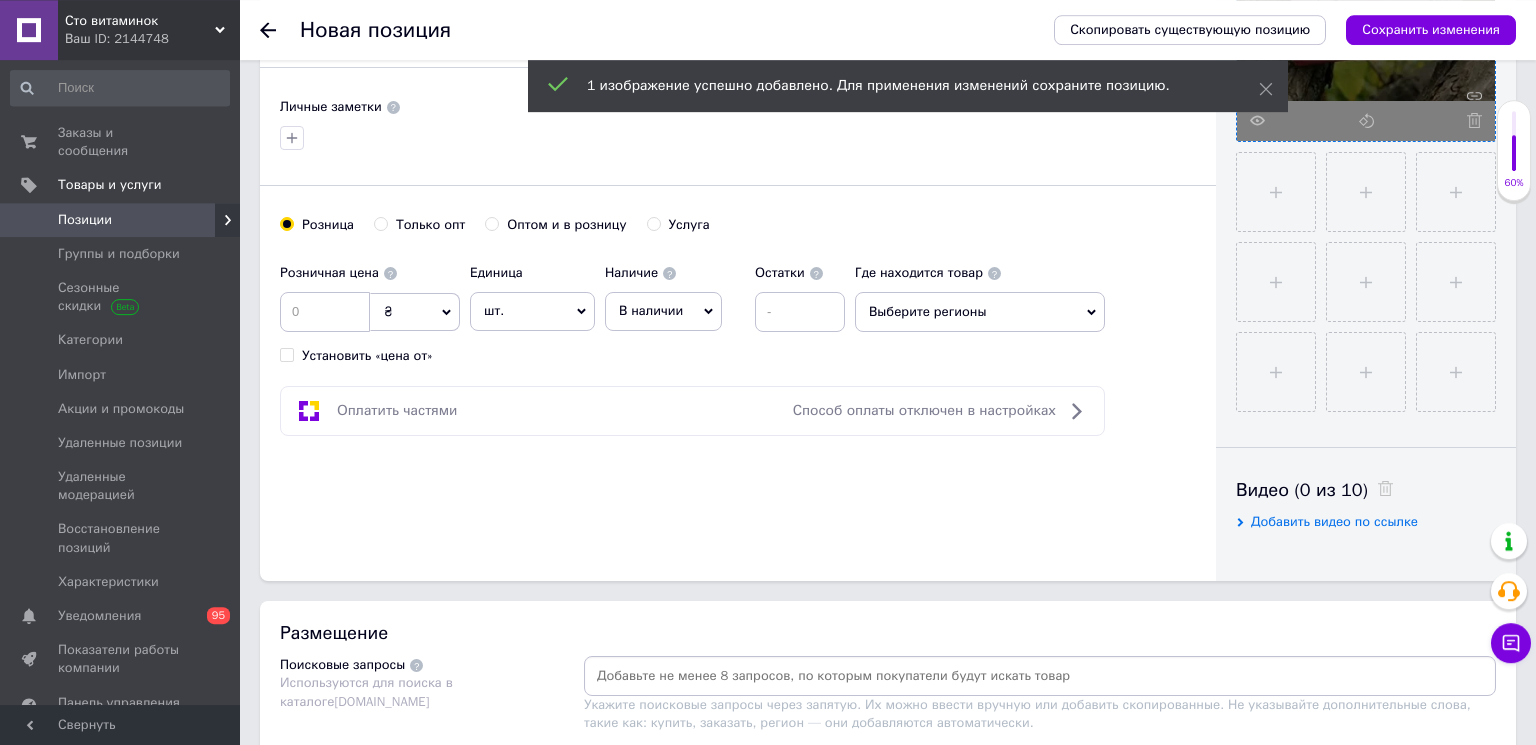 scroll, scrollTop: 756, scrollLeft: 0, axis: vertical 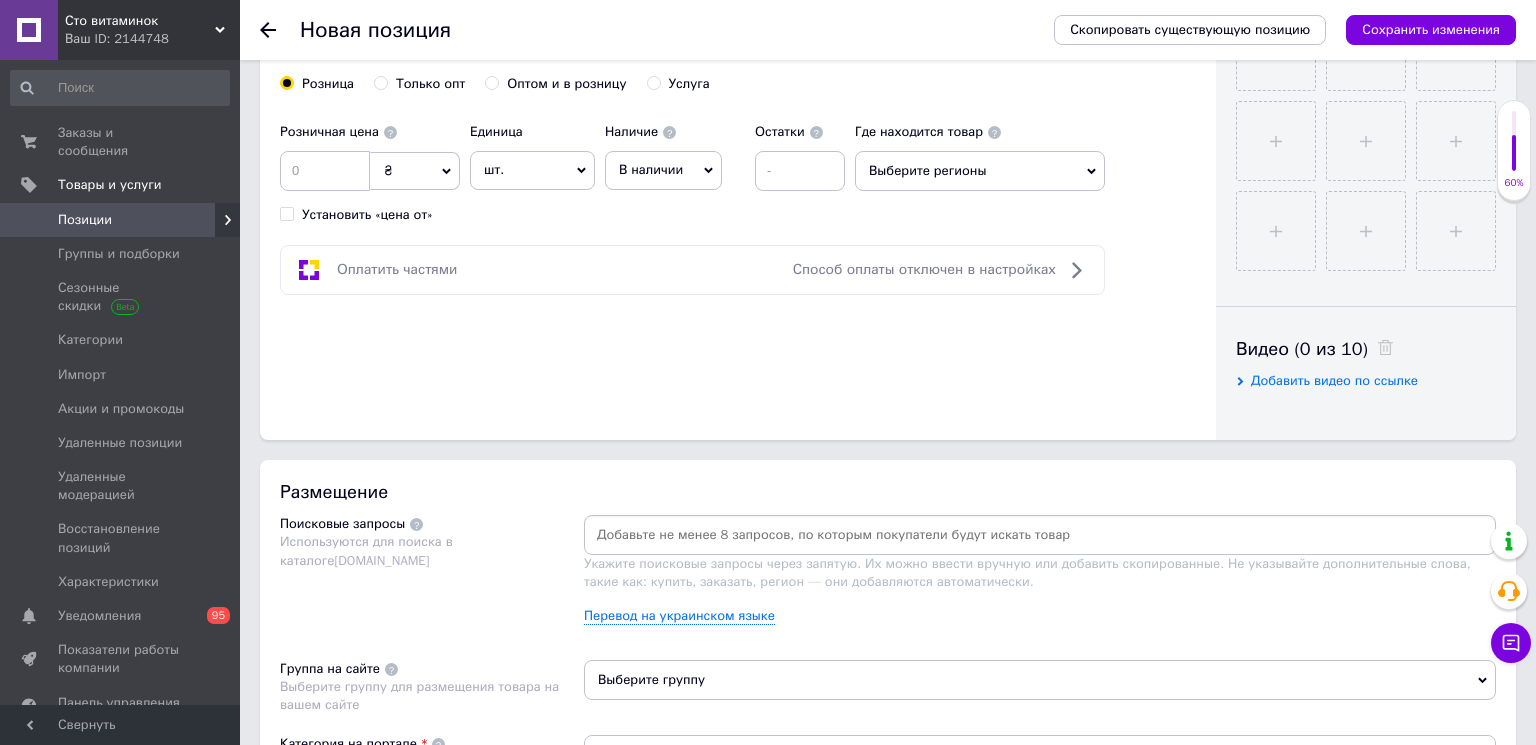 click at bounding box center (1040, 535) 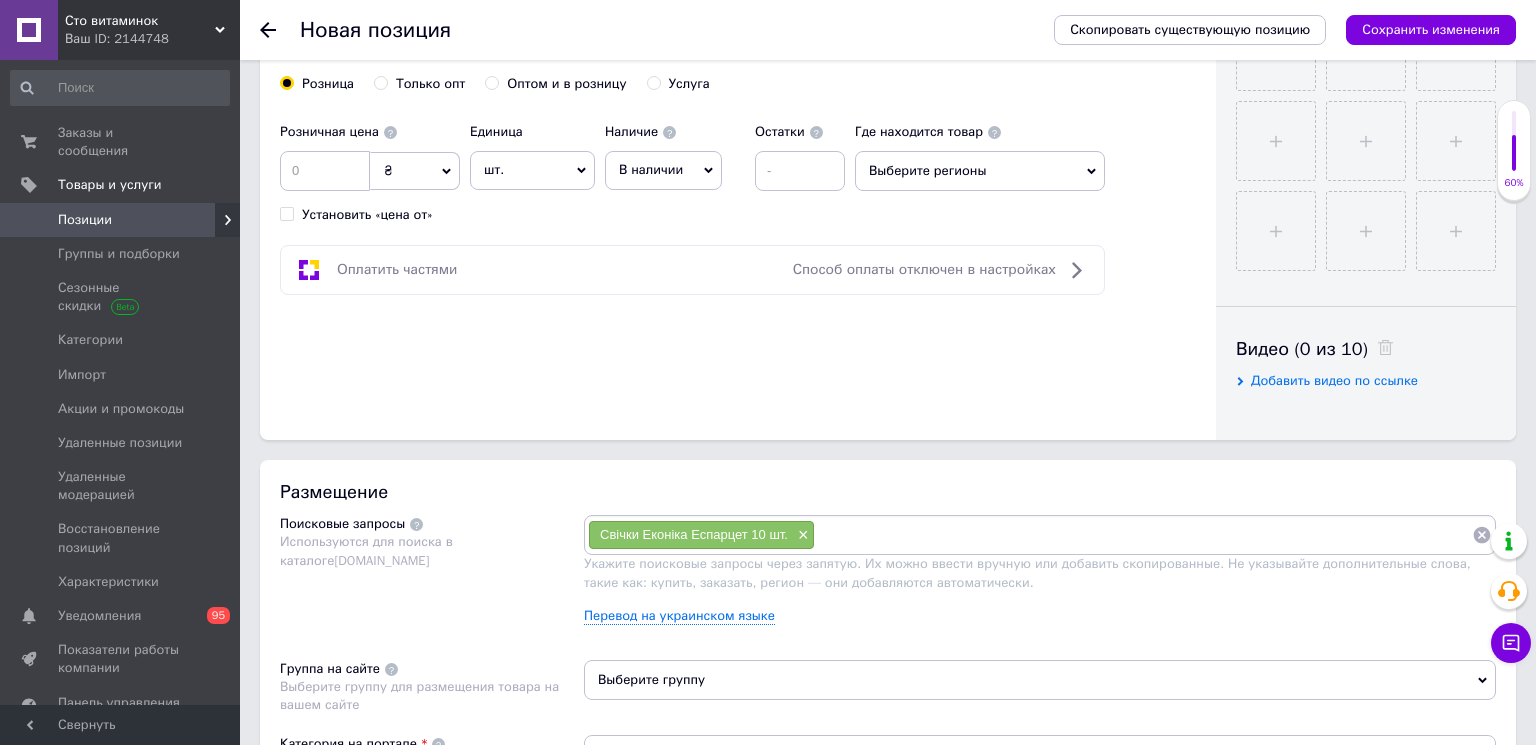 paste on "Свічки Еконіка Еспарцет 10 шт." 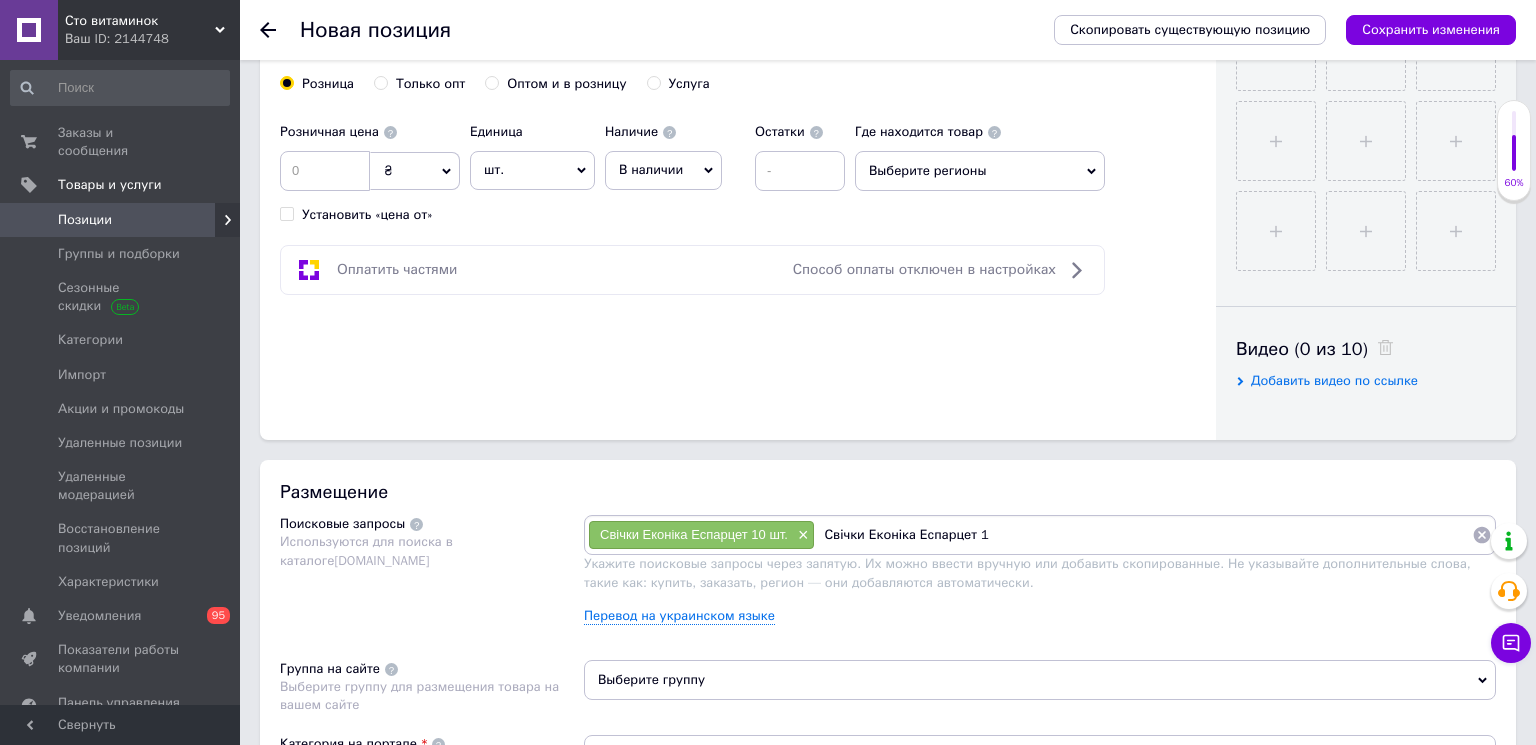 type on "Свічки Еконіка Еспарцет" 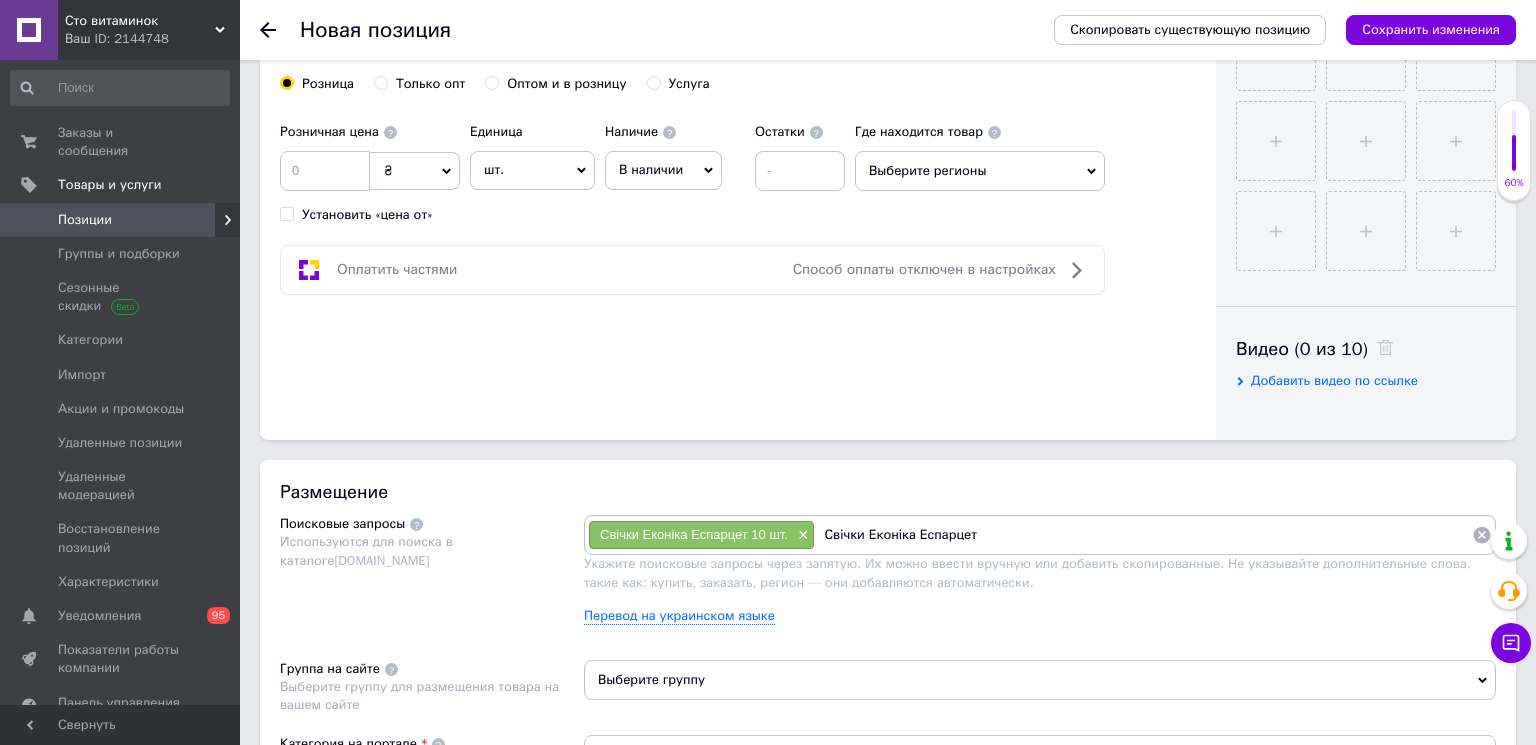 type 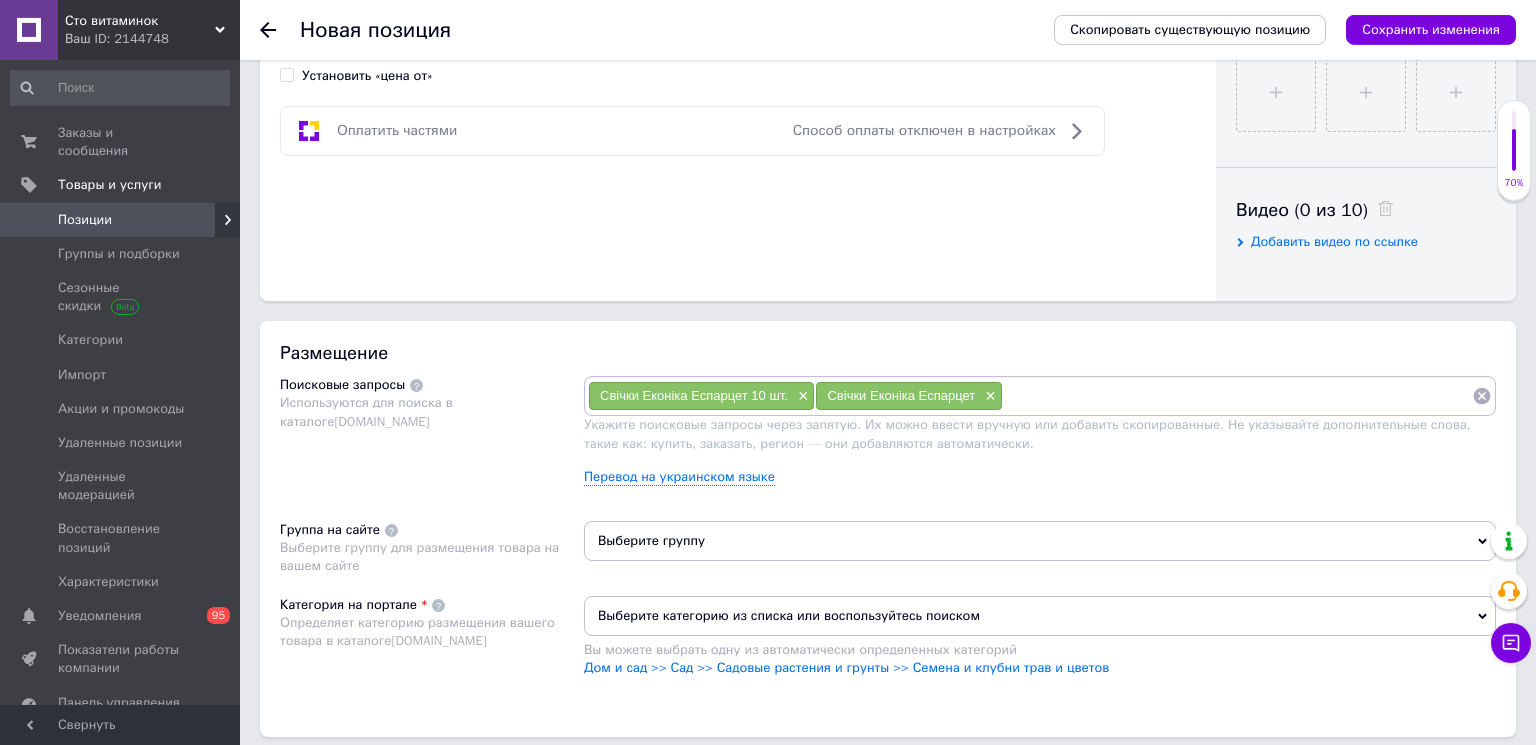 scroll, scrollTop: 972, scrollLeft: 0, axis: vertical 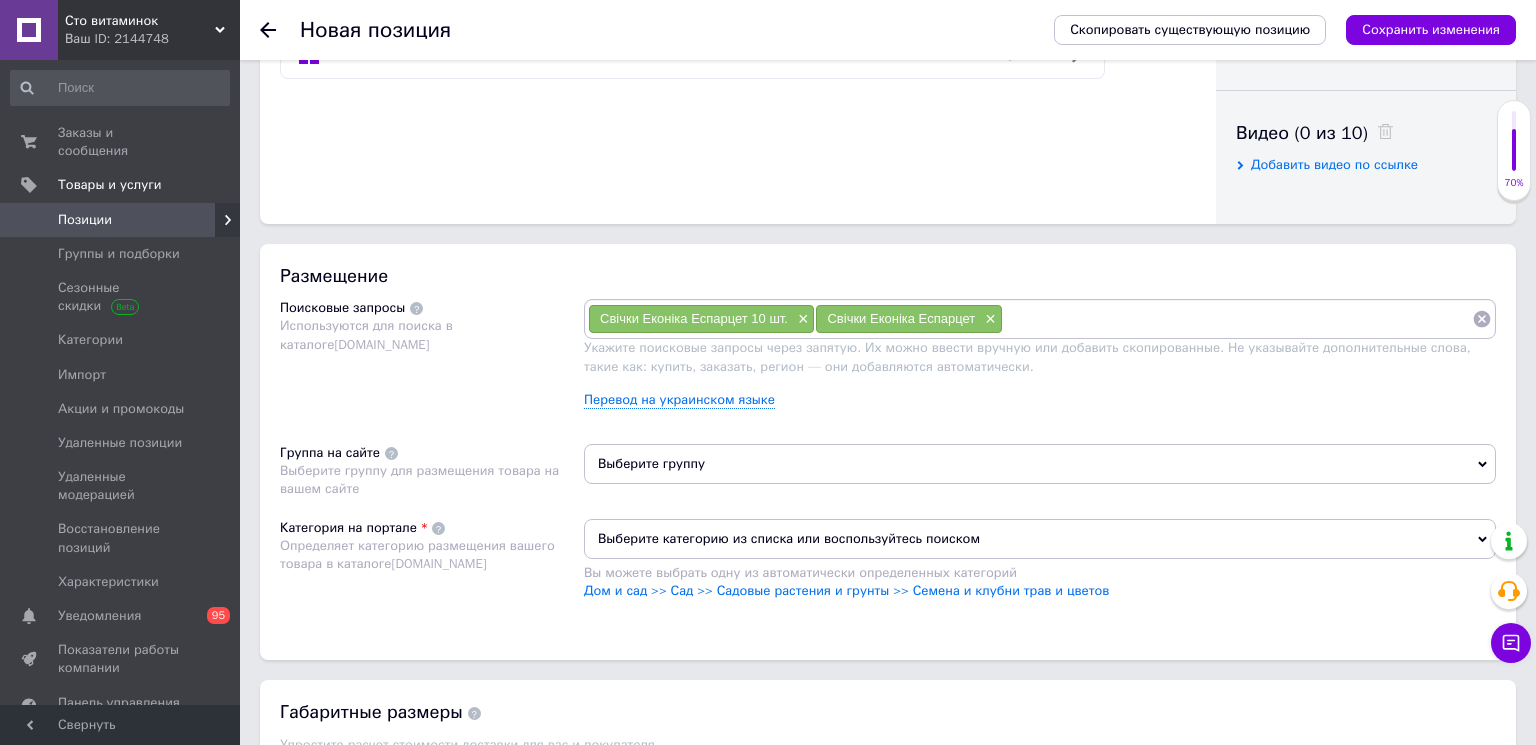 click on "Выберите группу" at bounding box center [1040, 464] 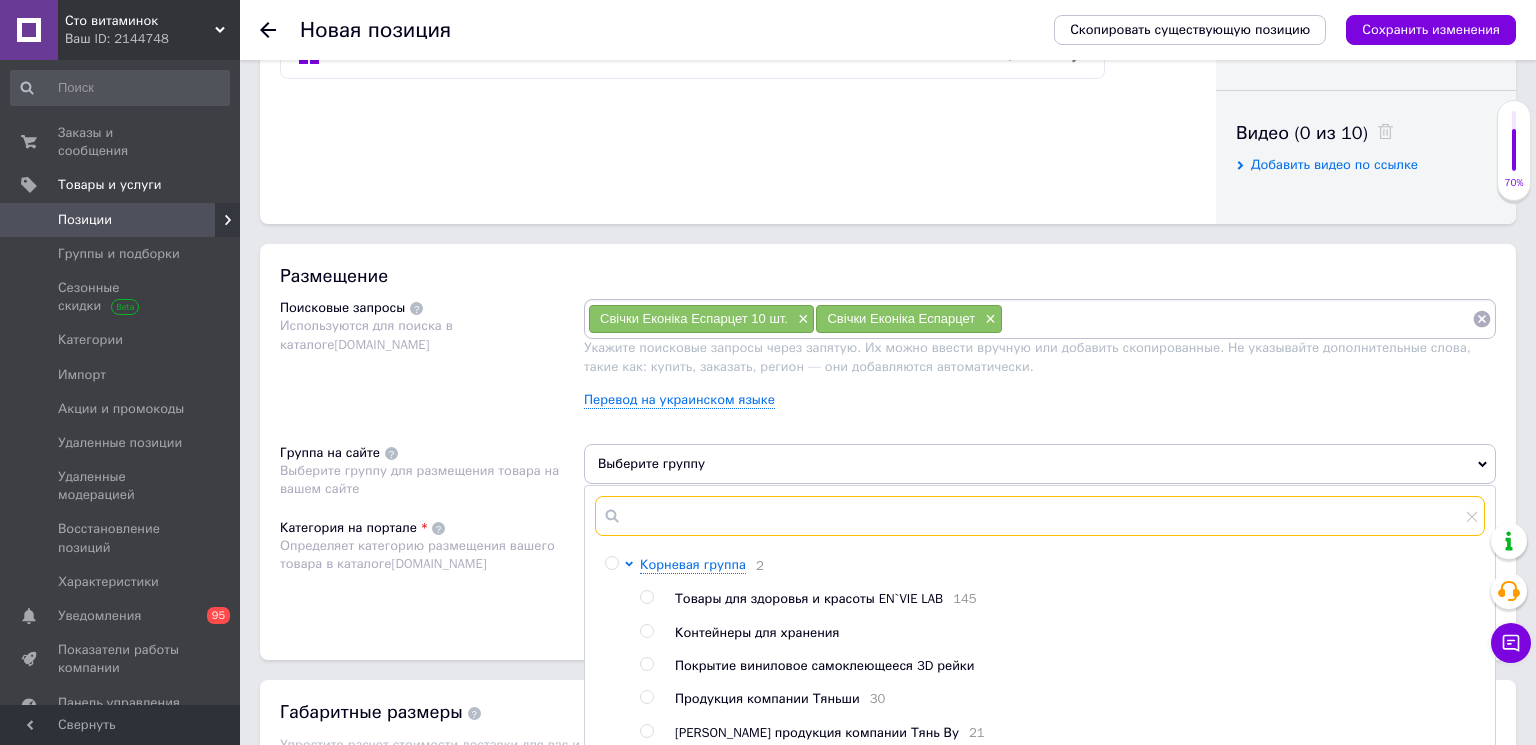 click at bounding box center (1040, 516) 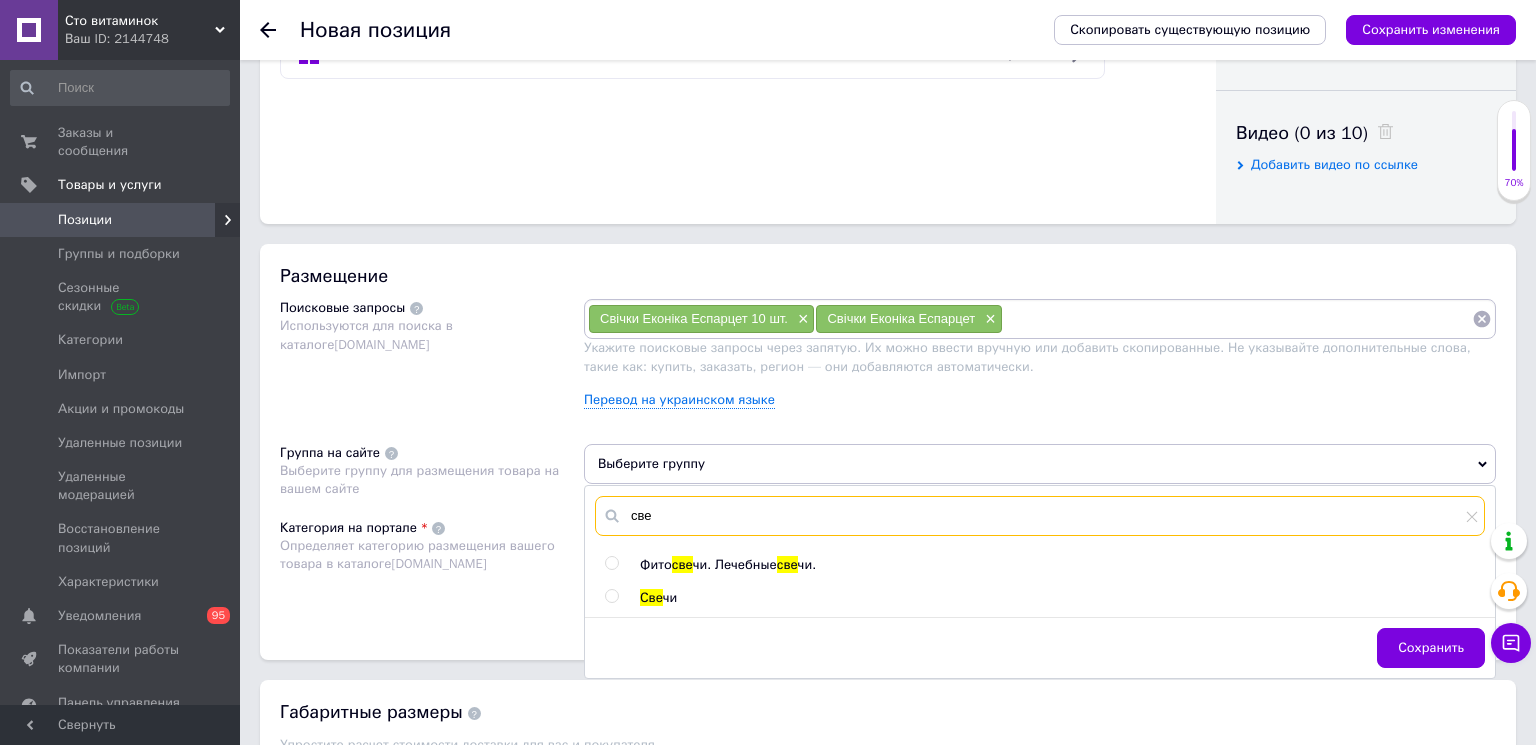 type on "све" 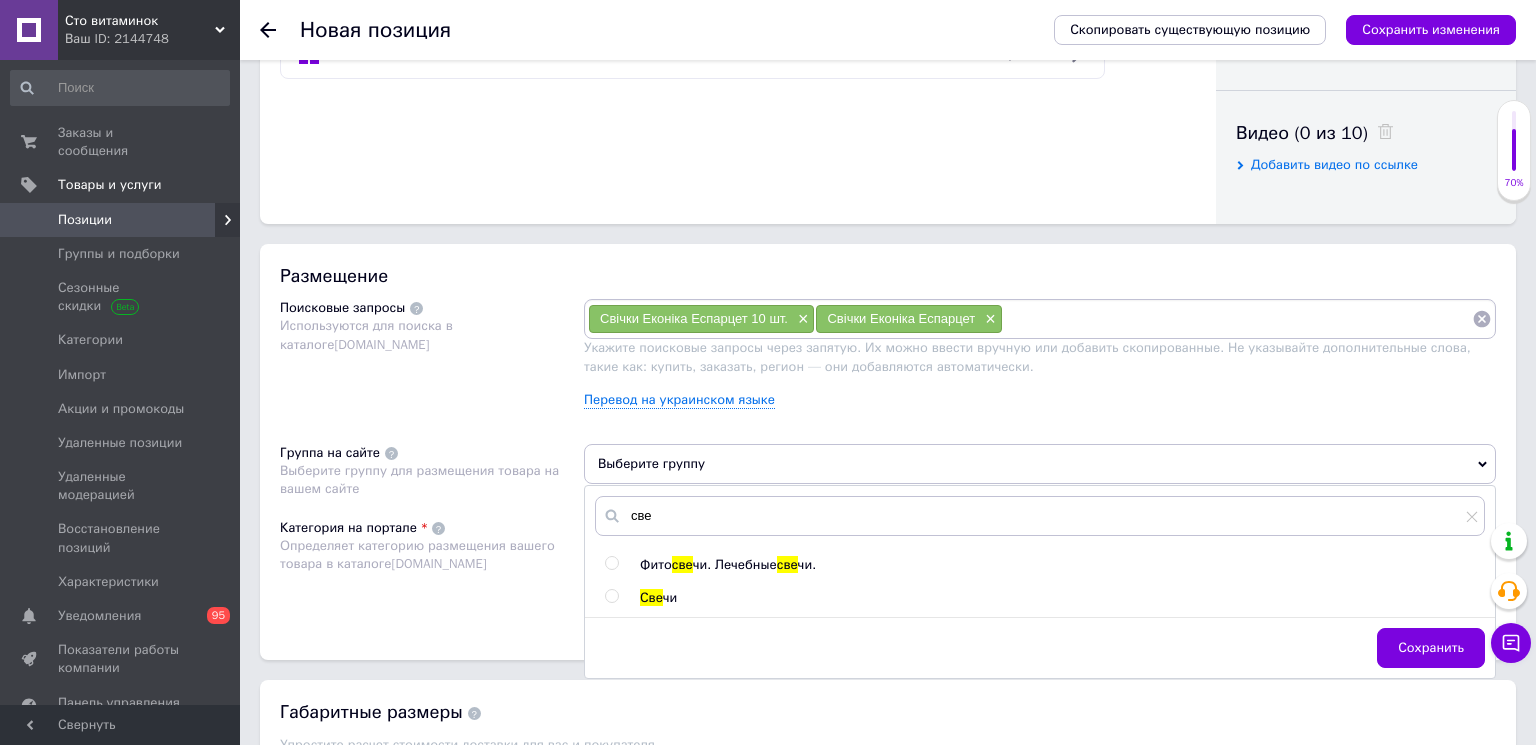 click at bounding box center (611, 596) 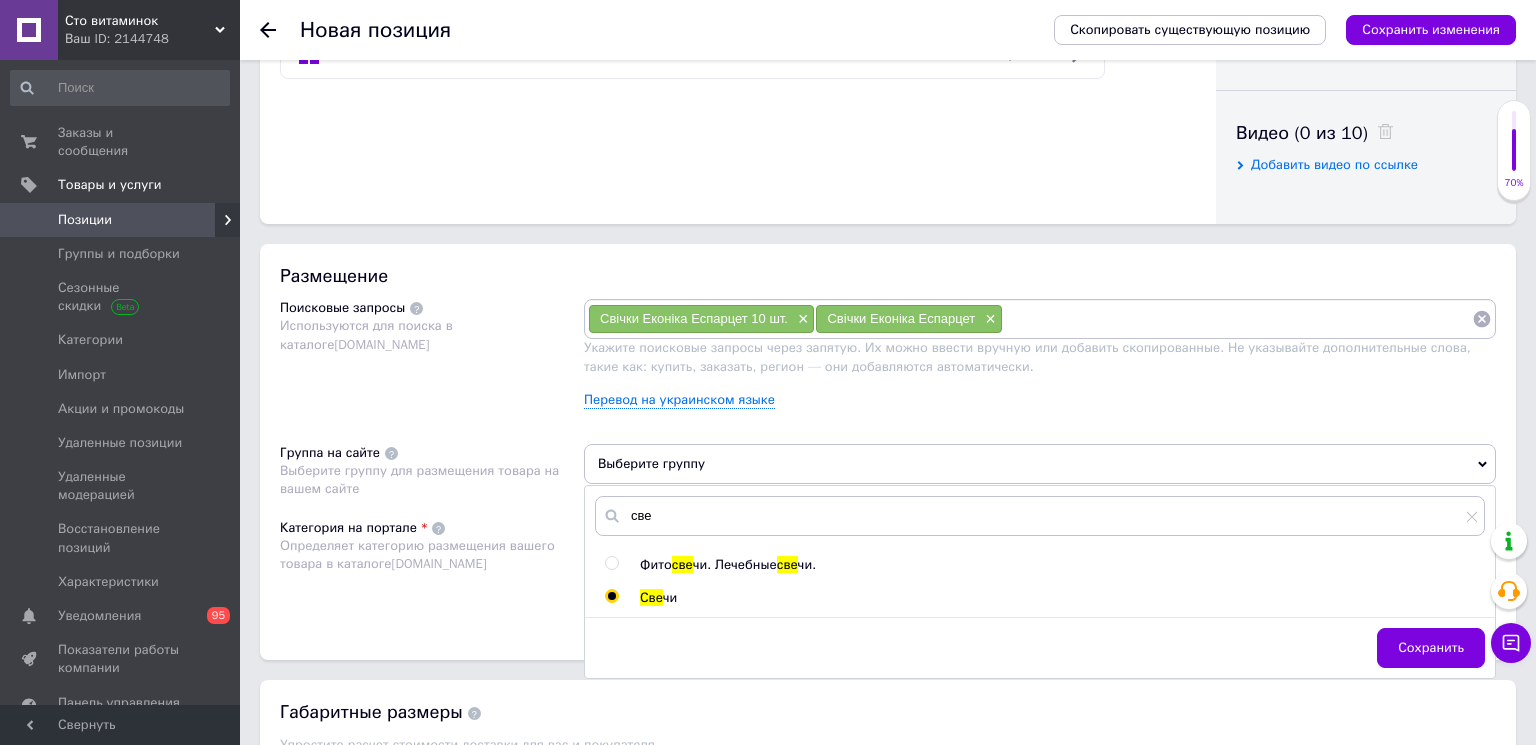 radio on "true" 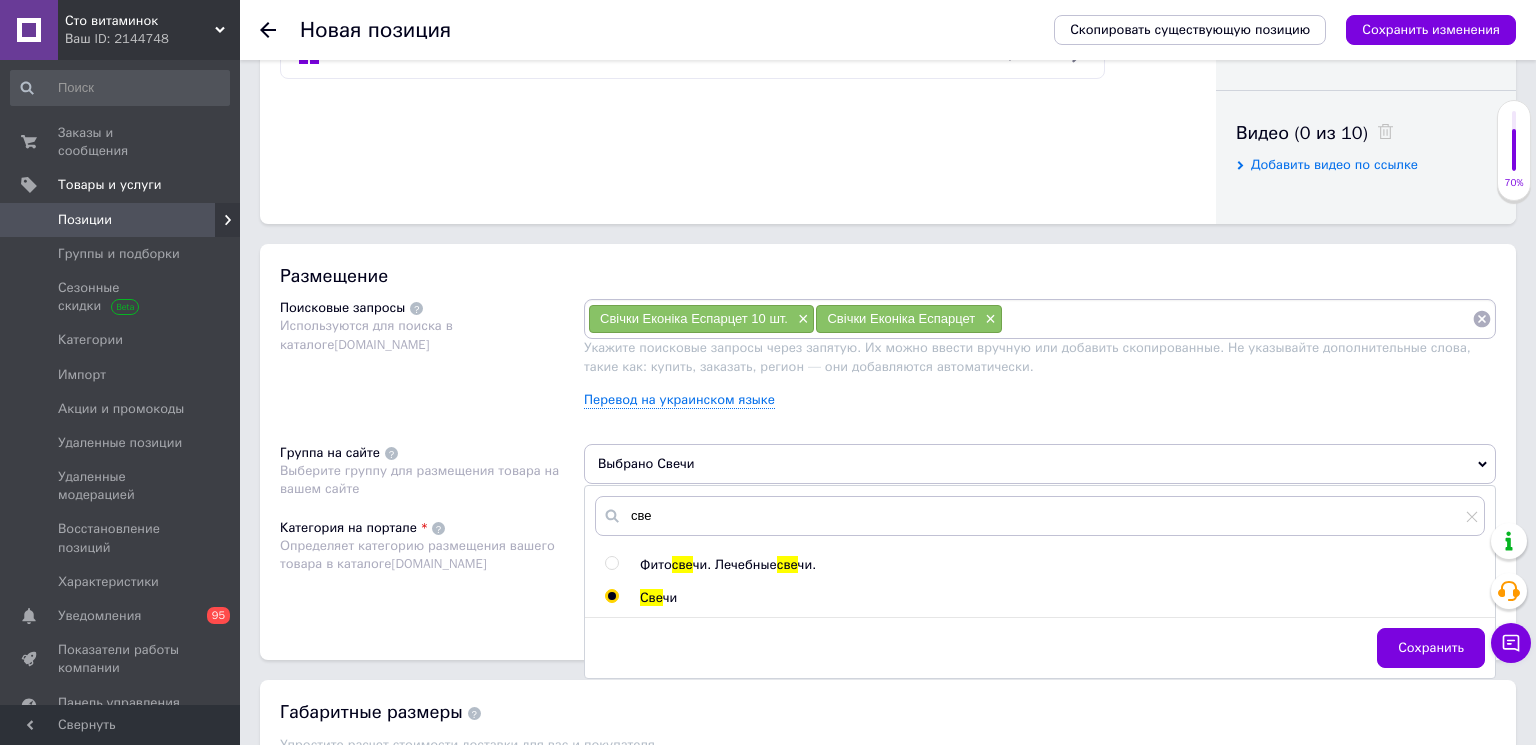 click on "Категория на портале Определяет категорию размещения вашего товара в каталоге  [DOMAIN_NAME]" at bounding box center [432, 569] 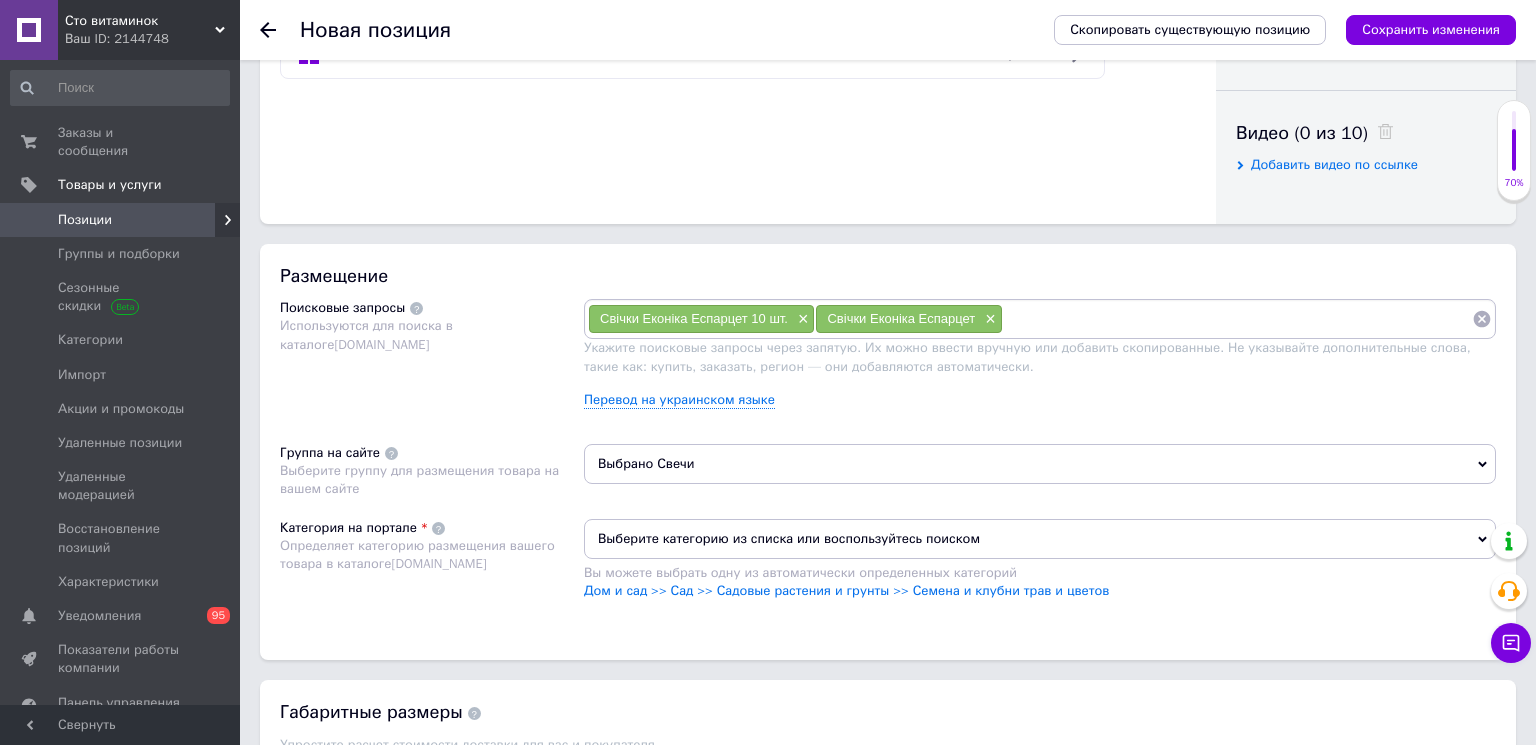 click on "Выберите категорию из списка или воспользуйтесь поиском" at bounding box center (1040, 539) 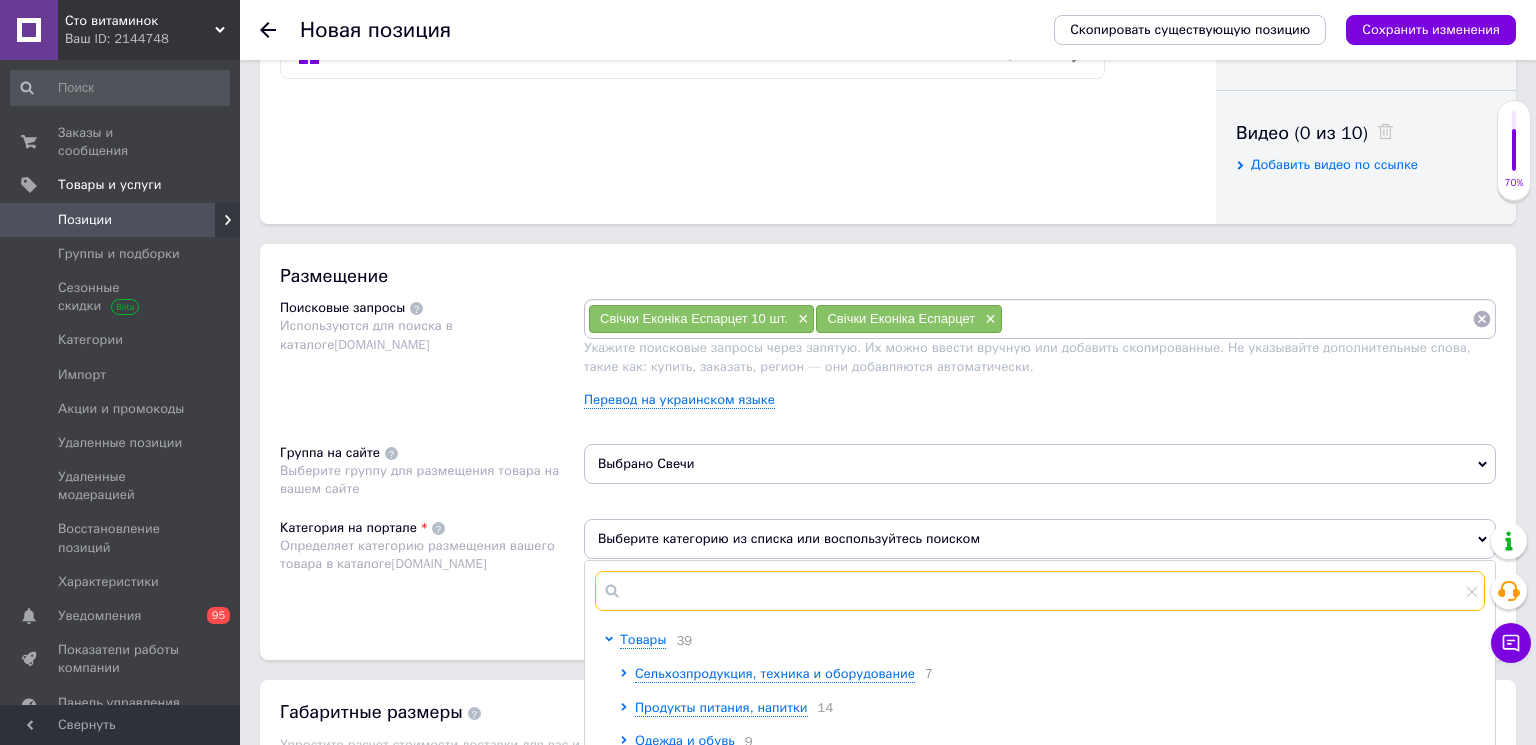 click at bounding box center [1040, 591] 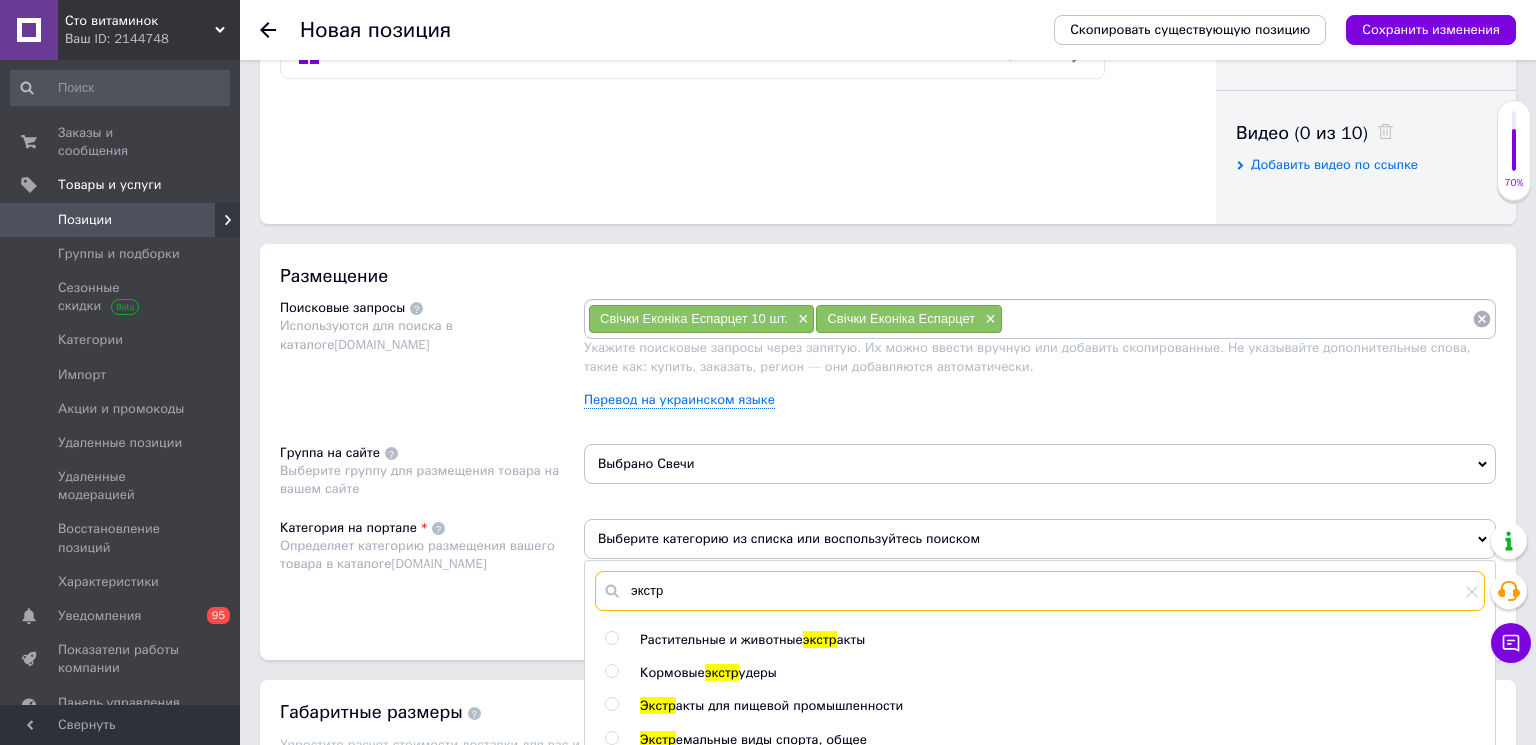 type on "экстр" 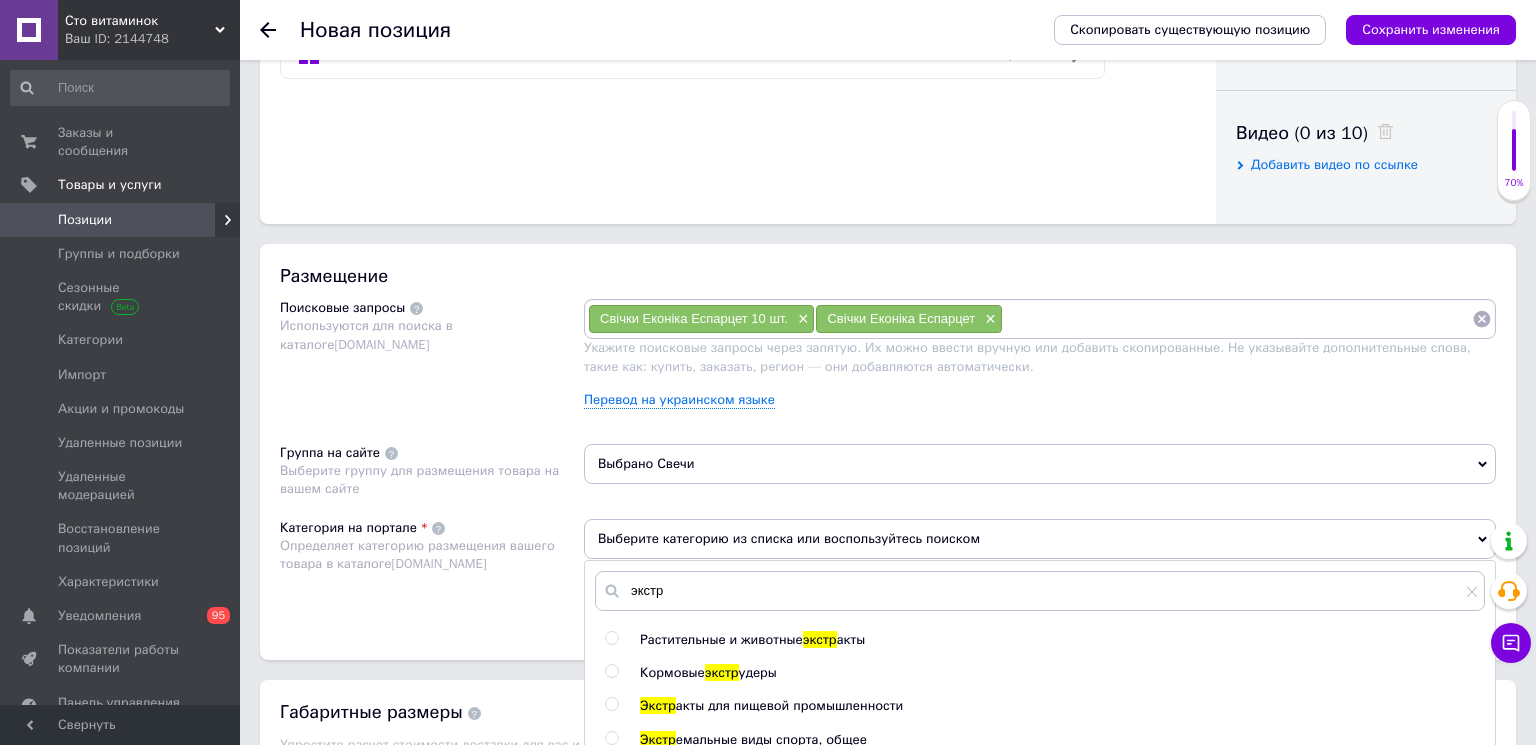 click at bounding box center (611, 638) 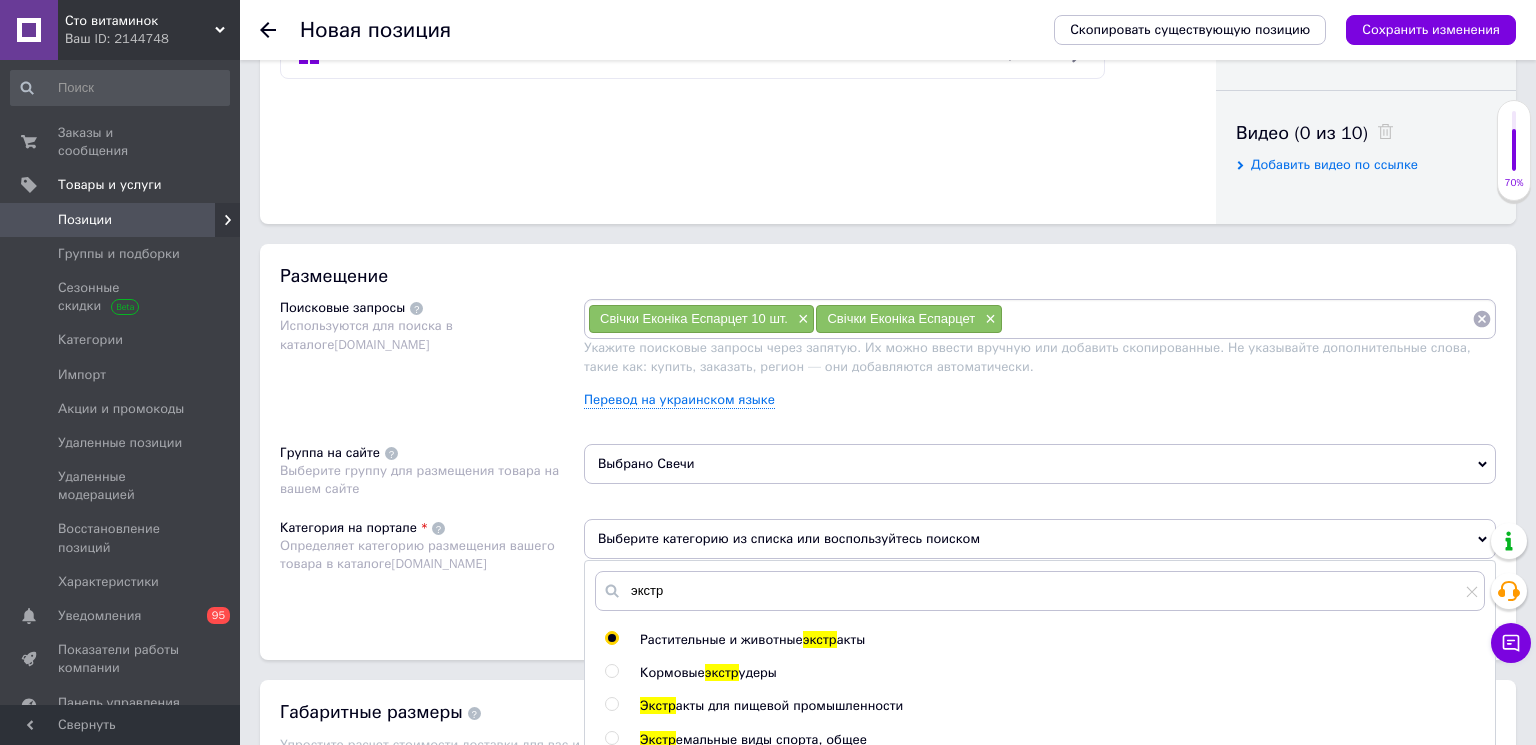 radio on "true" 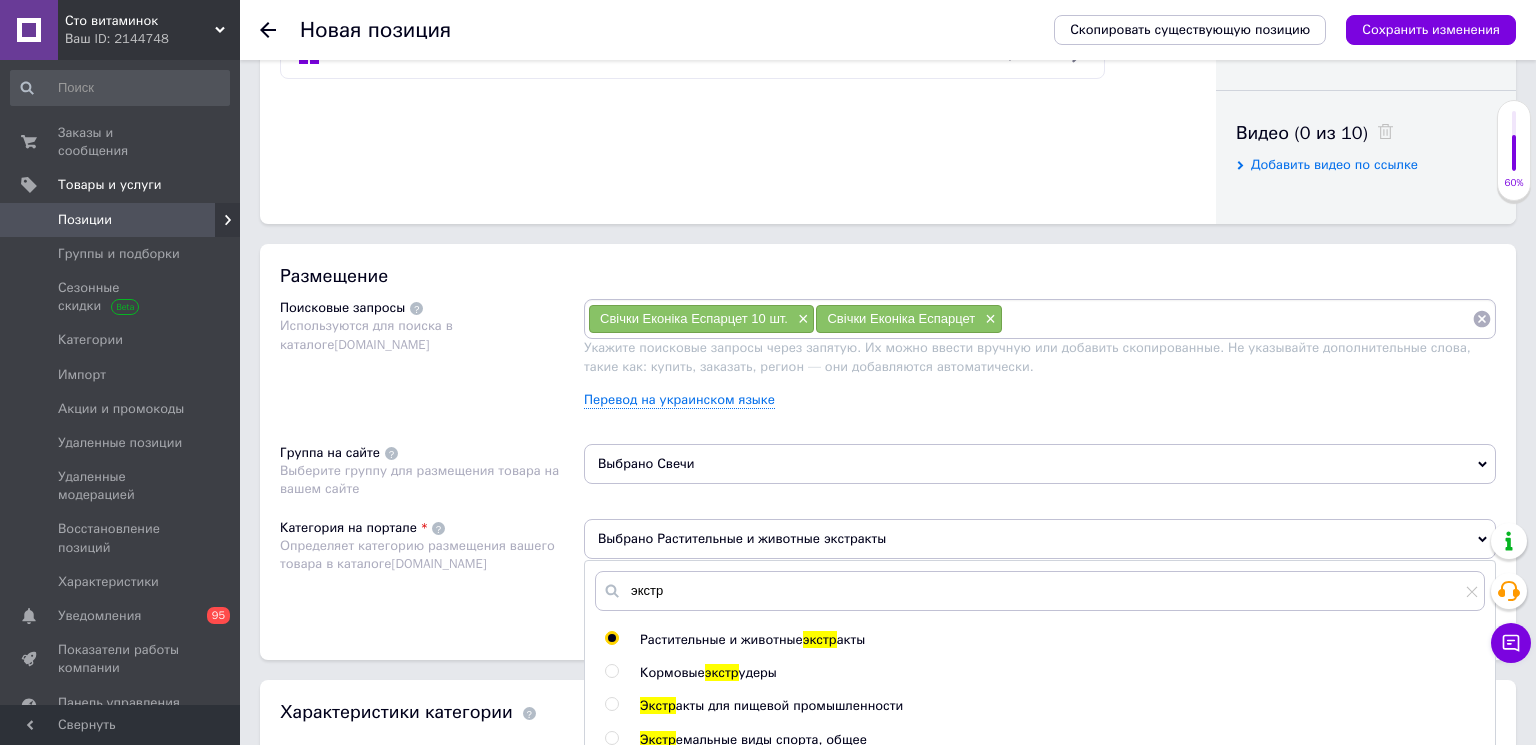 click on "Категория на портале Определяет категорию размещения вашего товара в каталоге  [DOMAIN_NAME]" at bounding box center [432, 569] 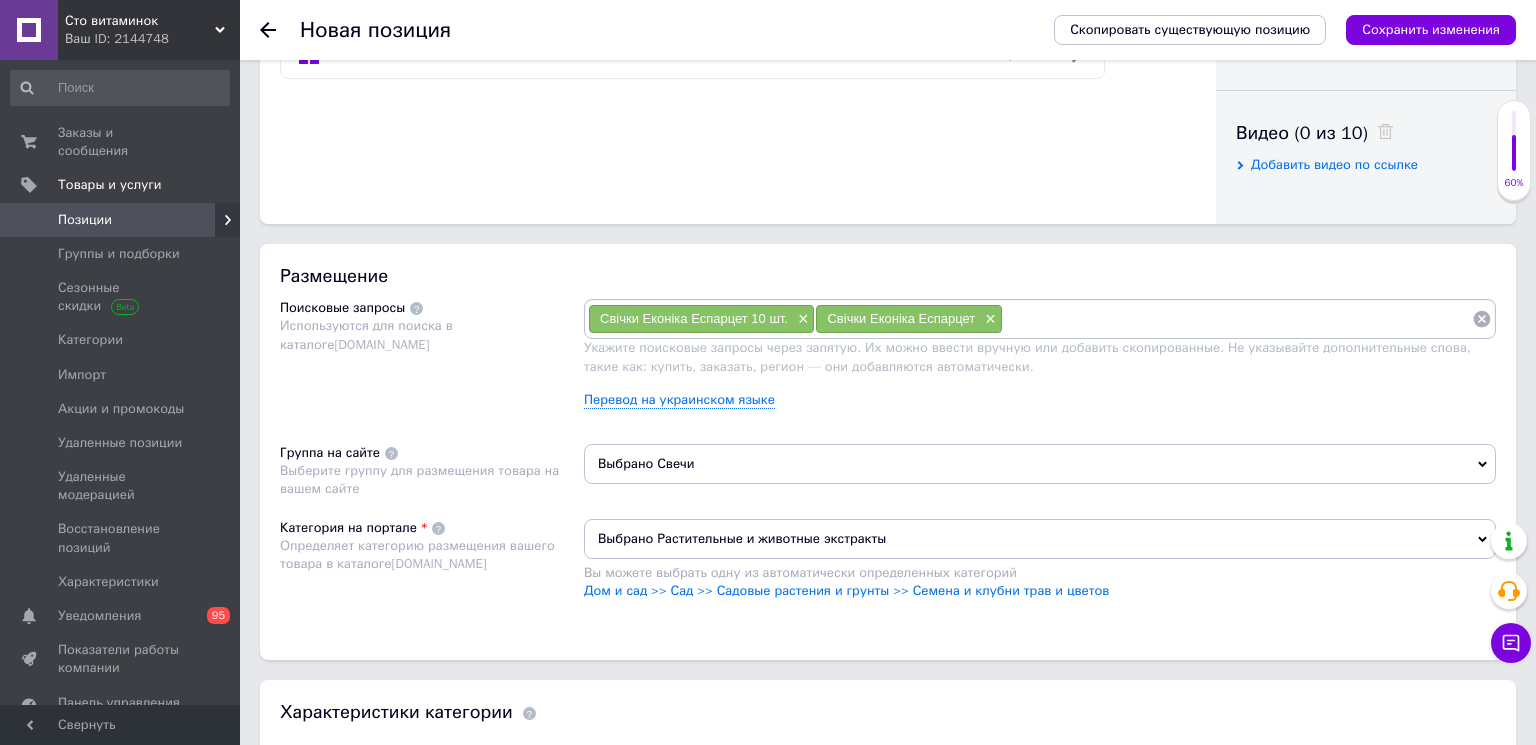 click at bounding box center (1237, 319) 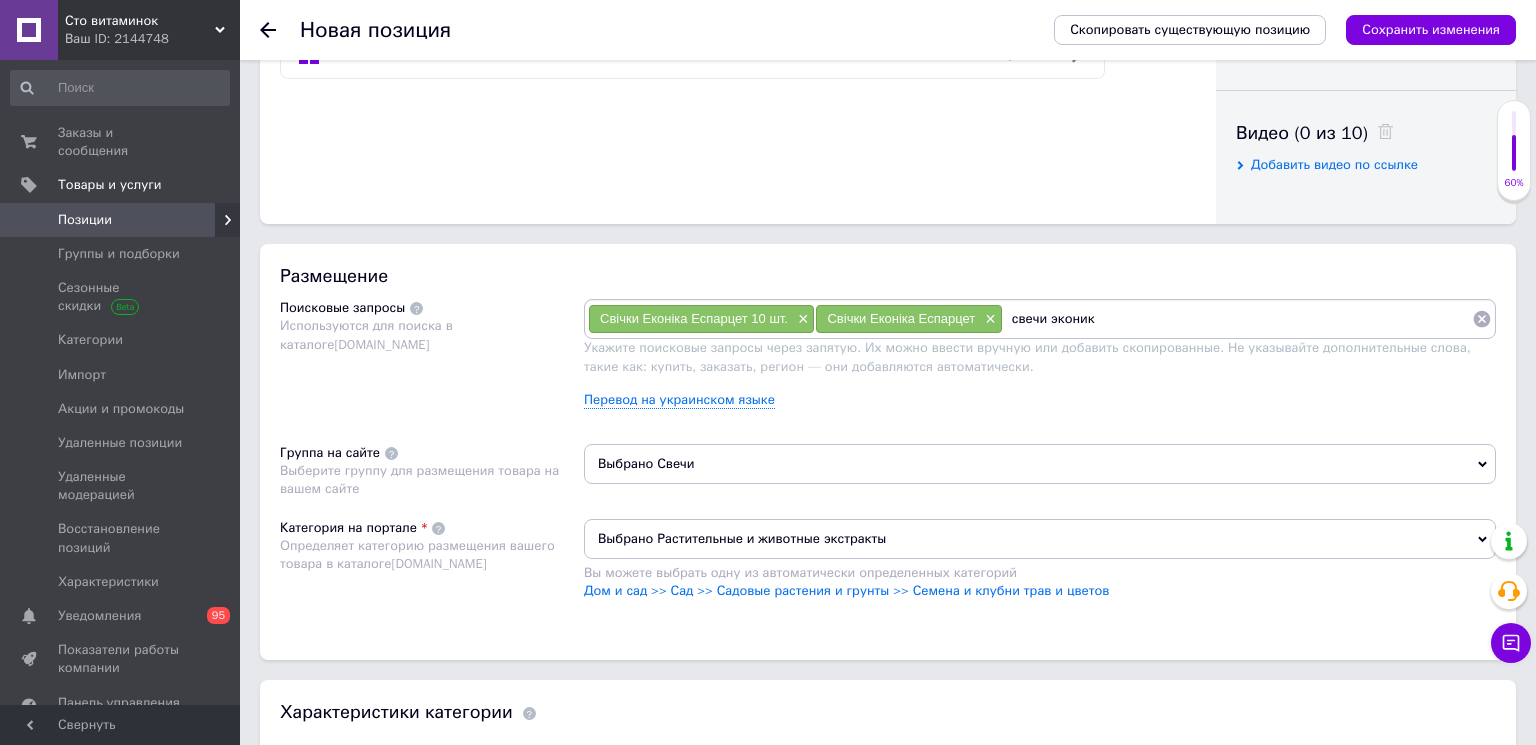 type on "свечи эконика" 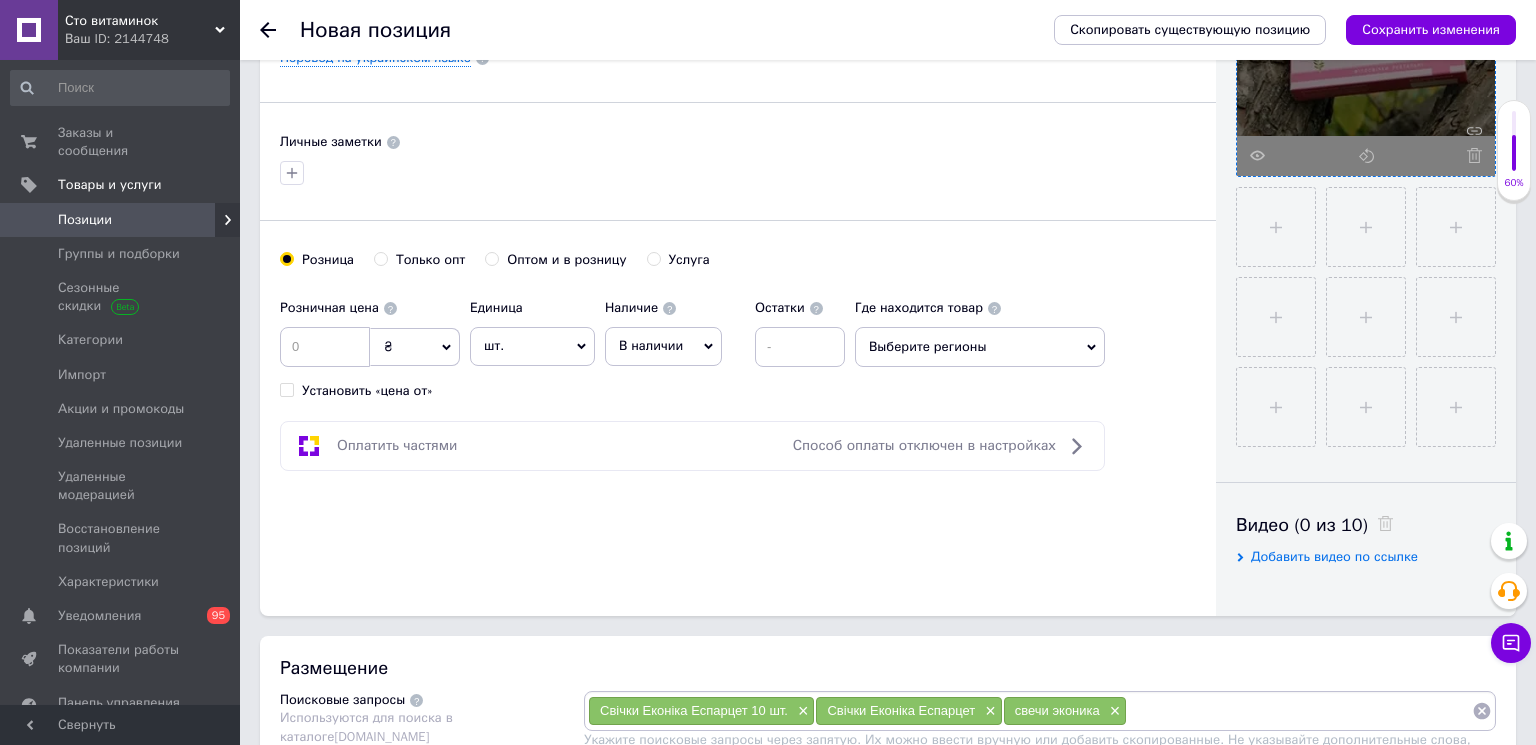 scroll, scrollTop: 648, scrollLeft: 0, axis: vertical 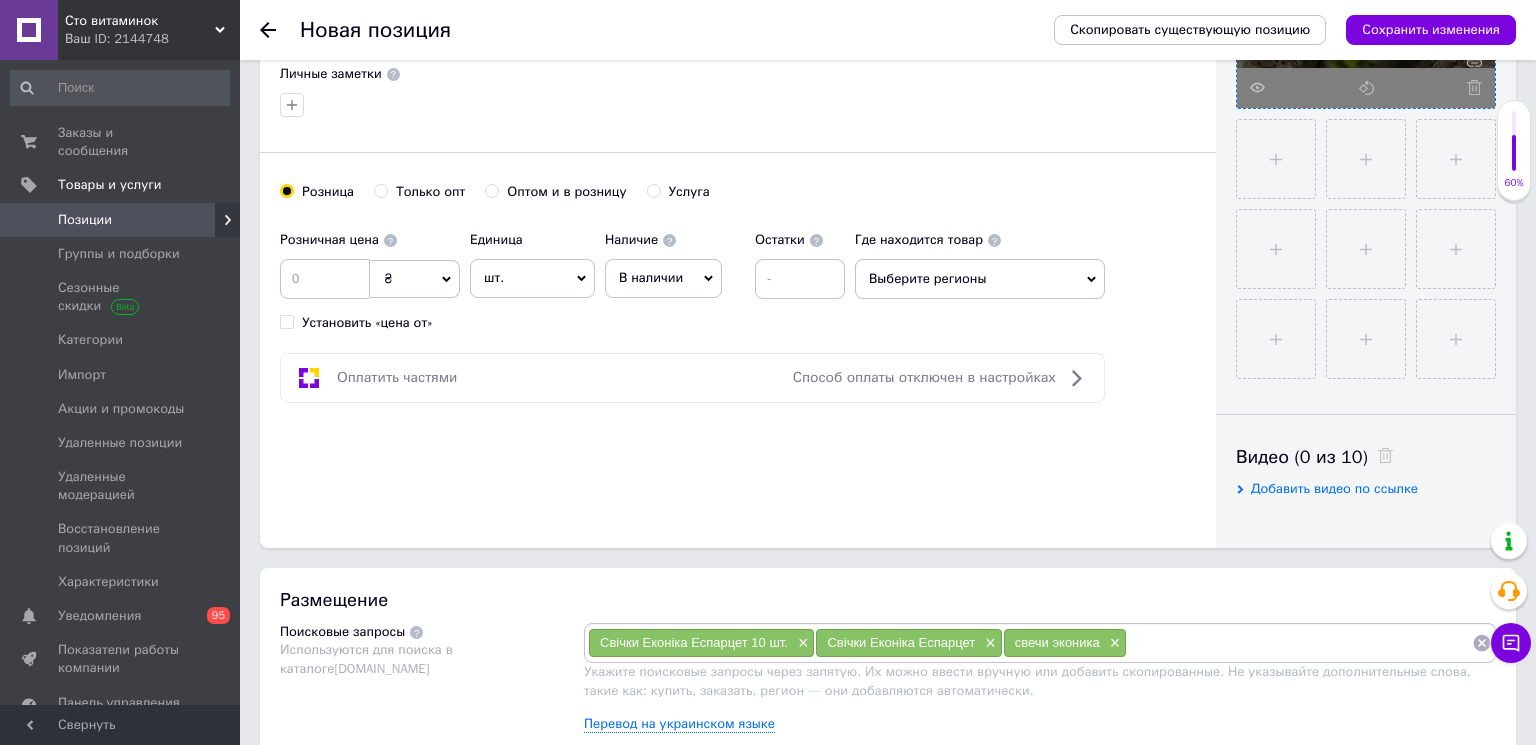 click at bounding box center (1299, 643) 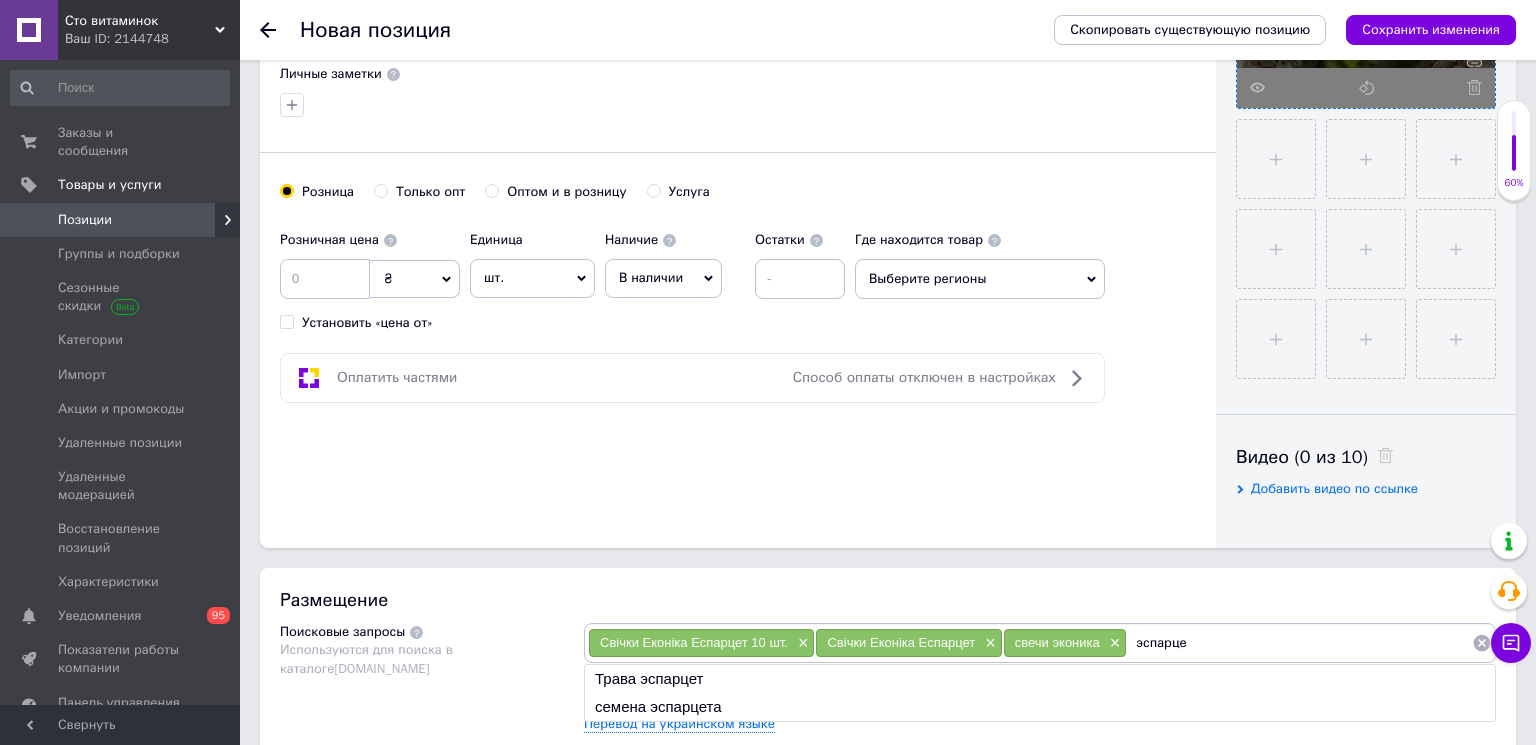 type on "эспарцет" 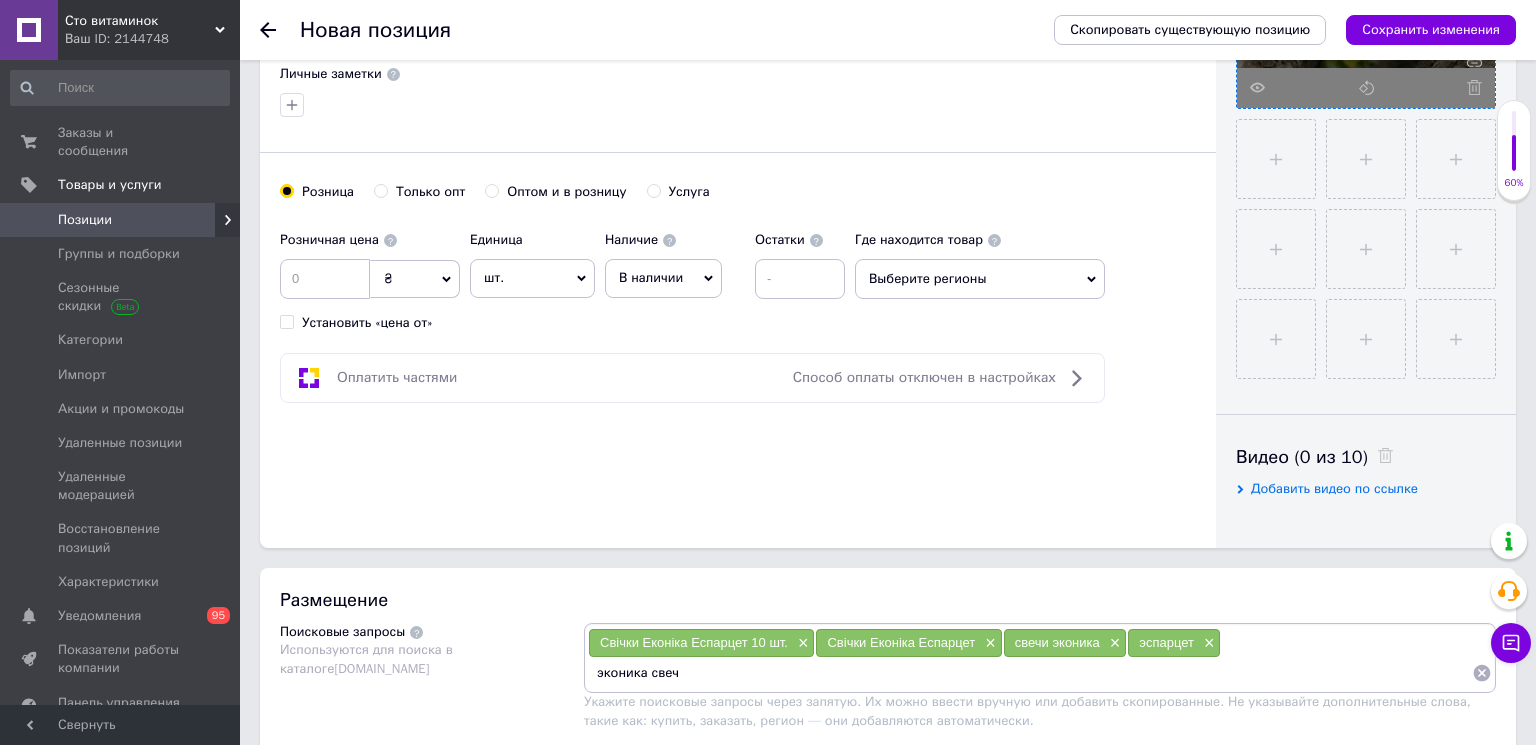 type on "эконика свечи" 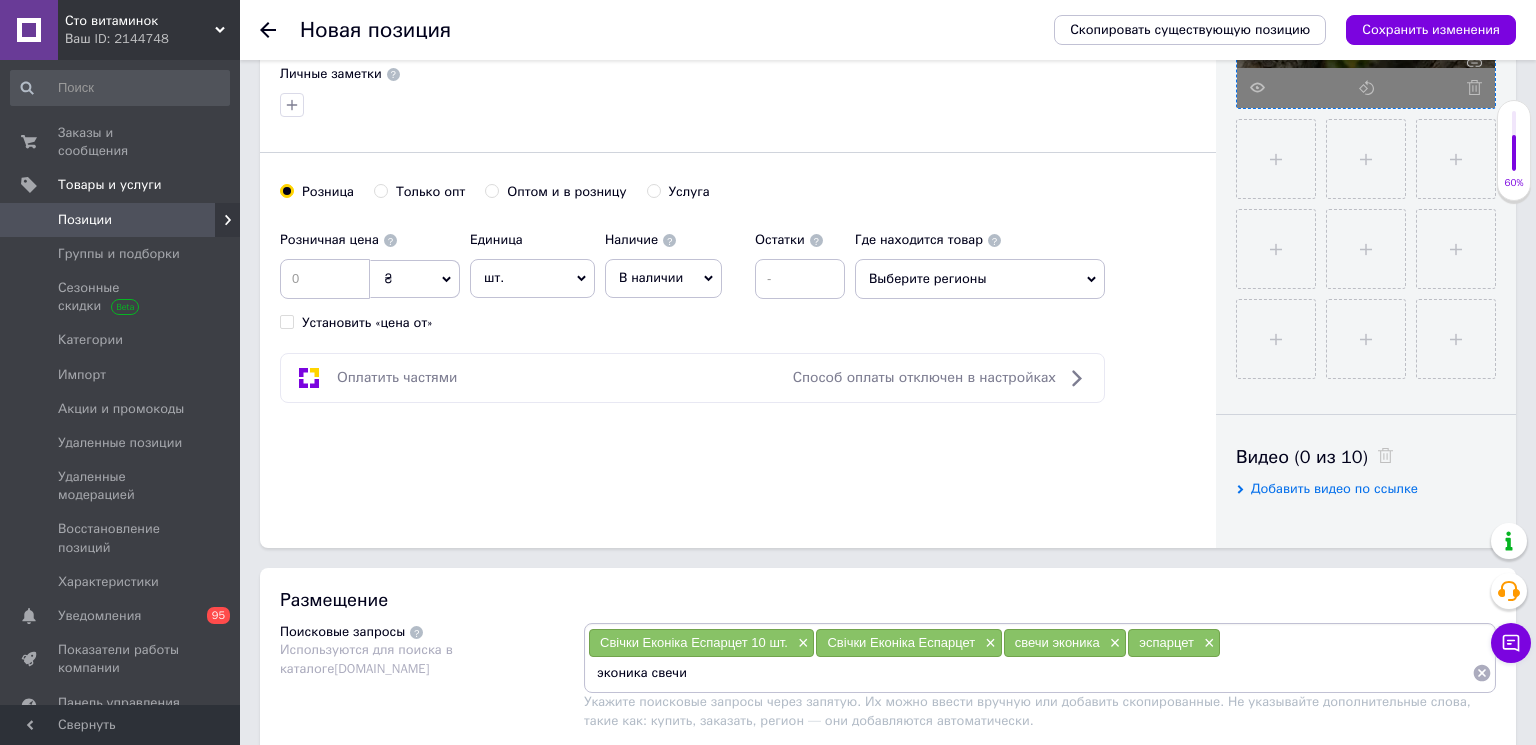 type 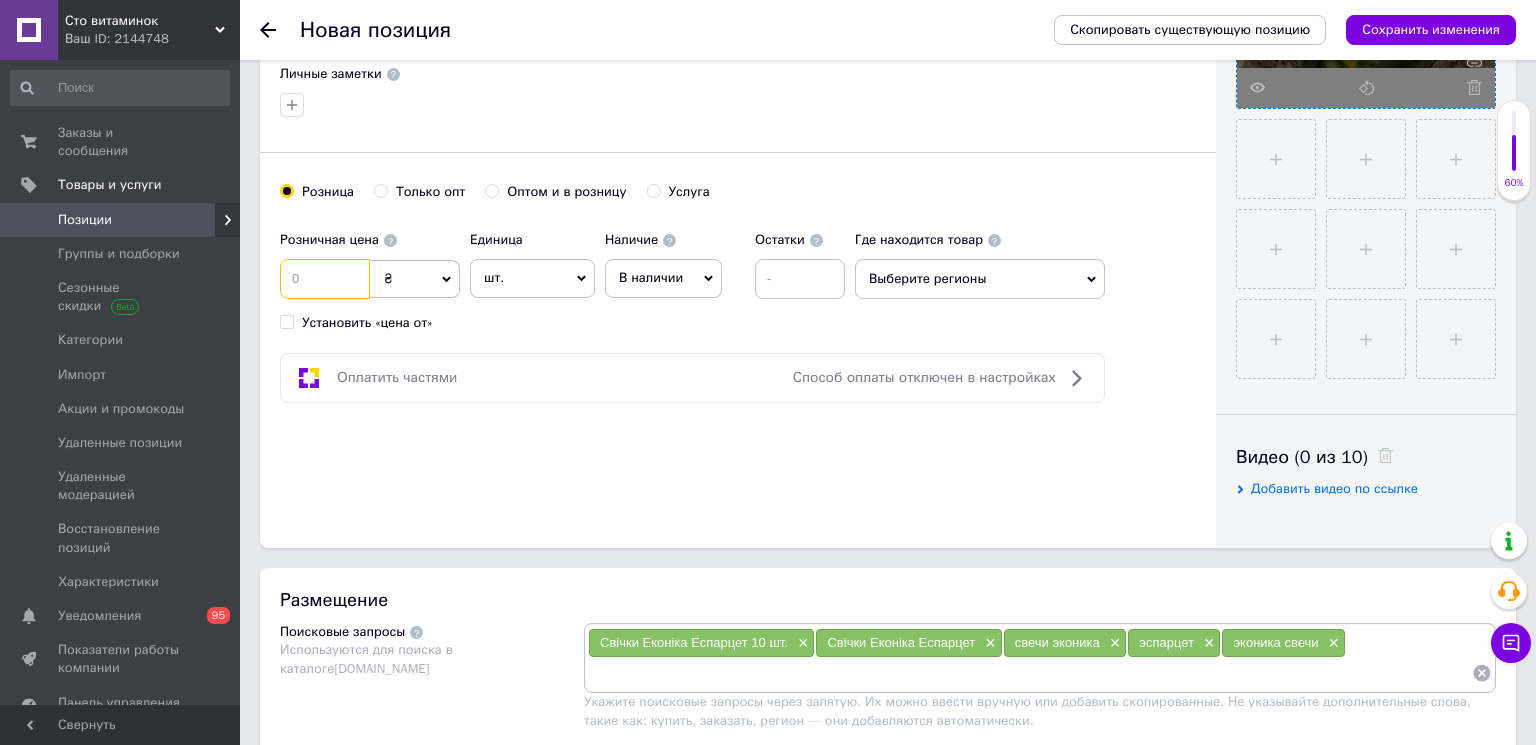 click at bounding box center (325, 279) 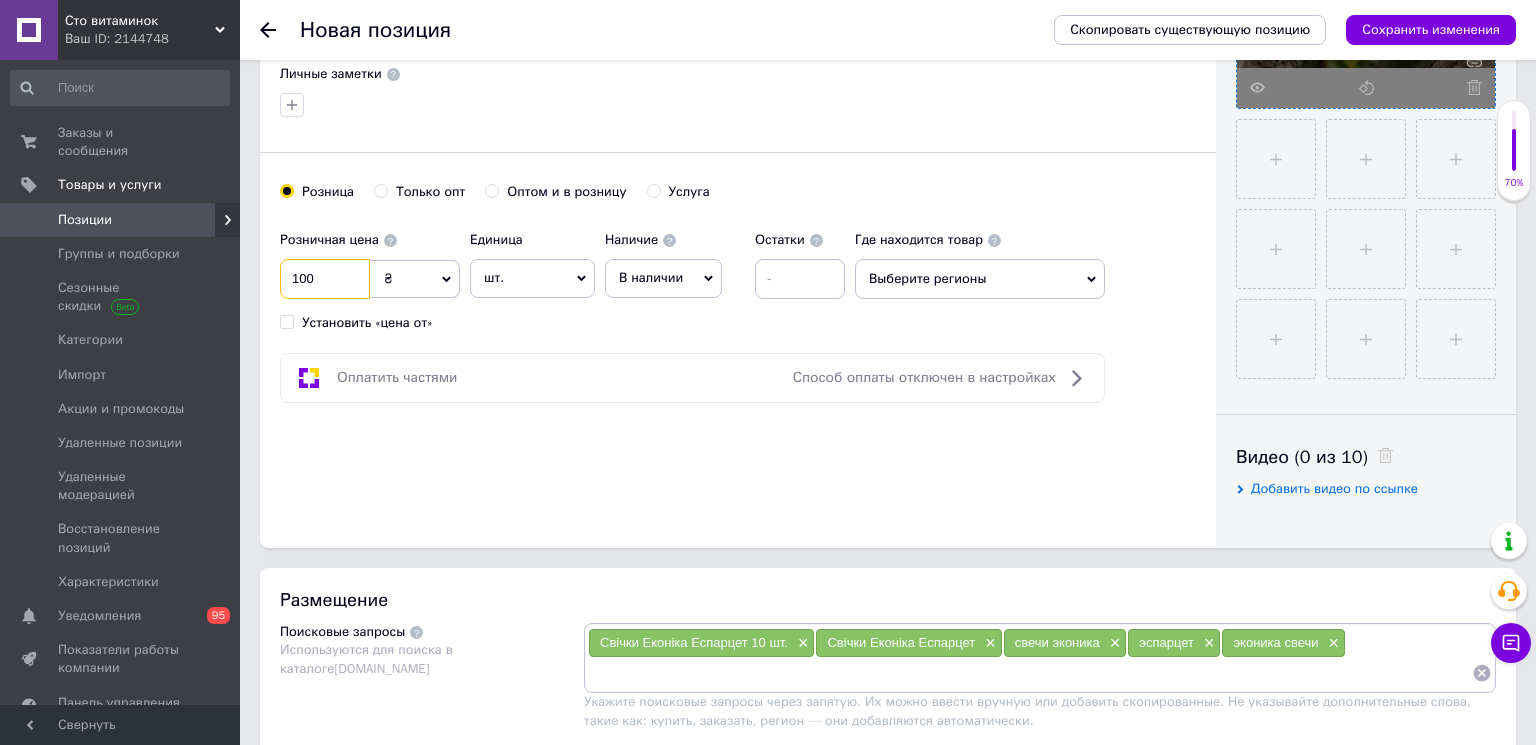 type on "100" 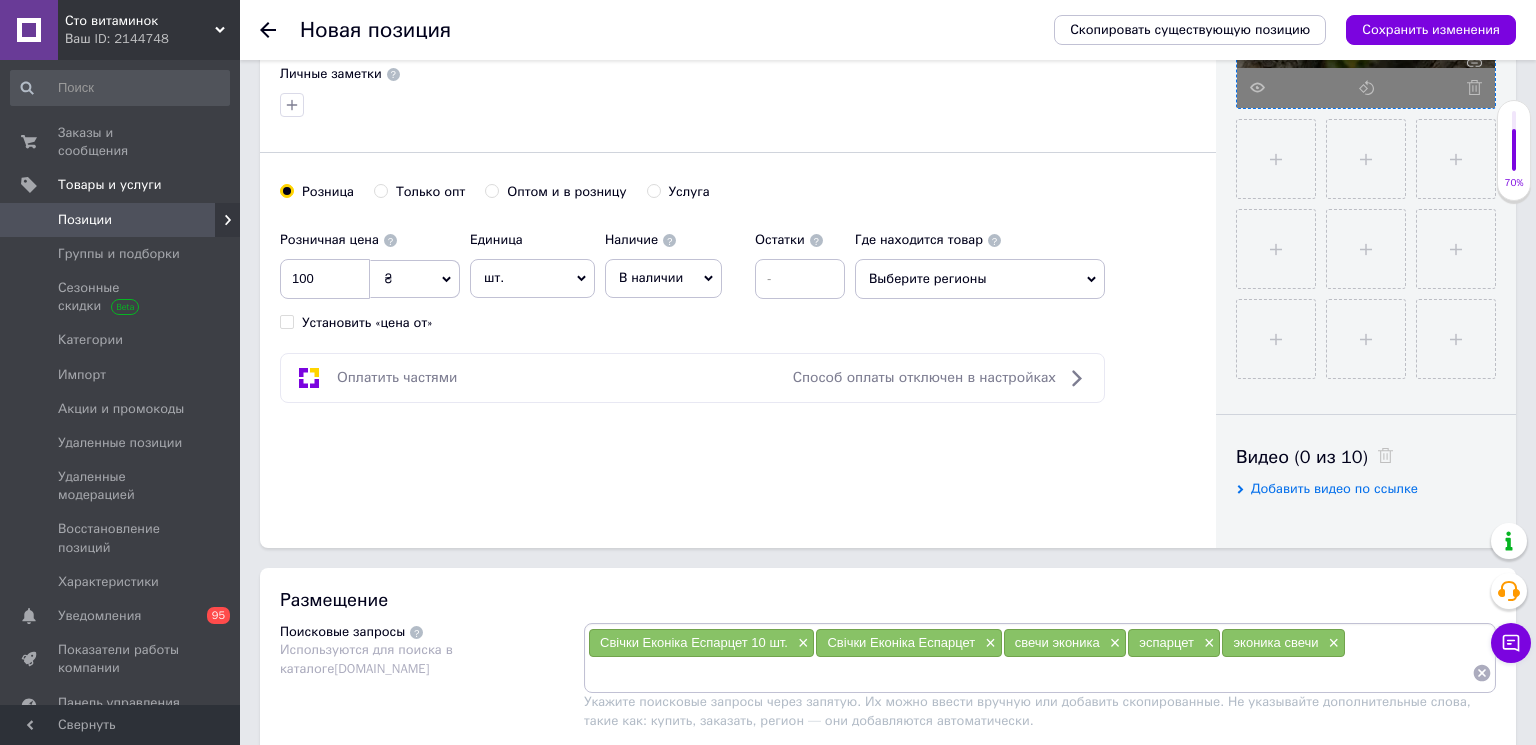 click on "В наличии" at bounding box center [651, 277] 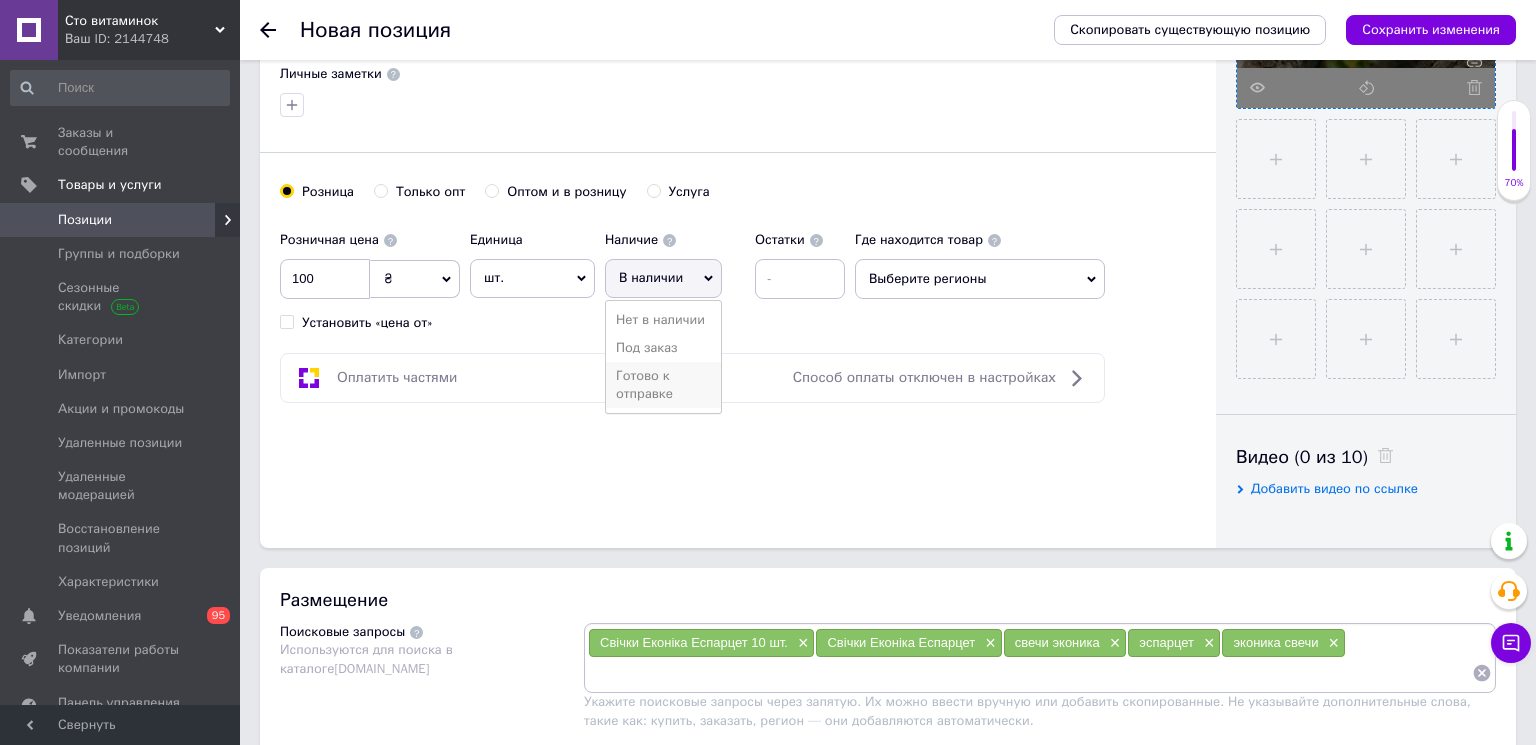 click on "Готово к отправке" at bounding box center (663, 385) 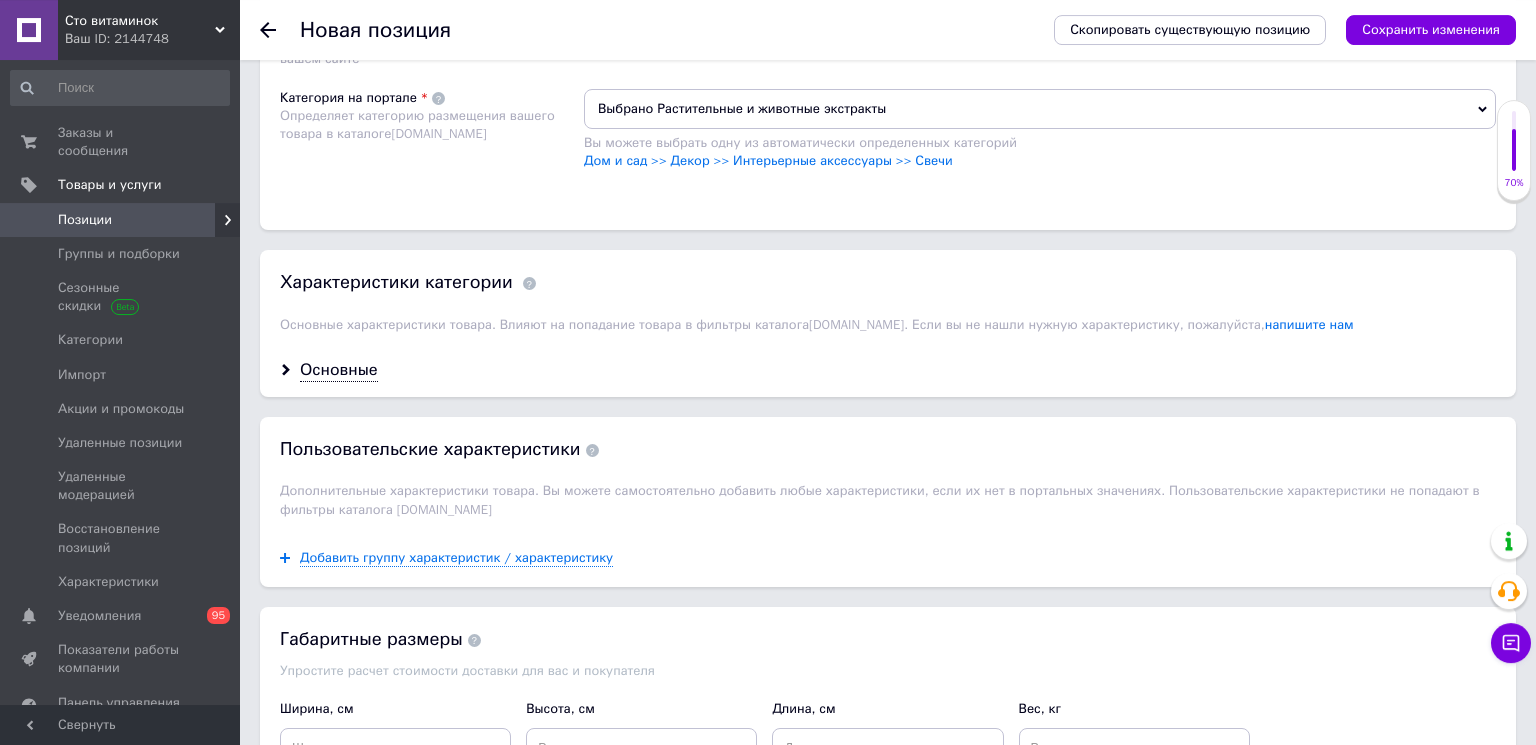 scroll, scrollTop: 1620, scrollLeft: 0, axis: vertical 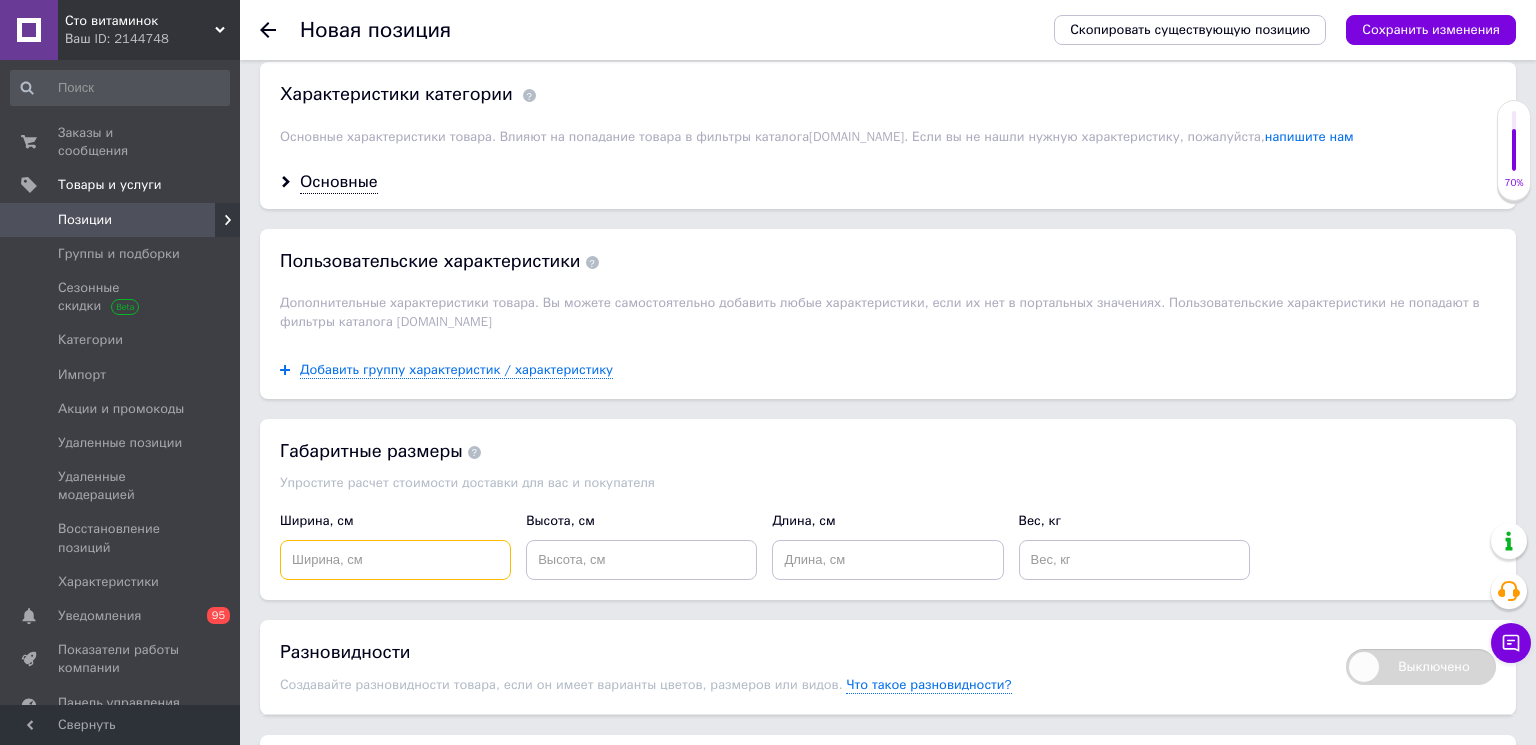 click at bounding box center [395, 560] 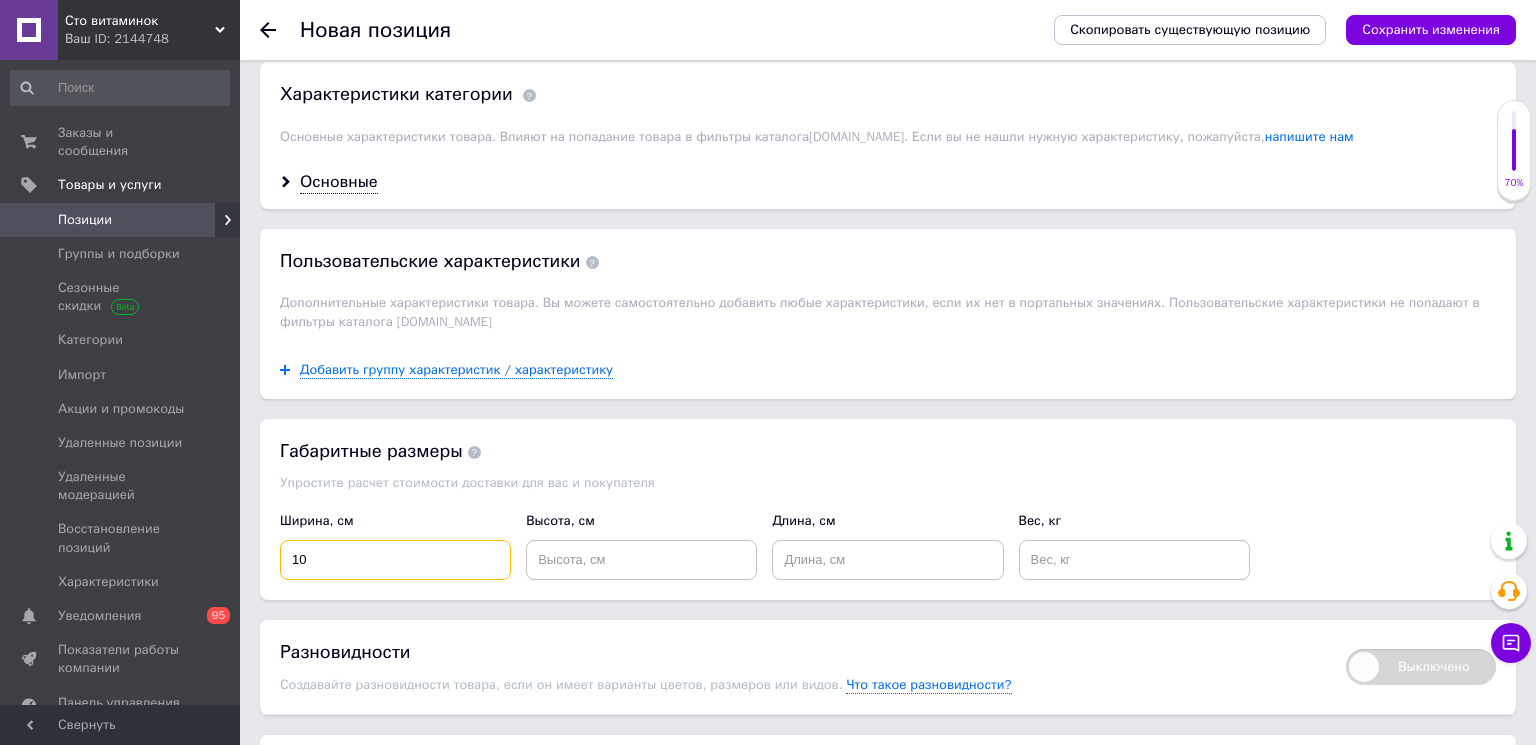 type on "10" 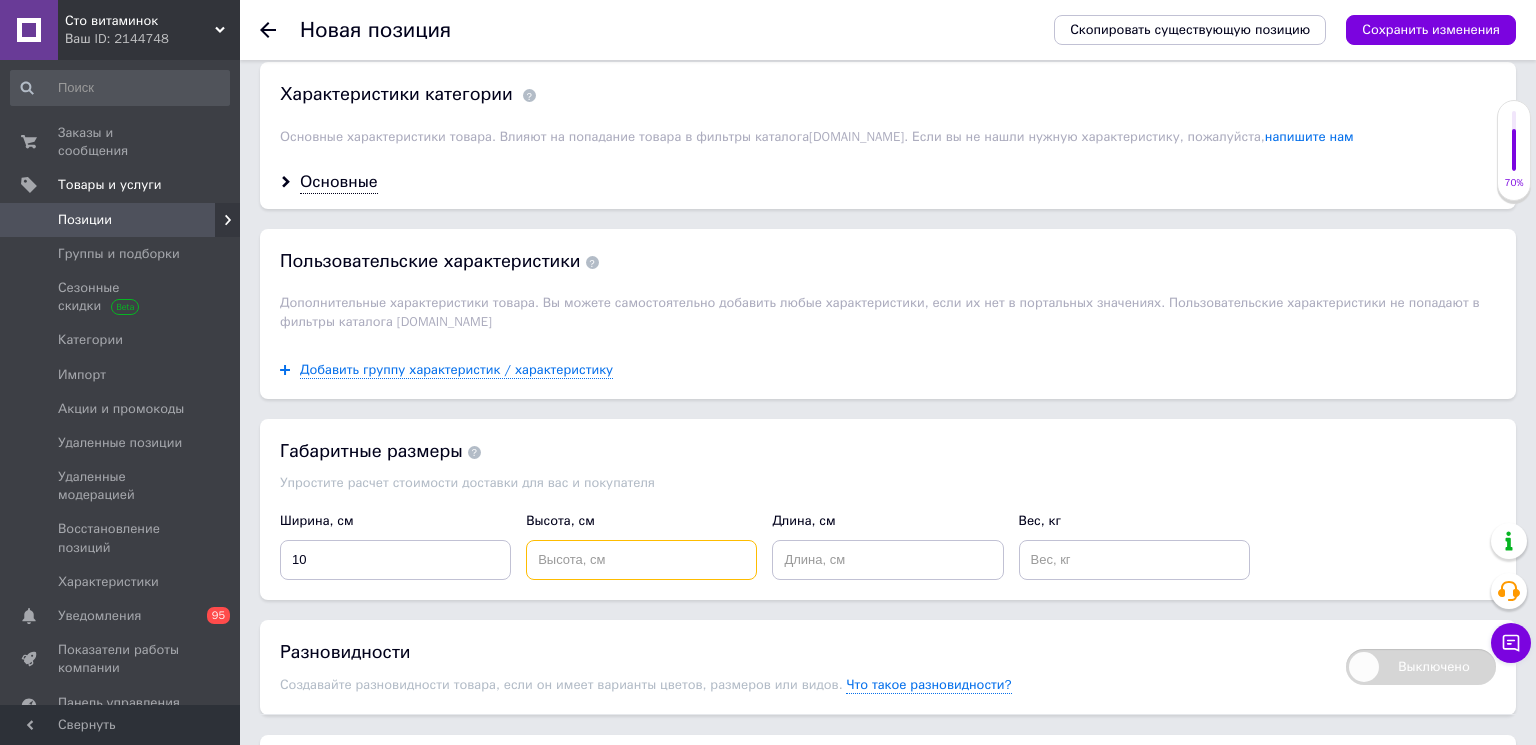 click at bounding box center [641, 560] 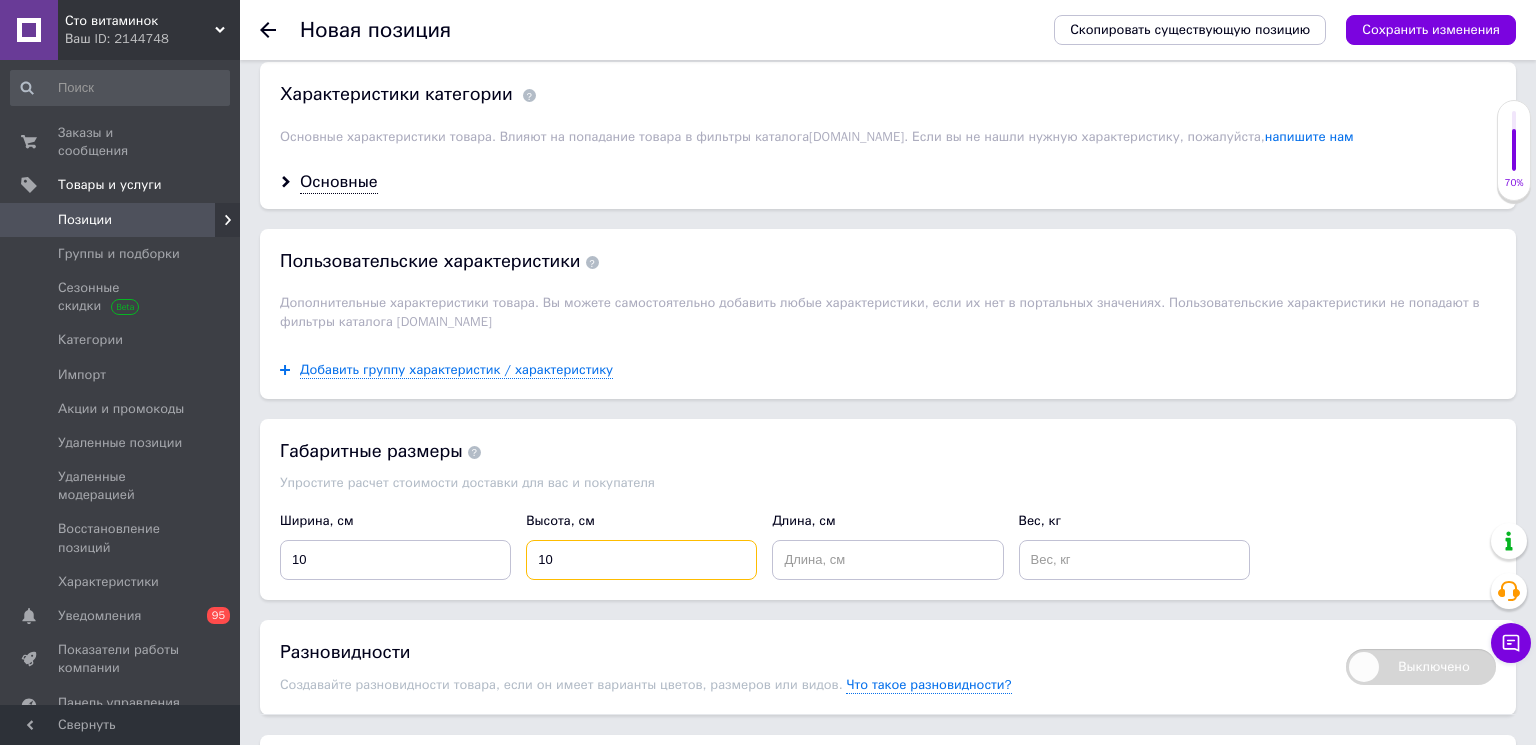 type on "10" 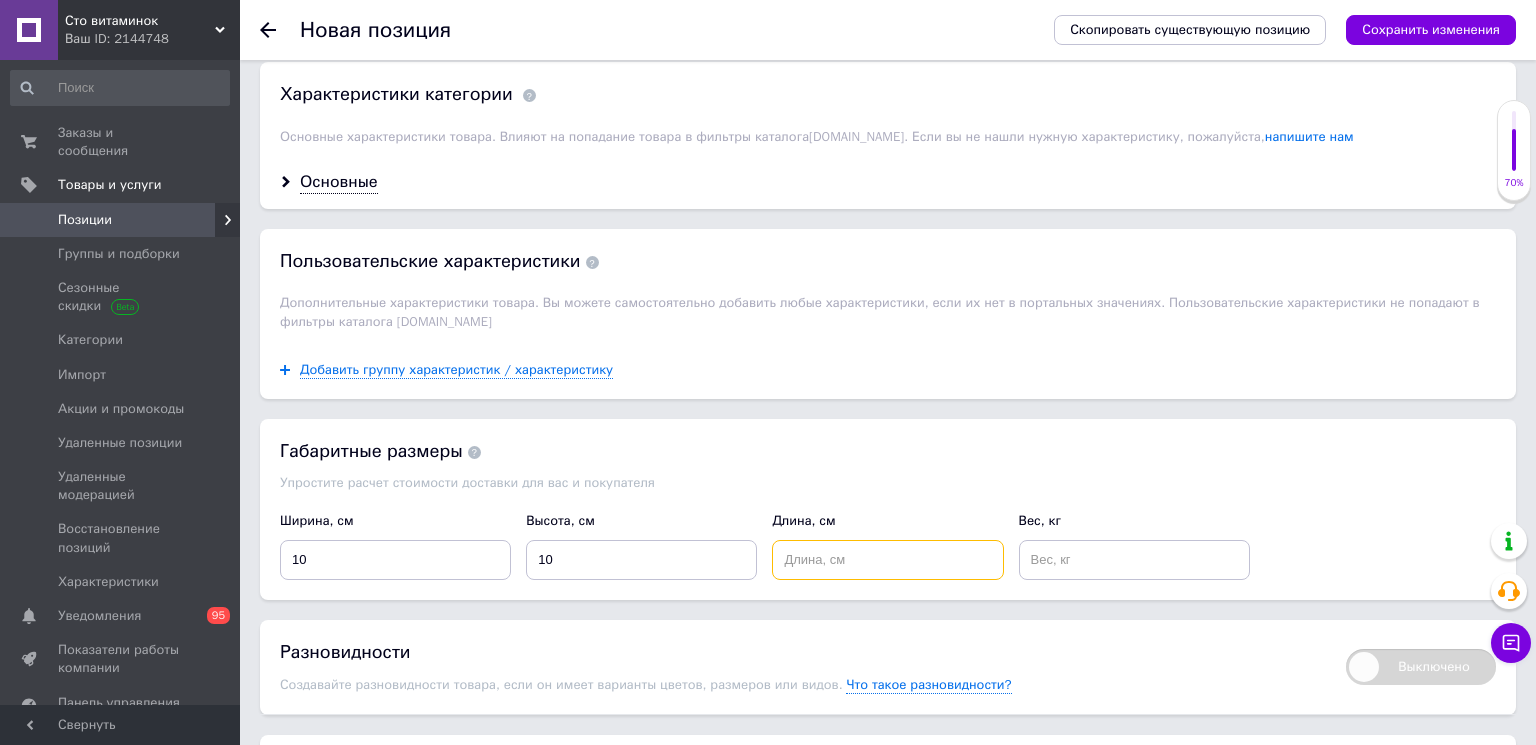 click at bounding box center [887, 560] 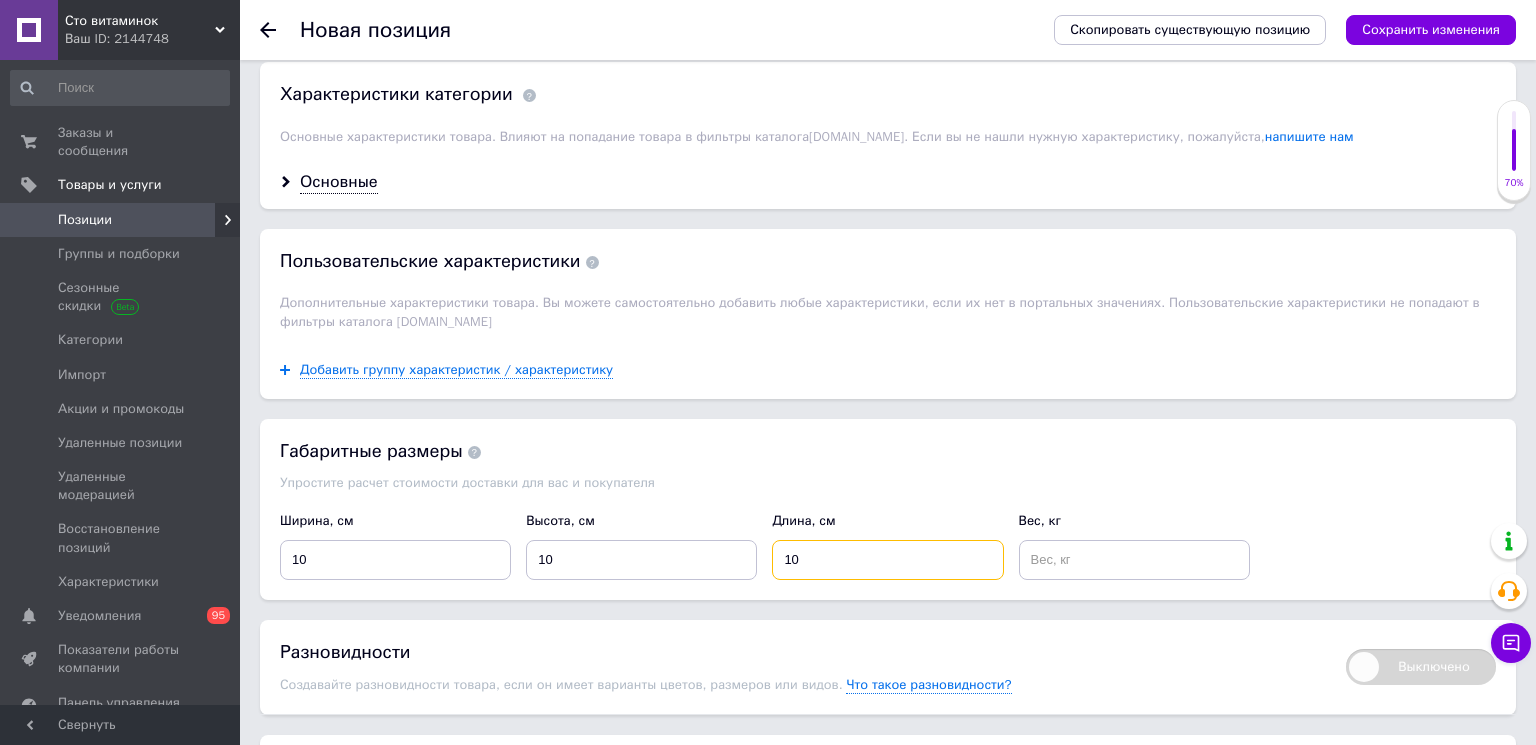 type on "10" 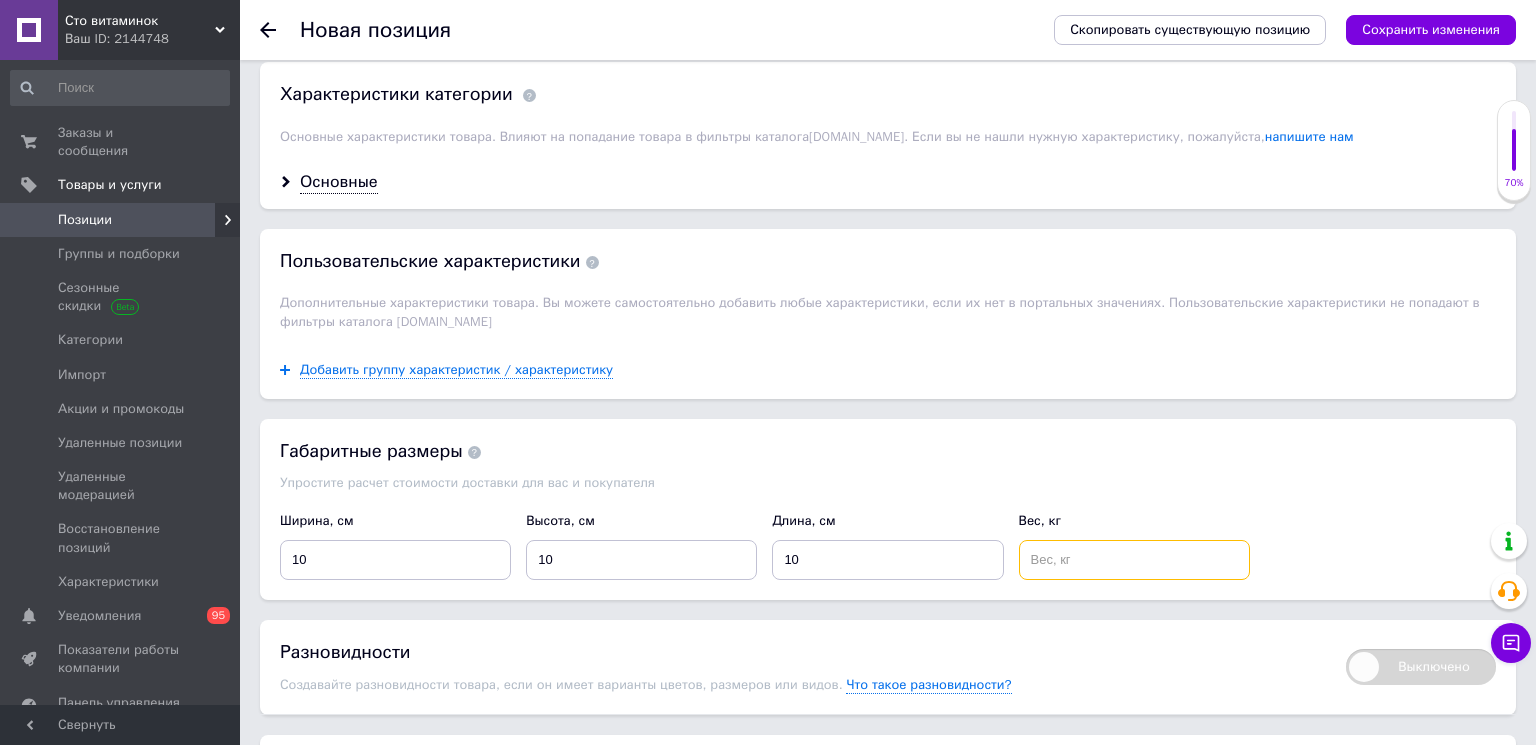 click at bounding box center [1134, 560] 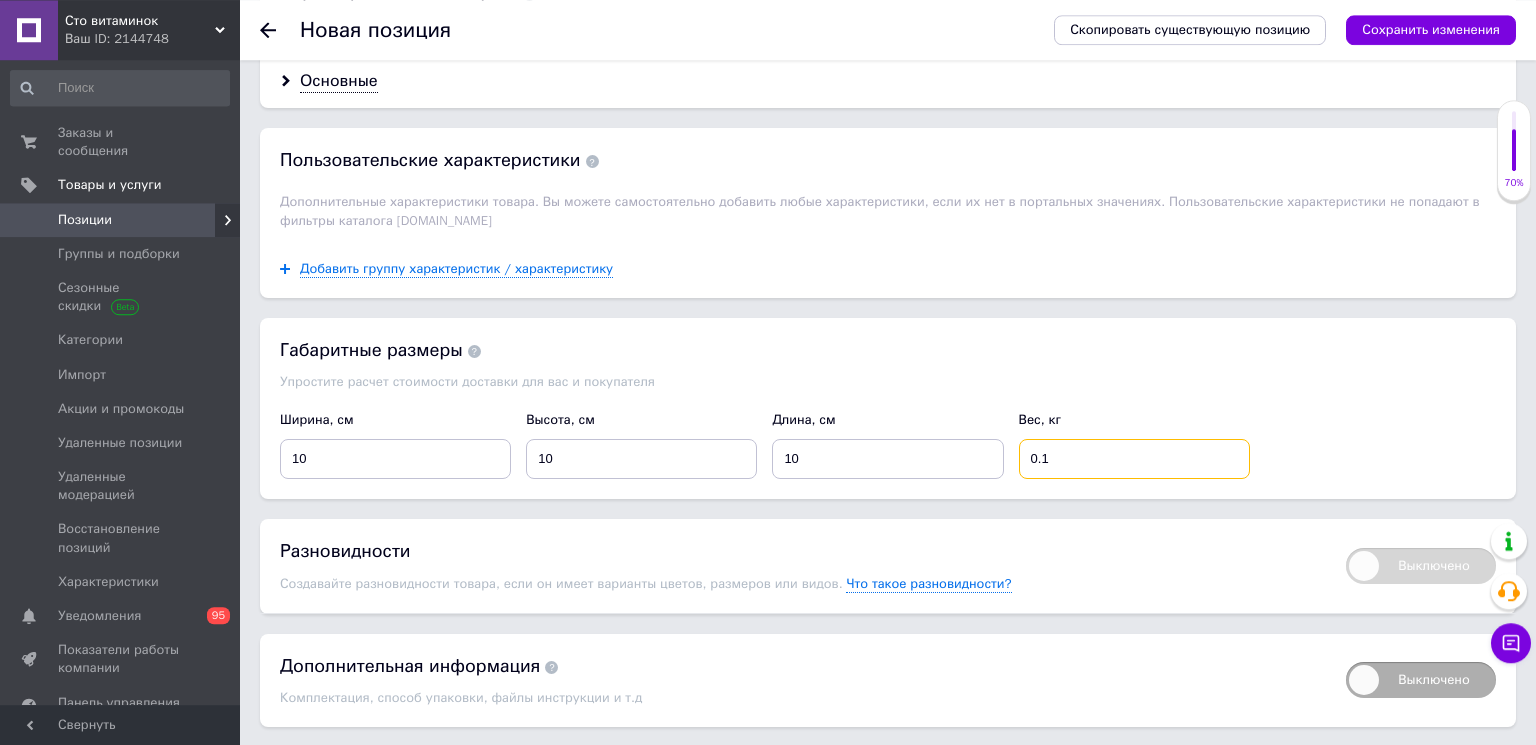 scroll, scrollTop: 1944, scrollLeft: 0, axis: vertical 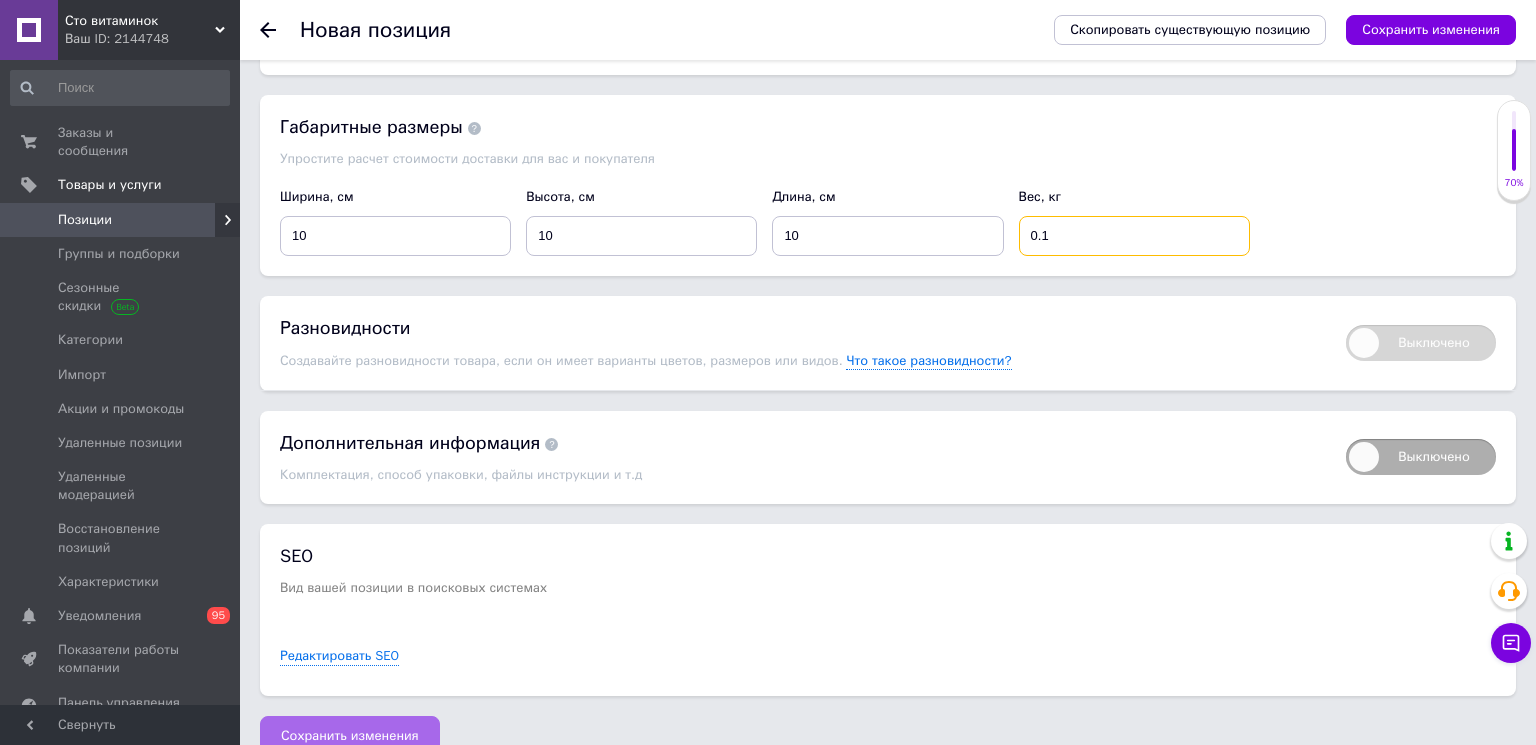 type on "0.1" 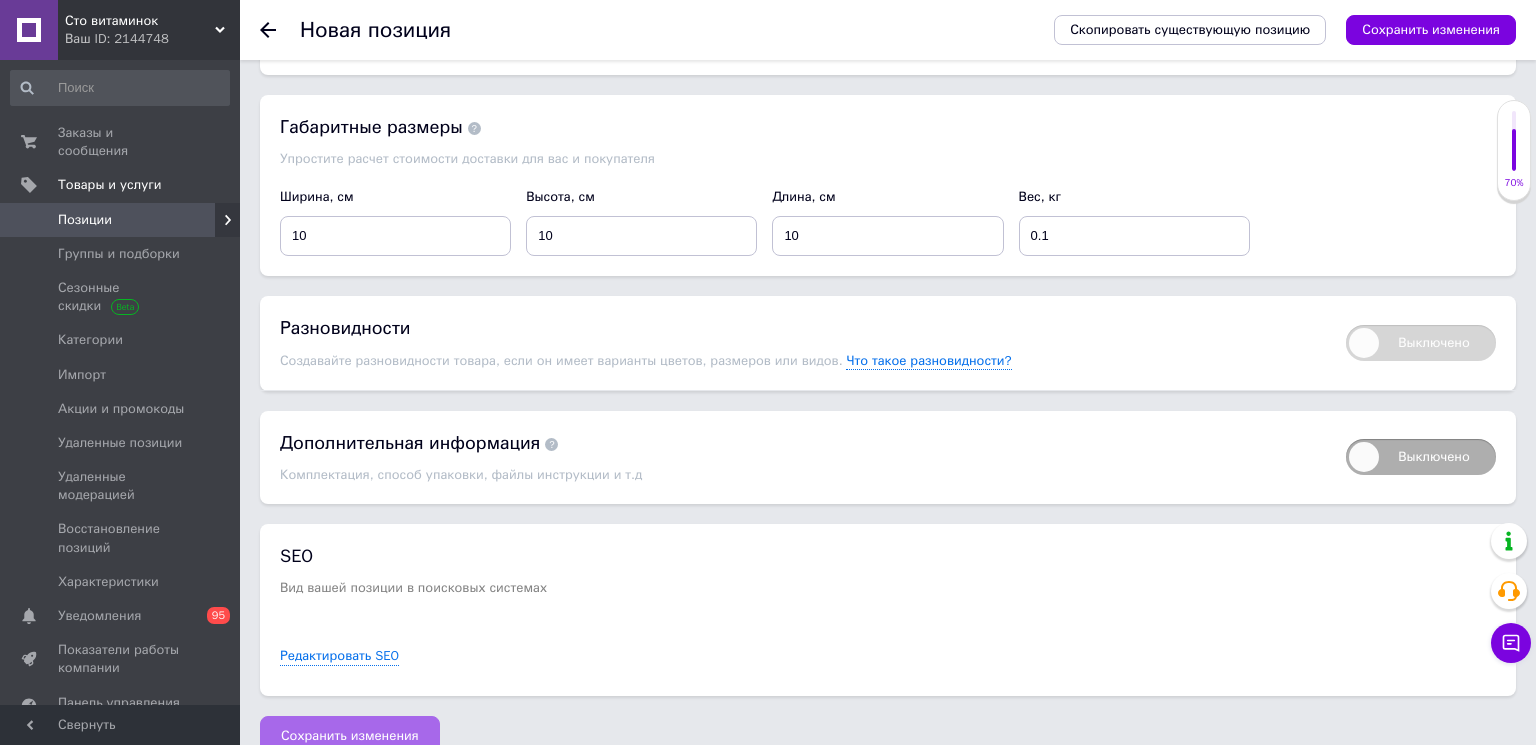 click on "Сохранить изменения" at bounding box center (350, 736) 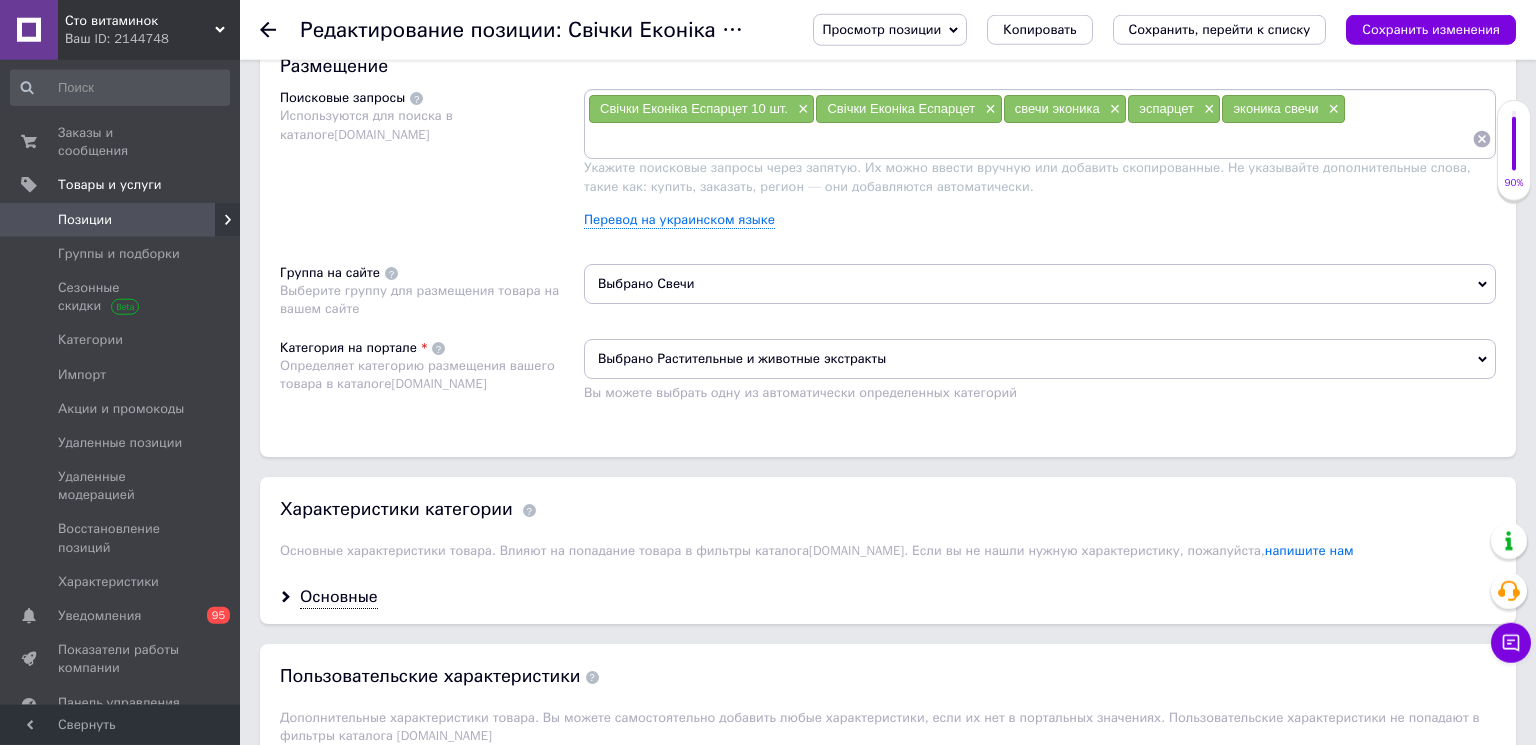 scroll, scrollTop: 1404, scrollLeft: 0, axis: vertical 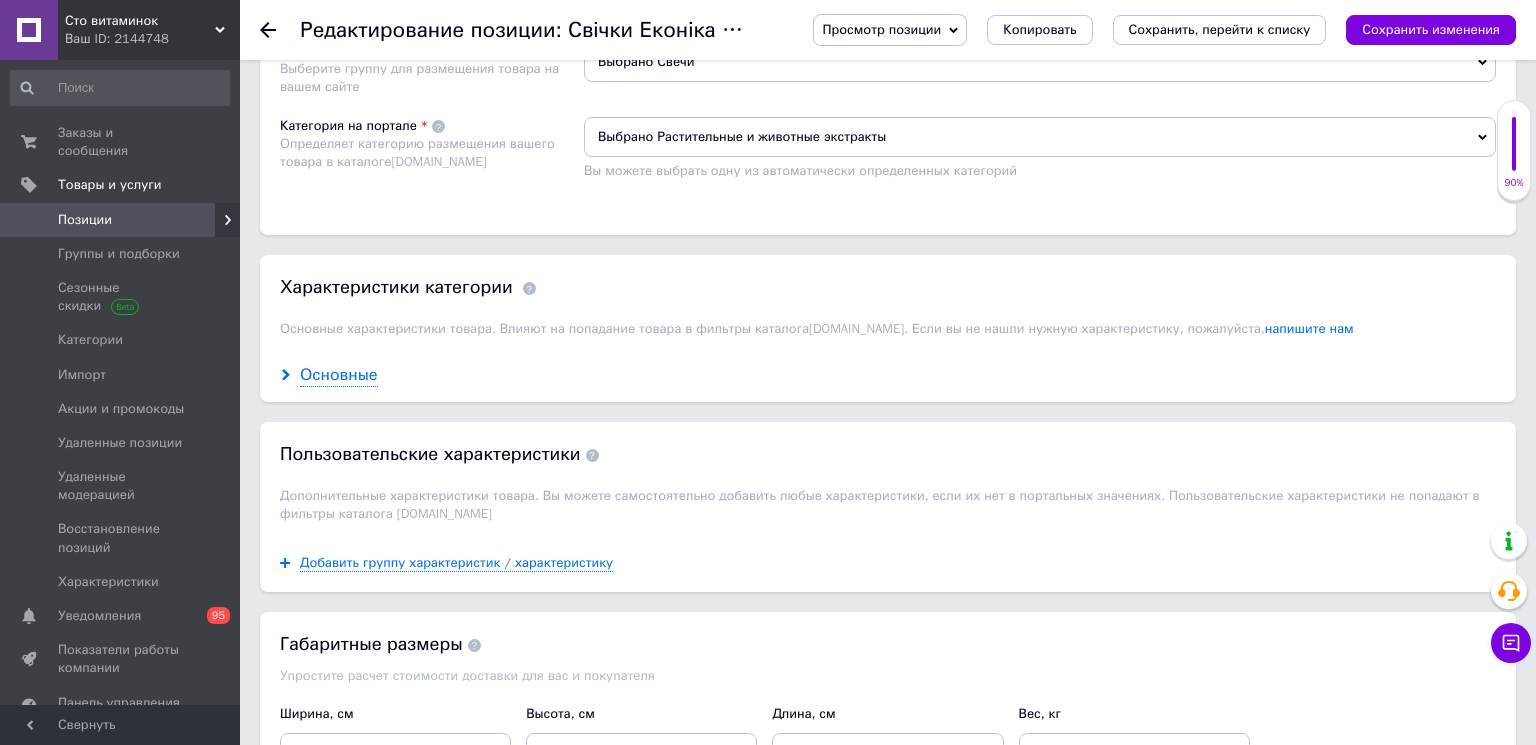 click on "Основные" at bounding box center [339, 375] 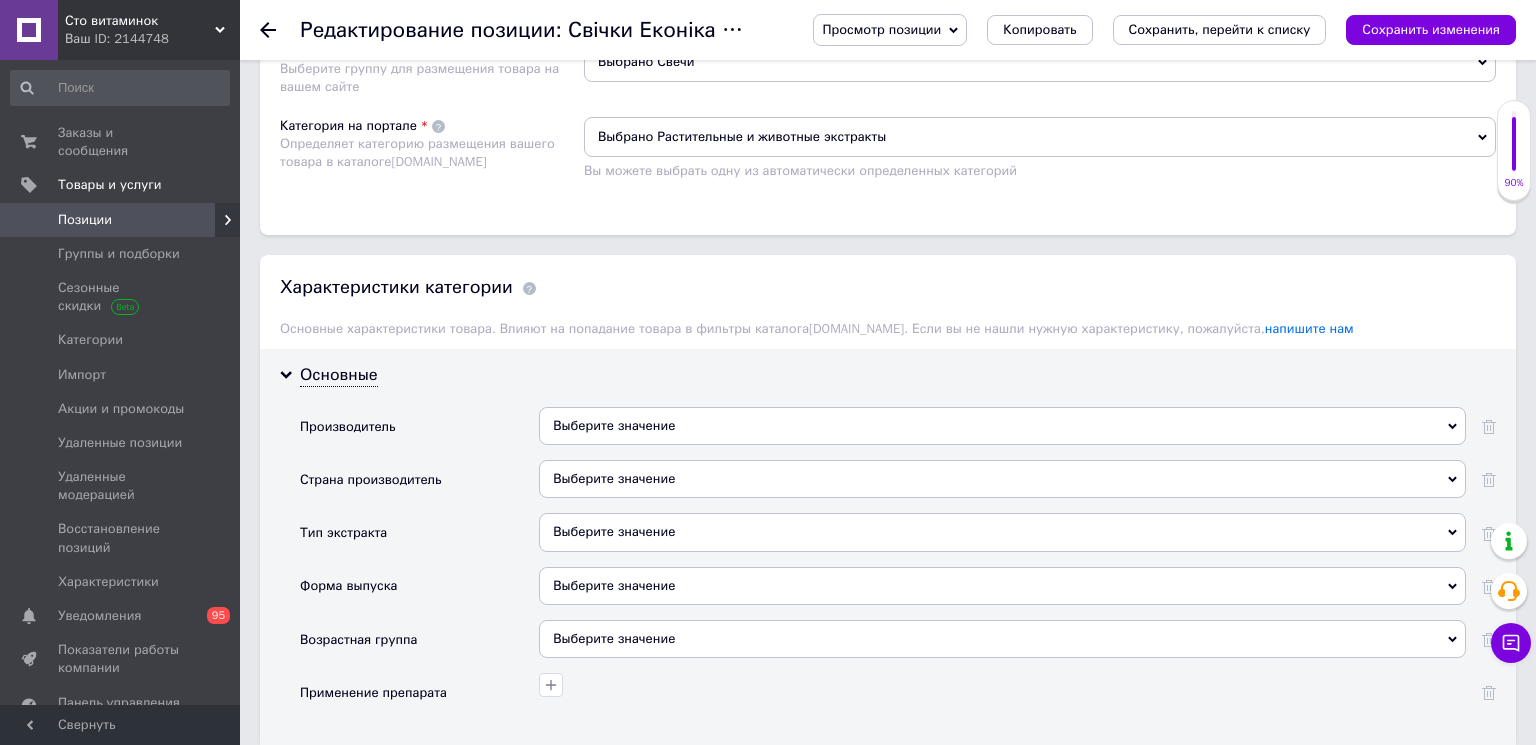 click on "Выберите значение" at bounding box center [1002, 426] 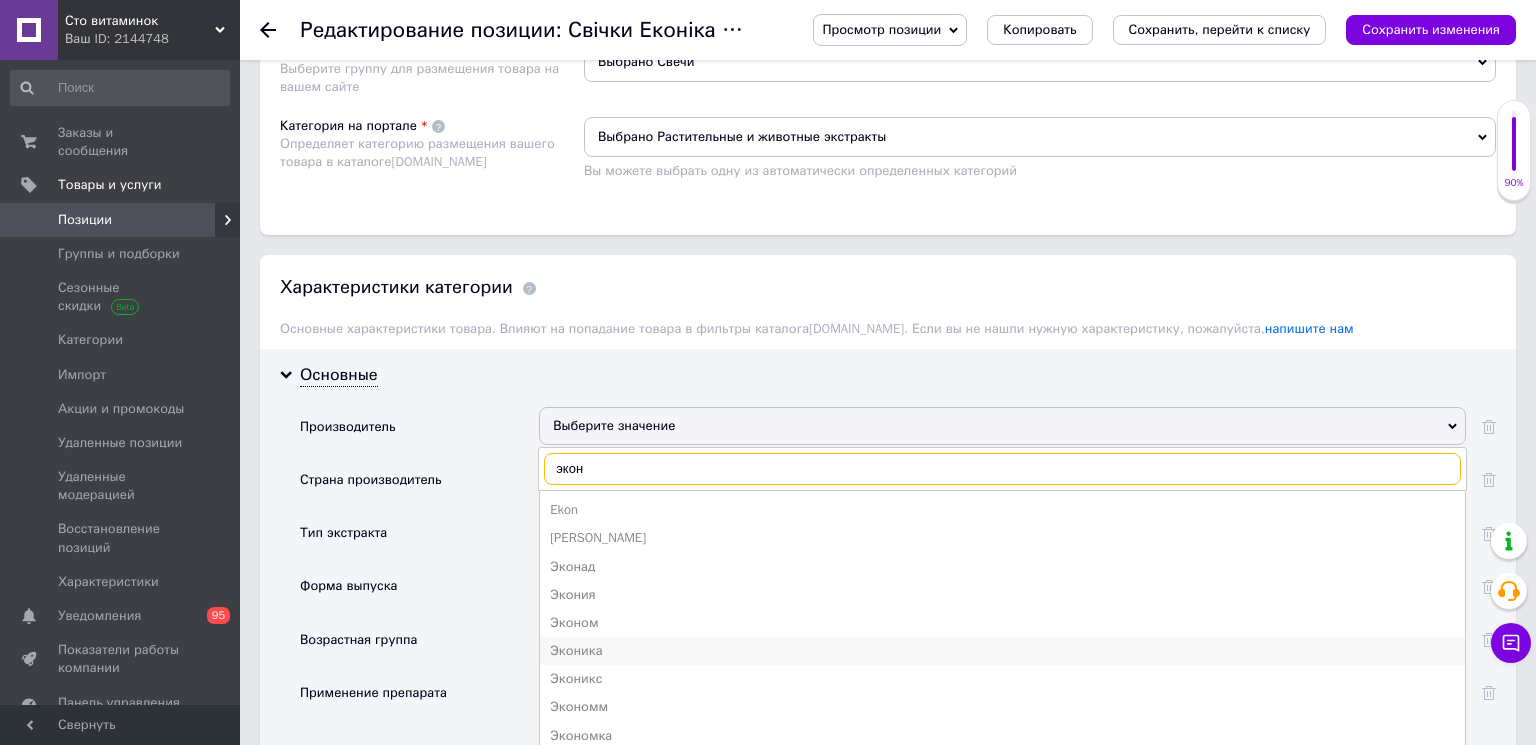 type on "экон" 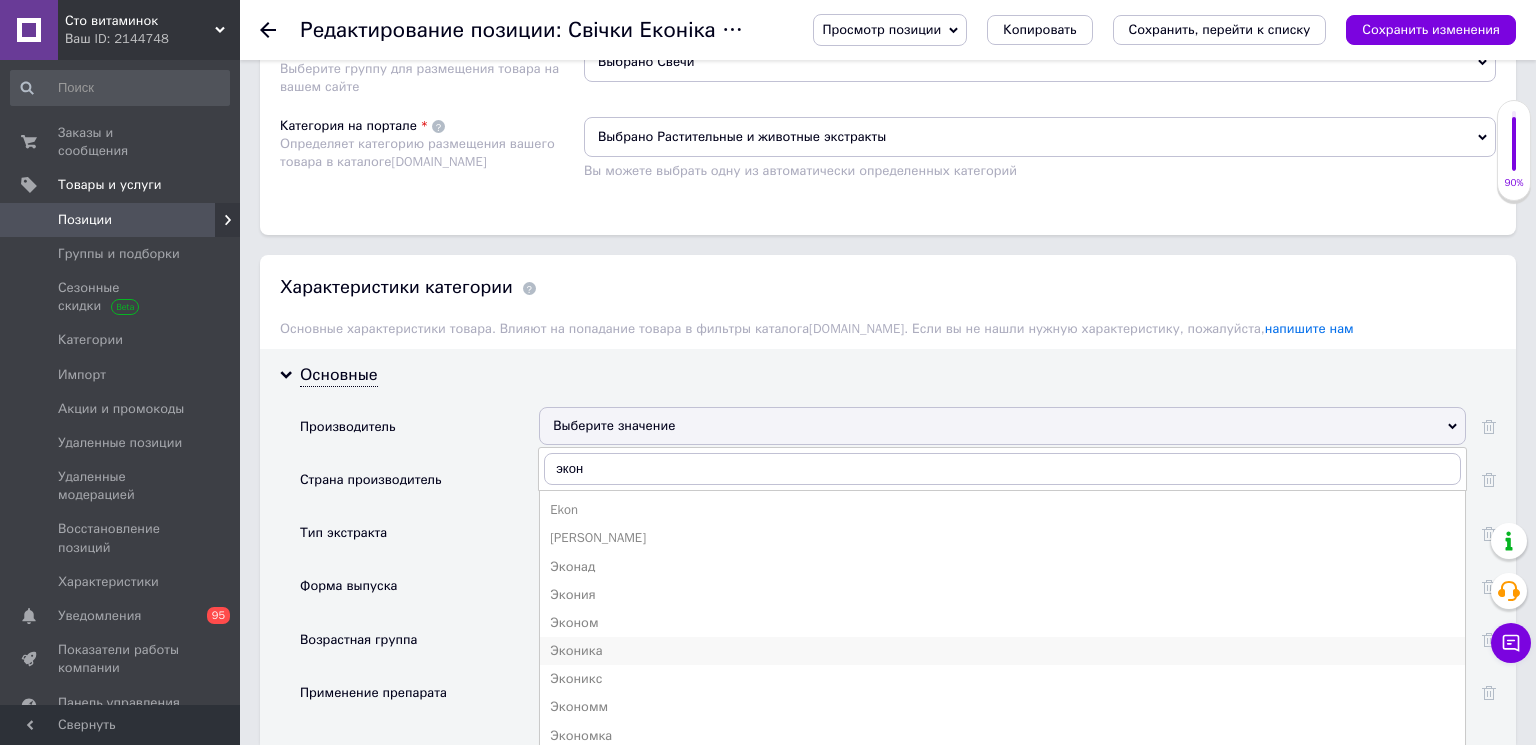 click on "Эконика" at bounding box center [1002, 651] 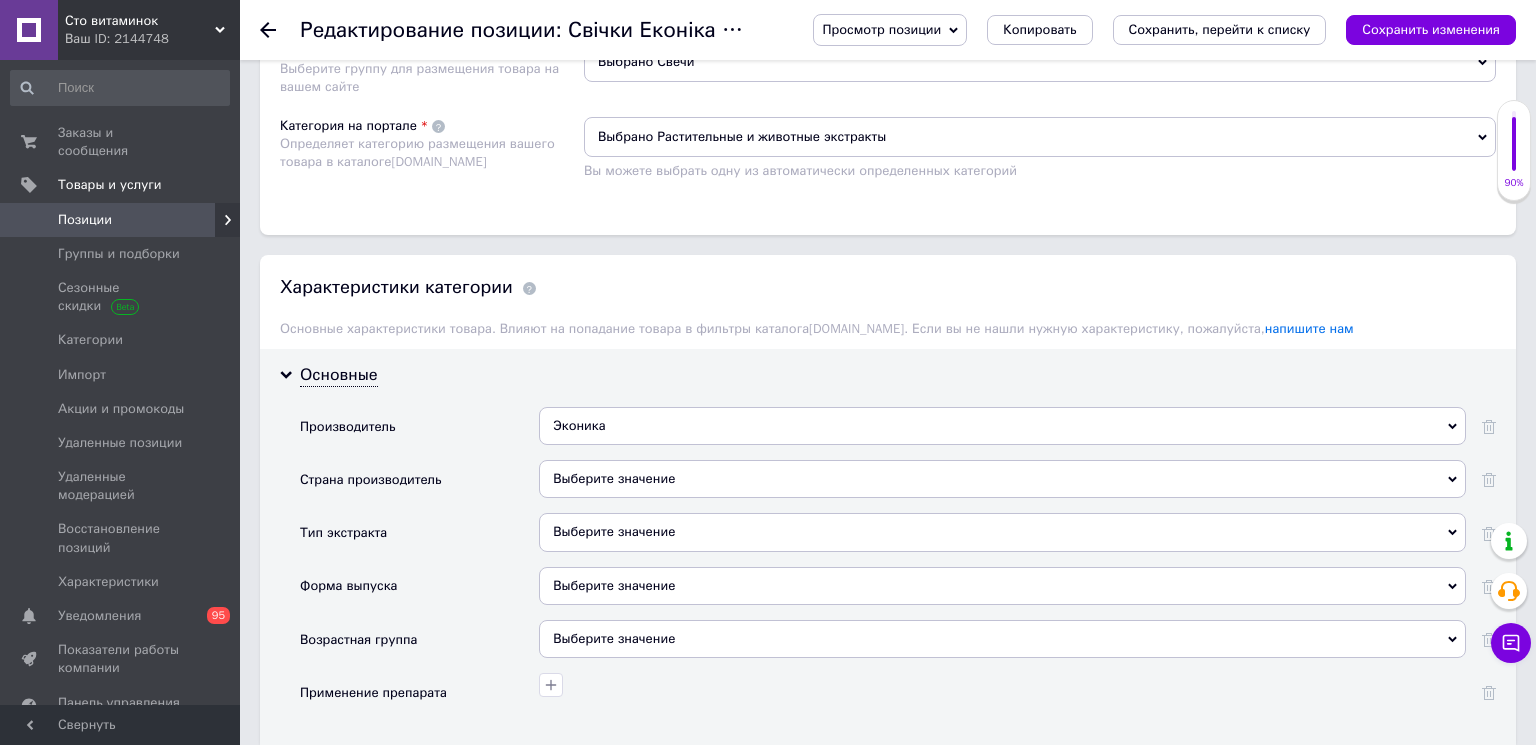 click on "Выберите значение" at bounding box center (1002, 479) 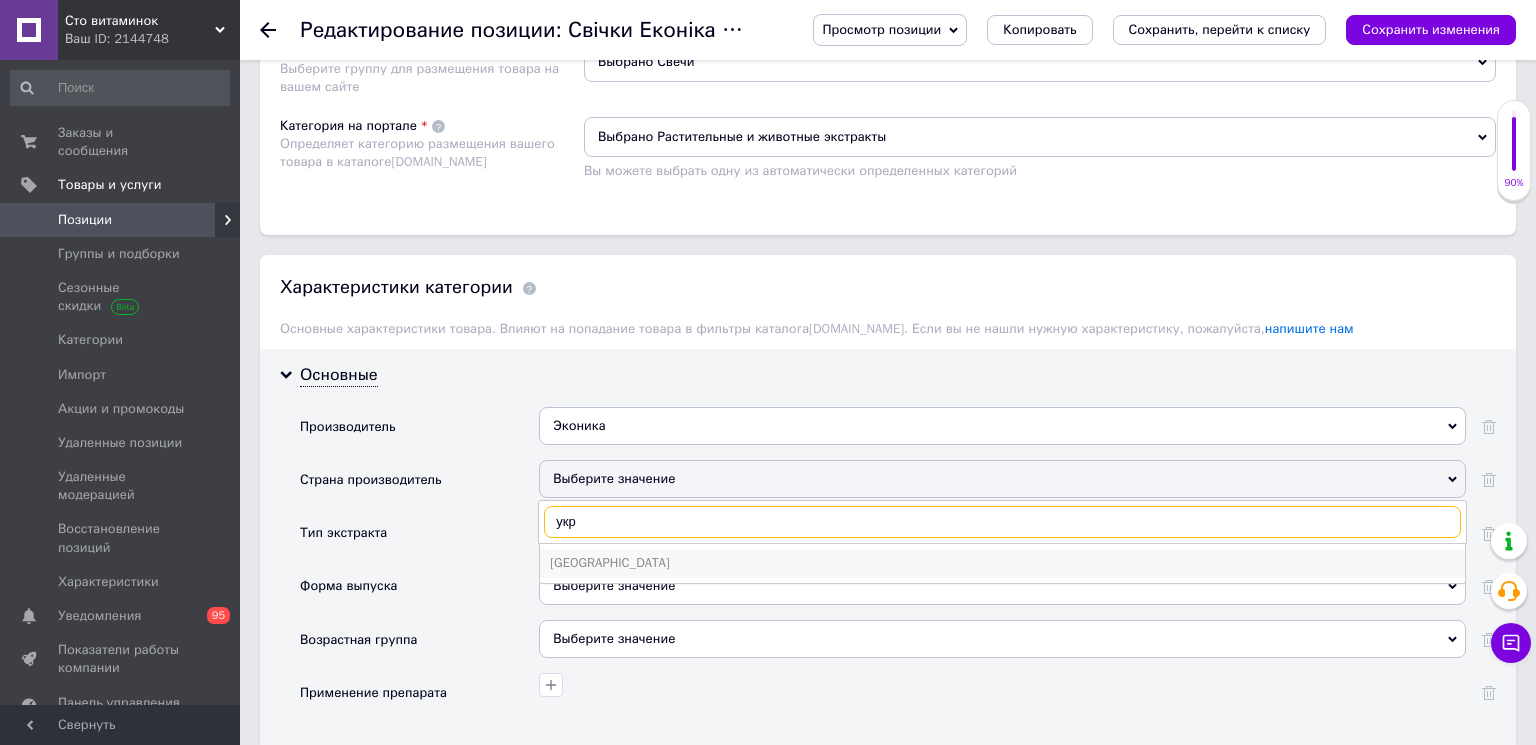 type on "укр" 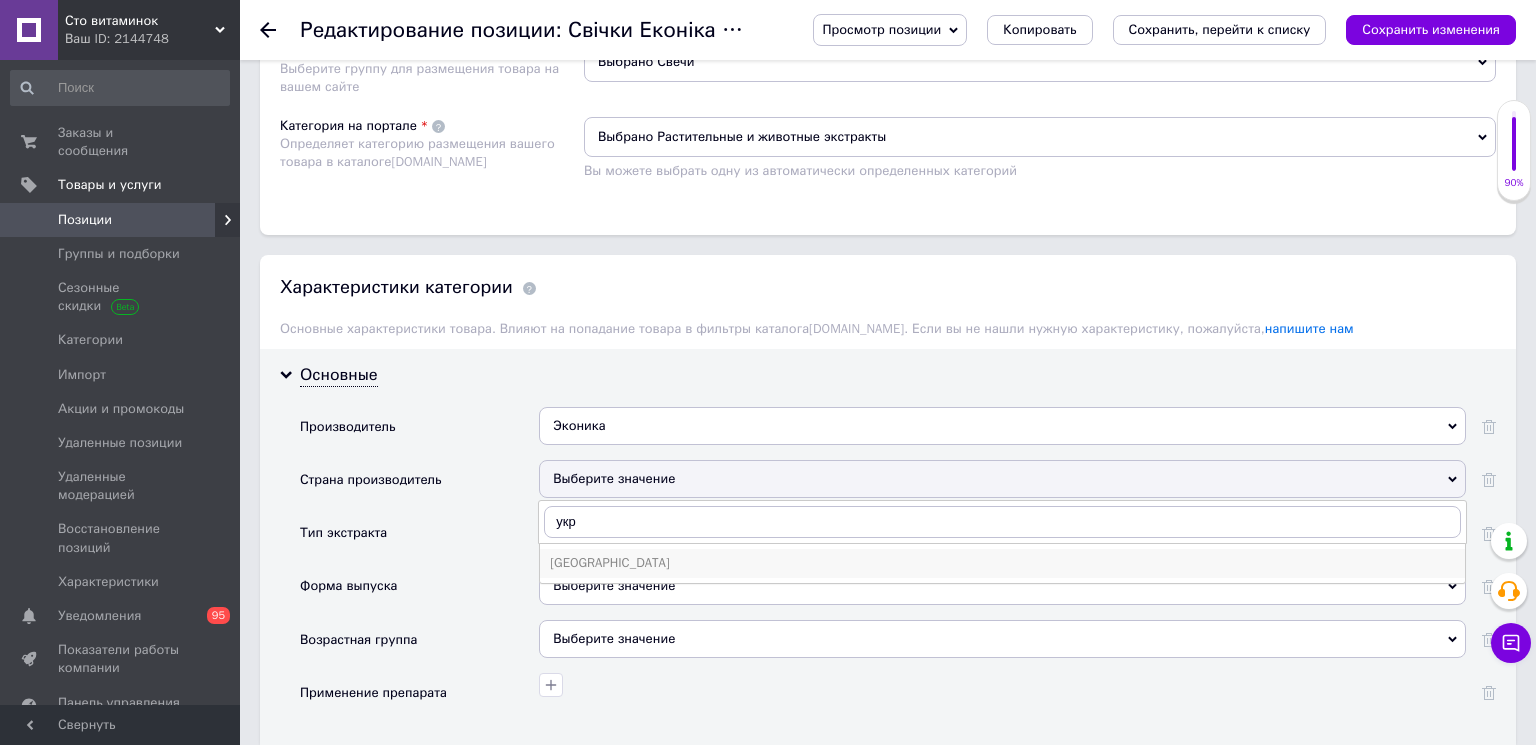 click on "[GEOGRAPHIC_DATA]" at bounding box center (1002, 563) 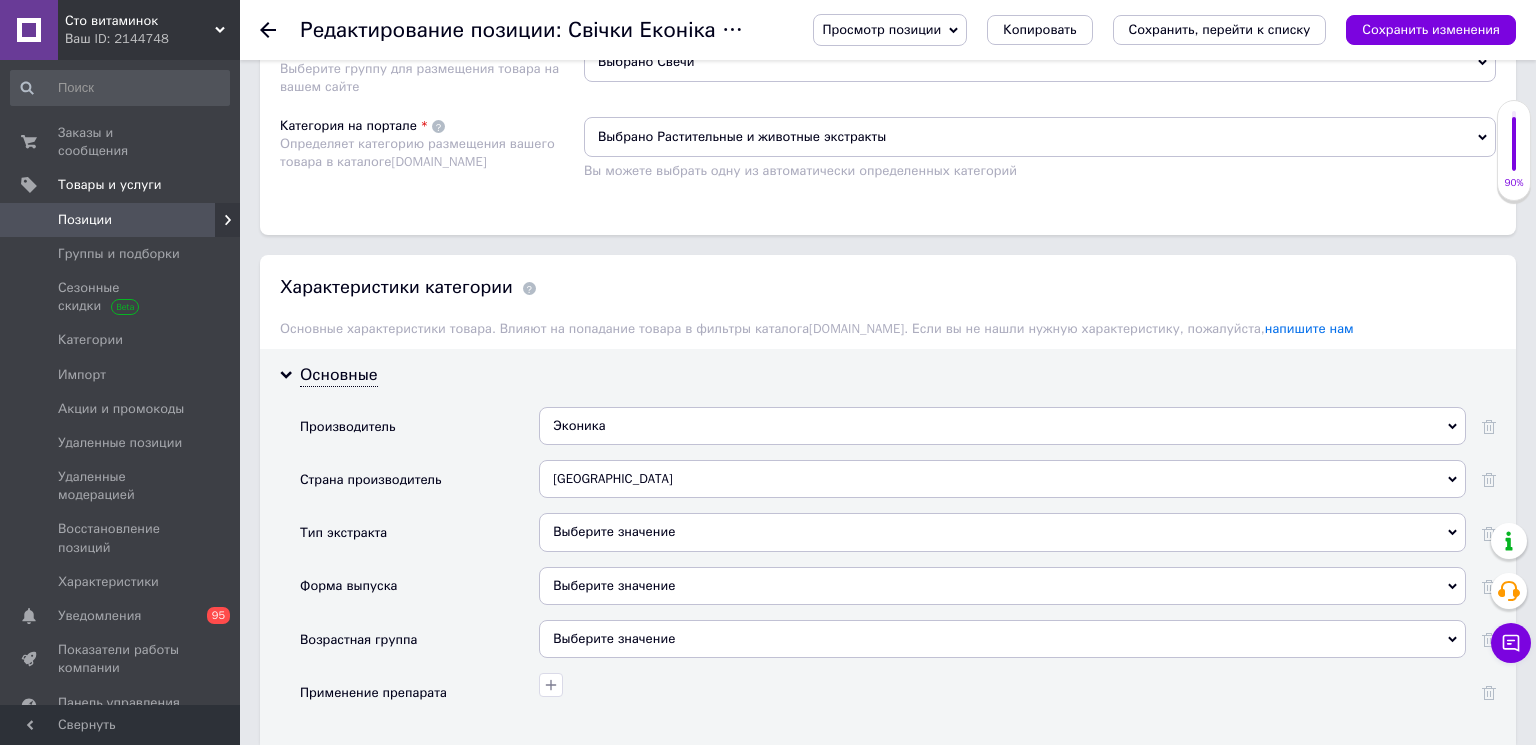 click on "Выберите значение" at bounding box center (1002, 532) 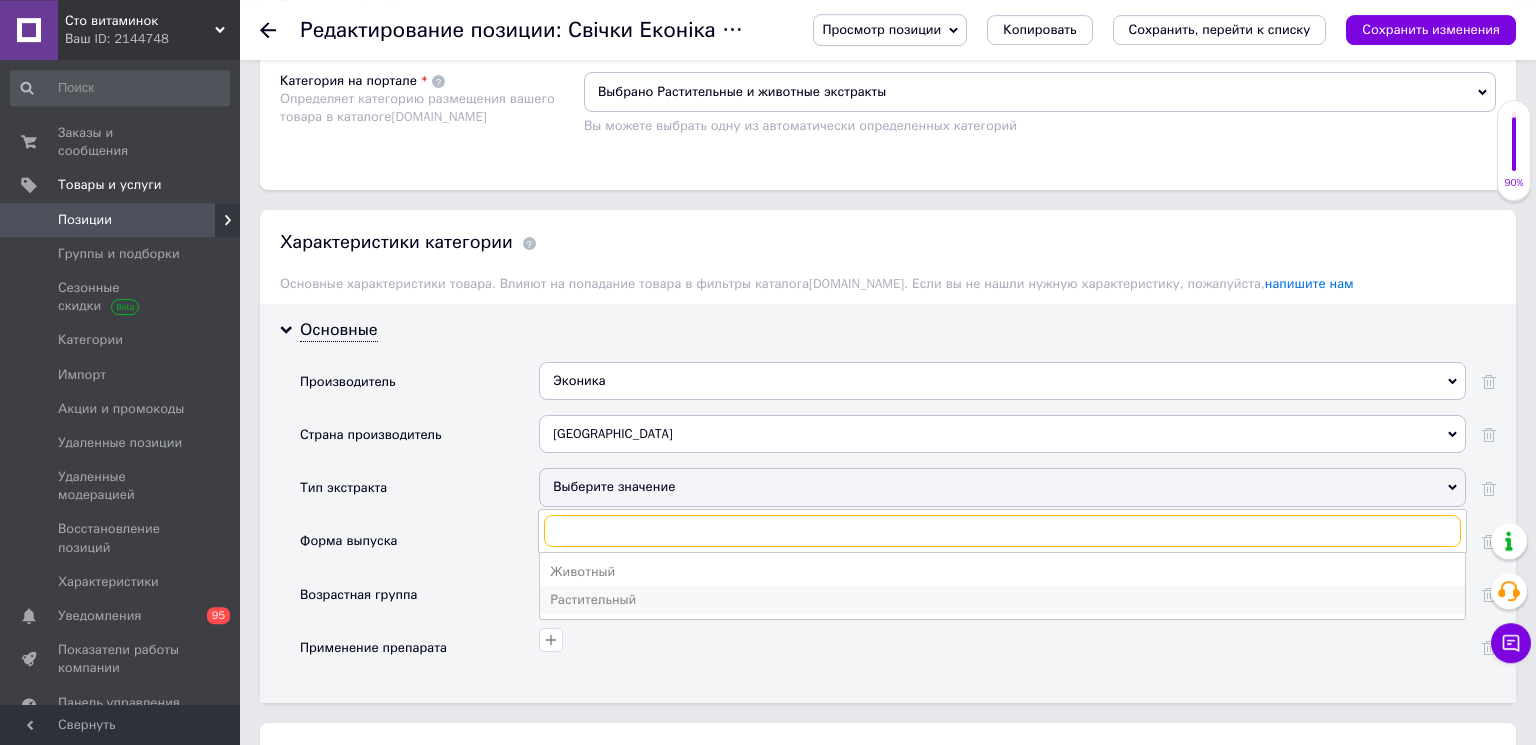 scroll, scrollTop: 1512, scrollLeft: 0, axis: vertical 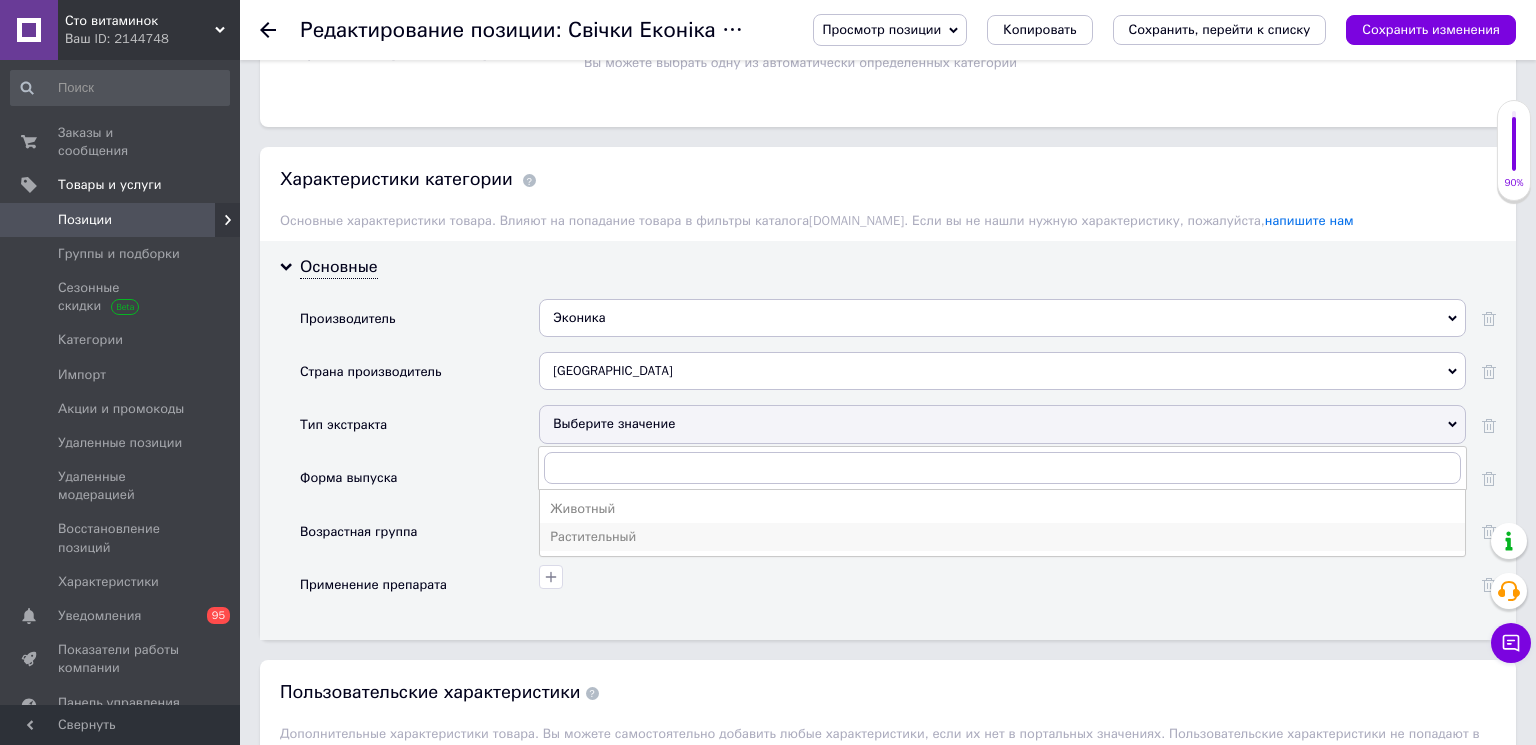 click on "Растительный" at bounding box center [1002, 537] 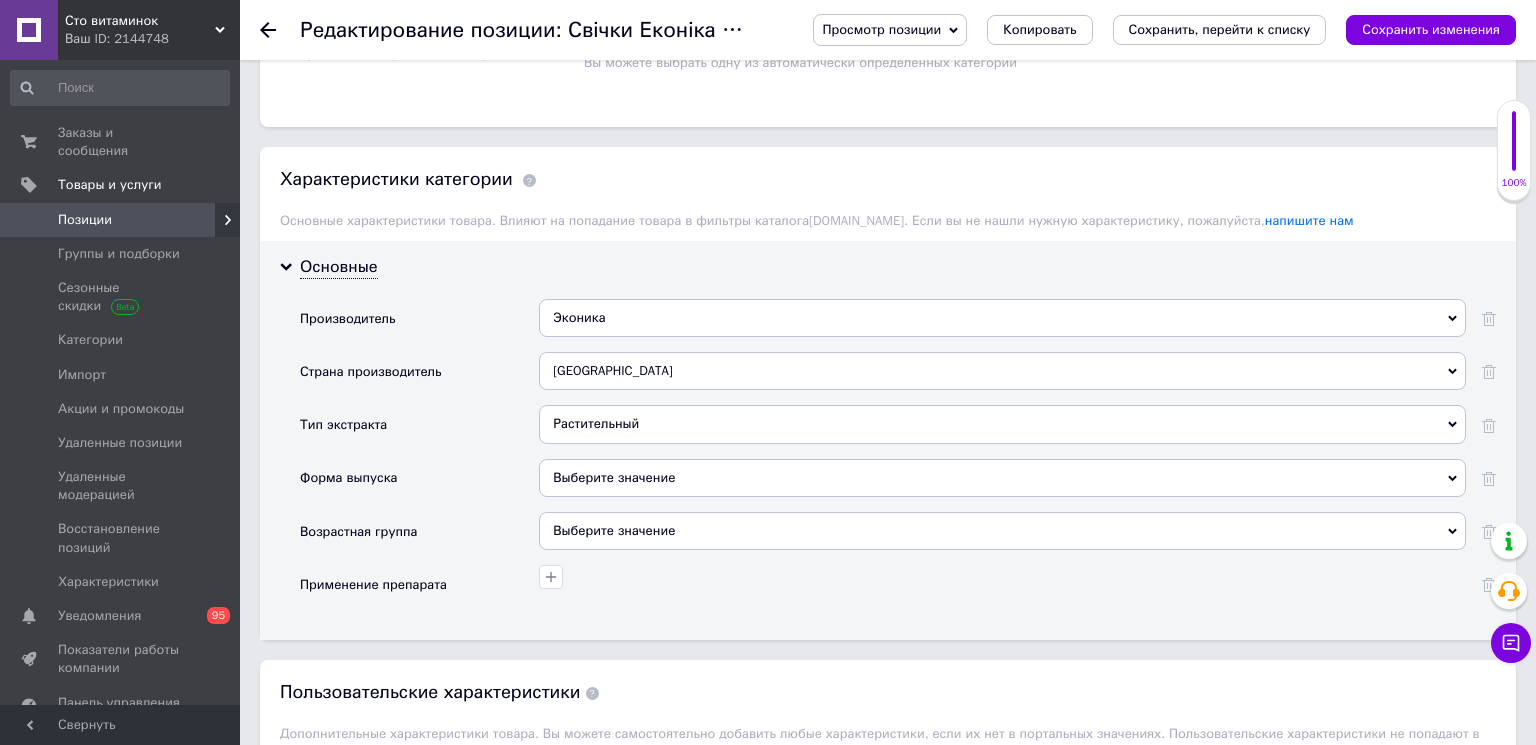 click on "Выберите значение" at bounding box center [1002, 478] 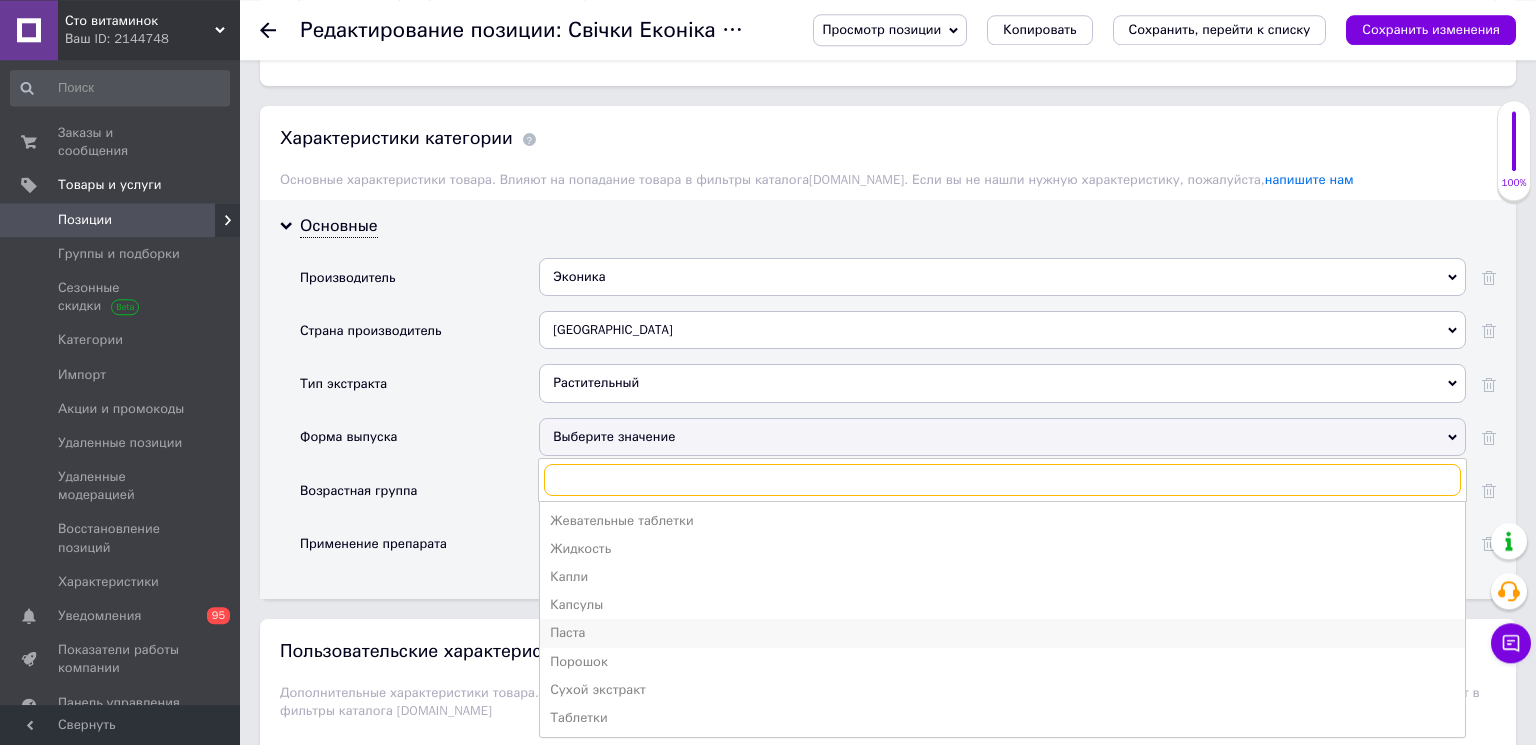 scroll, scrollTop: 1620, scrollLeft: 0, axis: vertical 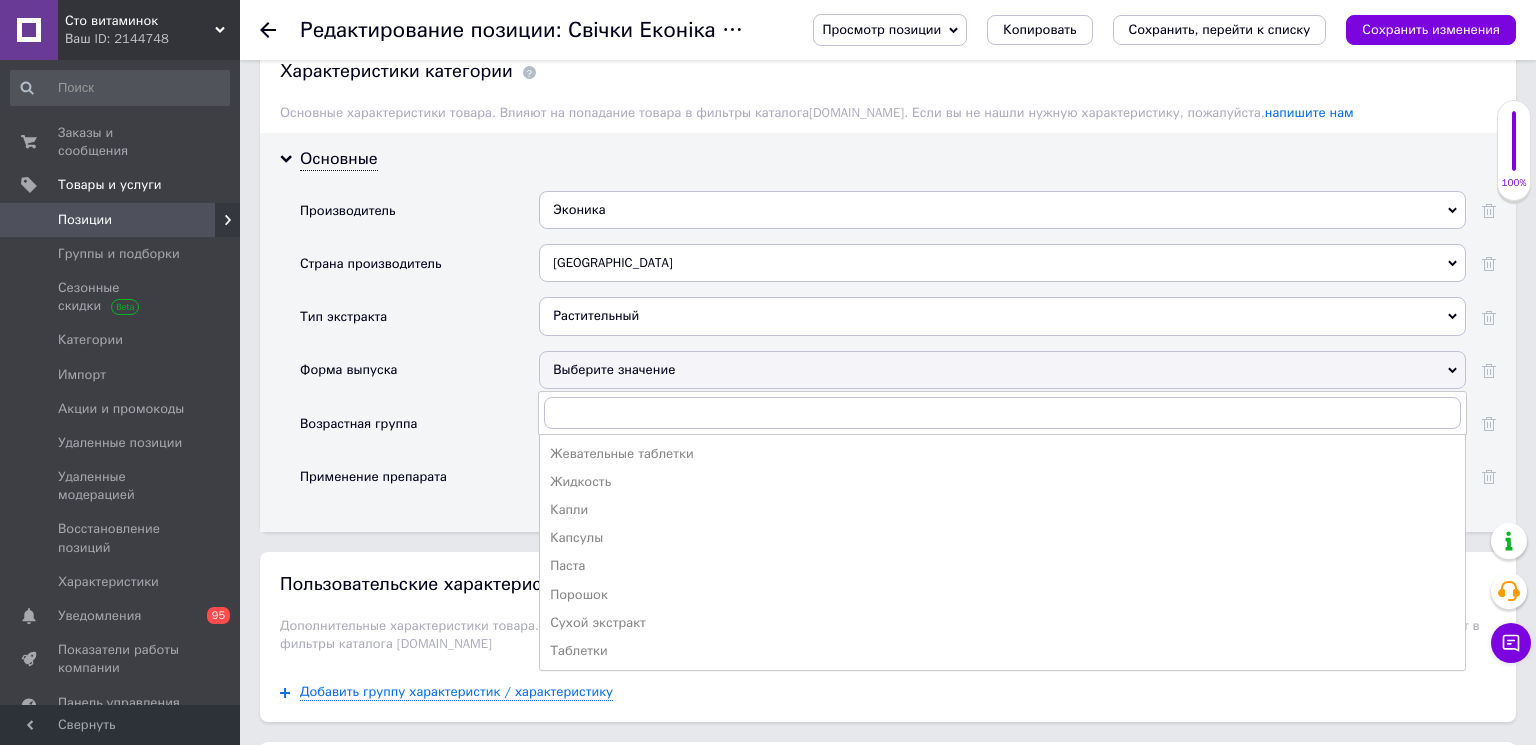 click on "Основные Производитель [PERSON_NAME]Х.О Эф Эф ЮМЭК ЭЙМ [PERSON_NAME] Эко EKS EKF Electrotechnica ELT ЭМИ EMS EMT ЭНА ЭНТ ЭОС Эра ЭРГ ESP ЭСТ ЭТА ЭТГ ETS ЭФА Эха ЭХО [PERSON_NAME] Эвна [PERSON_NAME] Egis Pharmaceuticals Эдас Эдда Эдем [PERSON_NAME] Электростальский завод котельного оборудования Энгельсский завод магнитных сепараторов ЭКАН Экер Экол Ekom Ekon ЭКОР ЭКОС Экси ЭКСО ЭКТА Экум Экона [PERSON_NAME] Эконом Эконика Эконикс Экономм [PERSON_NAME] ИЦ Экономи Экономикус ЭкономСвет Русь-Эконом ЭкономФрант Эконикс-Эксперт Эконом [PERSON_NAME] дом Экономический Восточный Регион [GEOGRAPHIC_DATA]" at bounding box center (888, 332) 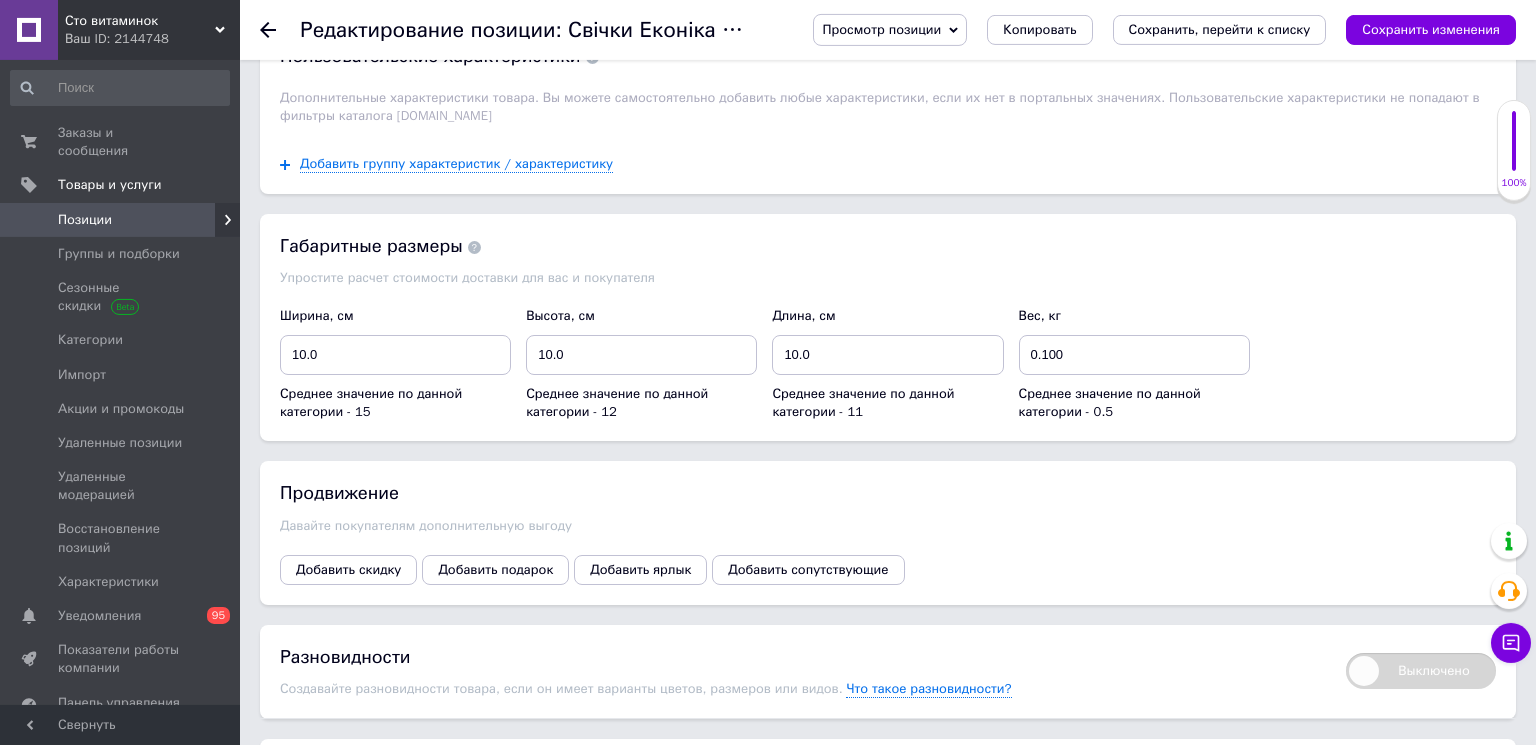 scroll, scrollTop: 2160, scrollLeft: 0, axis: vertical 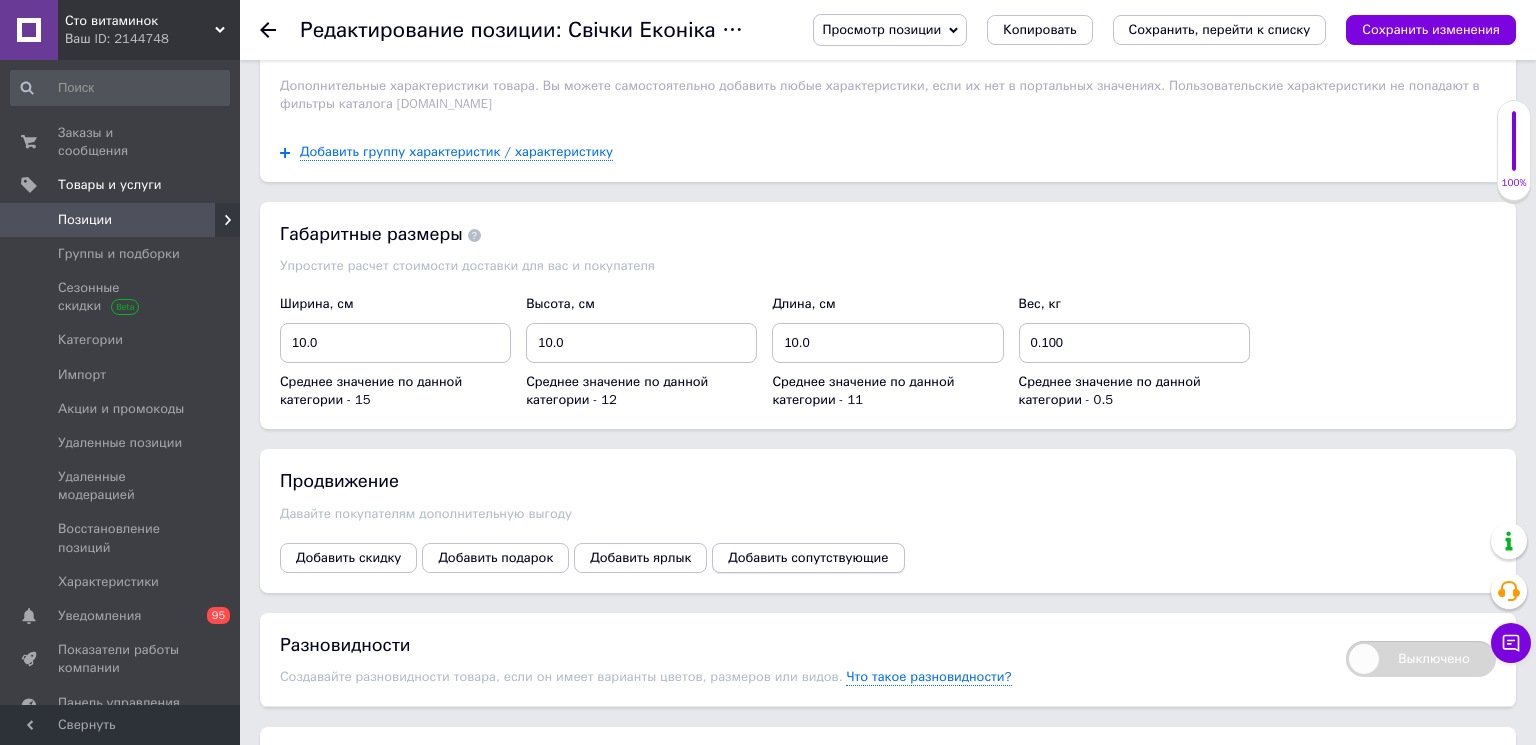 click on "Добавить сопутствующие" at bounding box center [808, 558] 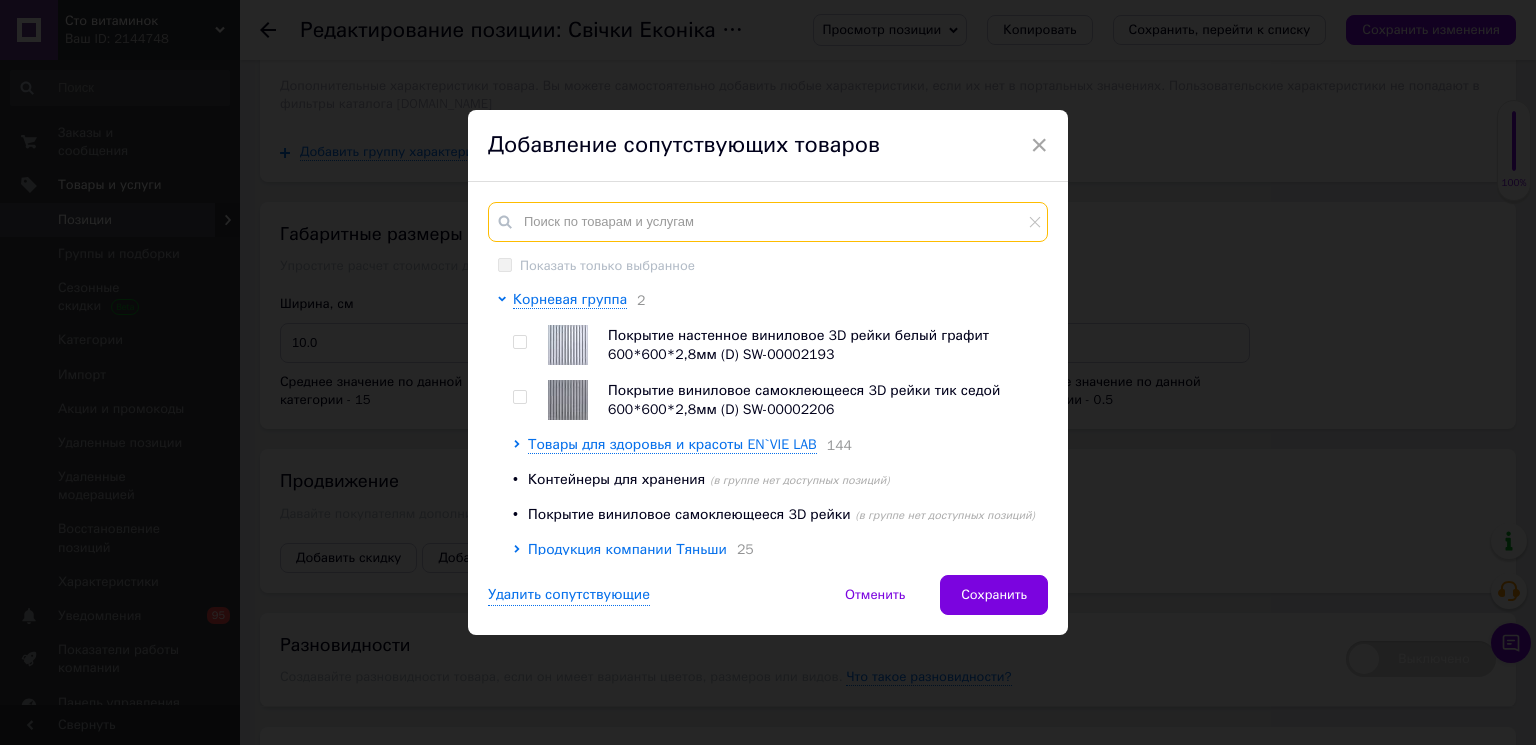 click at bounding box center [768, 222] 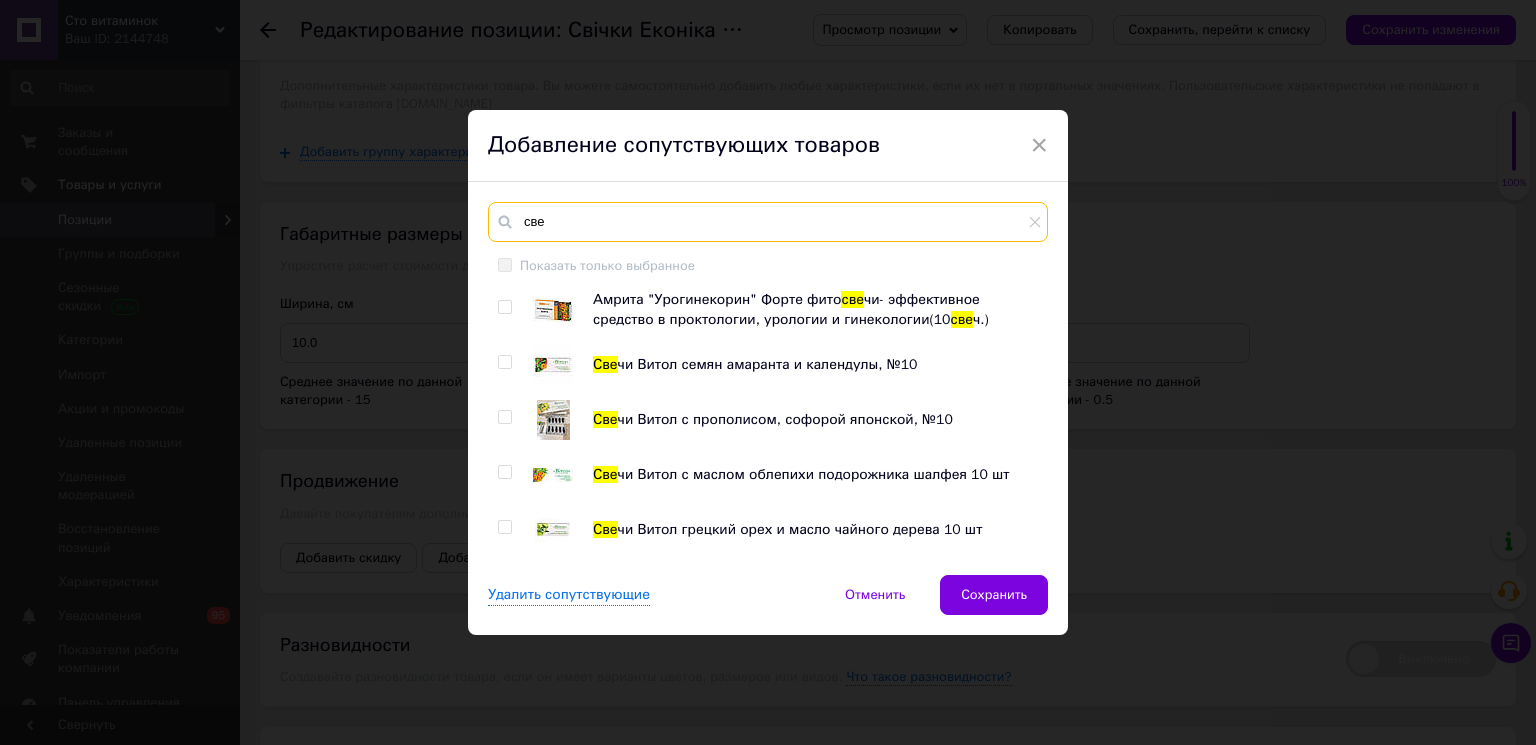 type on "све" 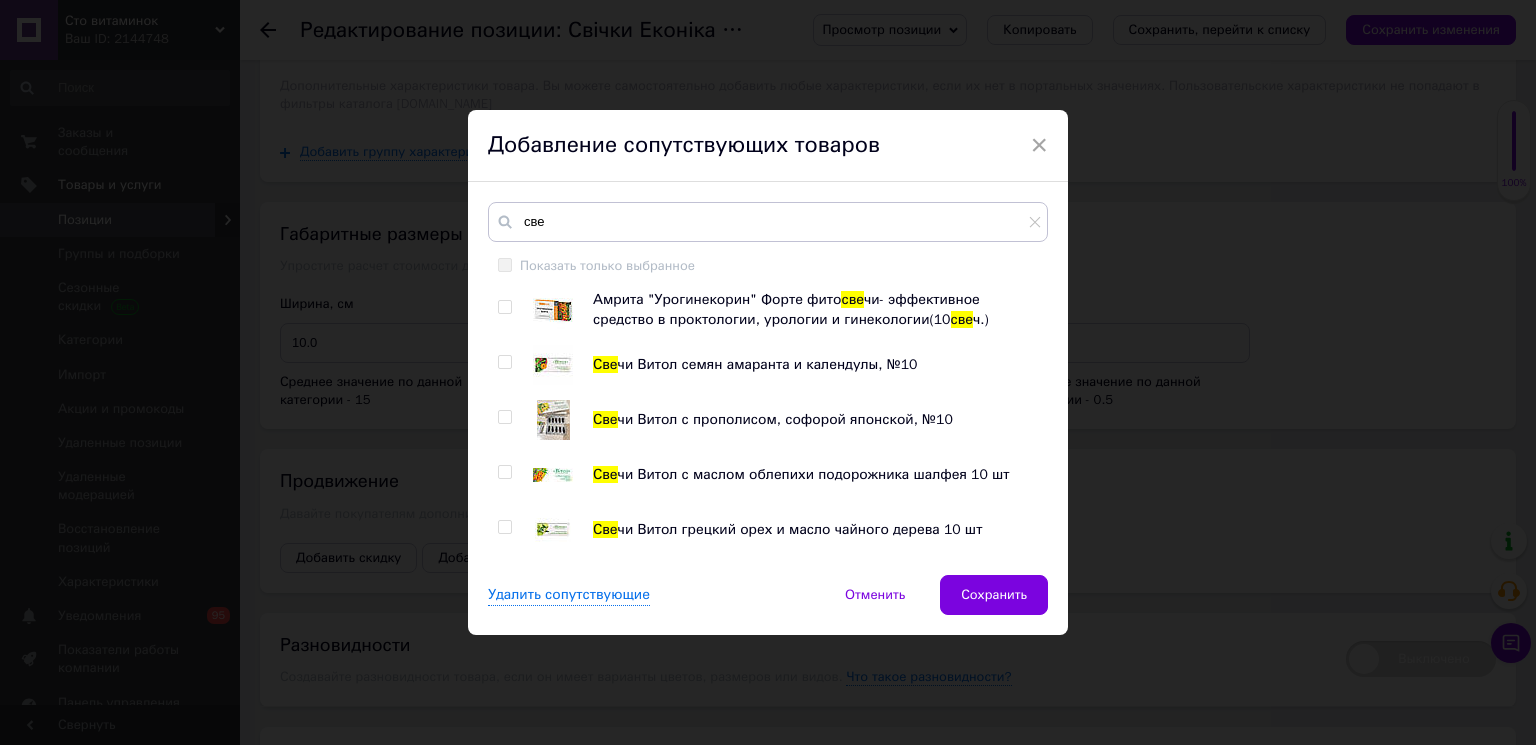 click at bounding box center [504, 527] 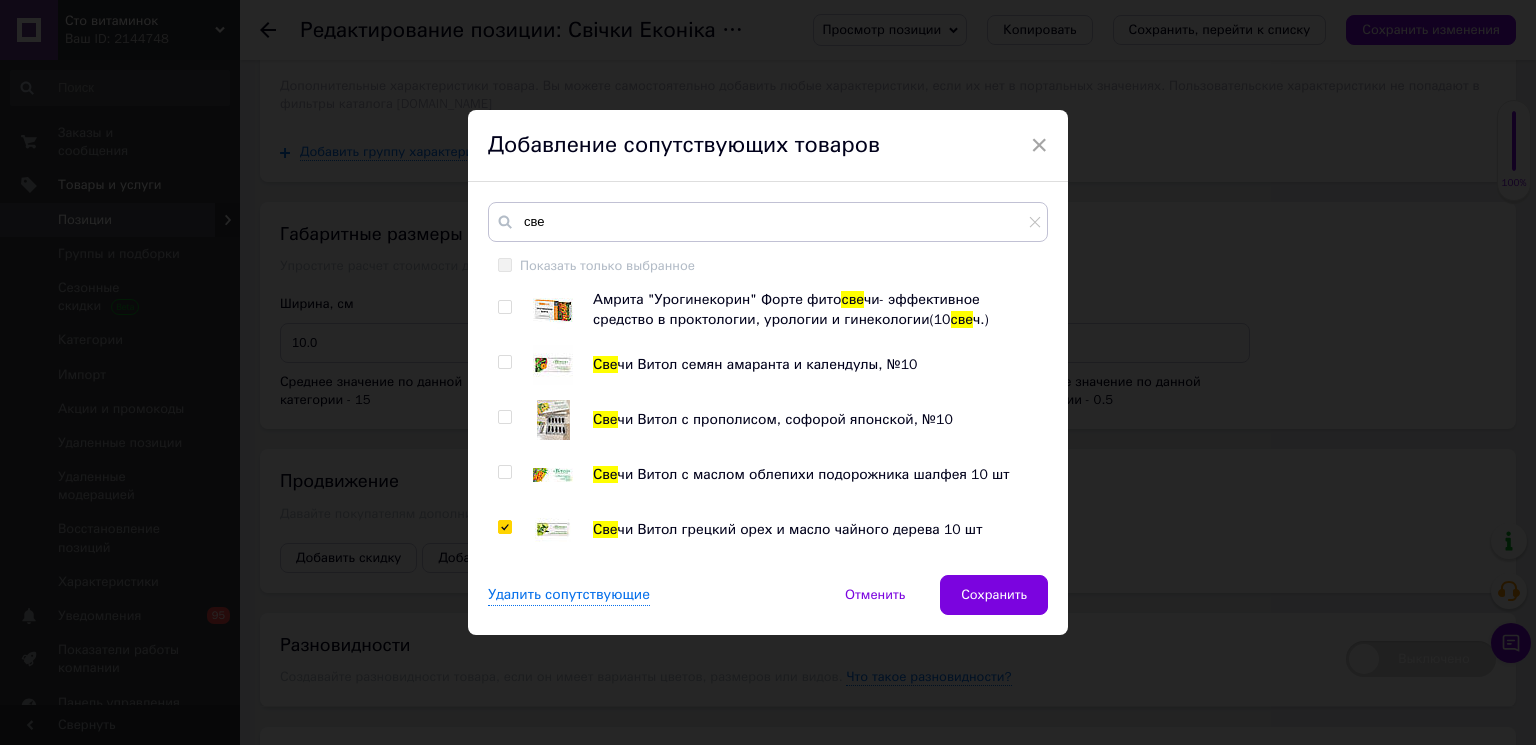 checkbox on "true" 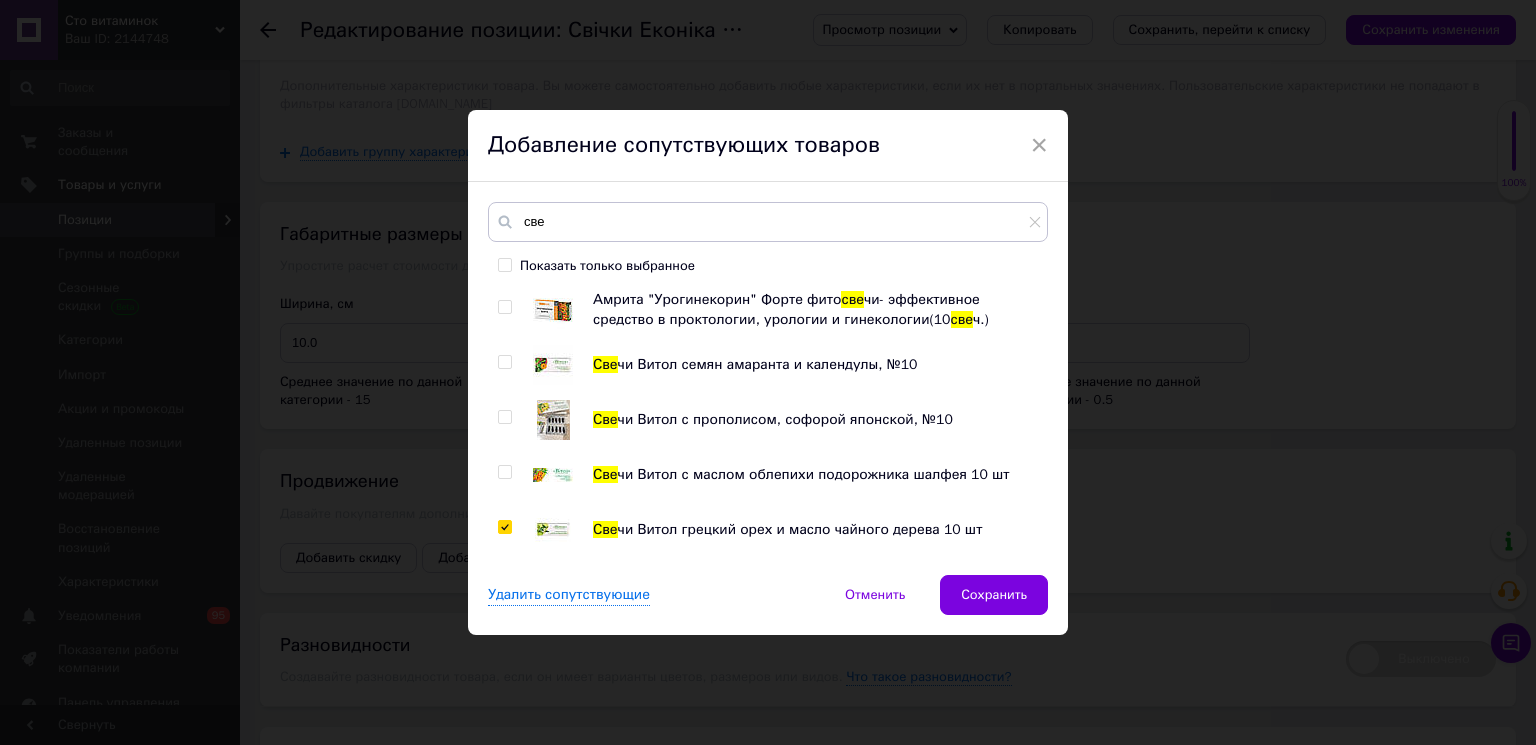 click on "Амрита "Урогинекорин" Форте фито све чи- эффективное средство в проктологии, урологии и гинекологии(10 све ч.) Све чи Витол семян амаранта и календулы, №10 Све чи Витол с прополисом, софорой японской, №10 Све чи Витол с маслом облепихи подорожника шалфея 10 шт Све чи Витол грецкий орех и масло чайного дерева 10 шт Флараксин Феникс - конусы ( све чи) урологические 10шт. Све чи Фиторовые с маслом чайного дервева 10 шт Све чи Прополис 10 шт.миома матки, простатит, аденома, повышение потенции, геморрой, Авицена Све чи с Чистотелом 10 шт Авицена Све Све Све Све Све Све Све Све" at bounding box center (767, 422) 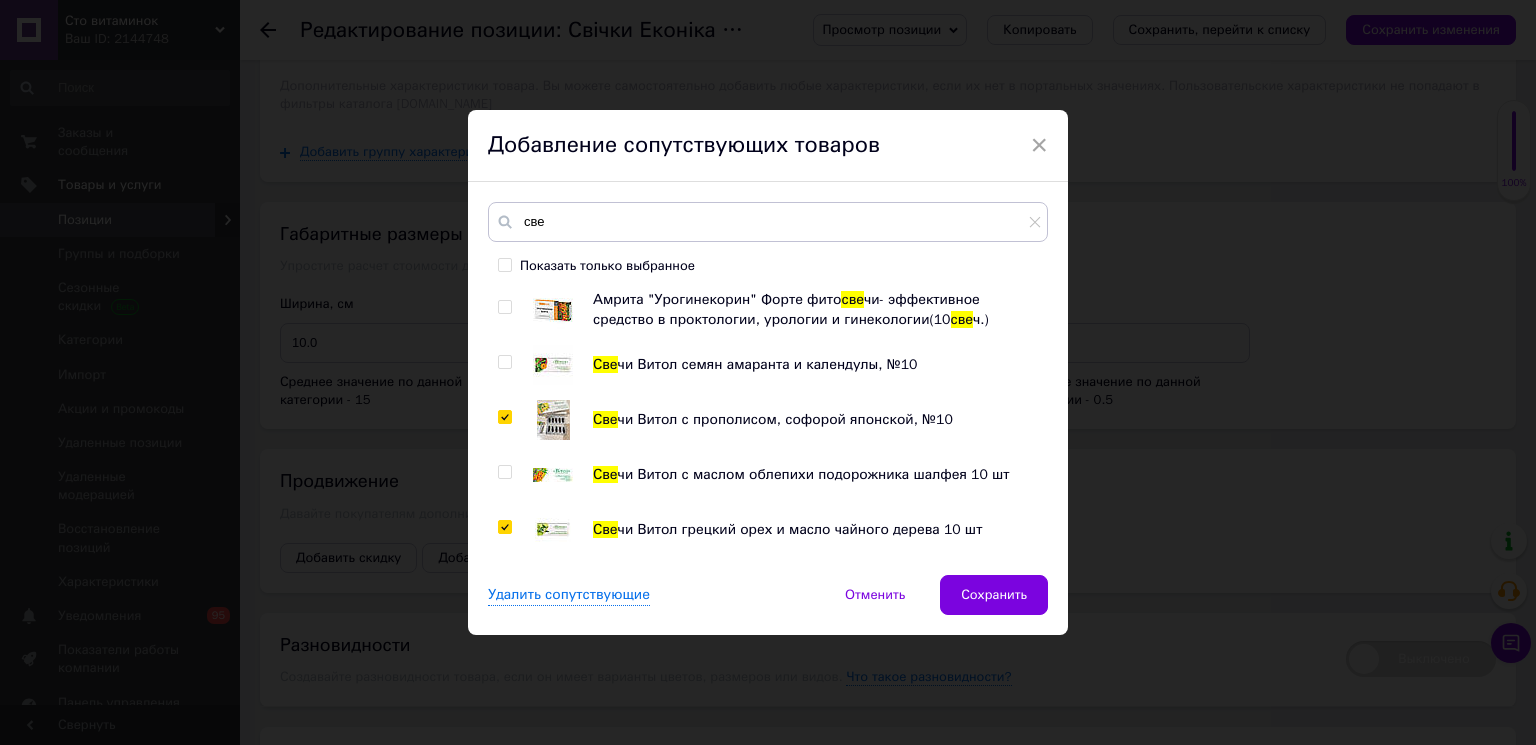 checkbox on "true" 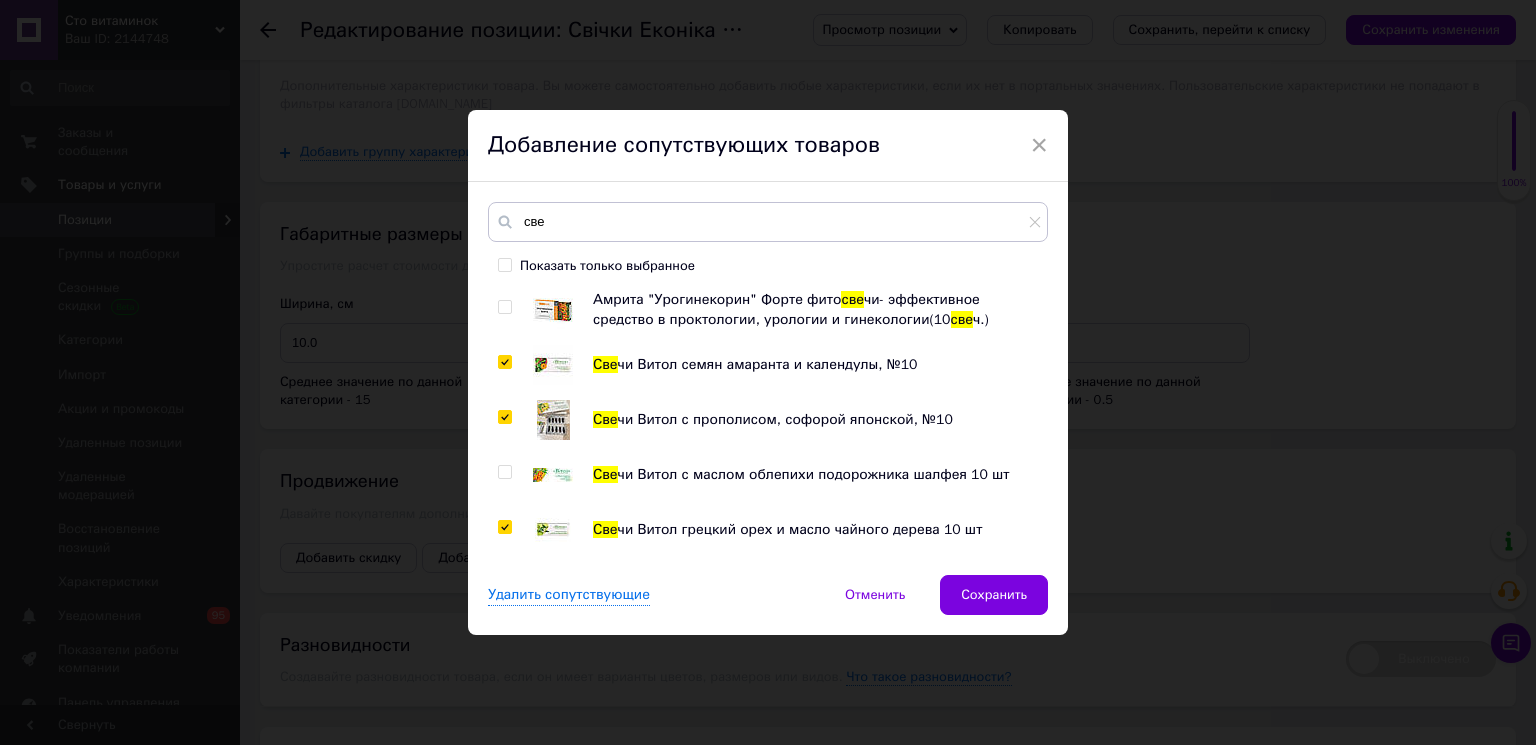 checkbox on "true" 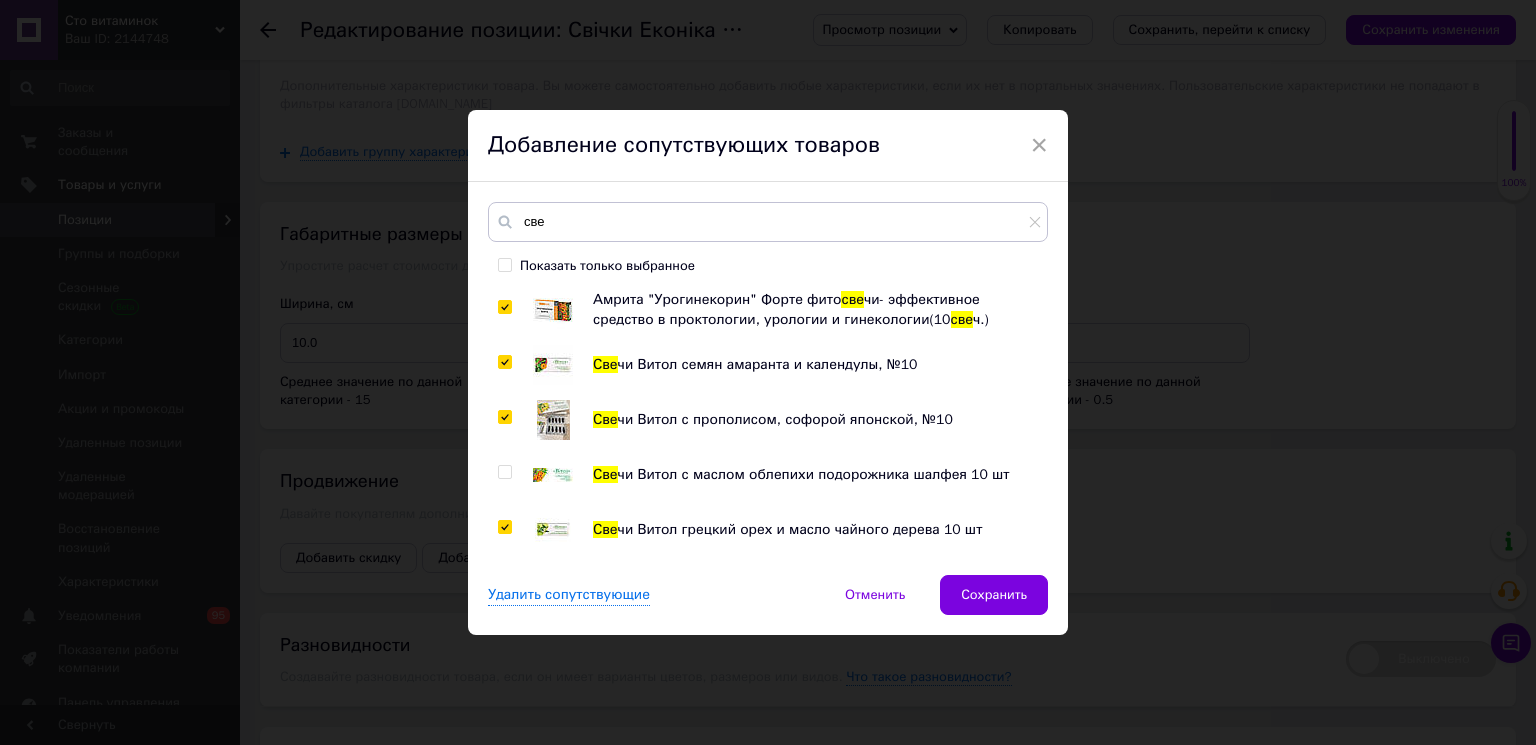checkbox on "true" 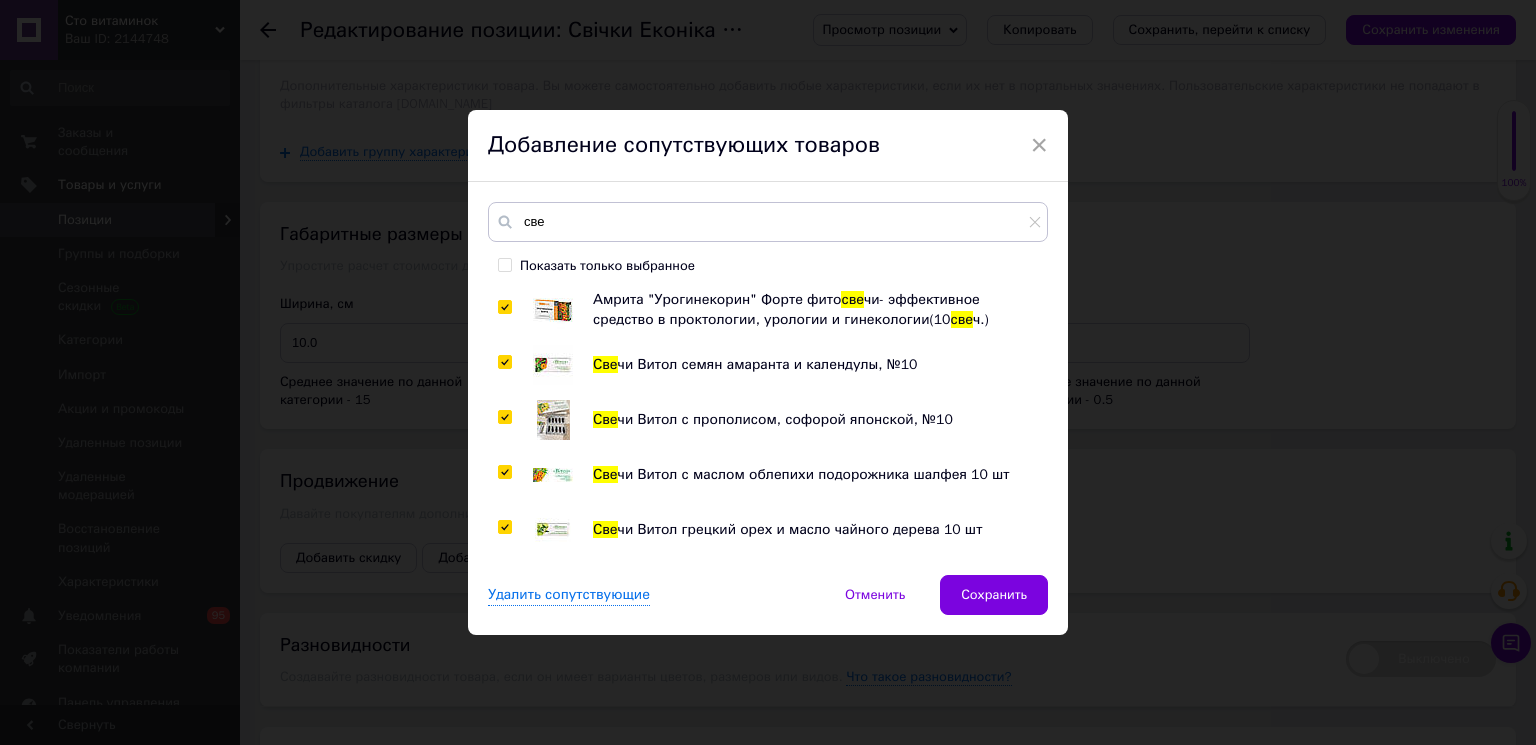 checkbox on "true" 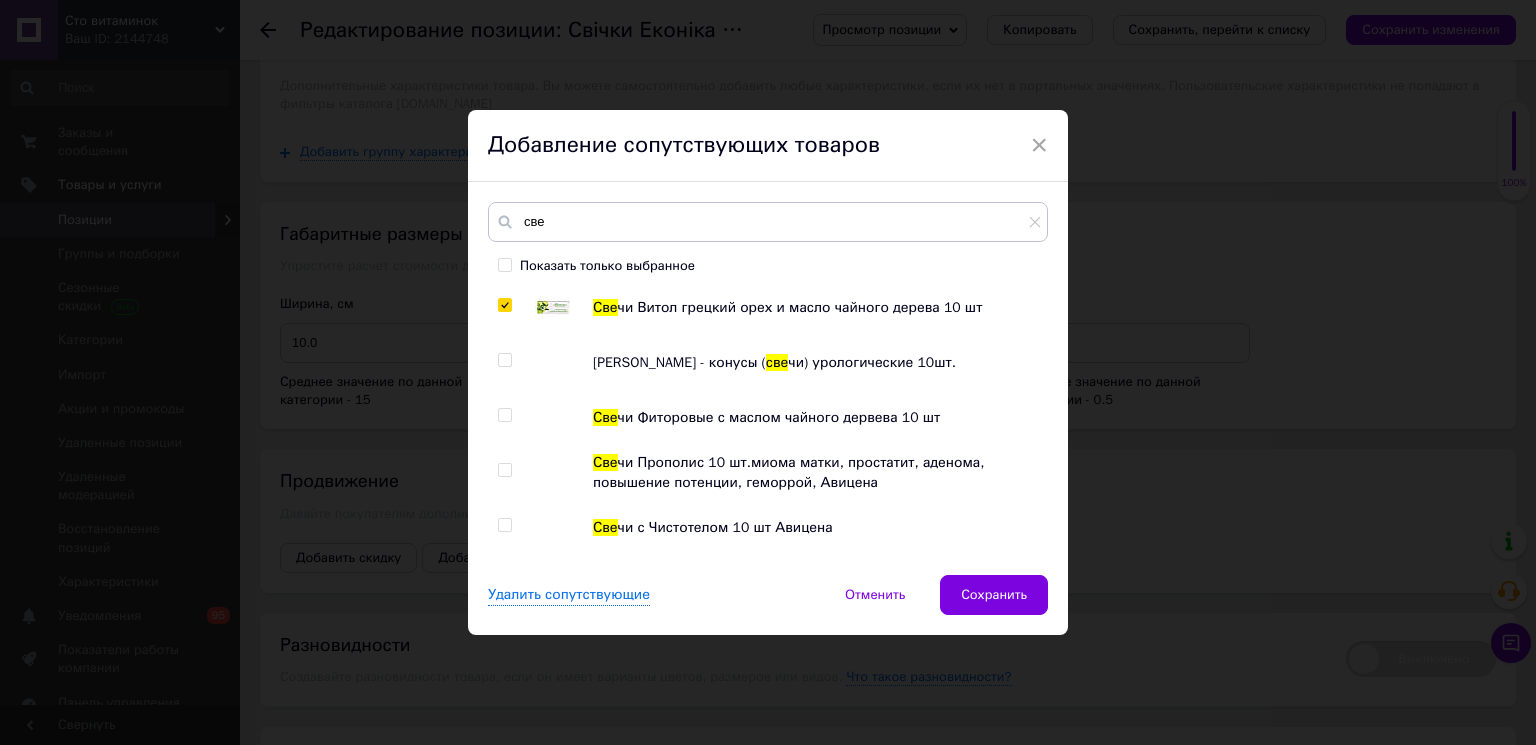 scroll, scrollTop: 223, scrollLeft: 0, axis: vertical 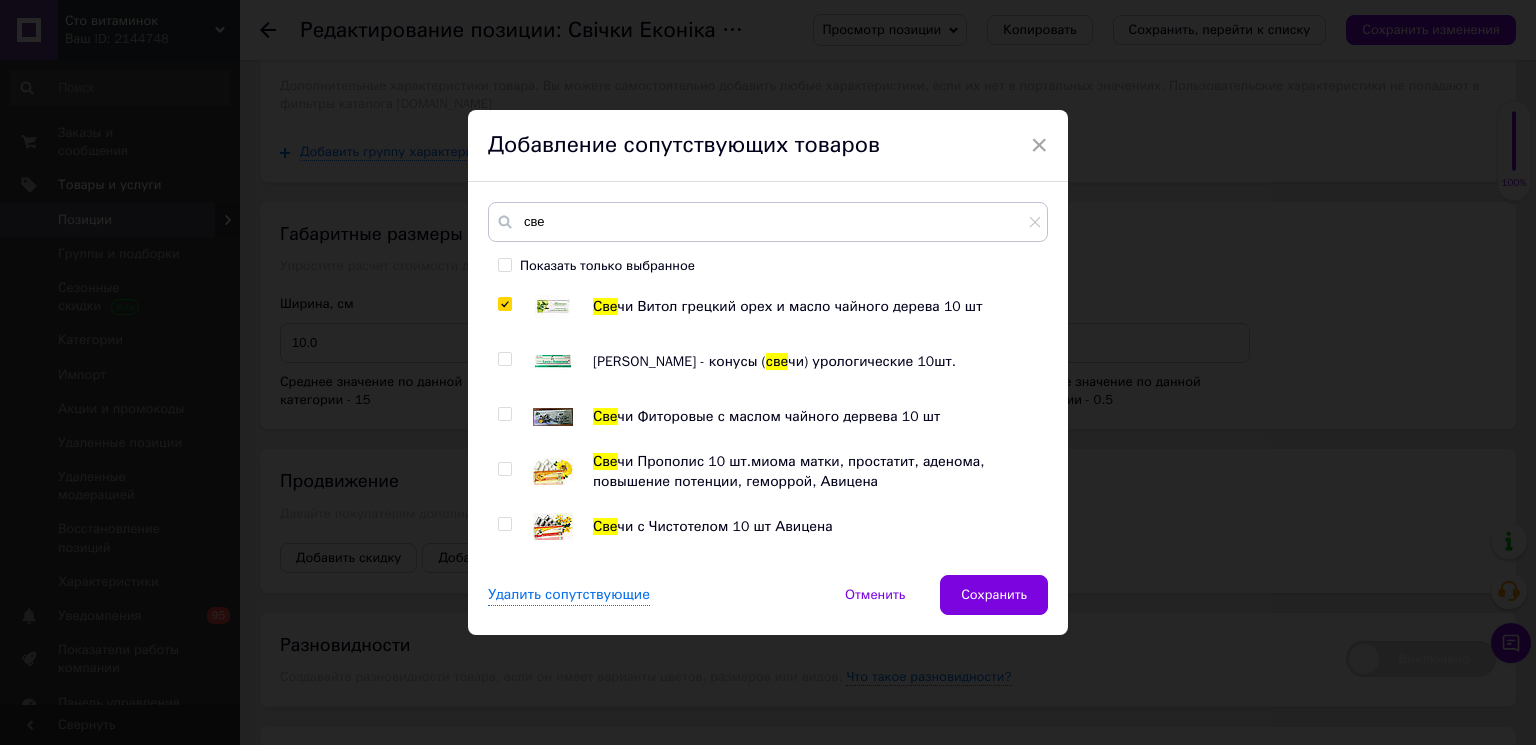 click at bounding box center (504, 524) 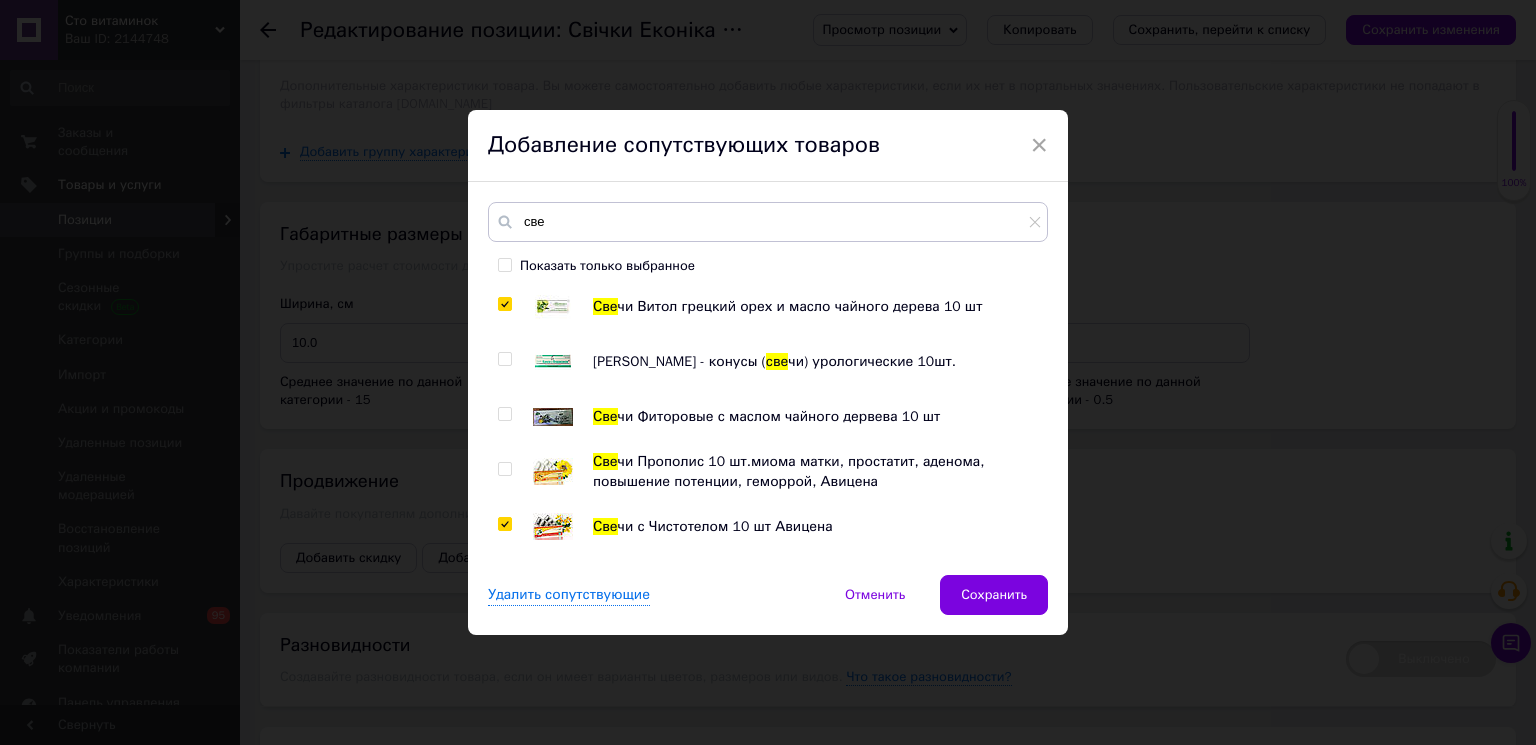 checkbox on "true" 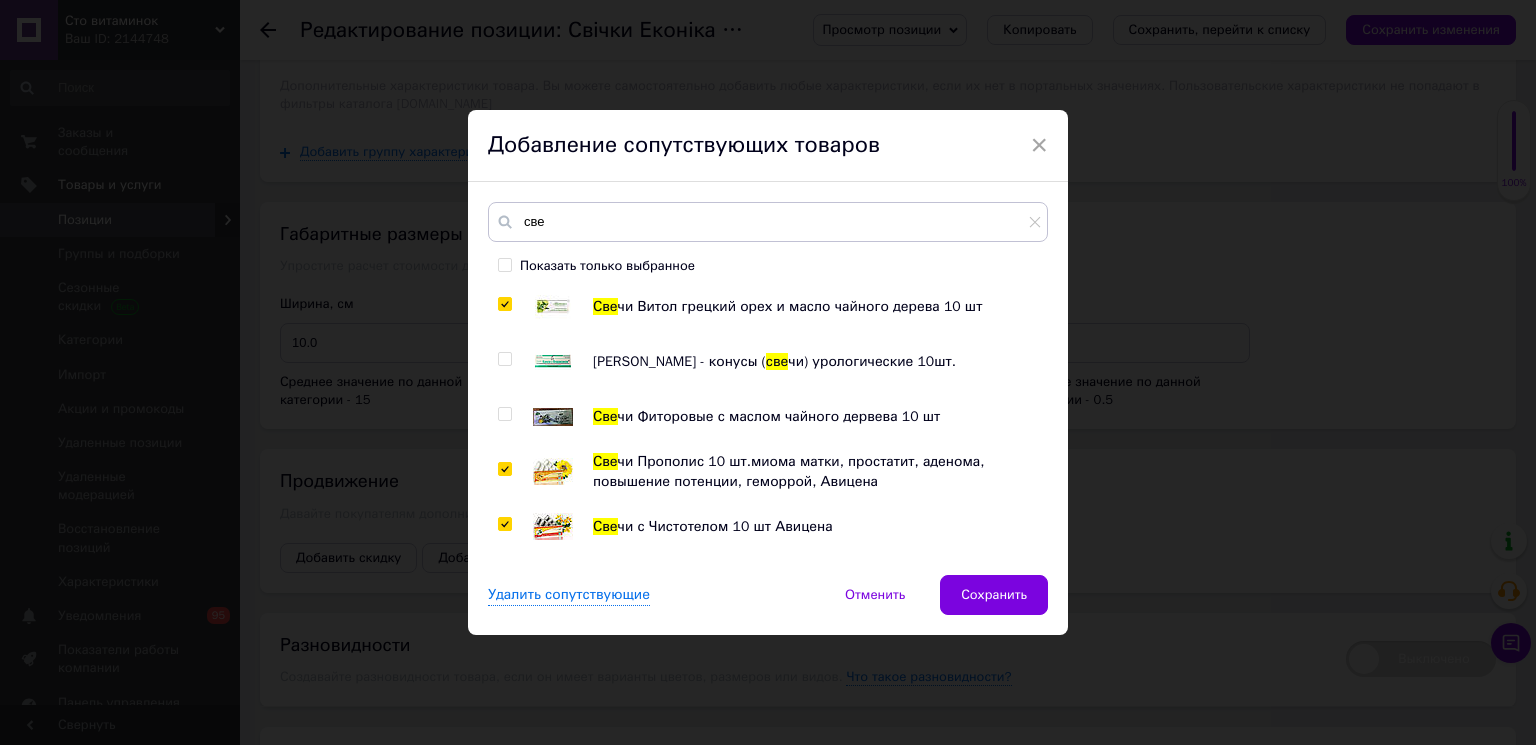 checkbox on "true" 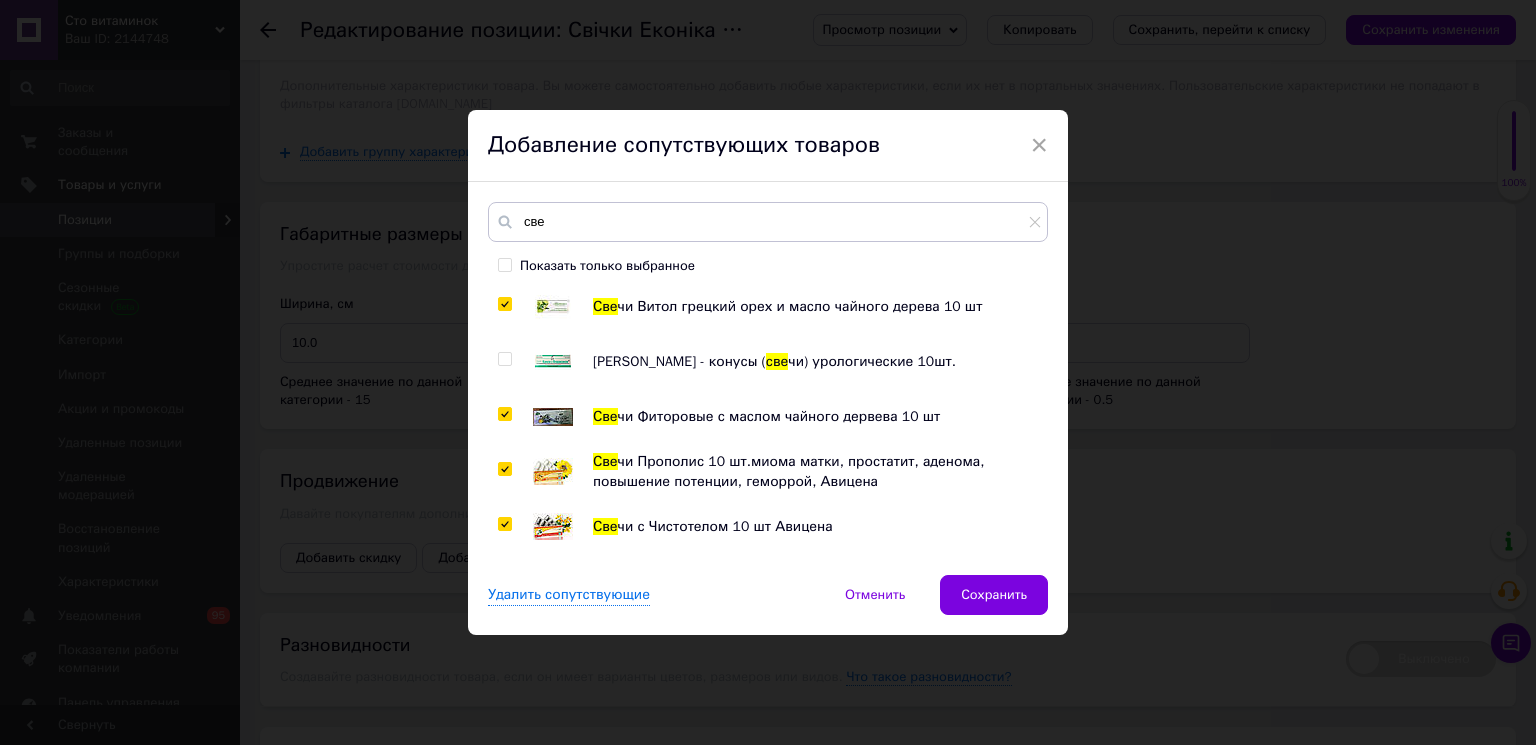 checkbox on "true" 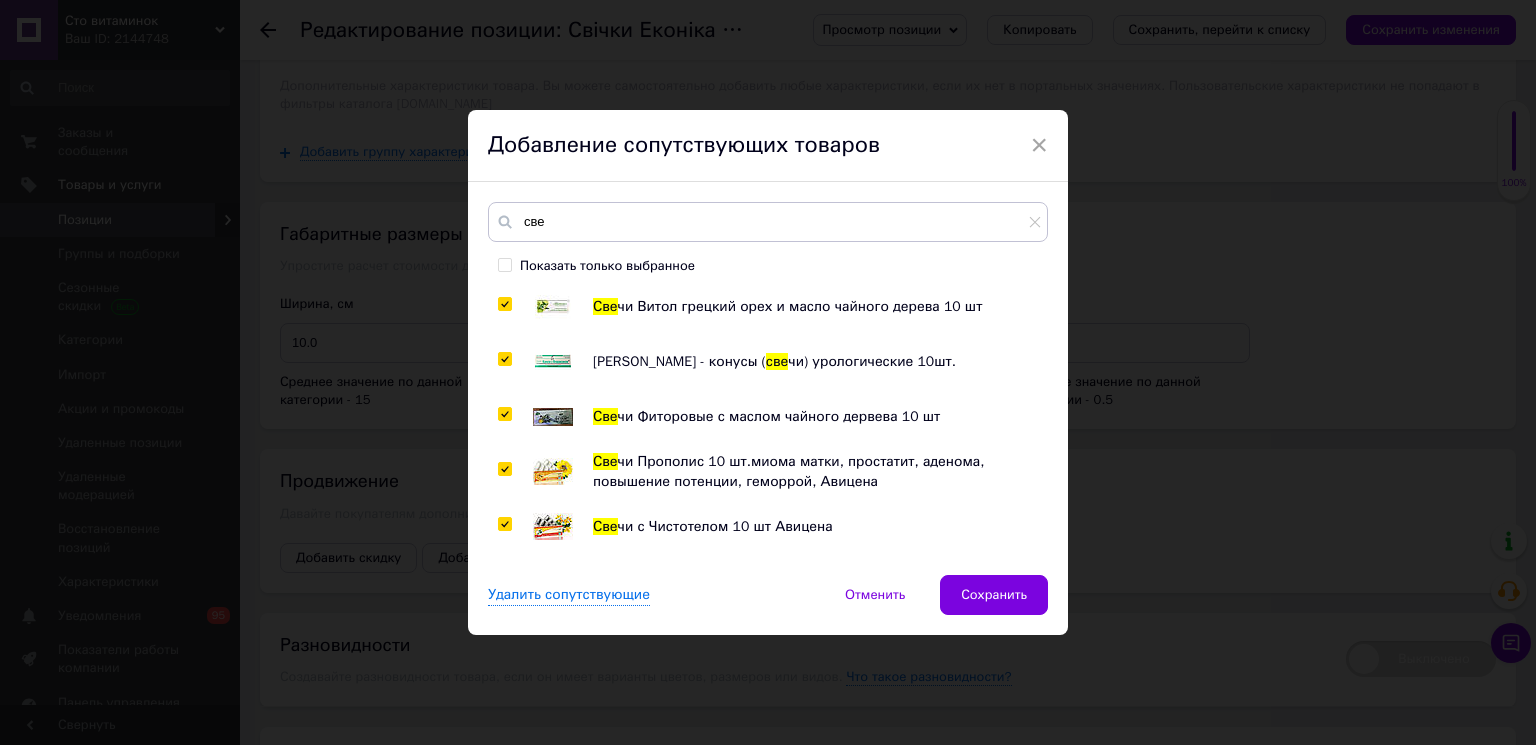 checkbox on "true" 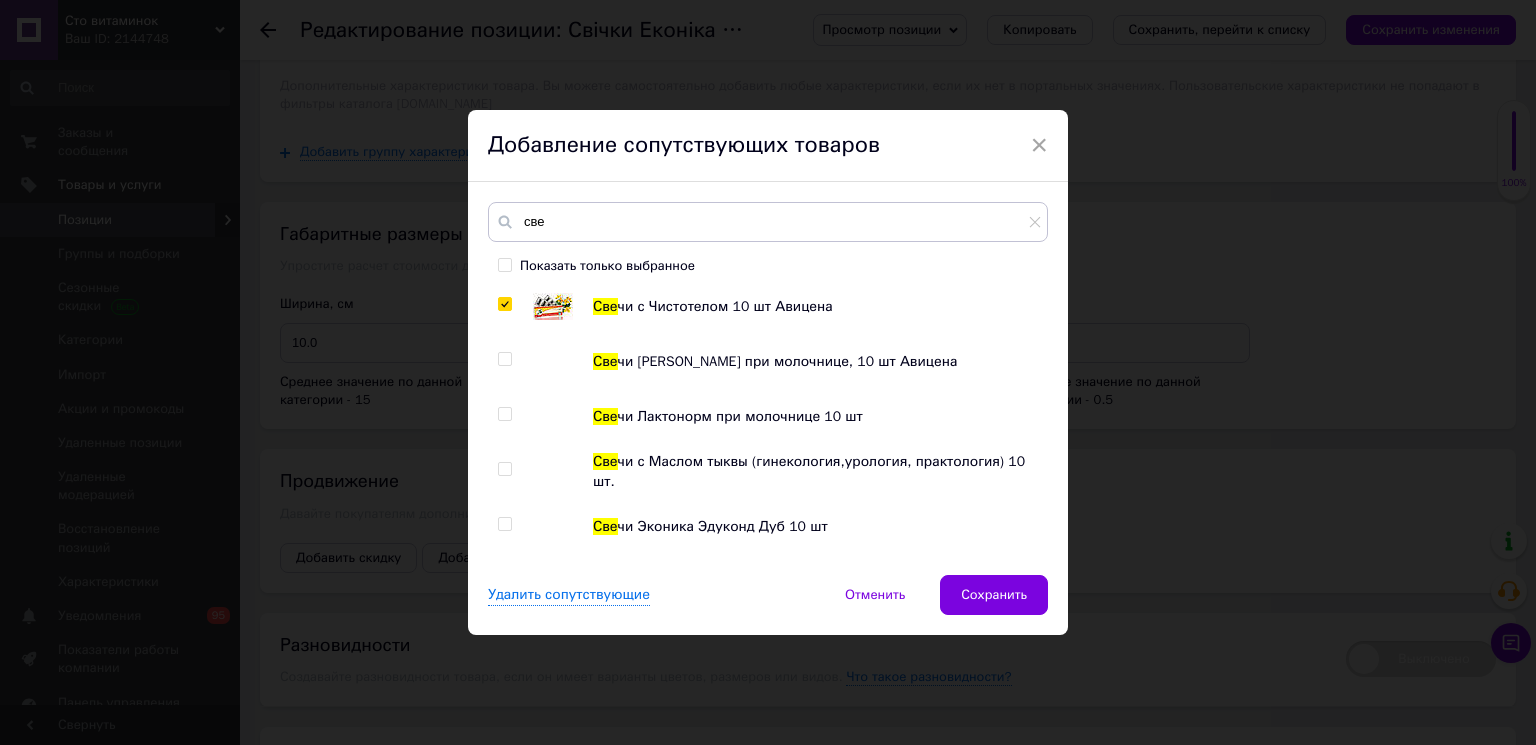 scroll, scrollTop: 446, scrollLeft: 0, axis: vertical 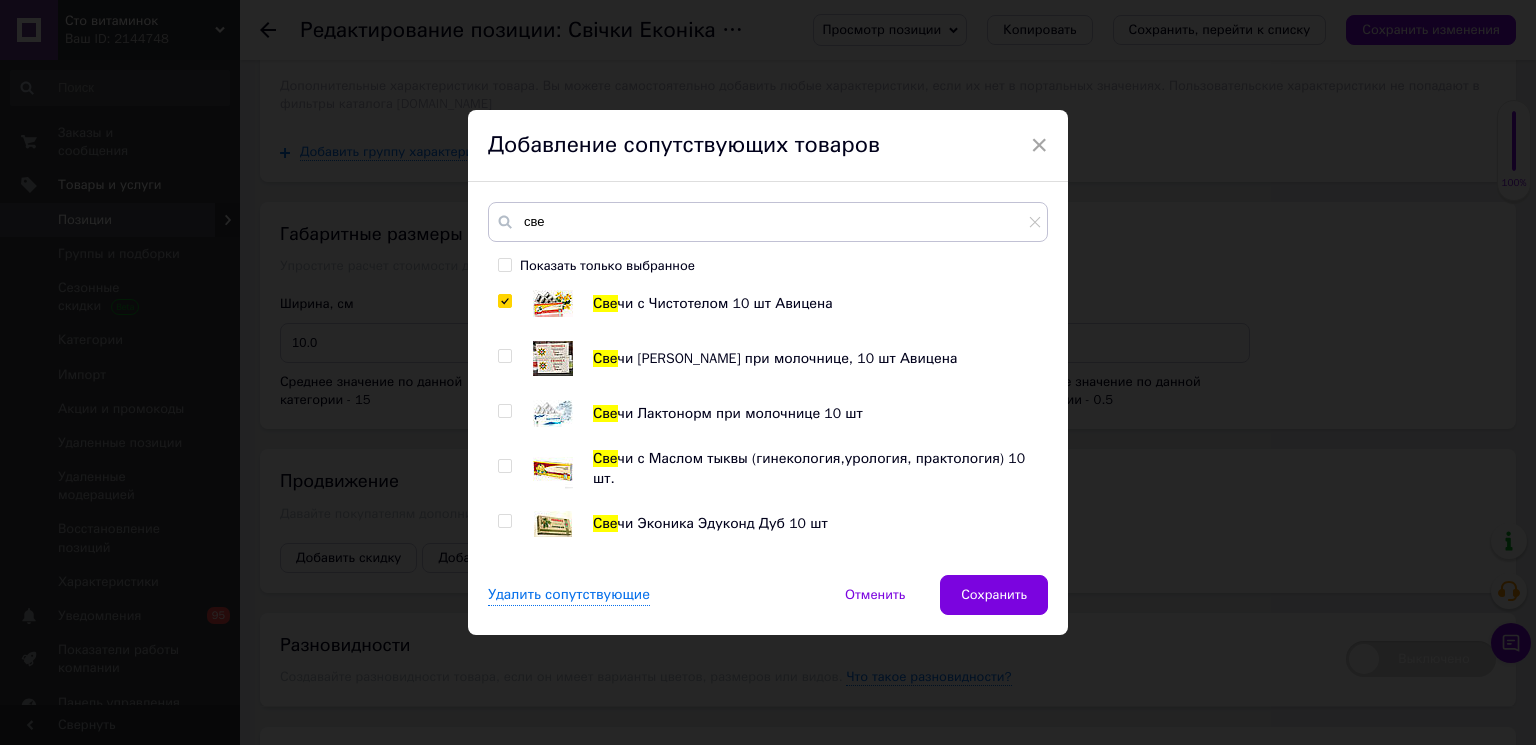 click at bounding box center [504, 521] 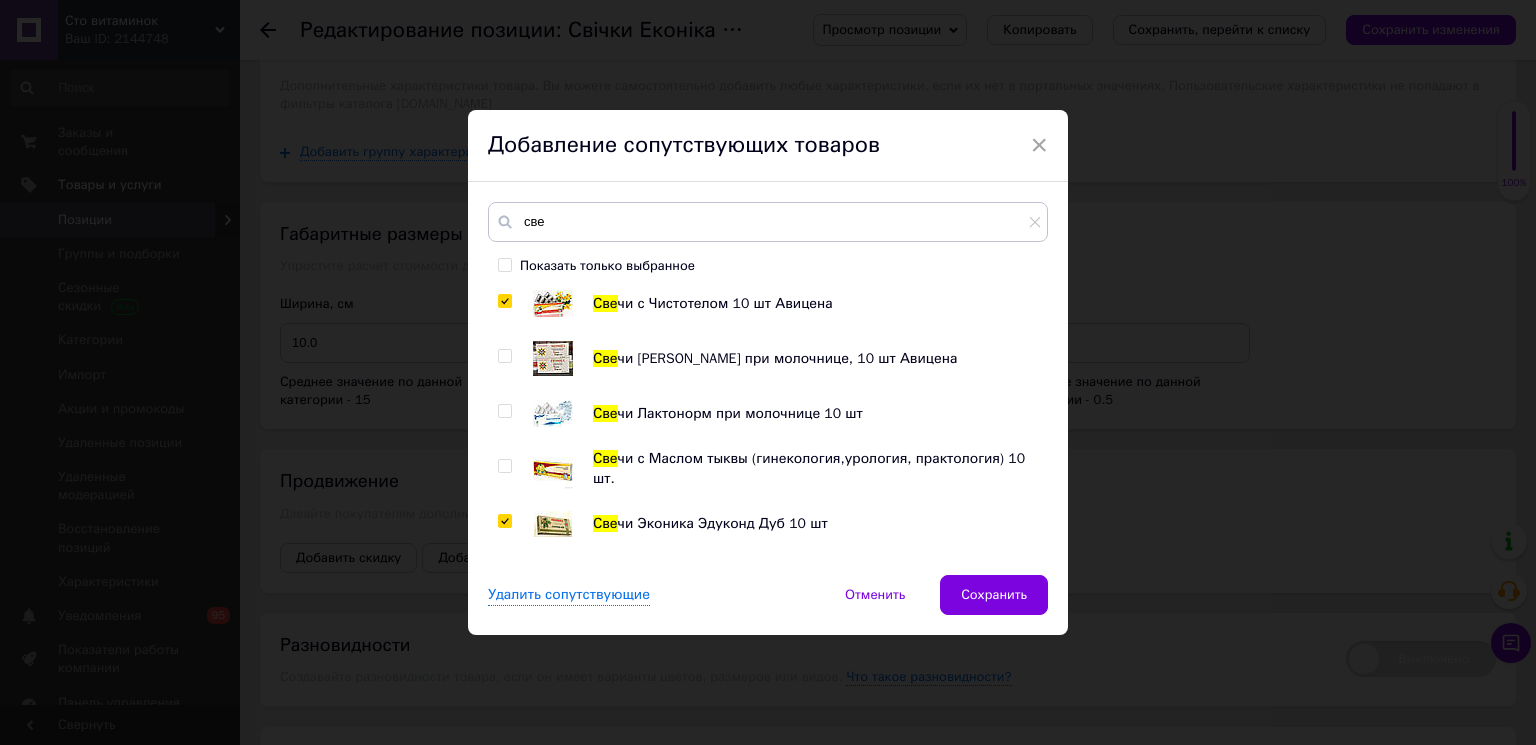checkbox on "true" 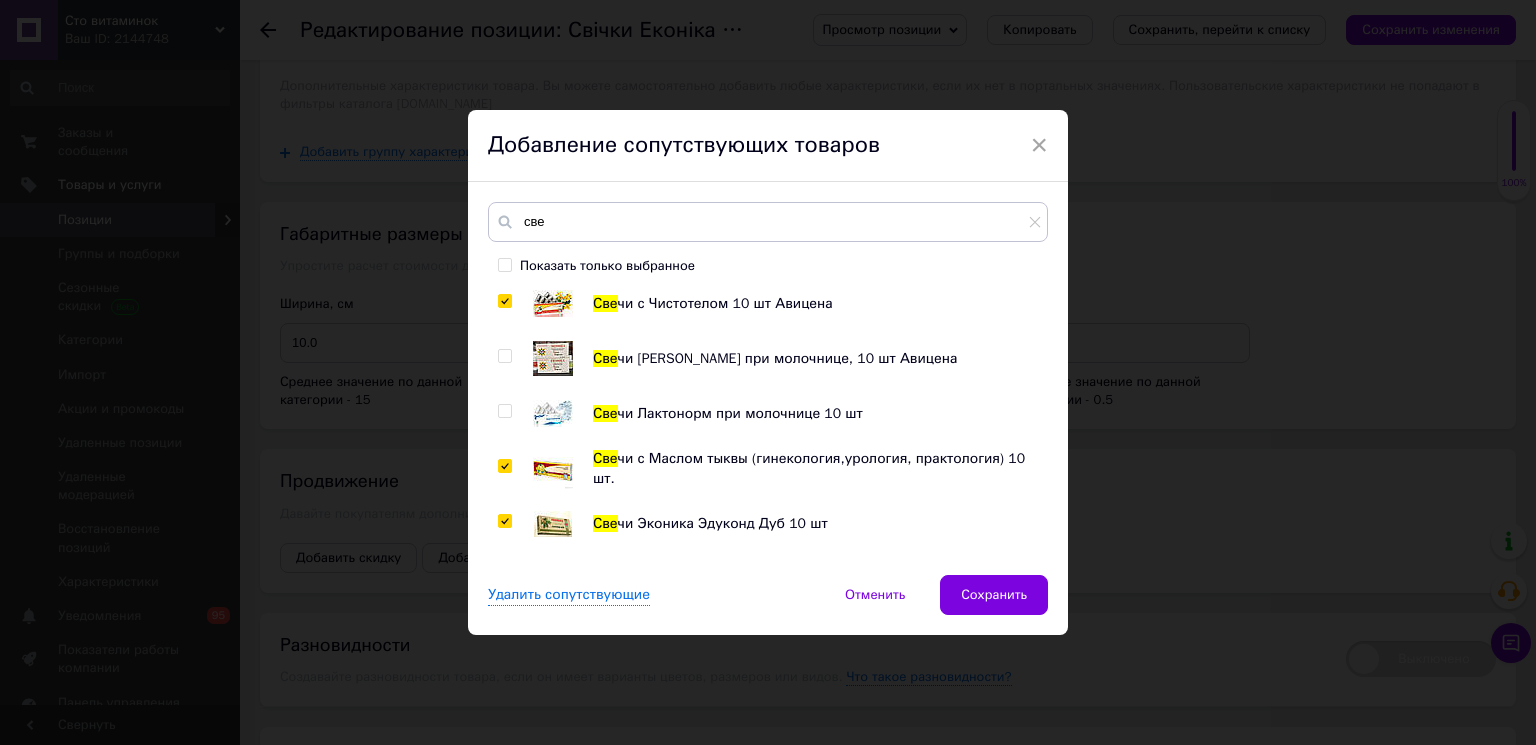 checkbox on "true" 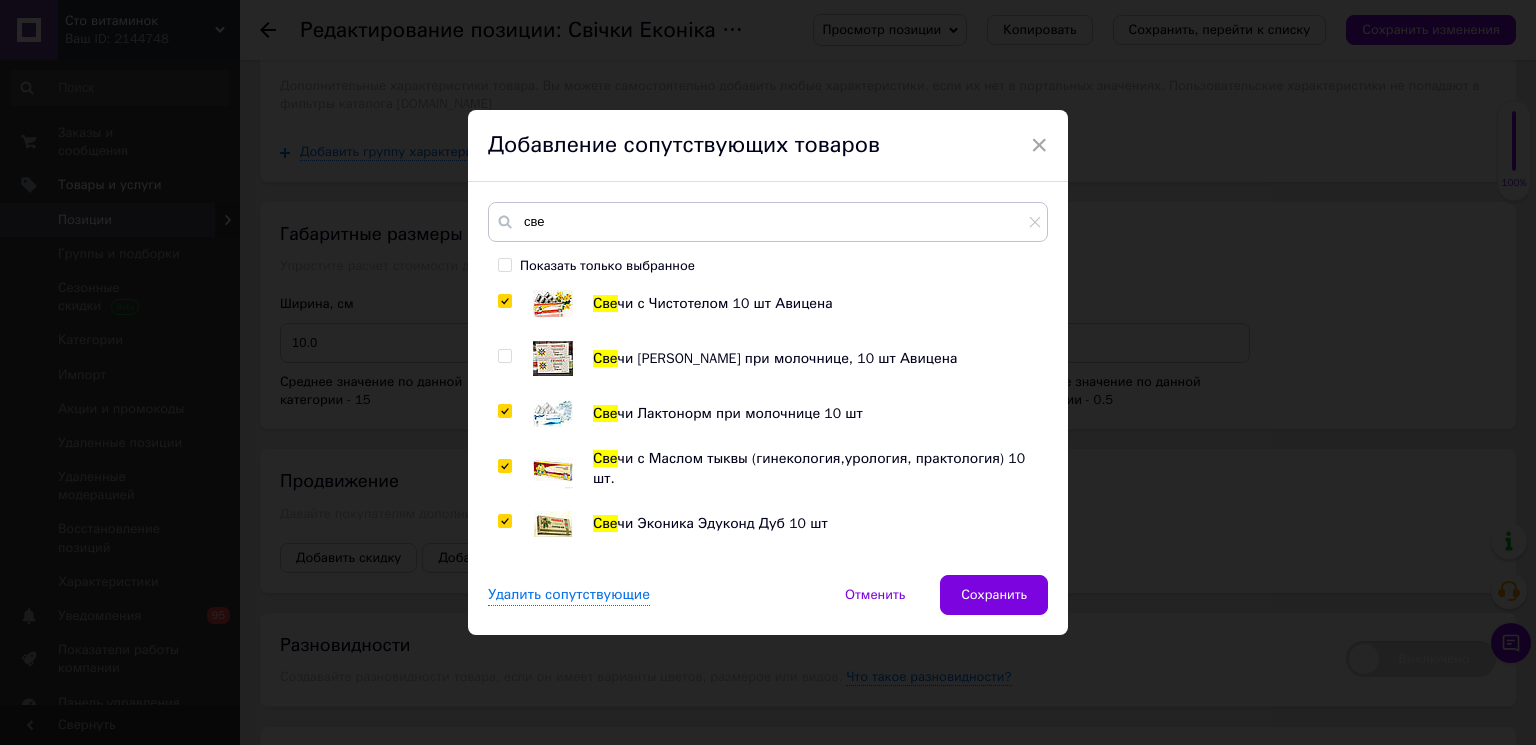 checkbox on "true" 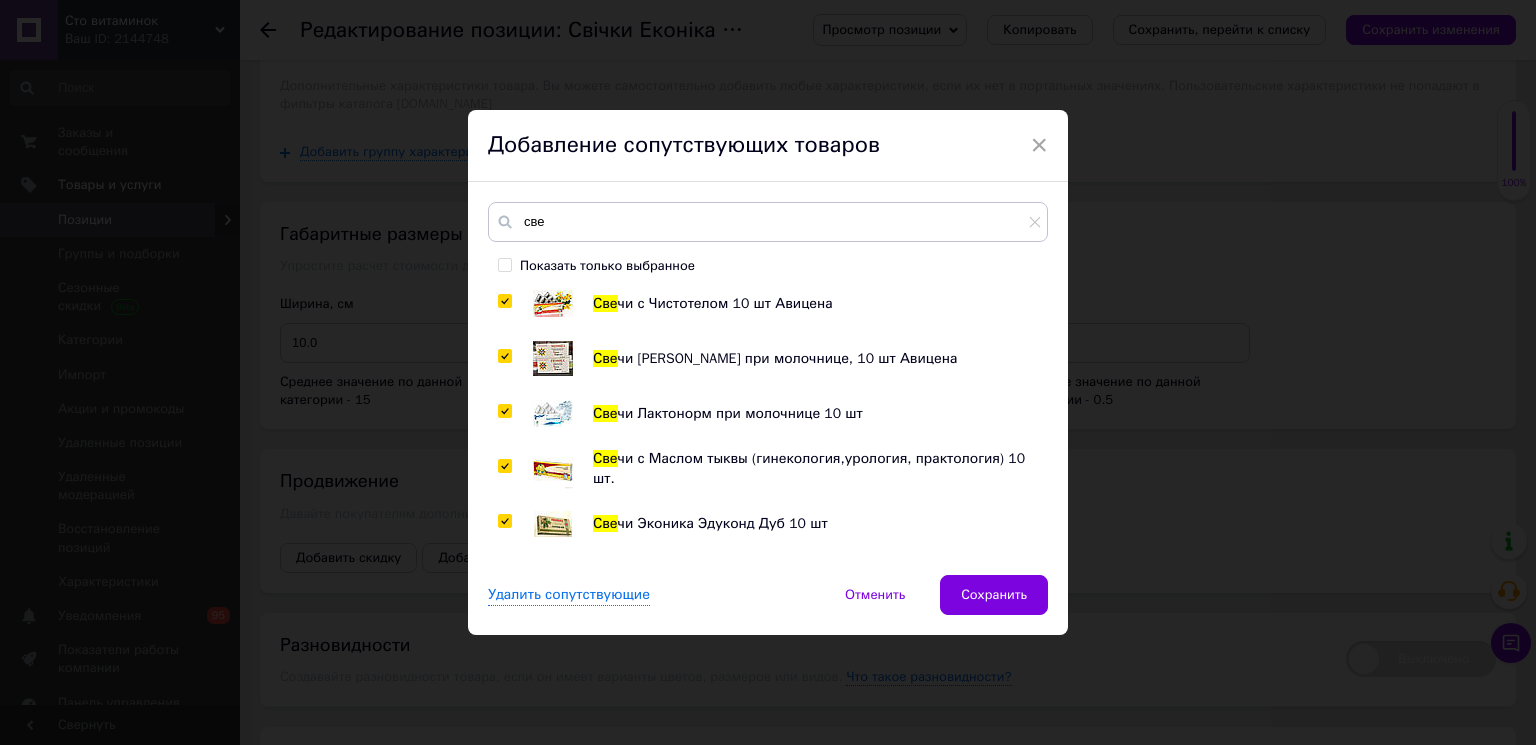 checkbox on "true" 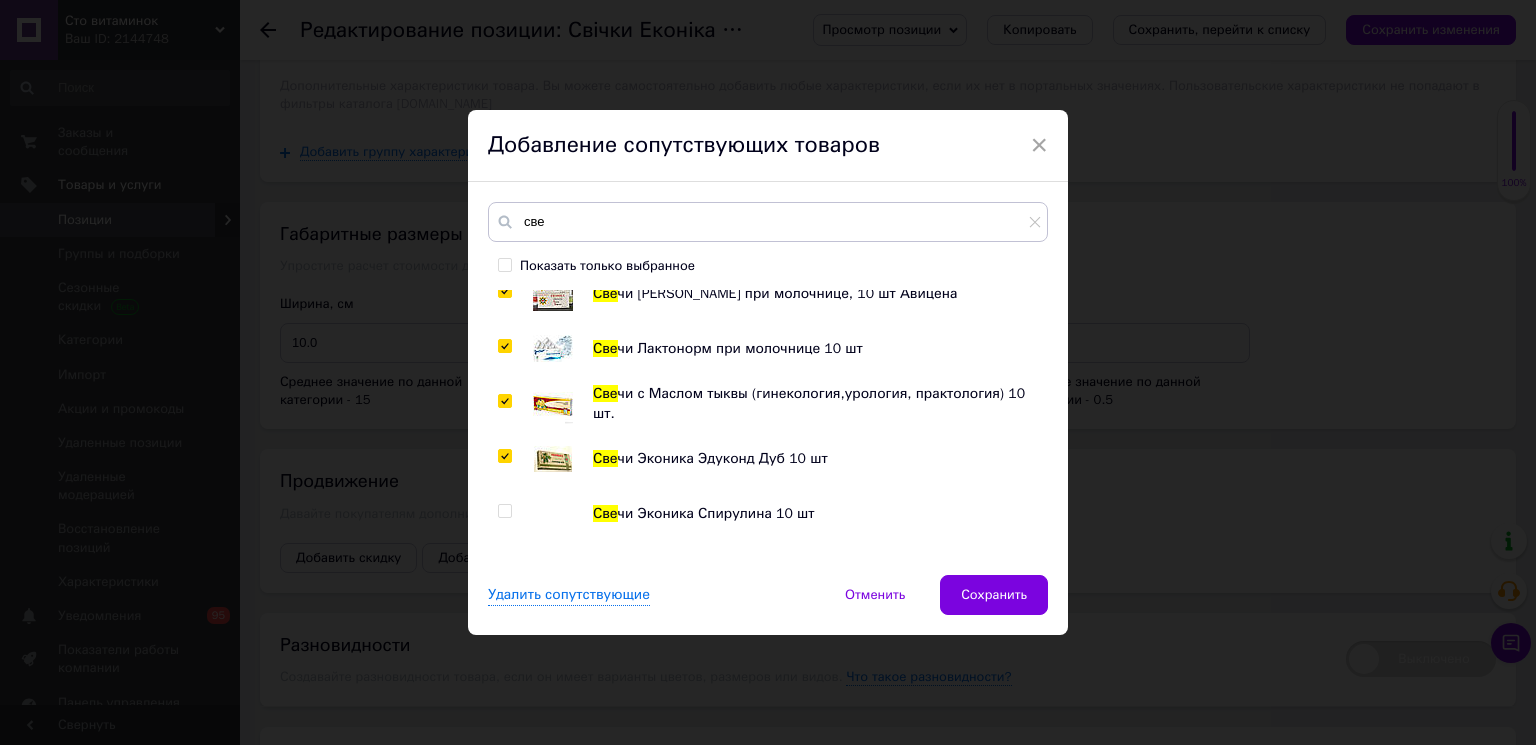 scroll, scrollTop: 670, scrollLeft: 0, axis: vertical 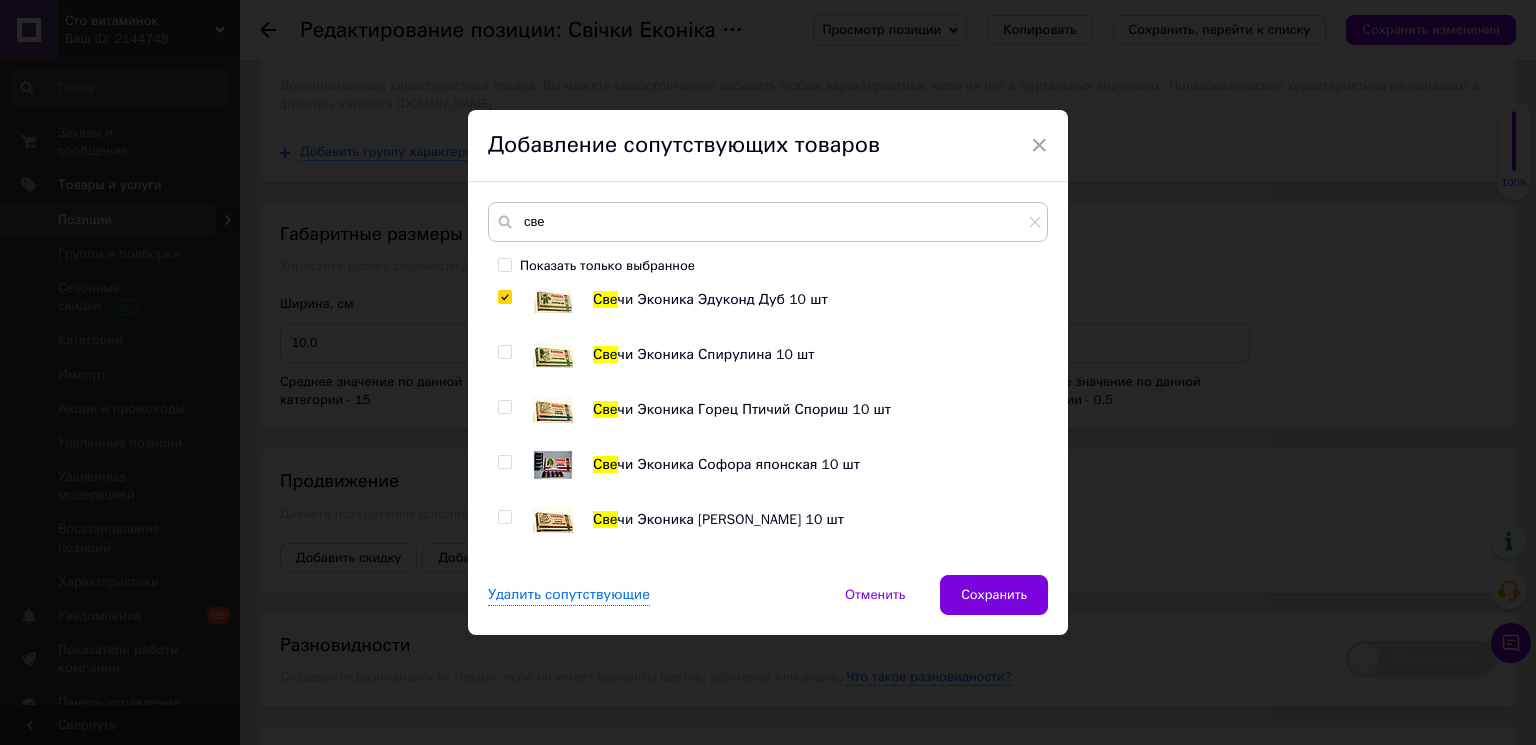 click at bounding box center [504, 517] 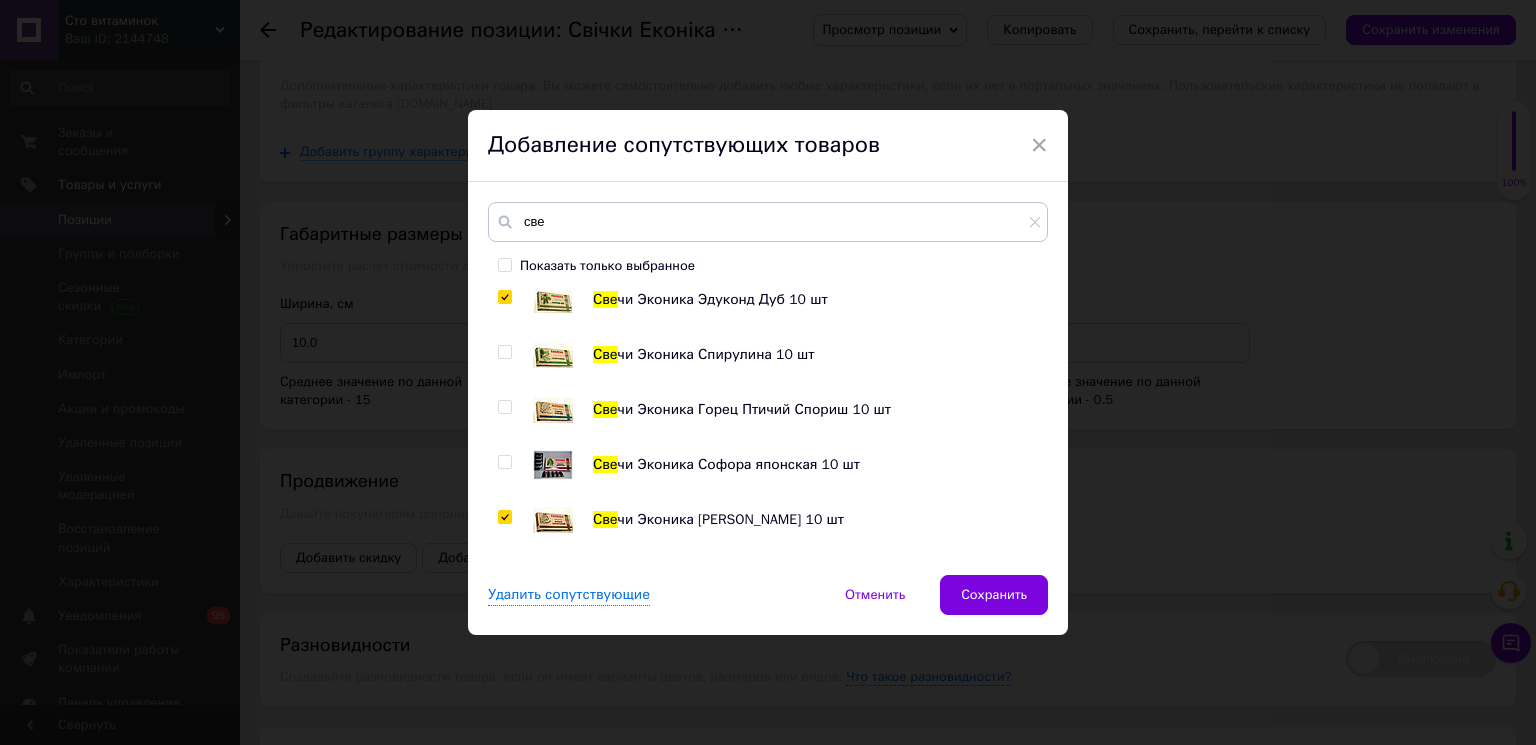checkbox on "true" 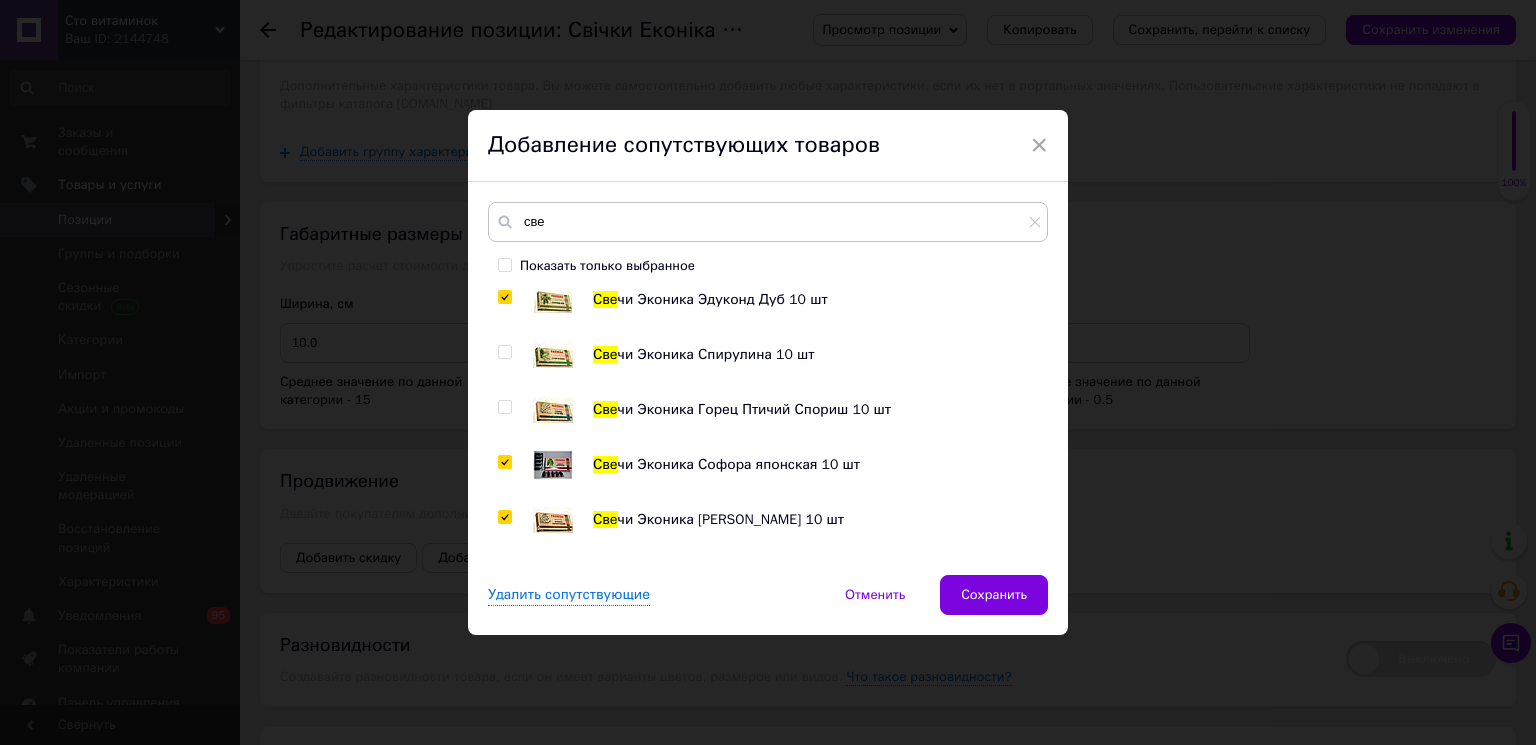 checkbox on "true" 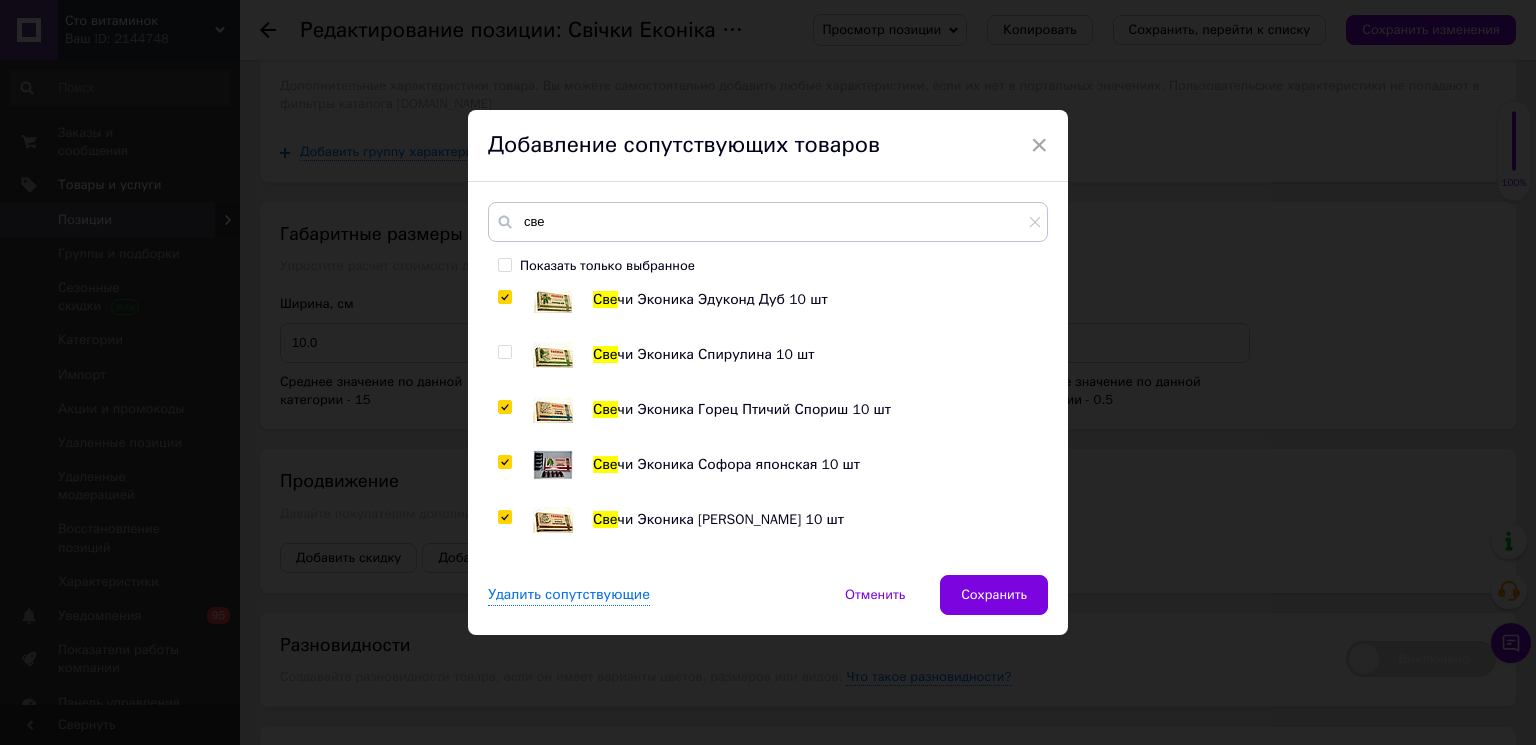 checkbox on "true" 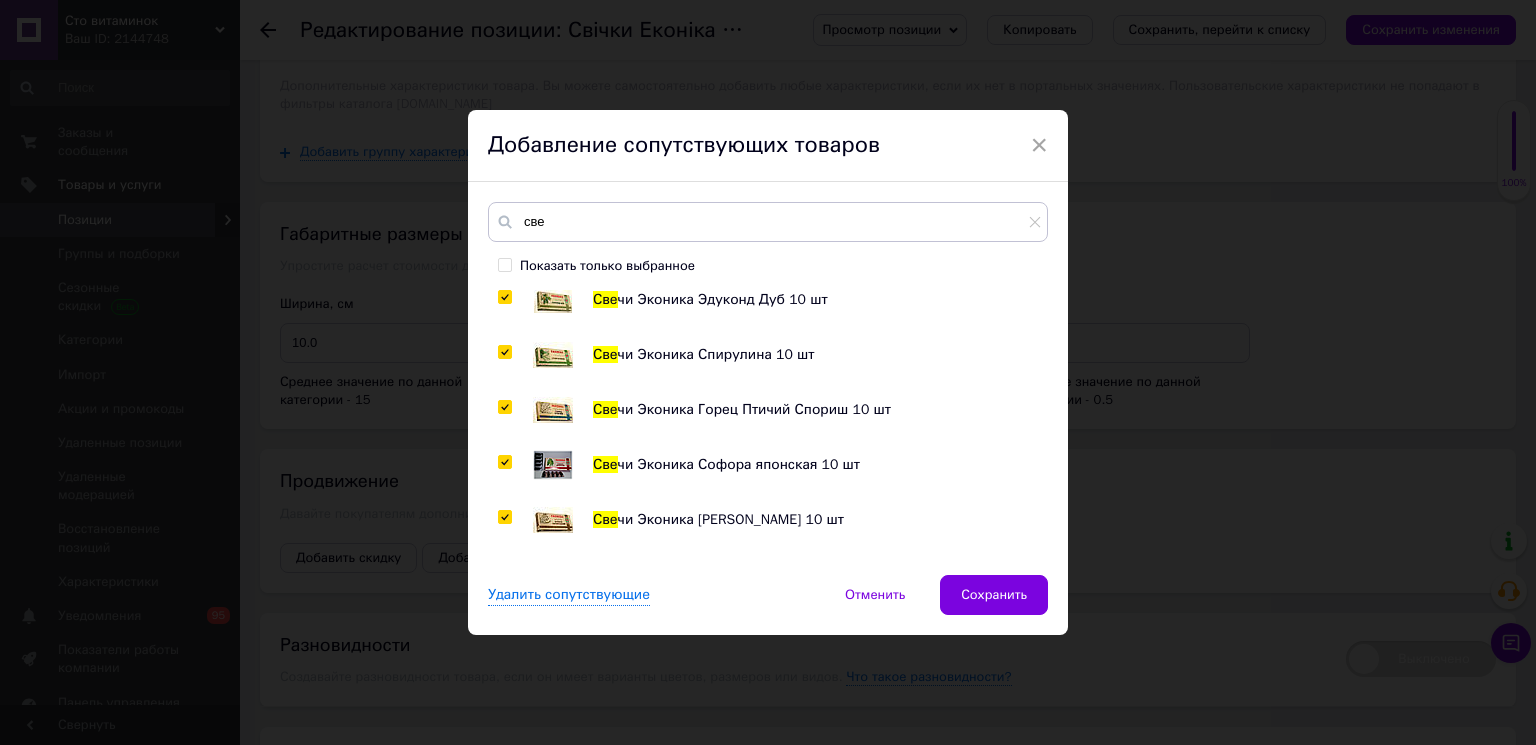 checkbox on "true" 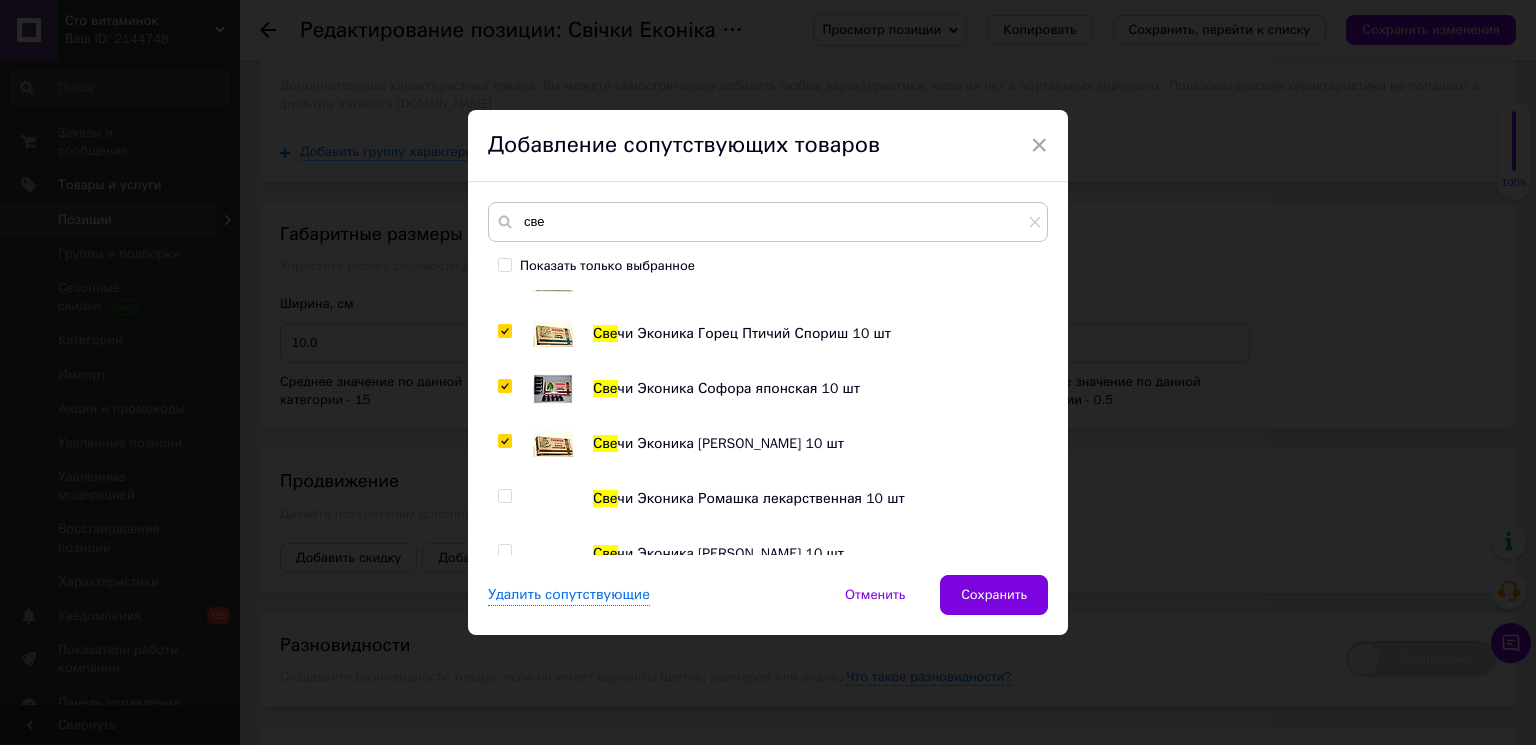 scroll, scrollTop: 893, scrollLeft: 0, axis: vertical 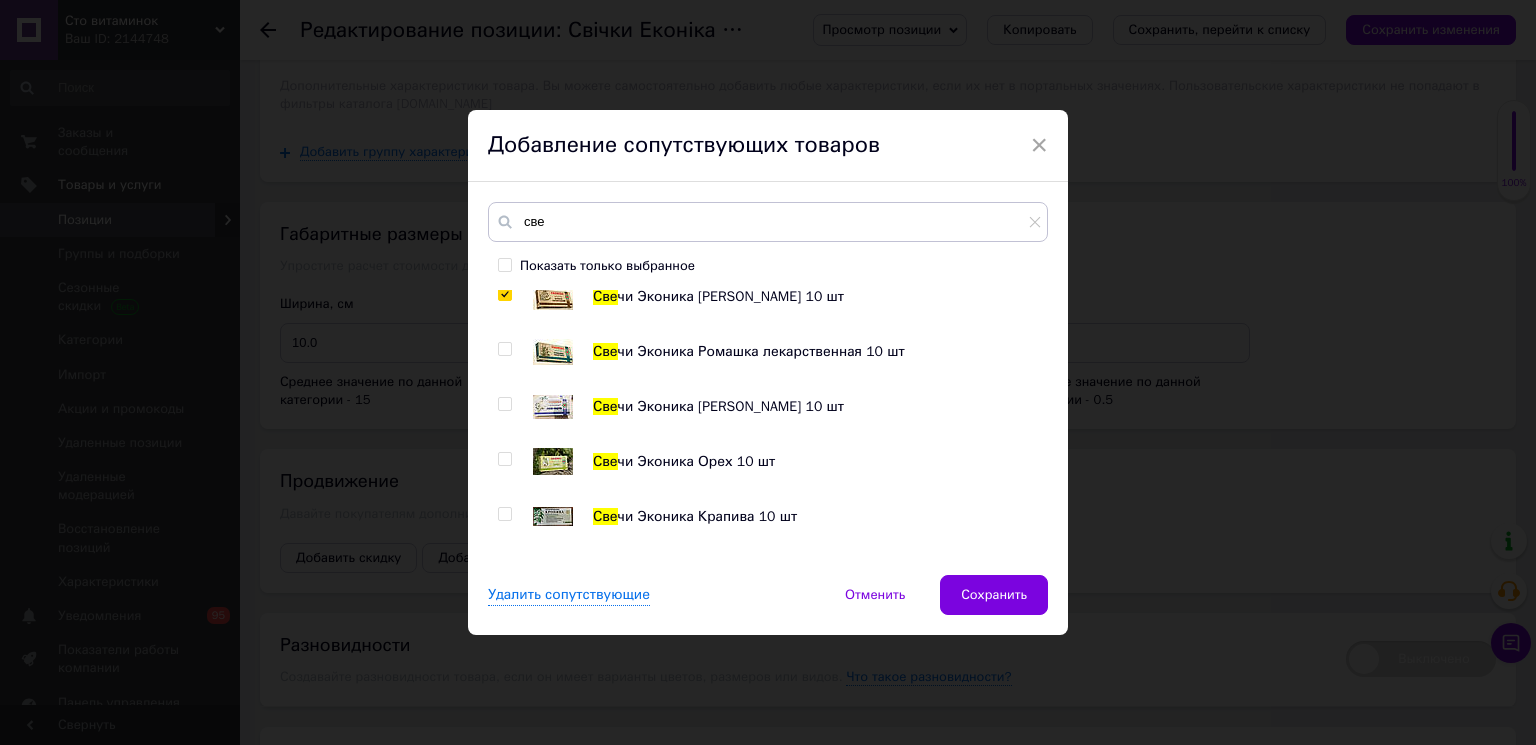 click at bounding box center (504, 514) 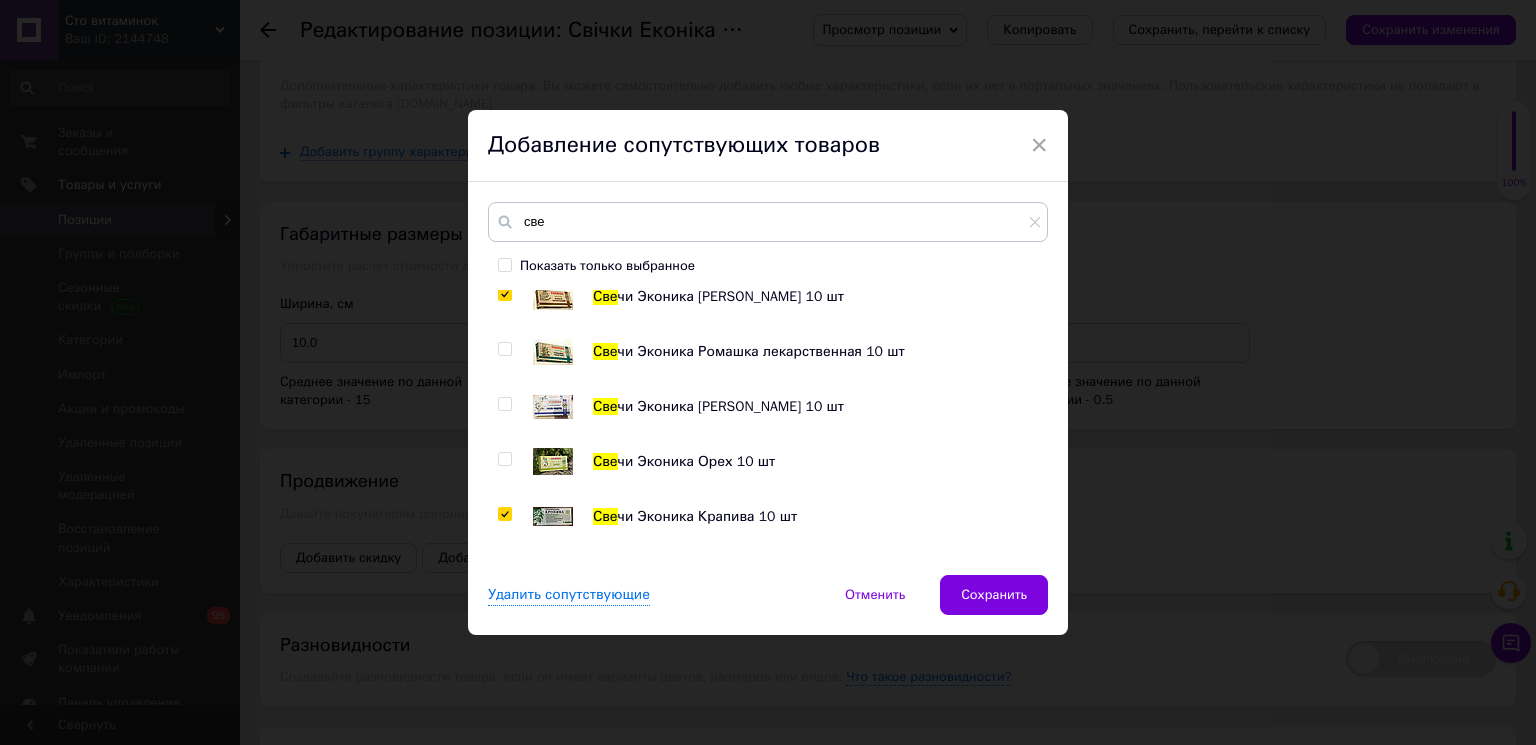 checkbox on "true" 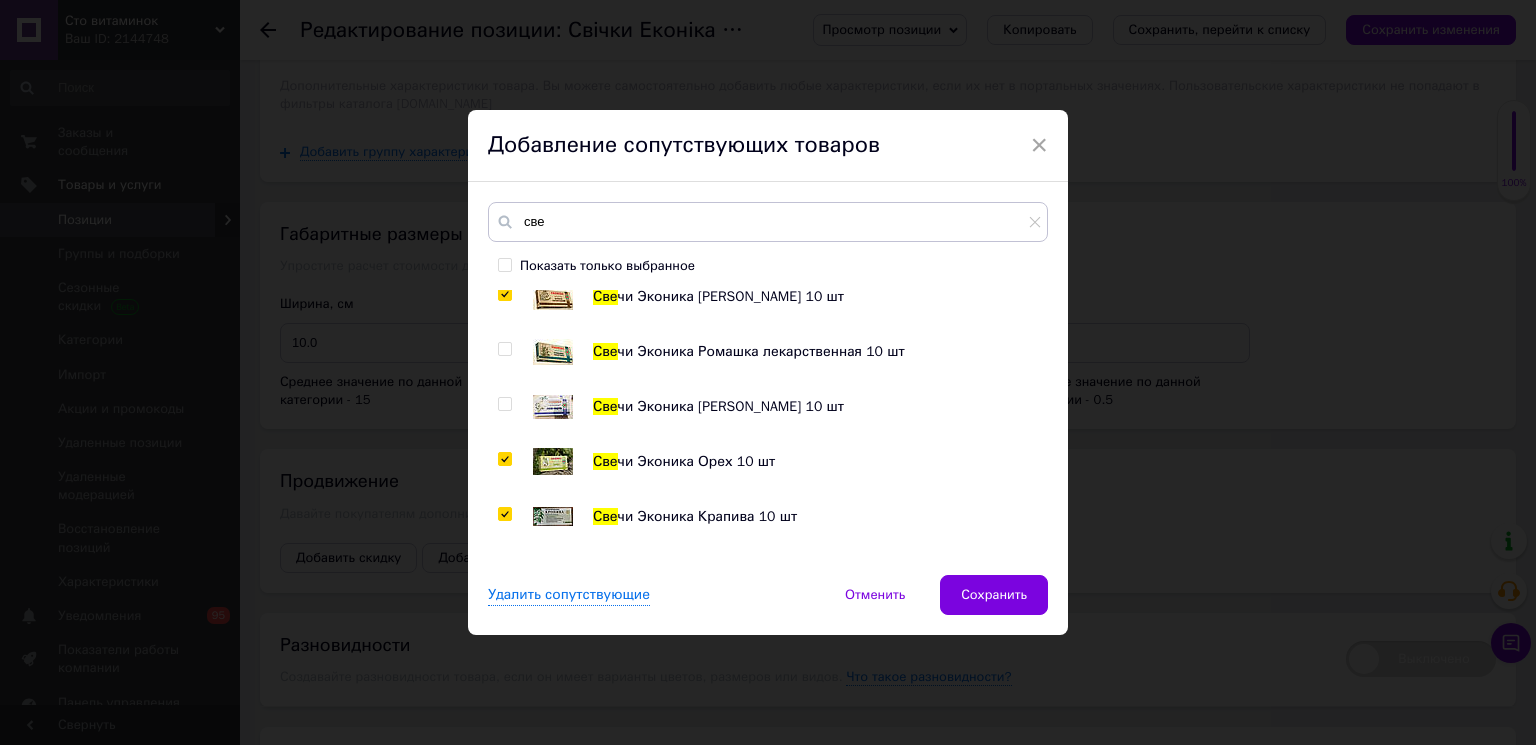 checkbox on "true" 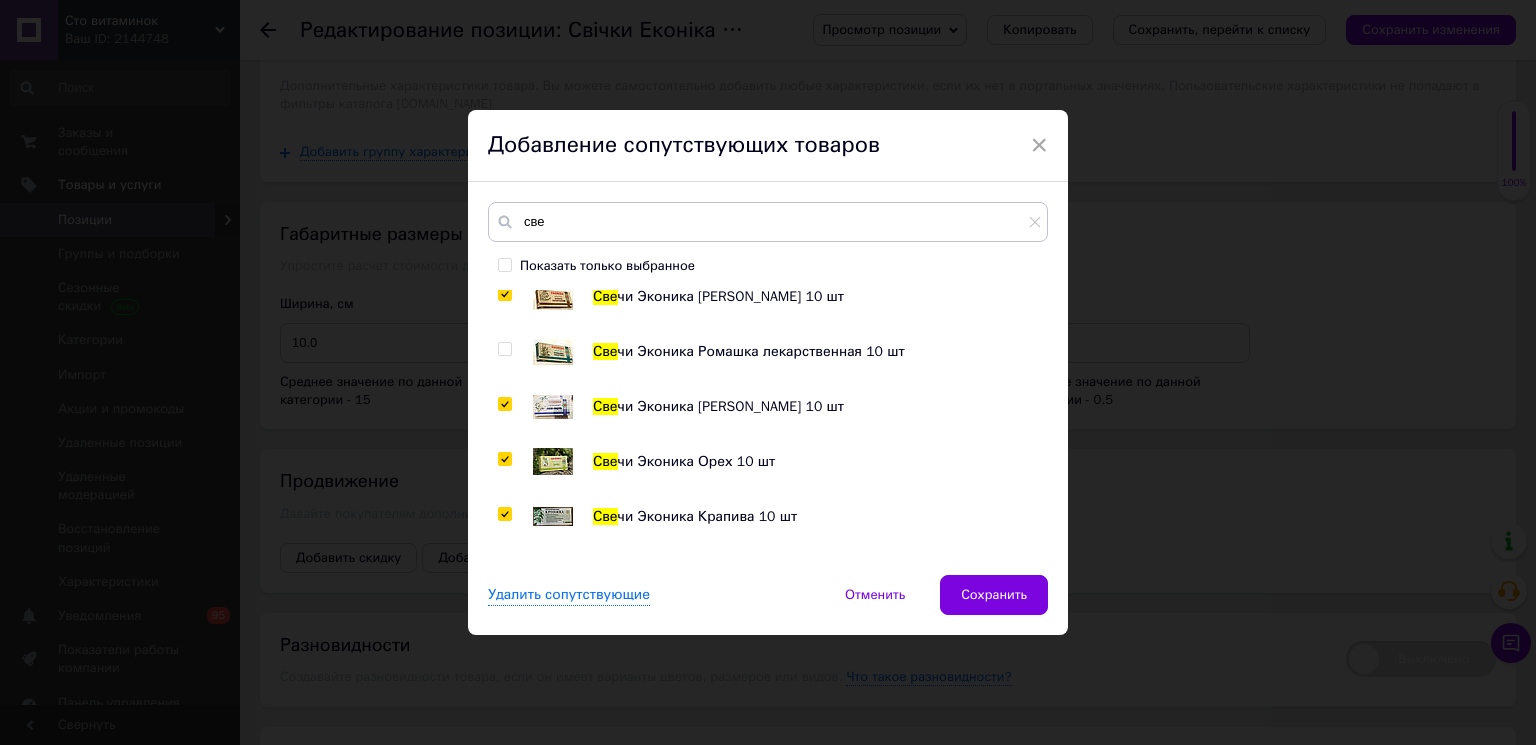 checkbox on "true" 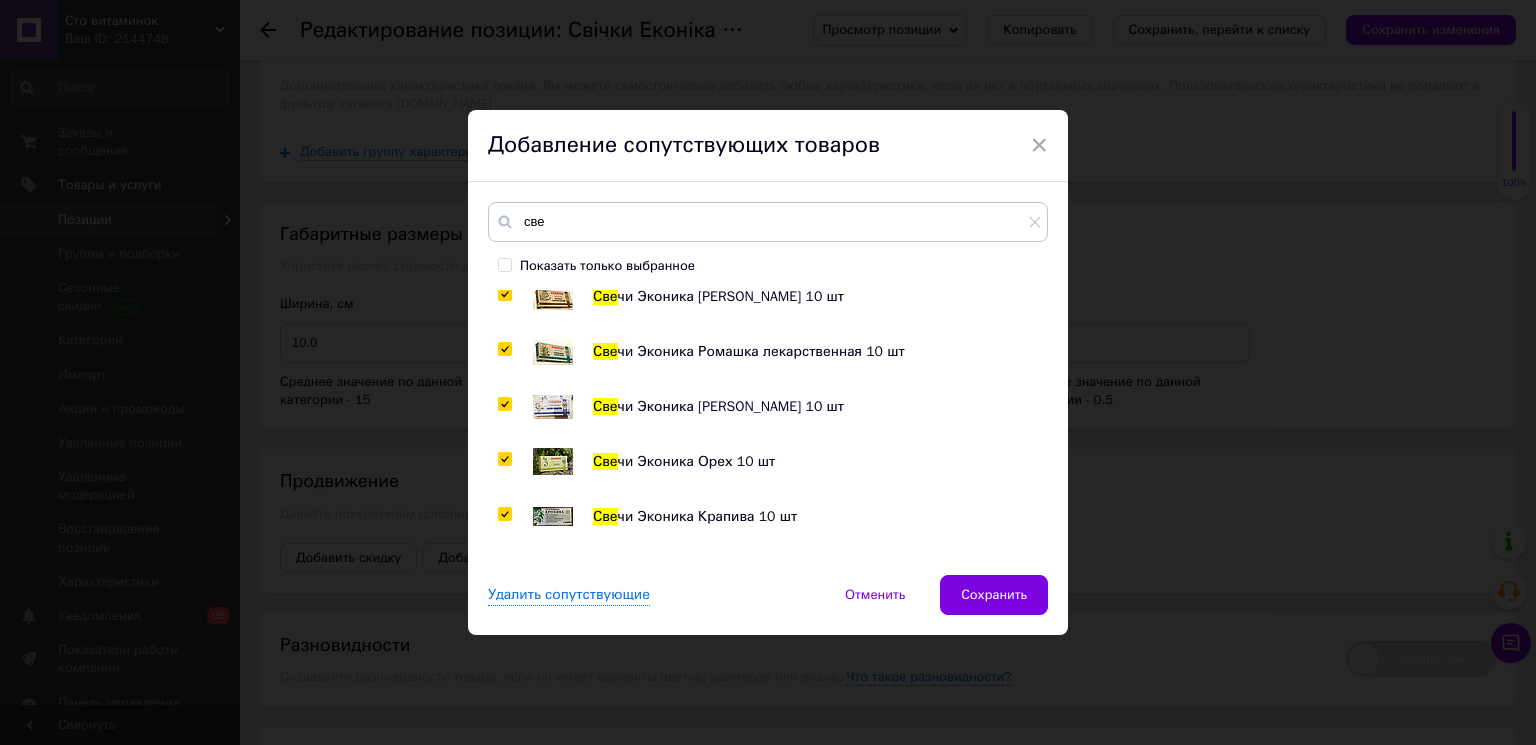 checkbox on "true" 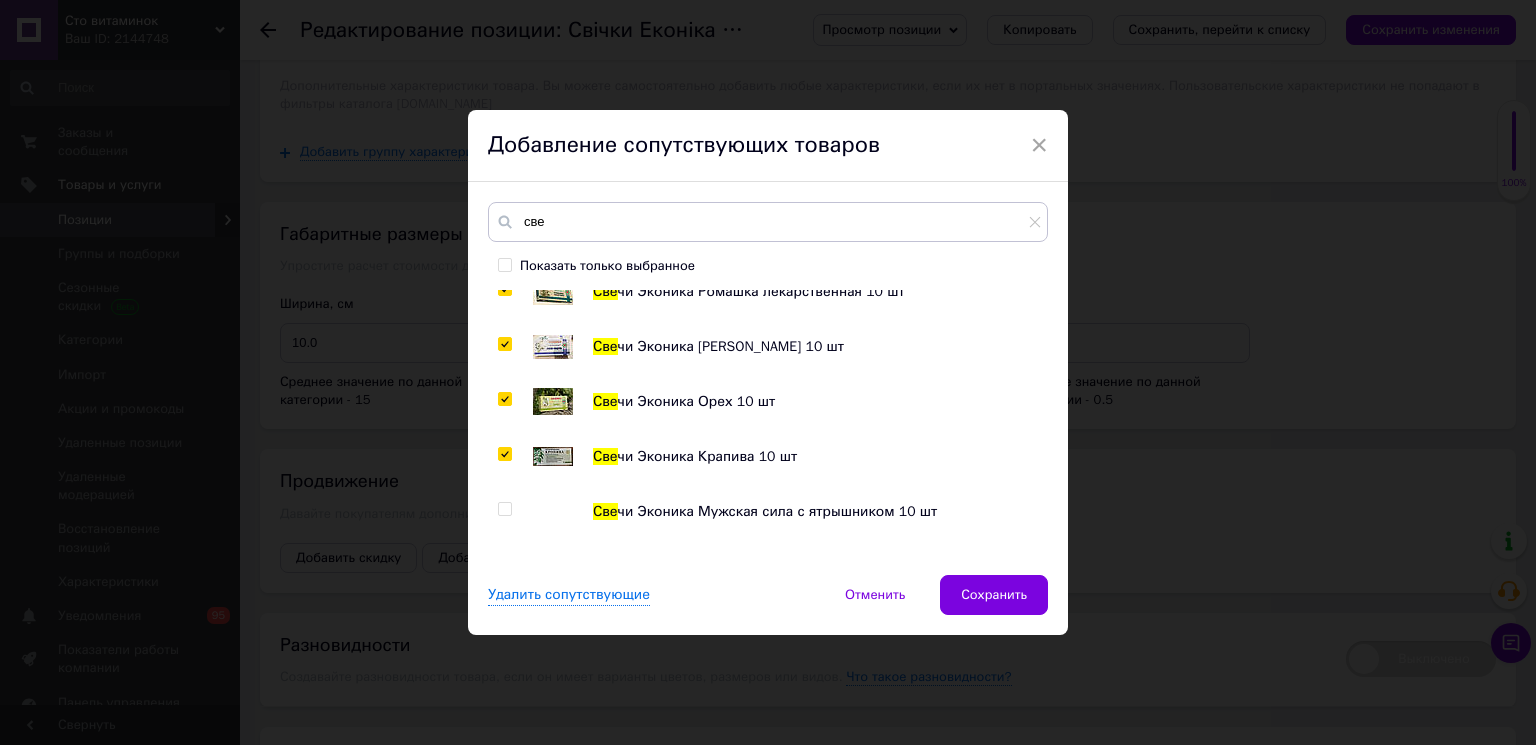 scroll, scrollTop: 1116, scrollLeft: 0, axis: vertical 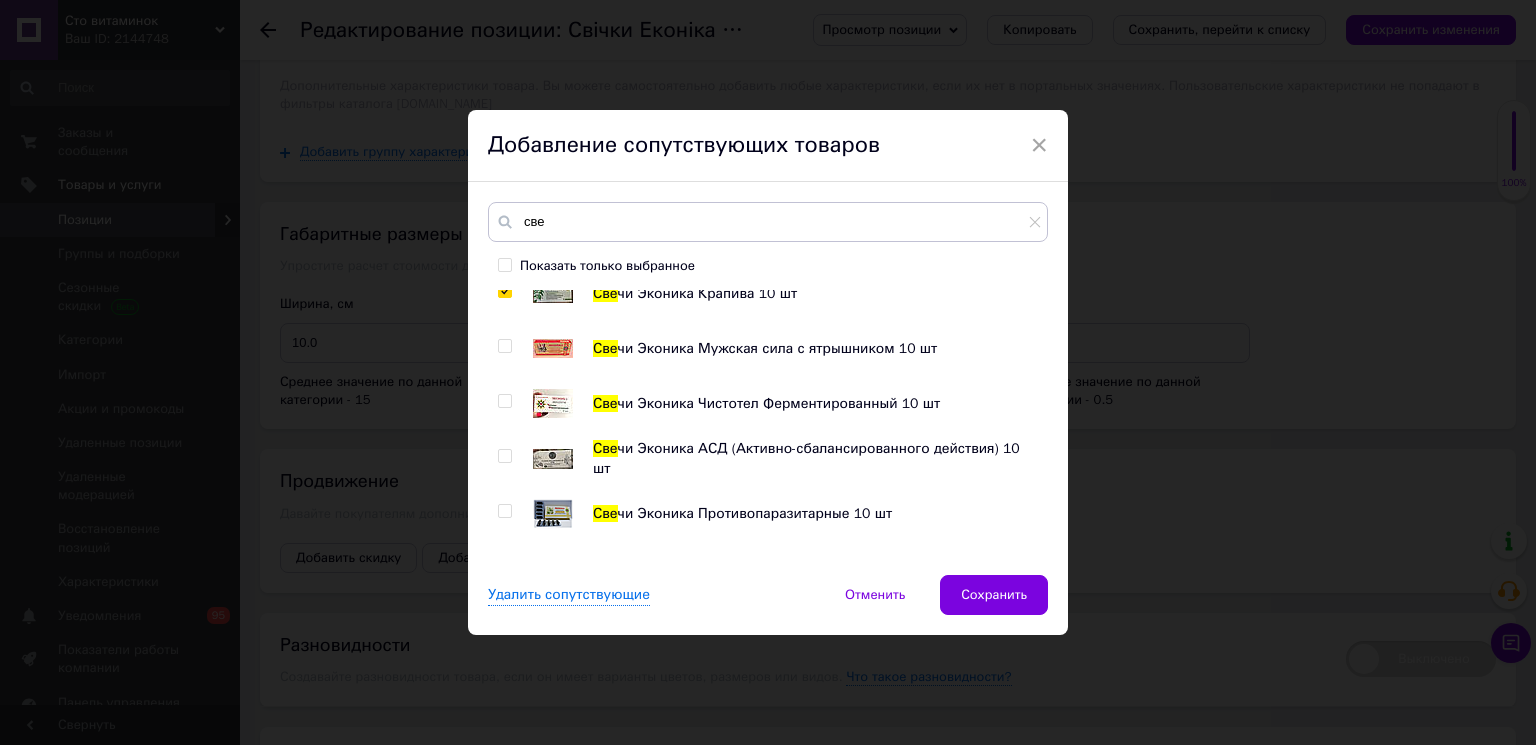 click at bounding box center (504, 511) 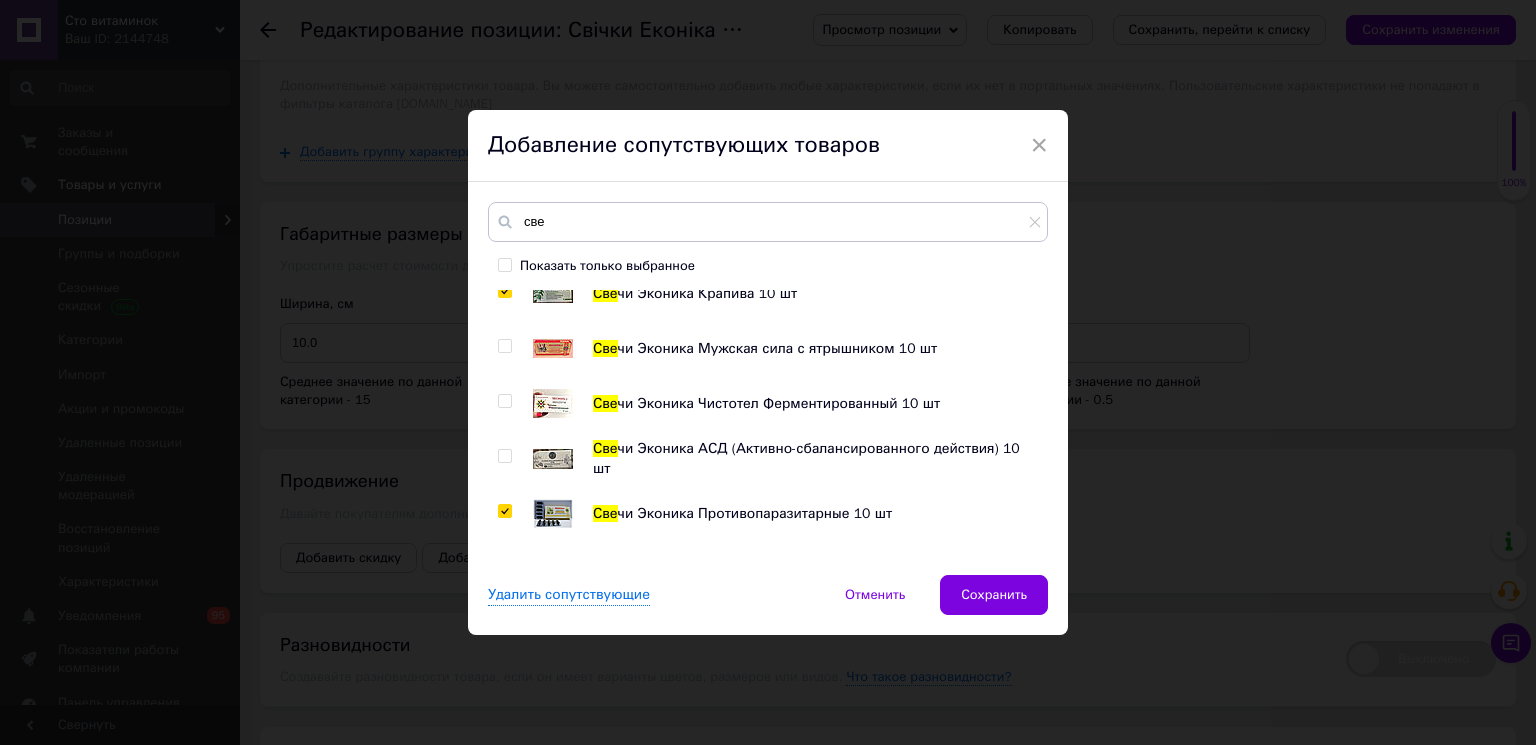 checkbox on "true" 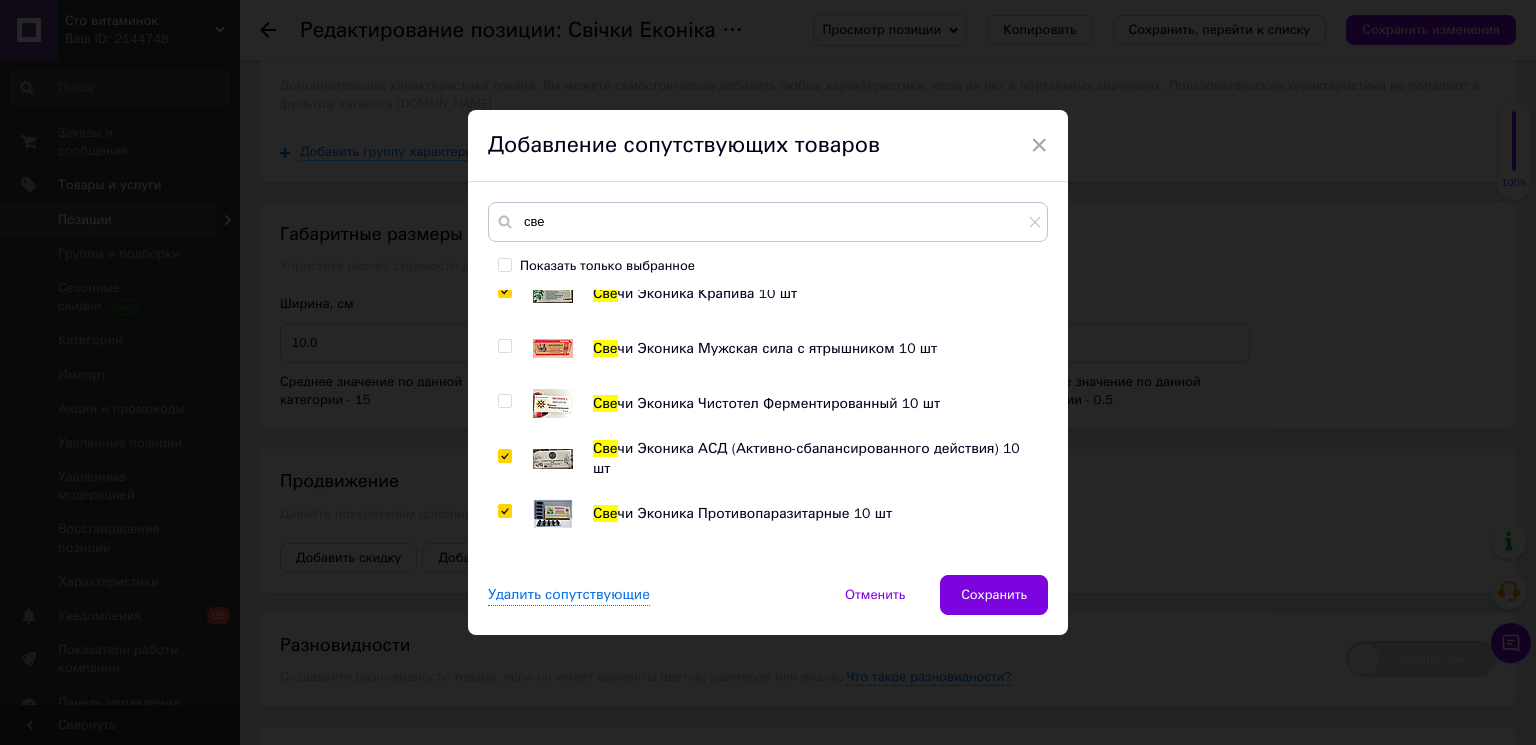 checkbox on "true" 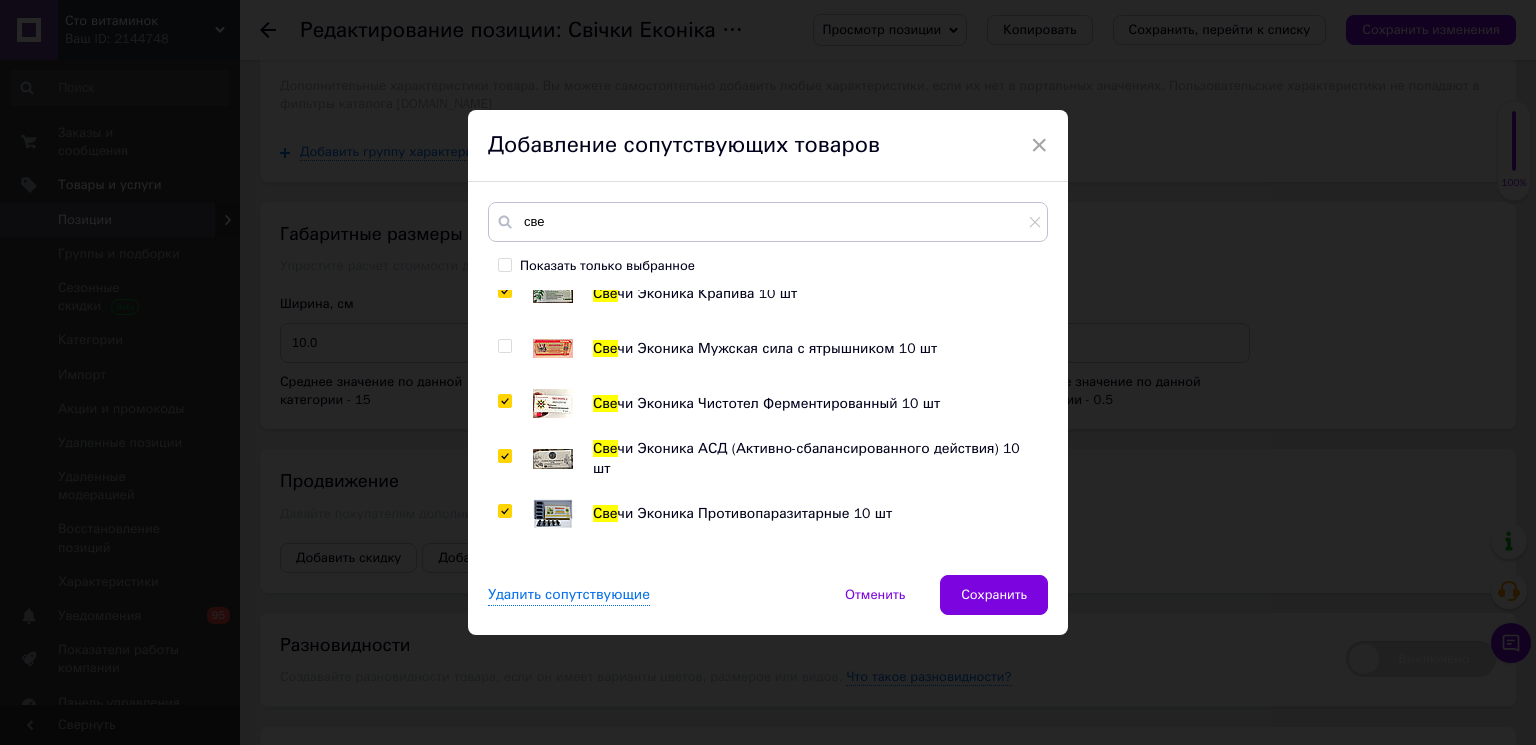 checkbox on "true" 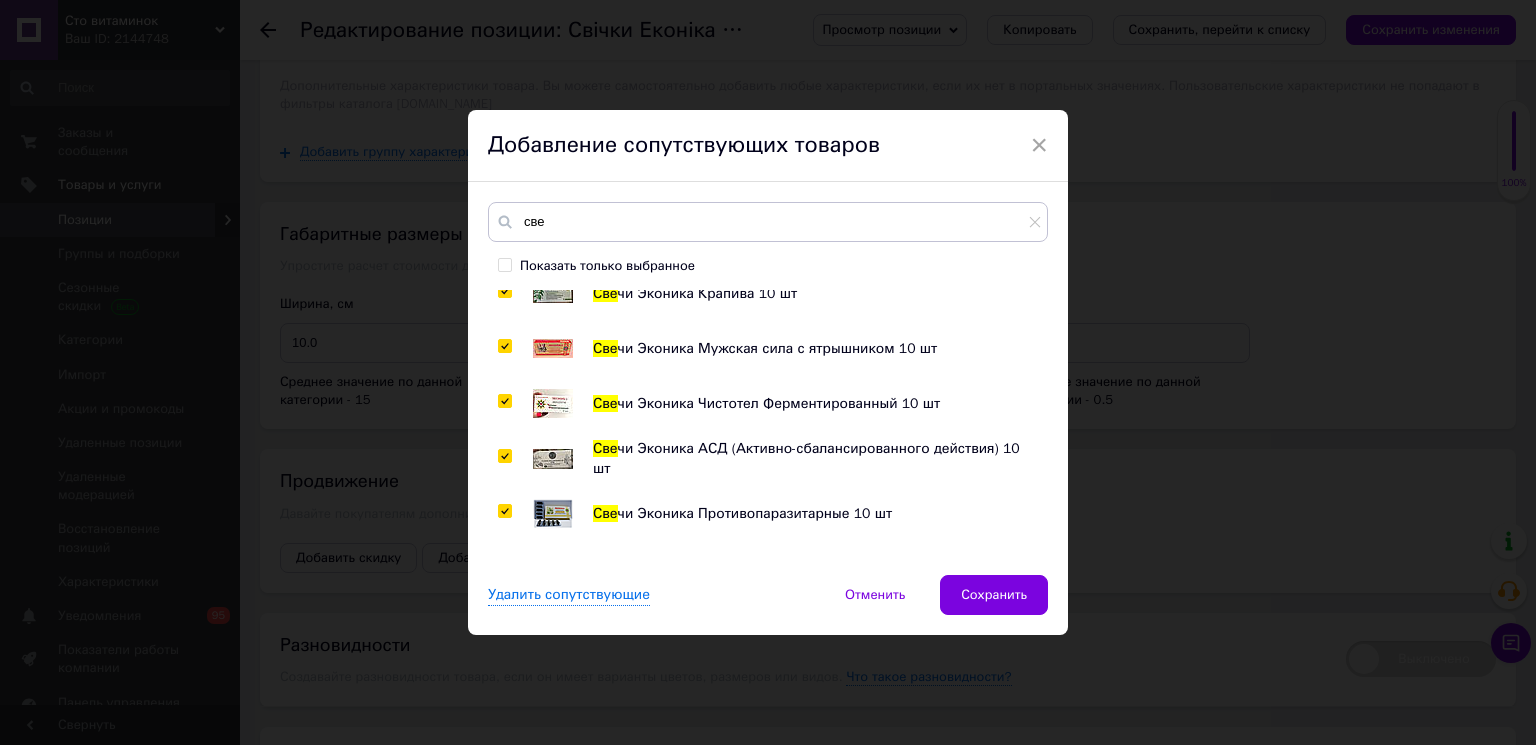 checkbox on "true" 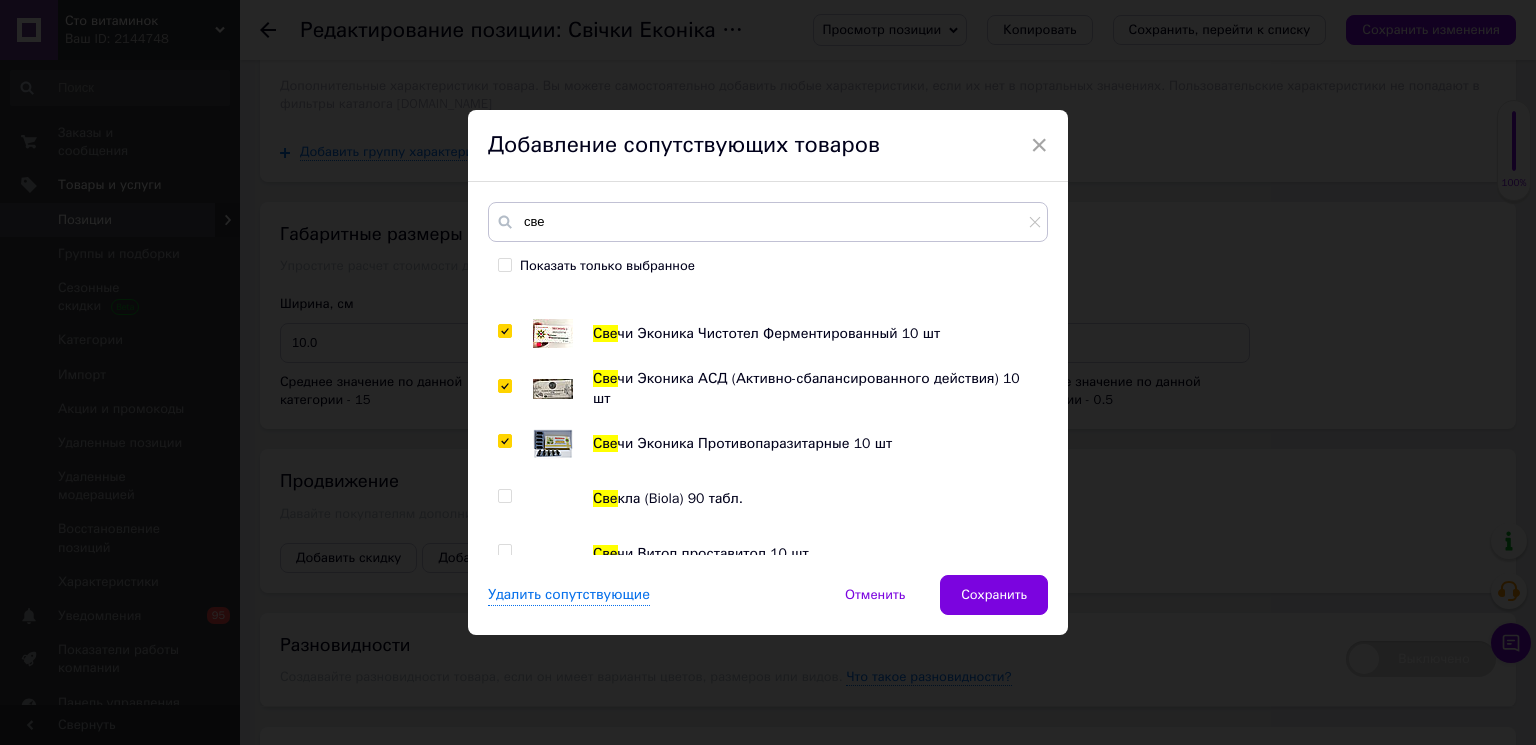 scroll, scrollTop: 1339, scrollLeft: 0, axis: vertical 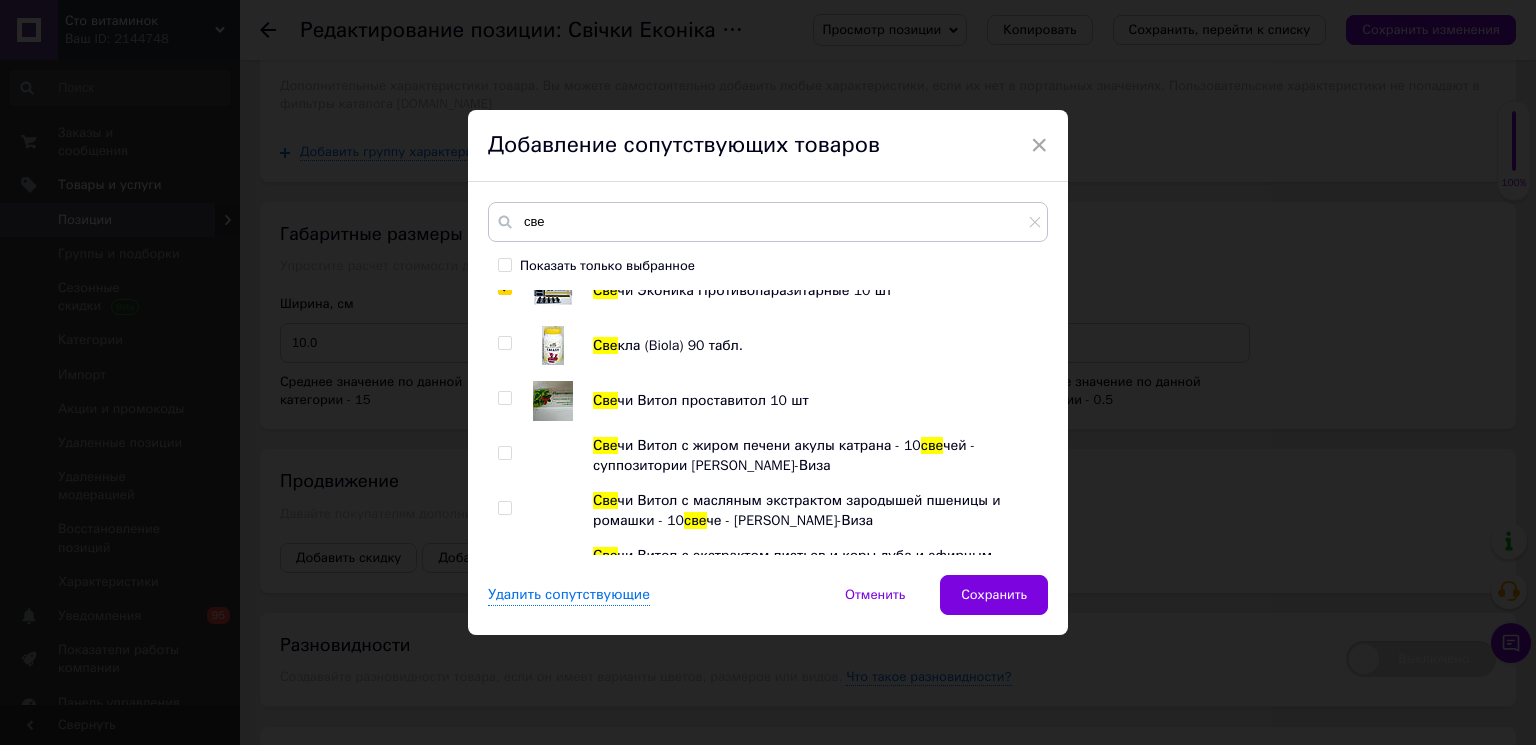 drag, startPoint x: 502, startPoint y: 511, endPoint x: 497, endPoint y: 469, distance: 42.296574 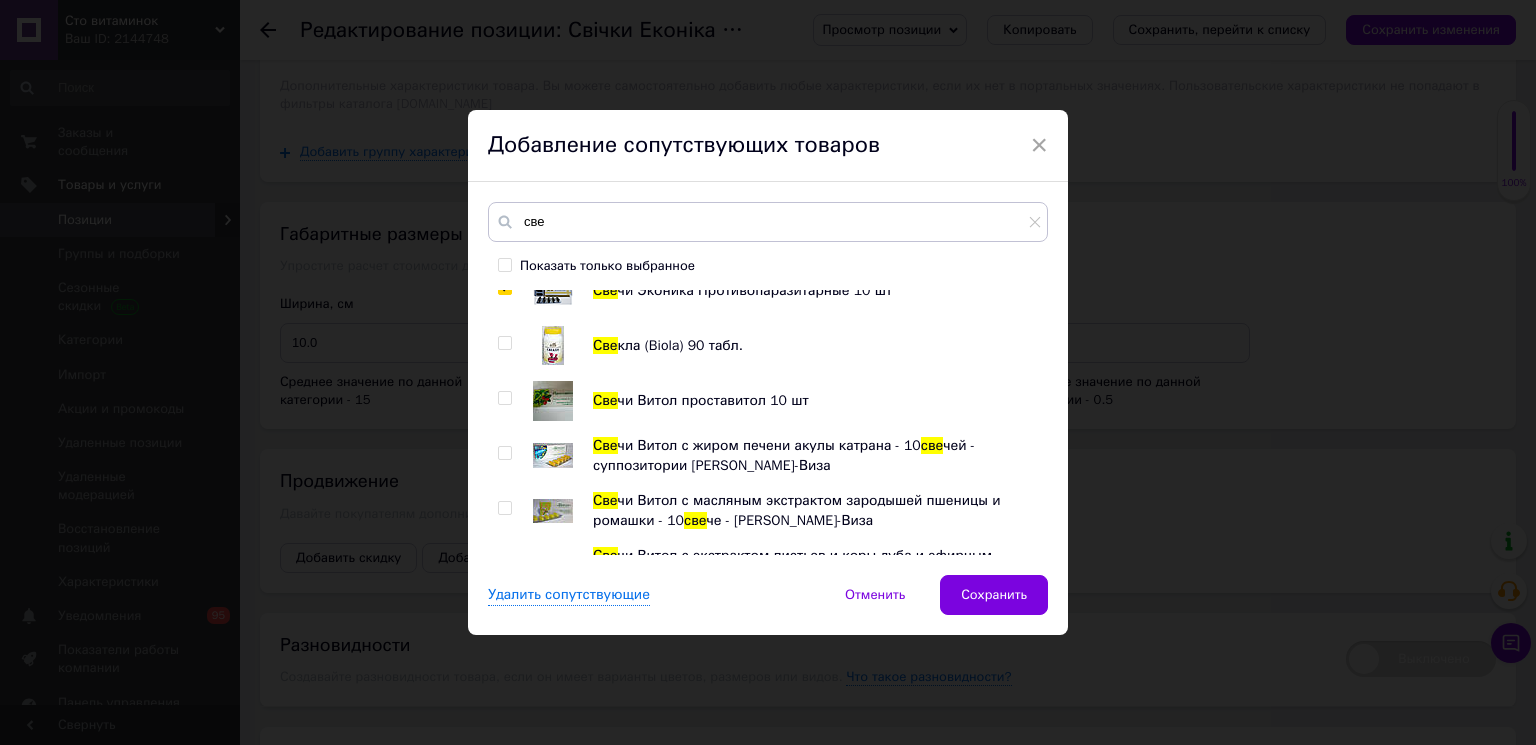 click at bounding box center [504, 508] 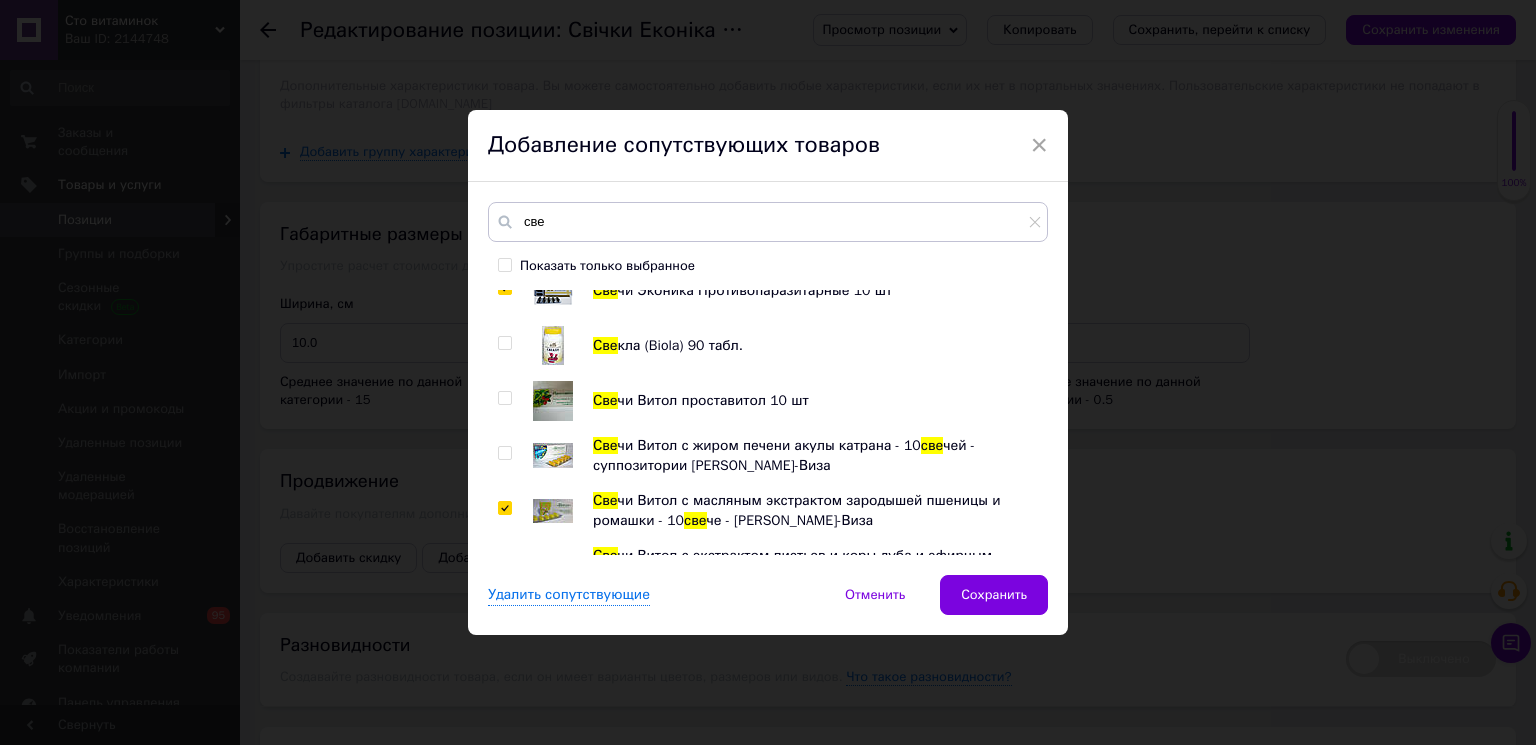 checkbox on "true" 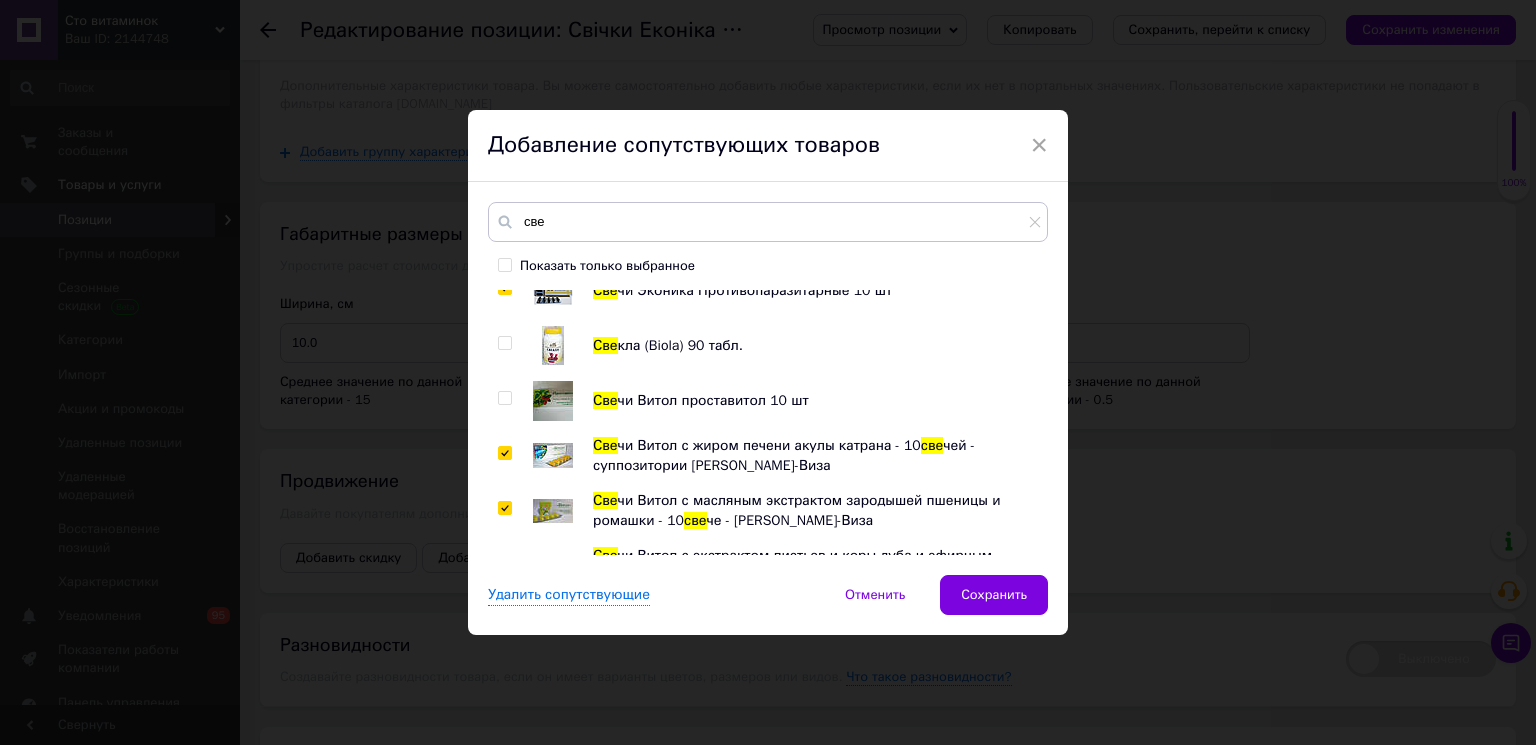 checkbox on "true" 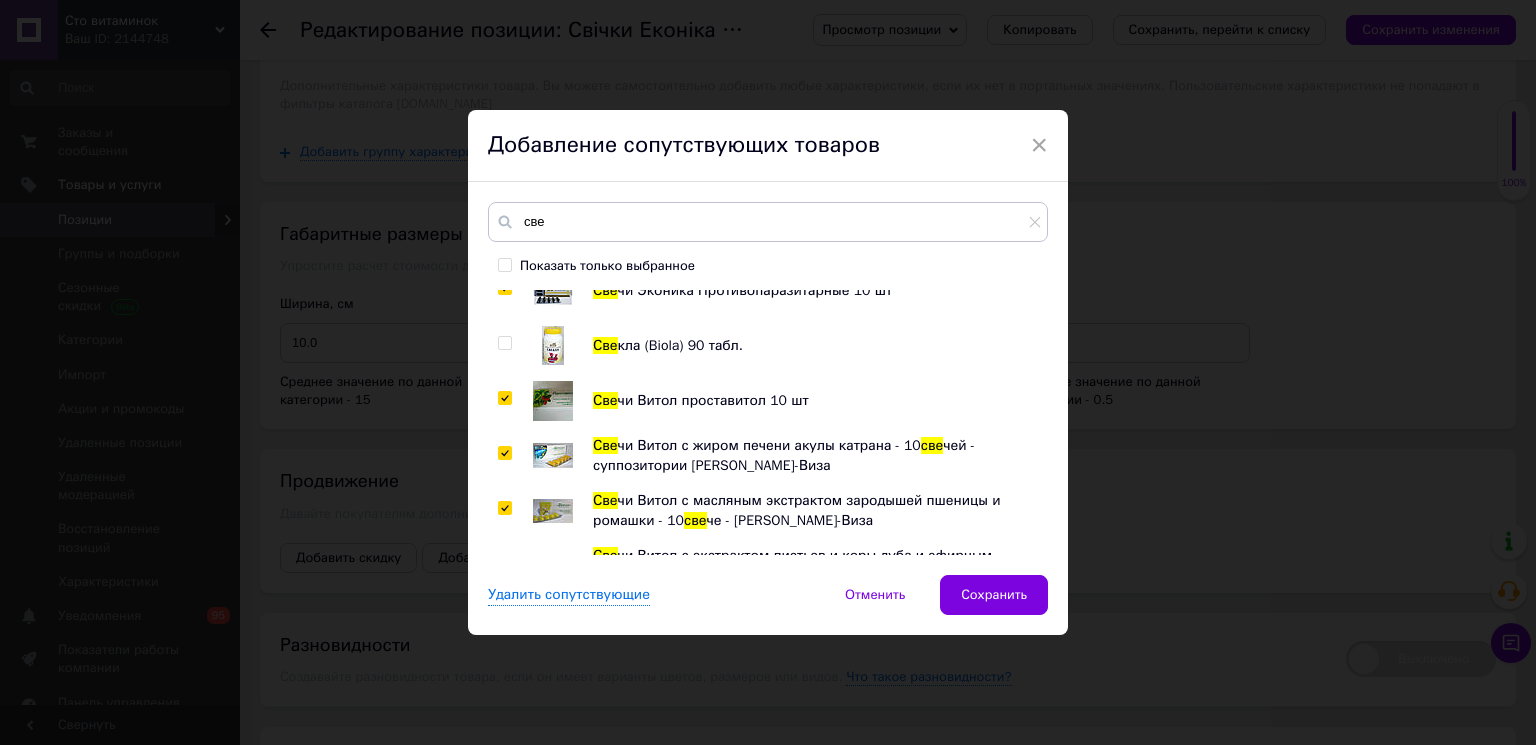 checkbox on "true" 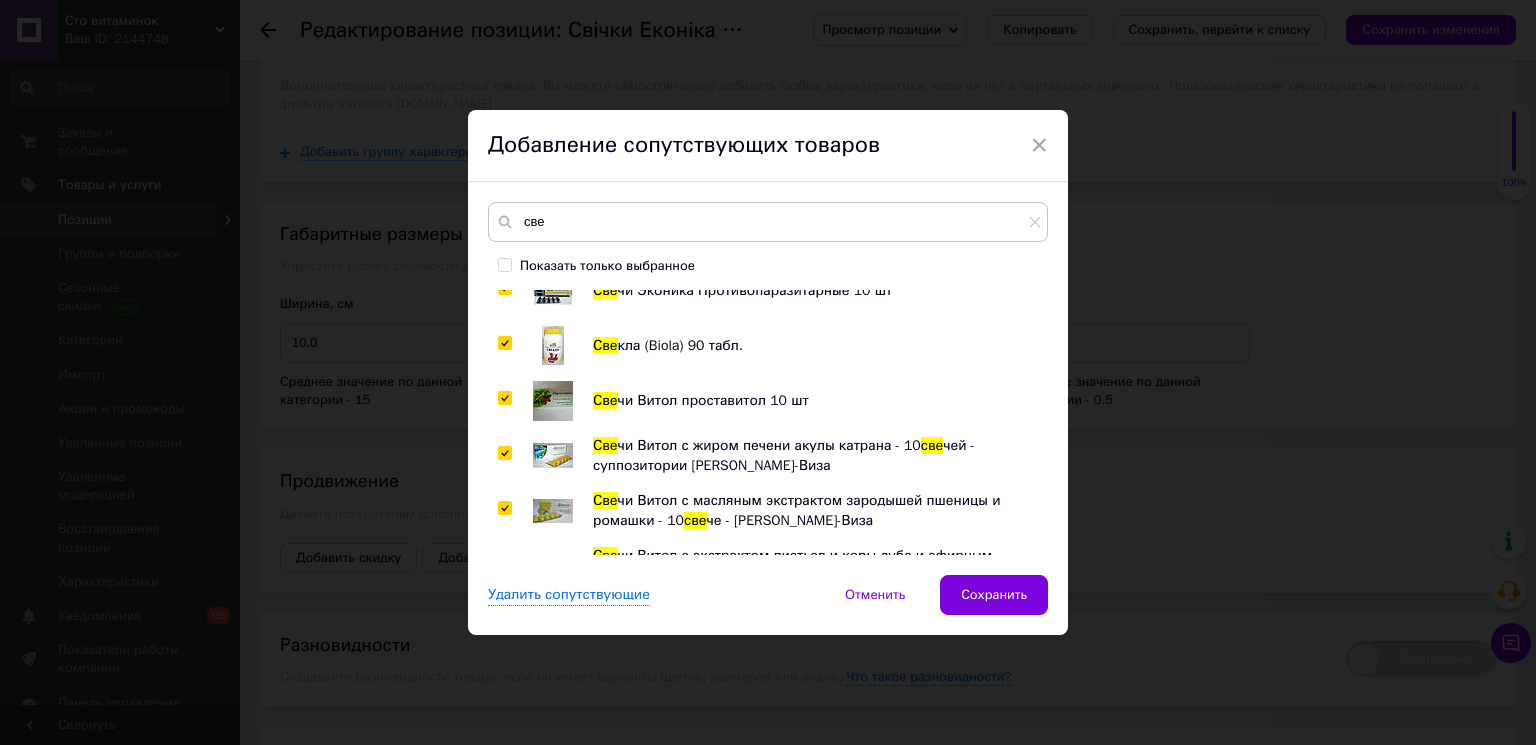 checkbox on "true" 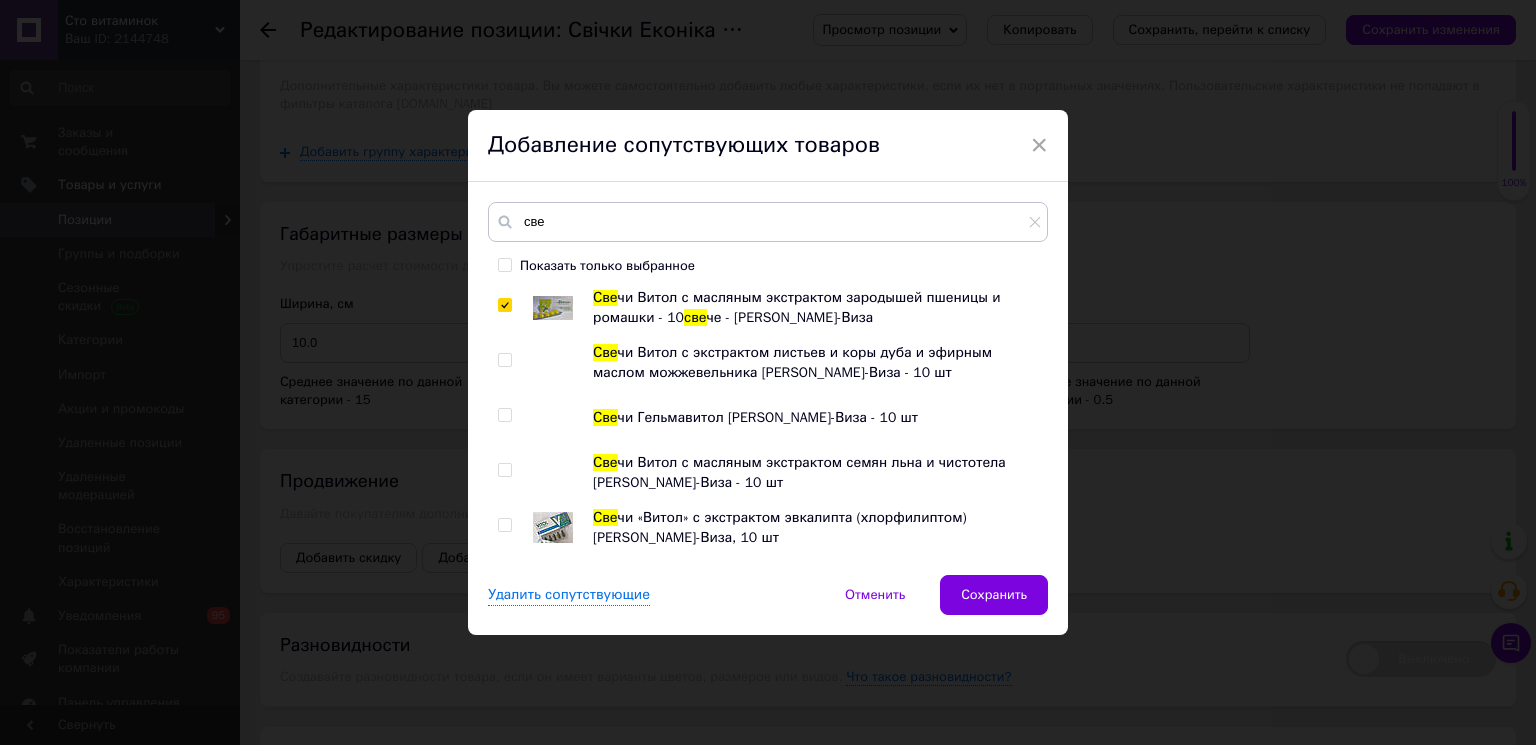 scroll, scrollTop: 1562, scrollLeft: 0, axis: vertical 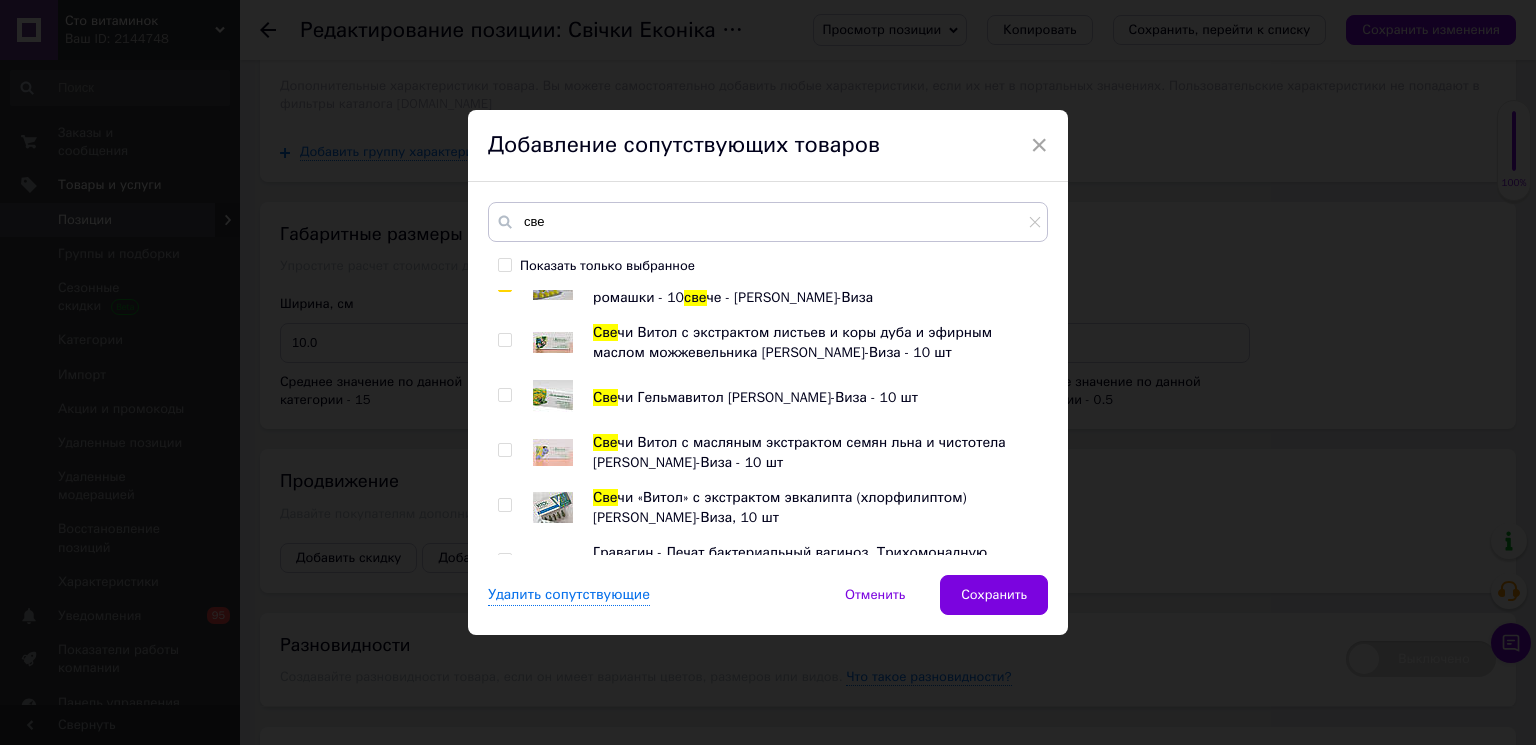 click at bounding box center [504, 505] 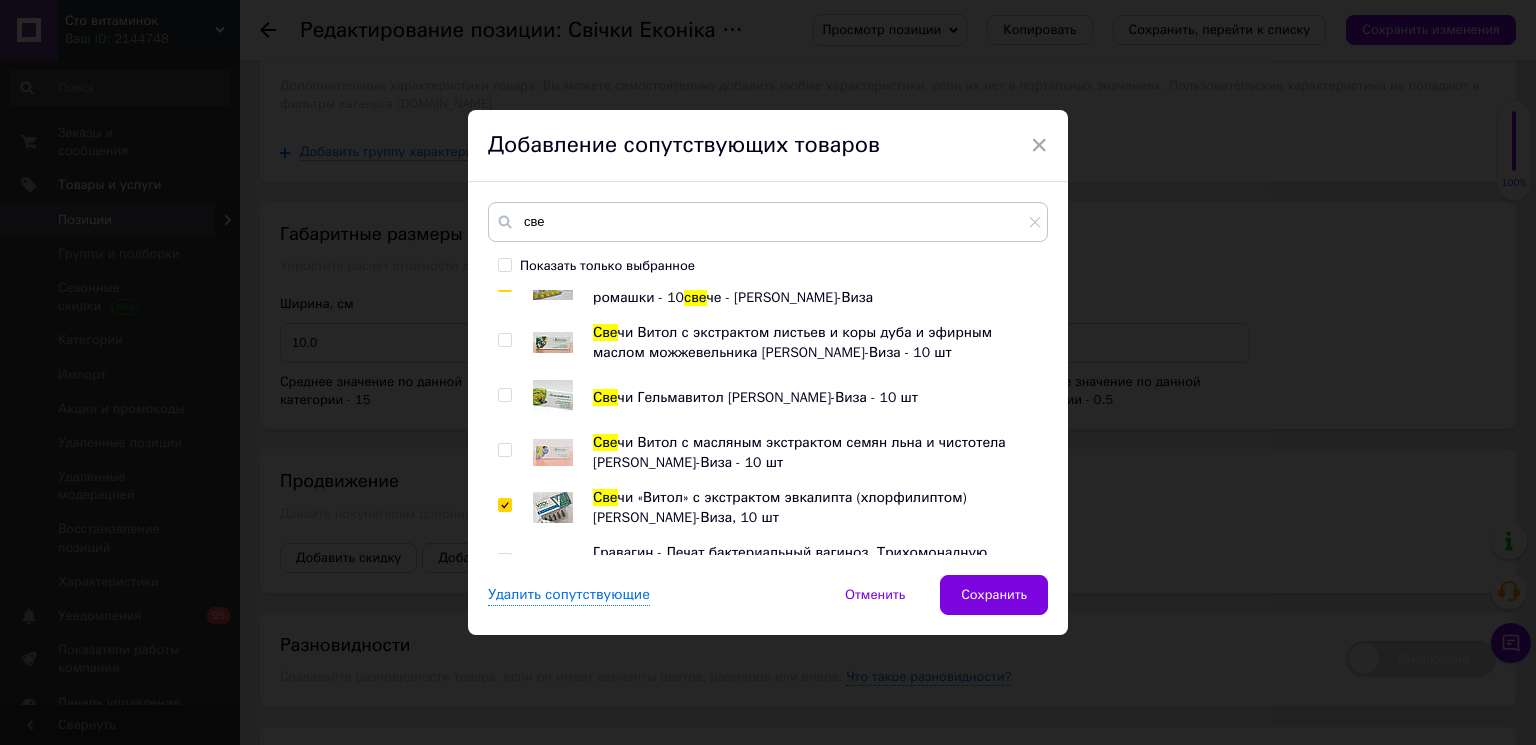 checkbox on "true" 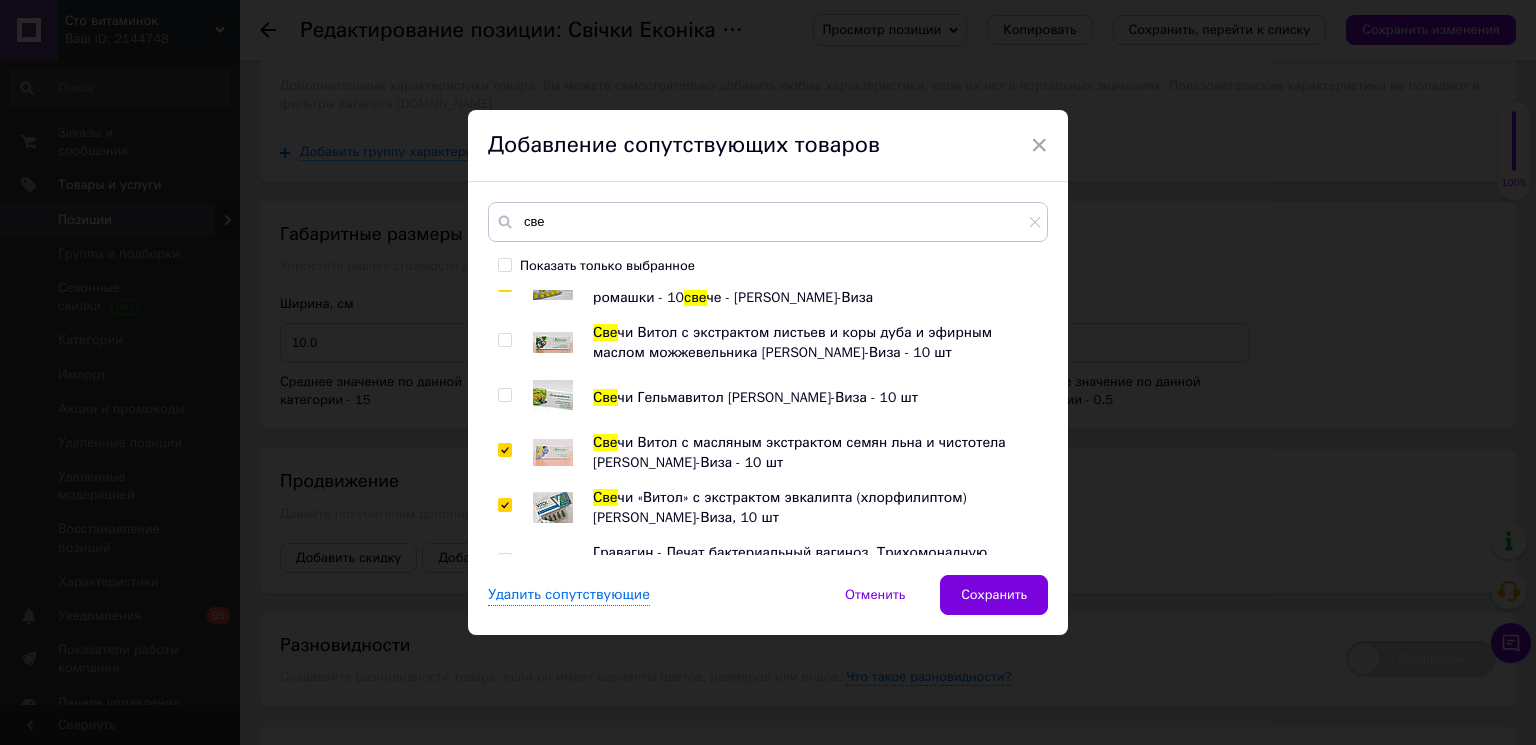 checkbox on "true" 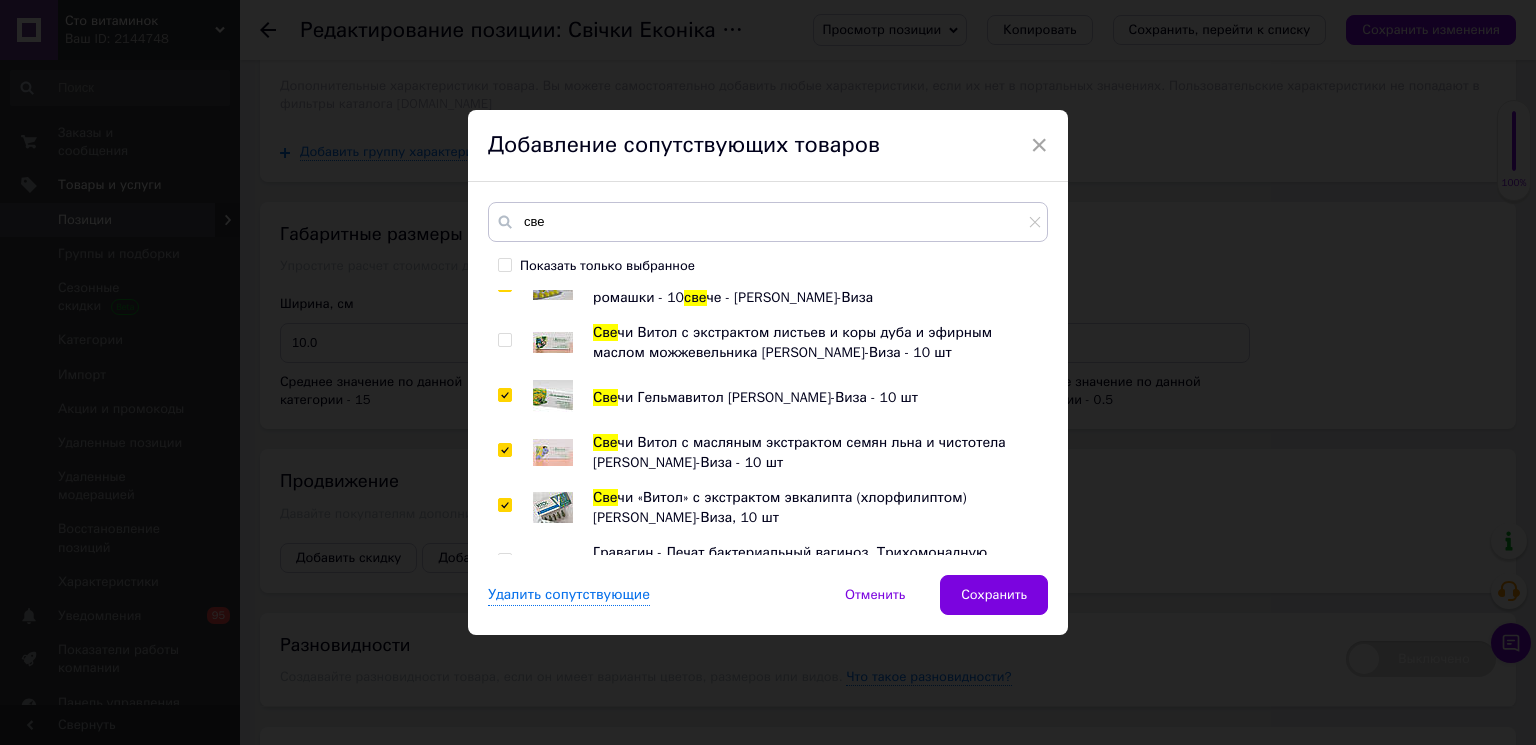 checkbox on "true" 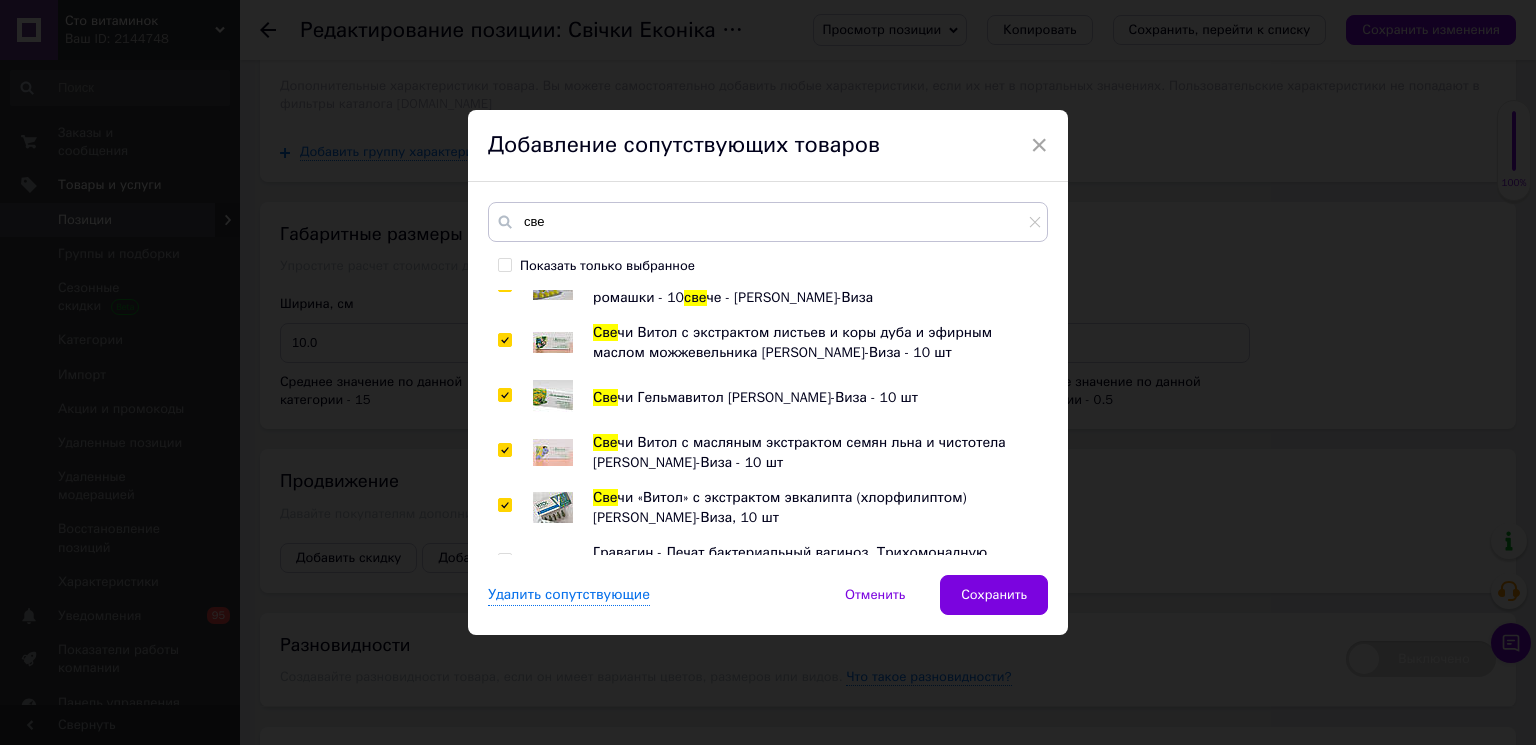 checkbox on "true" 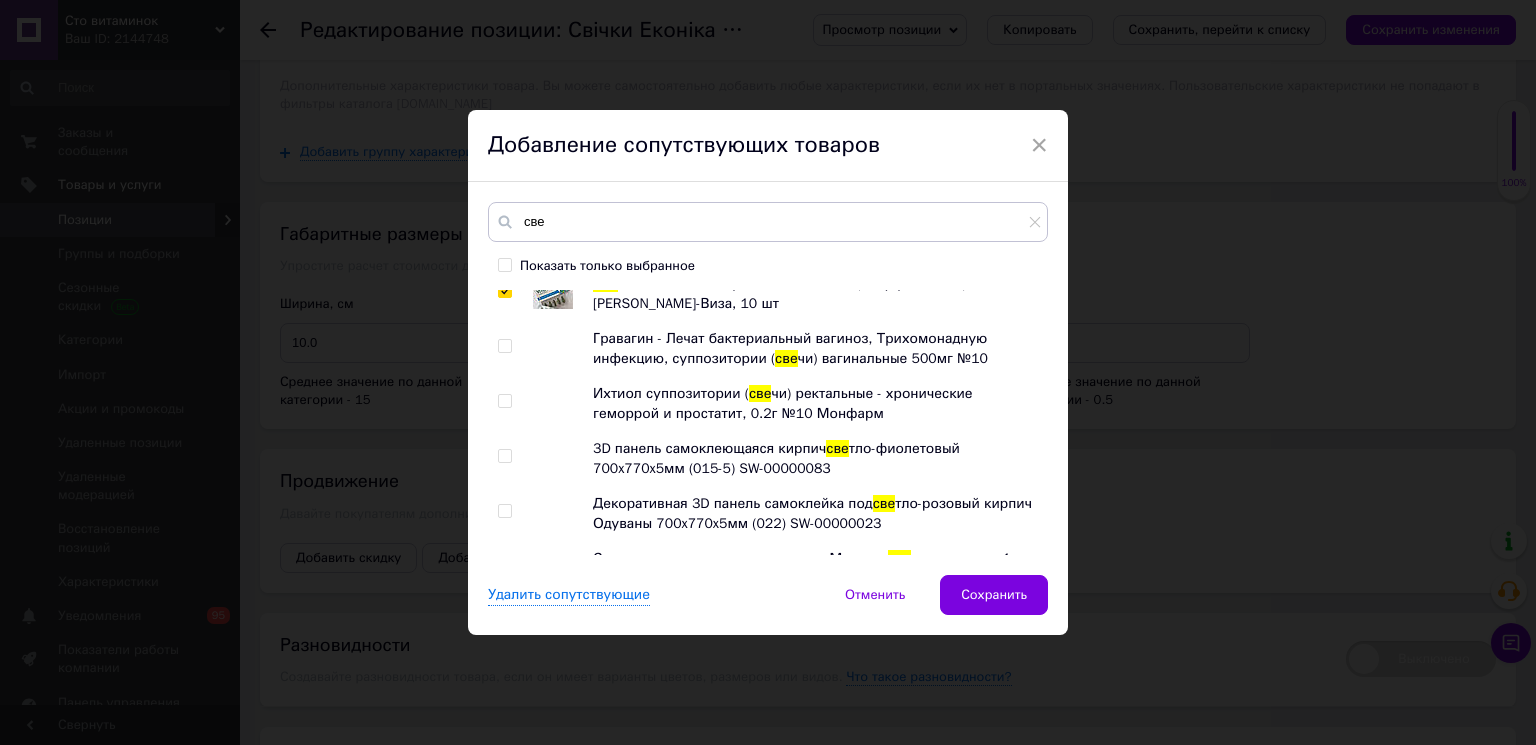 scroll, scrollTop: 1786, scrollLeft: 0, axis: vertical 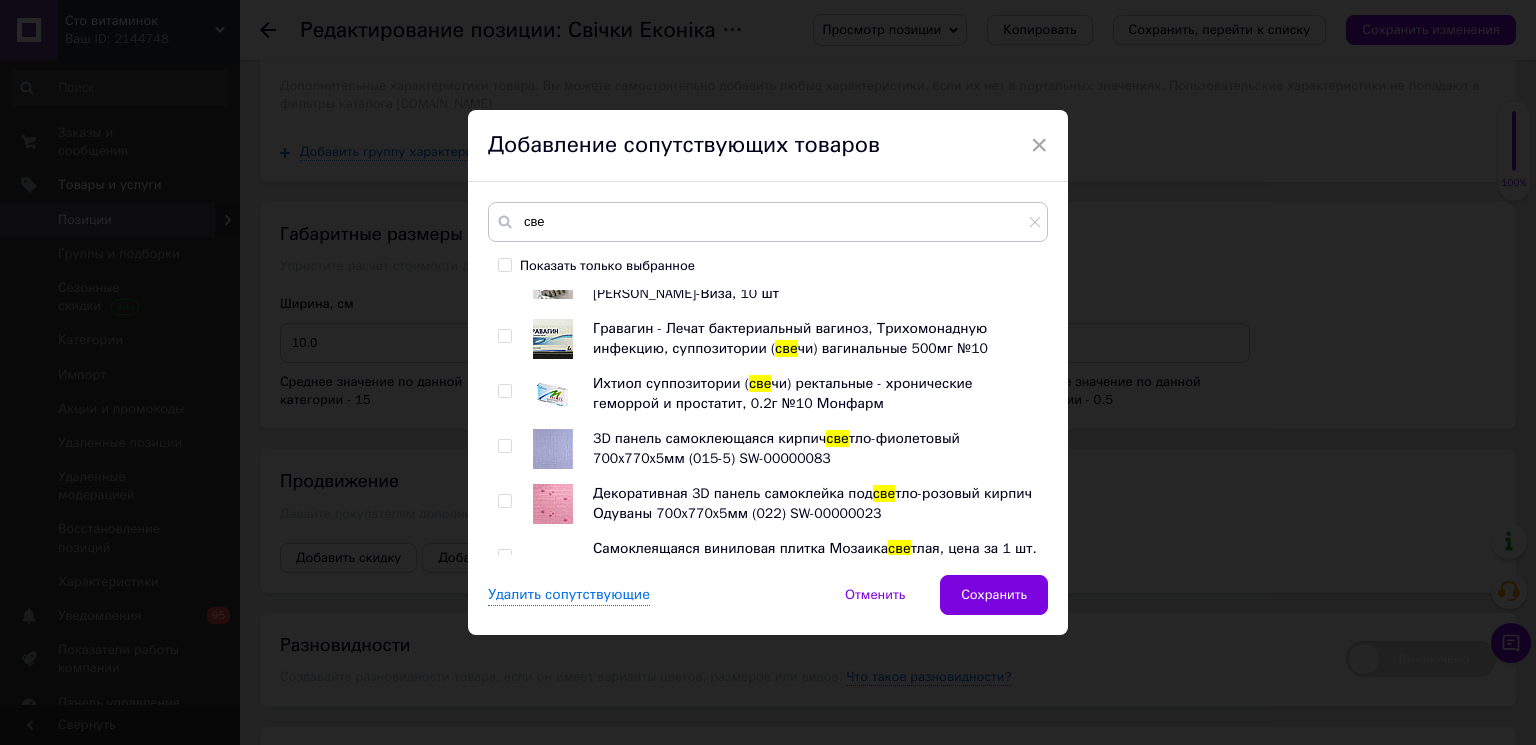click at bounding box center (504, 501) 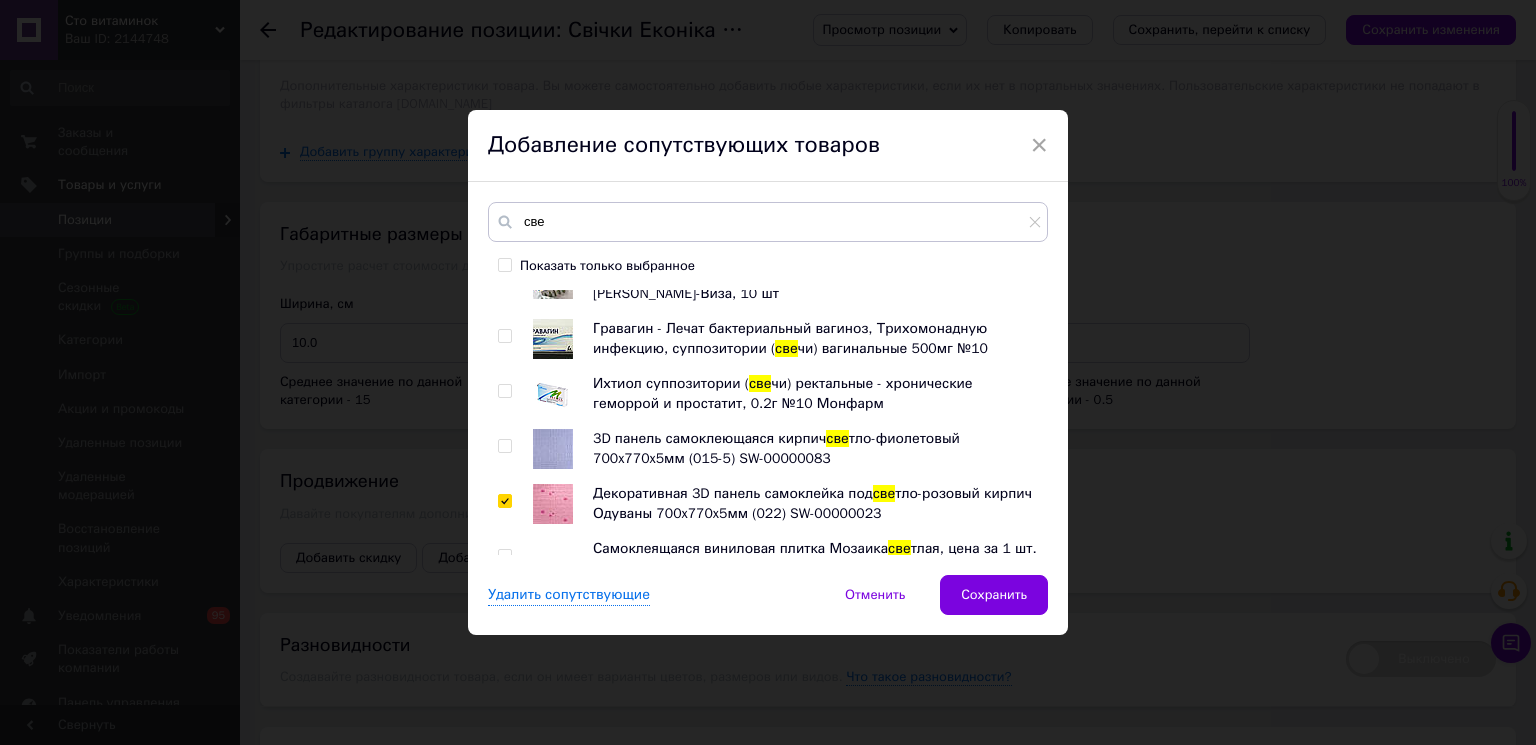 checkbox on "true" 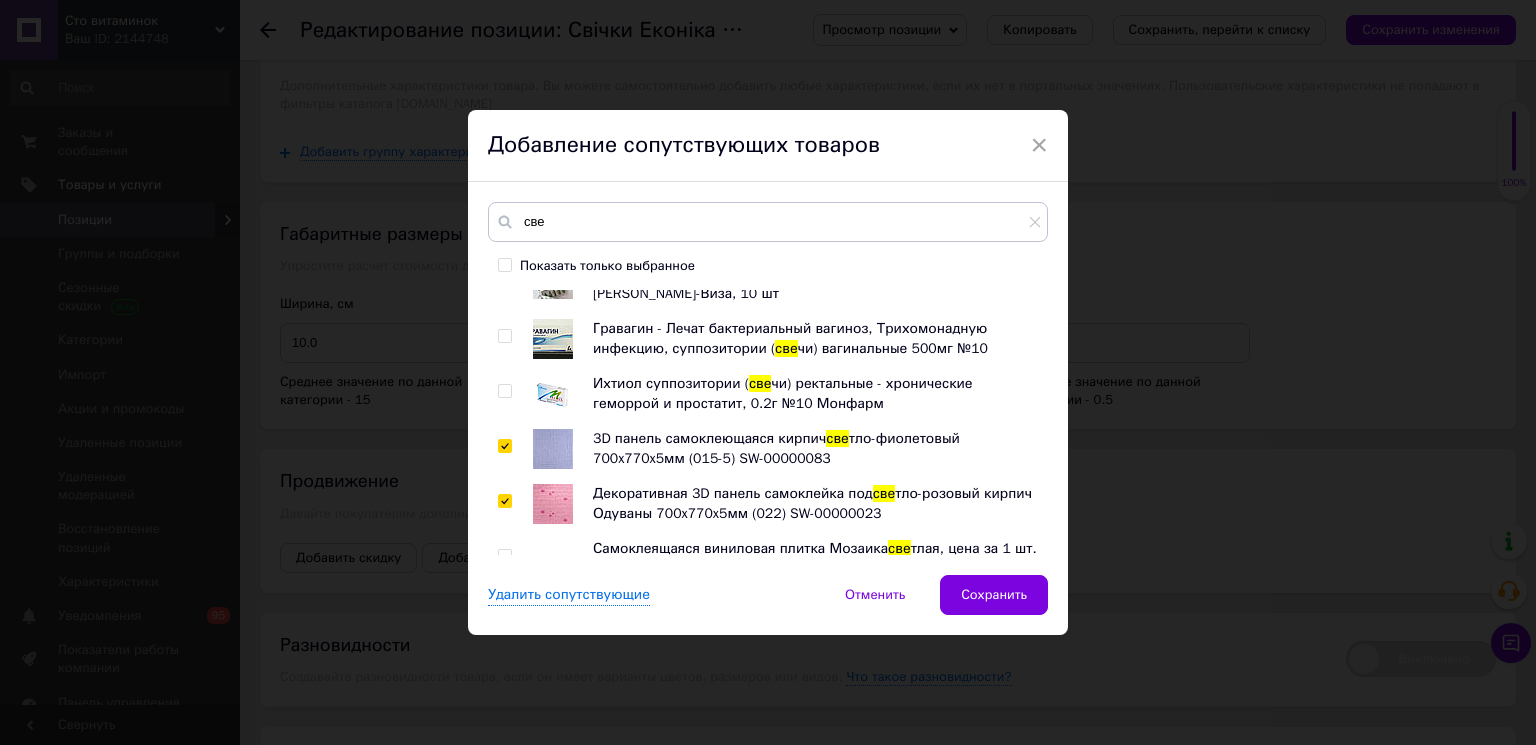 checkbox on "true" 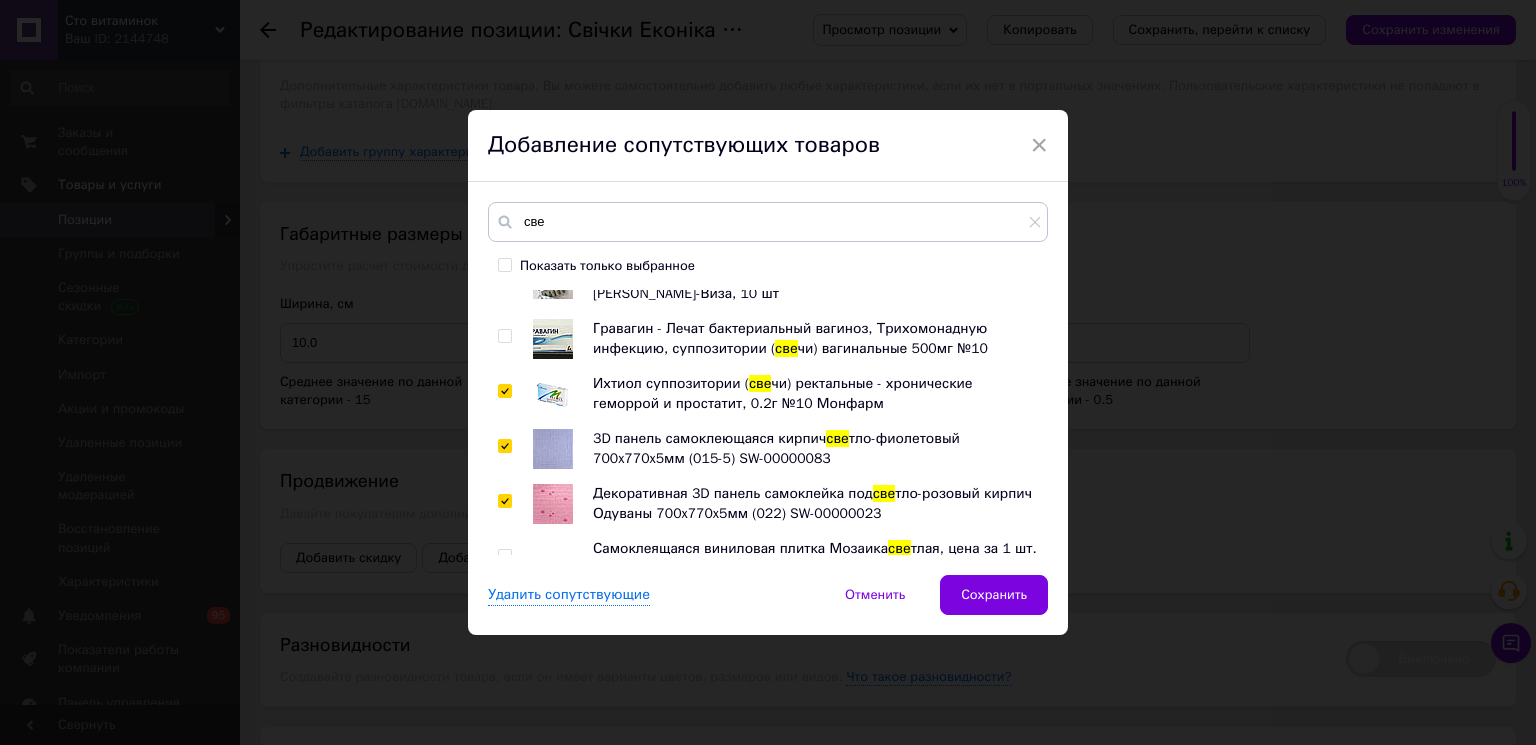 checkbox on "true" 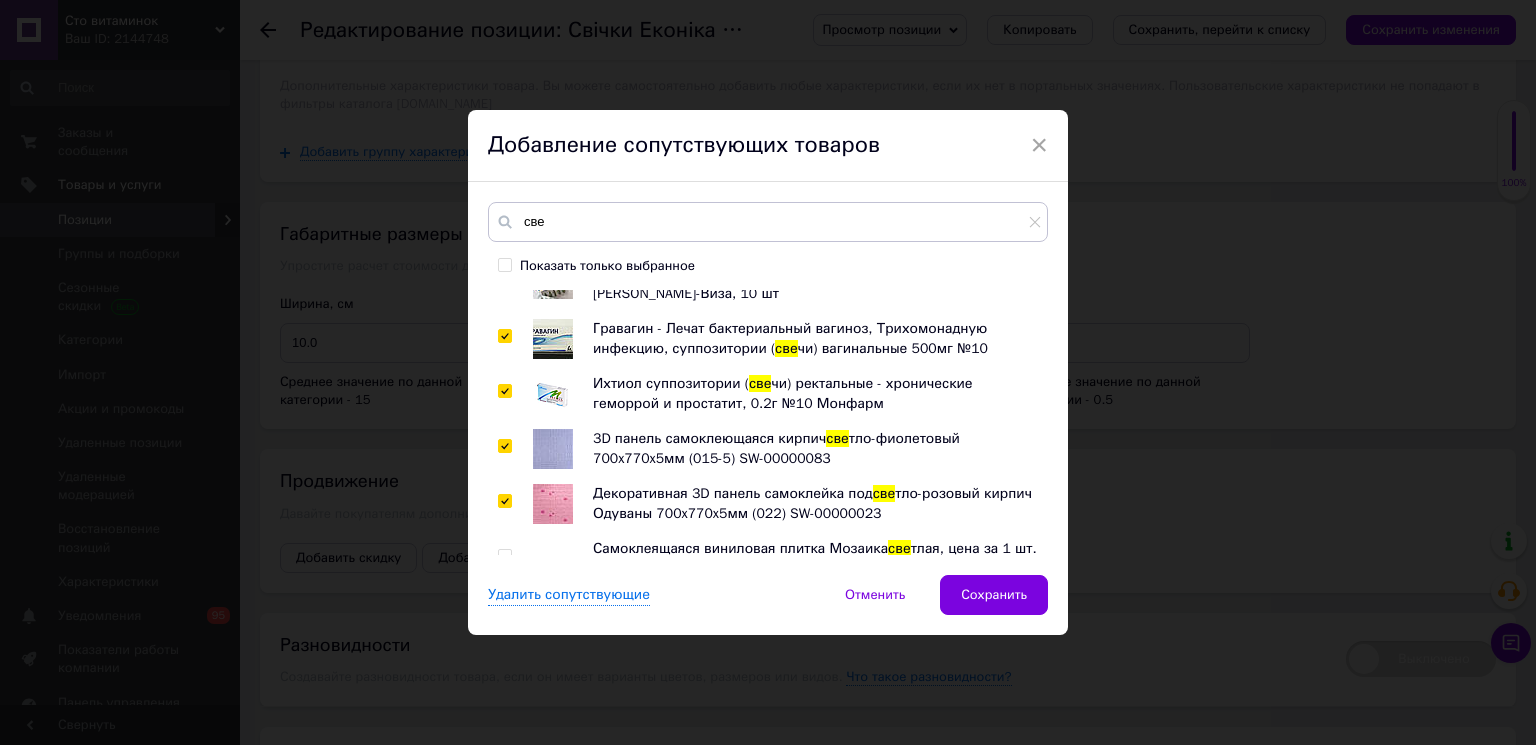 checkbox on "true" 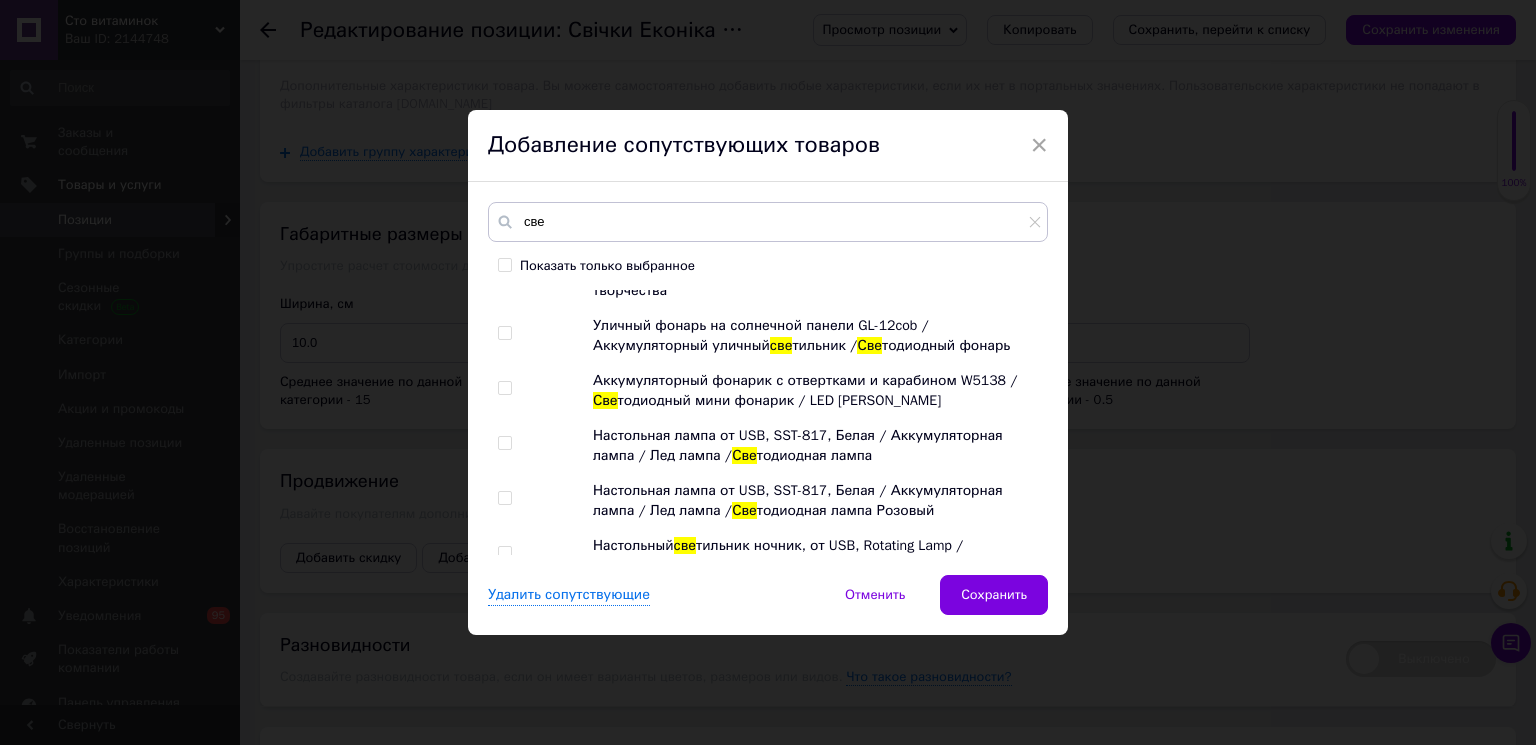 scroll, scrollTop: 3625, scrollLeft: 0, axis: vertical 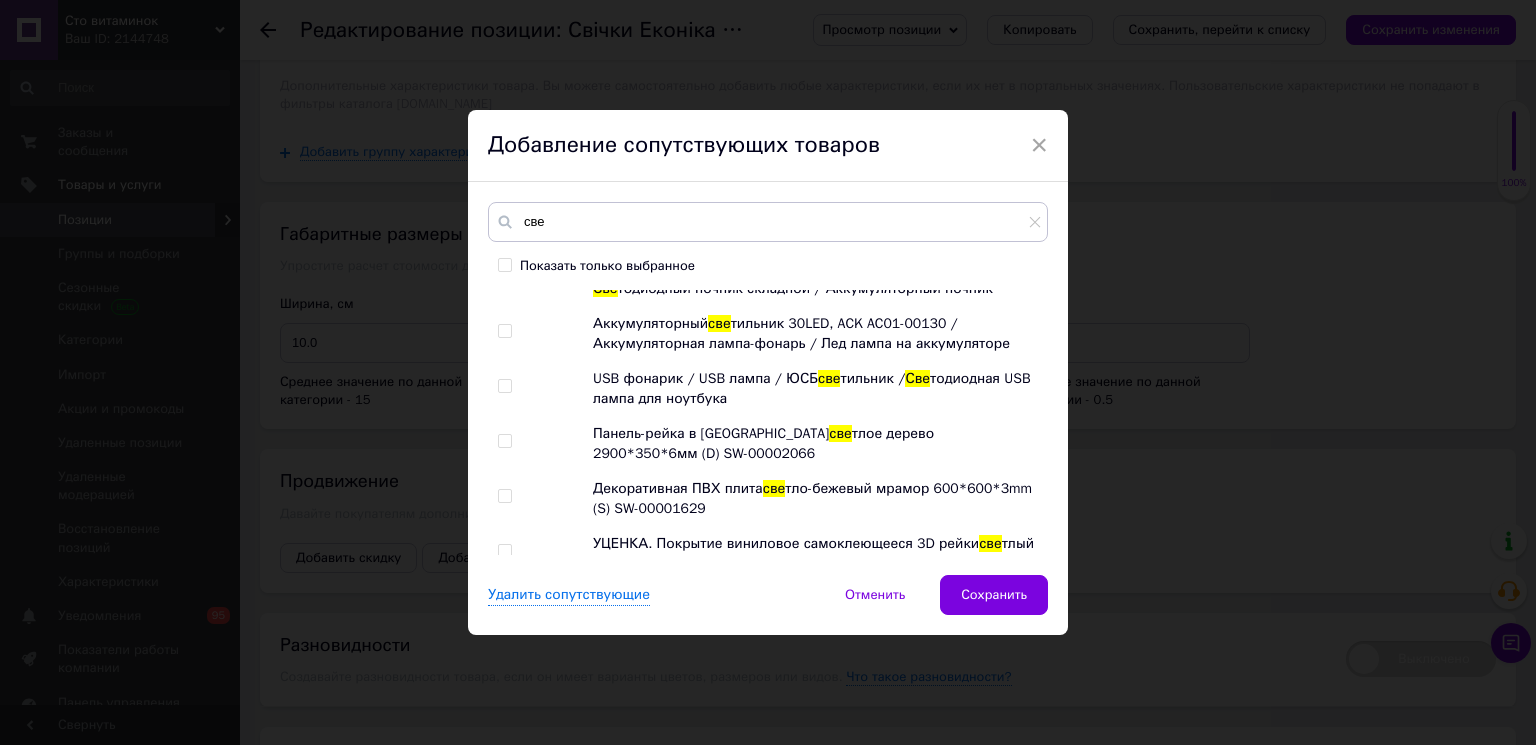 click at bounding box center (504, 551) 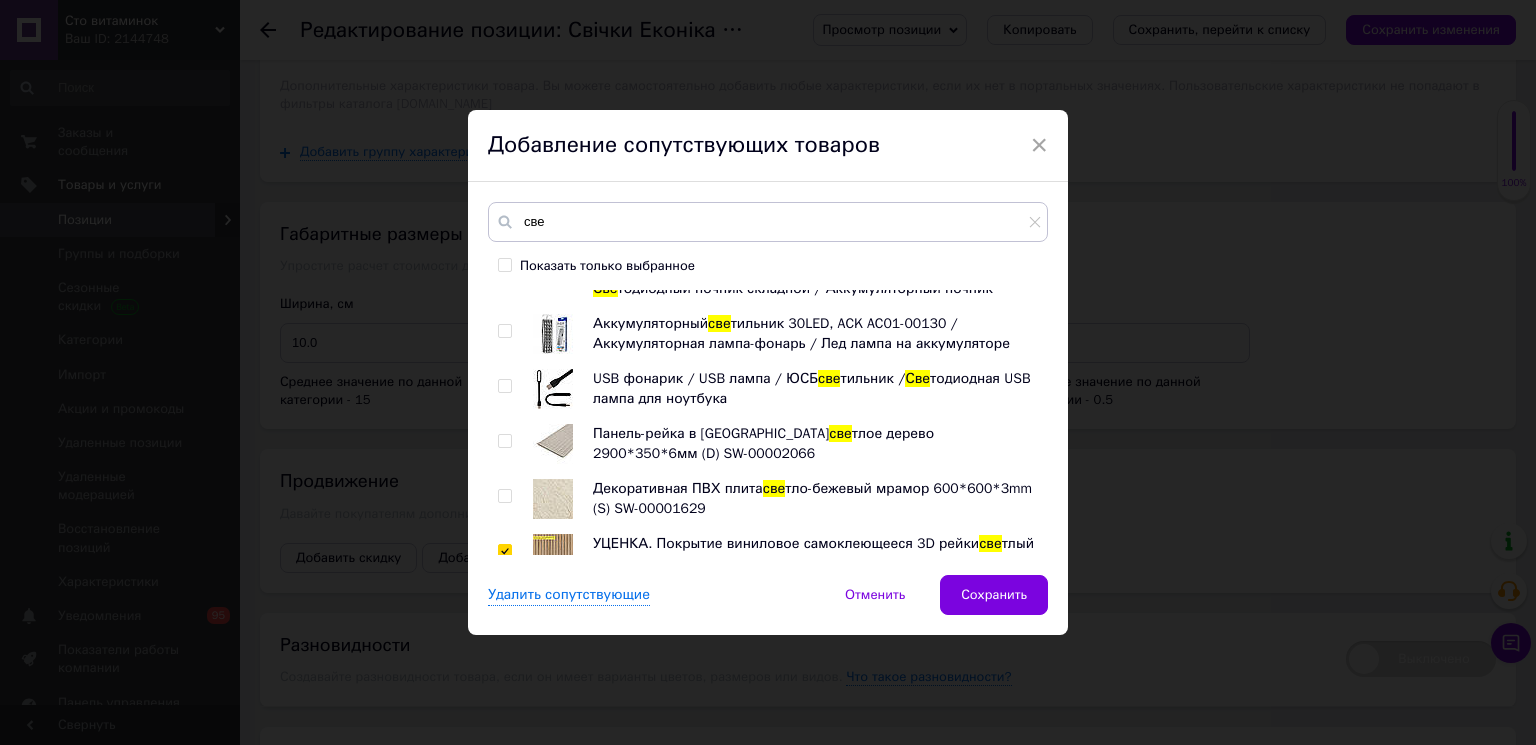checkbox on "true" 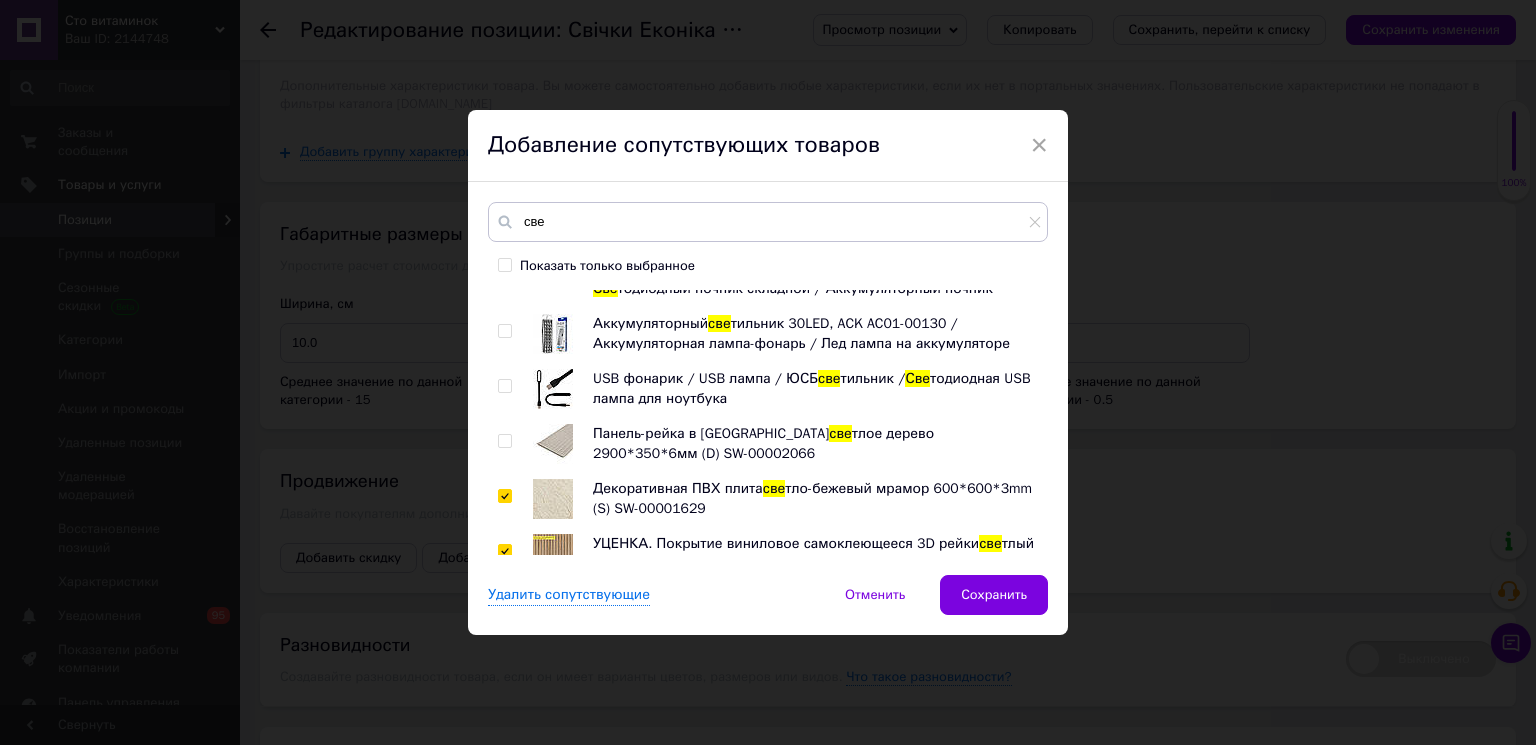 checkbox on "true" 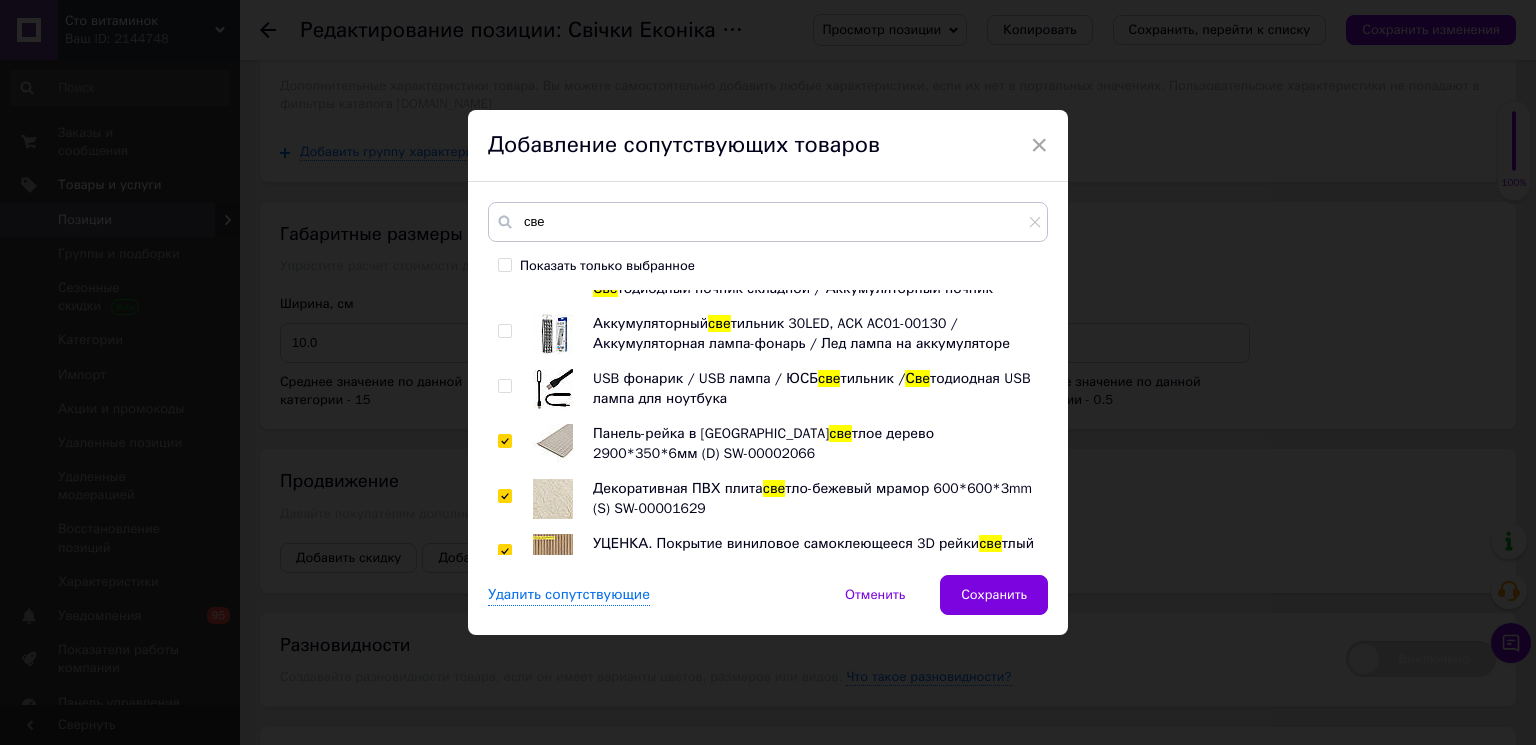 checkbox on "true" 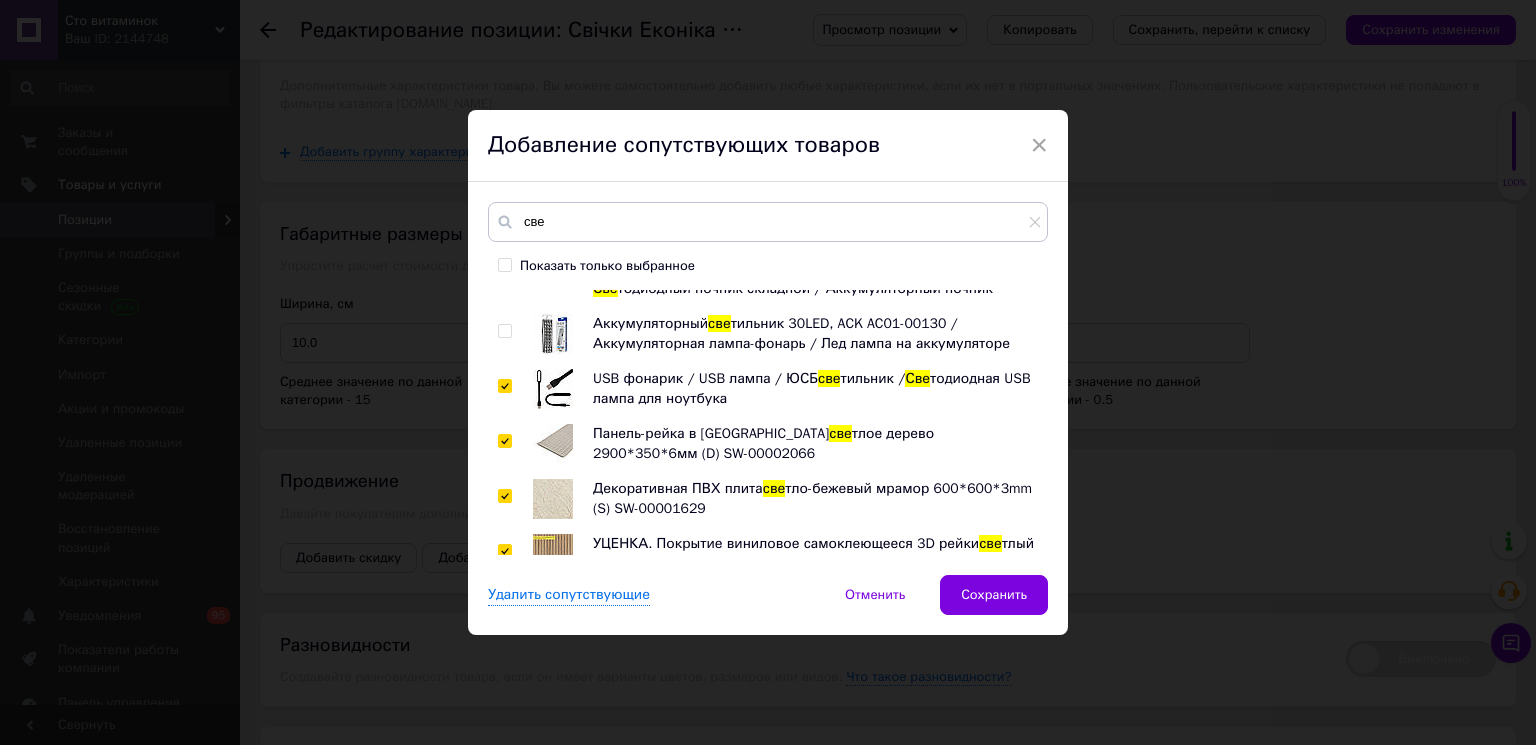checkbox on "true" 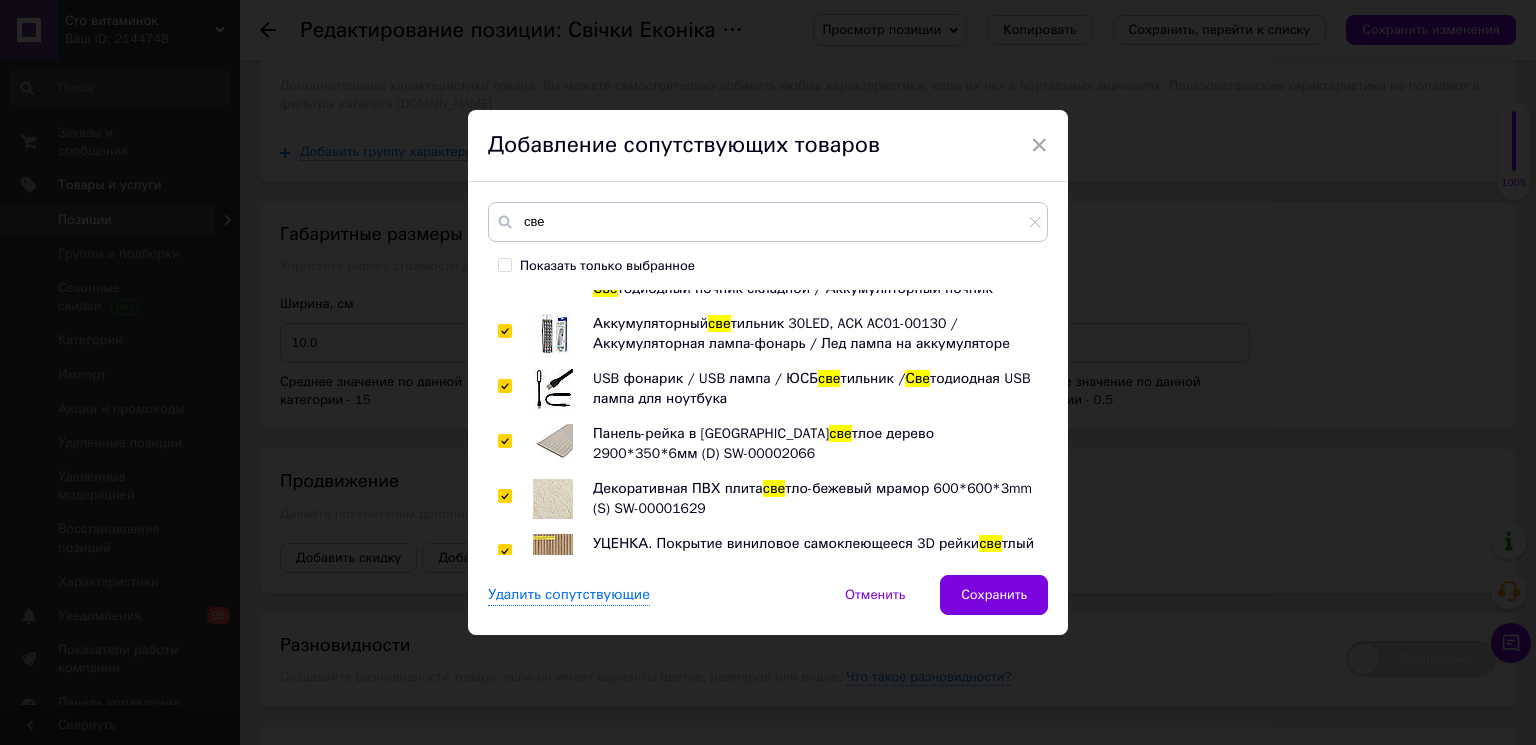 checkbox on "true" 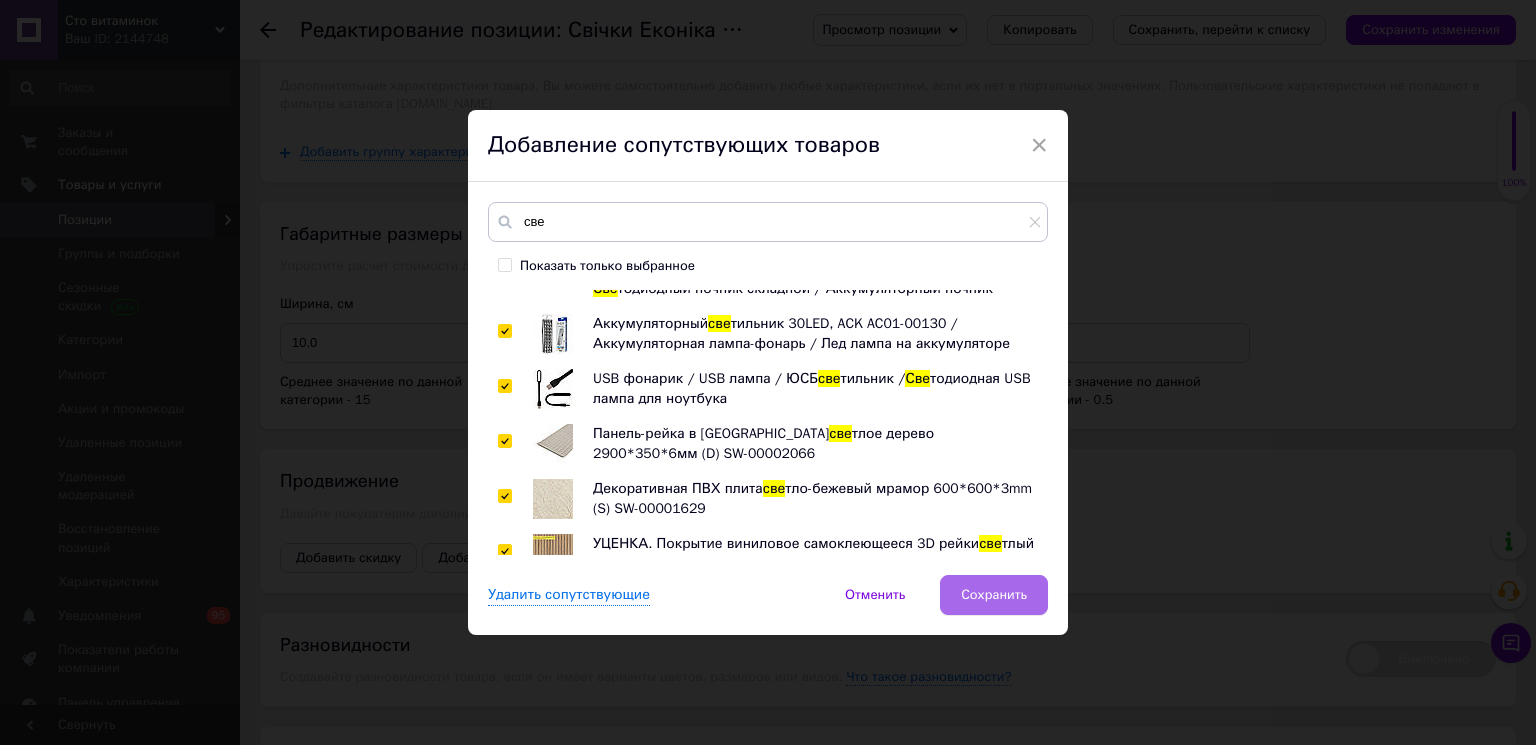 click on "Сохранить" at bounding box center (994, 595) 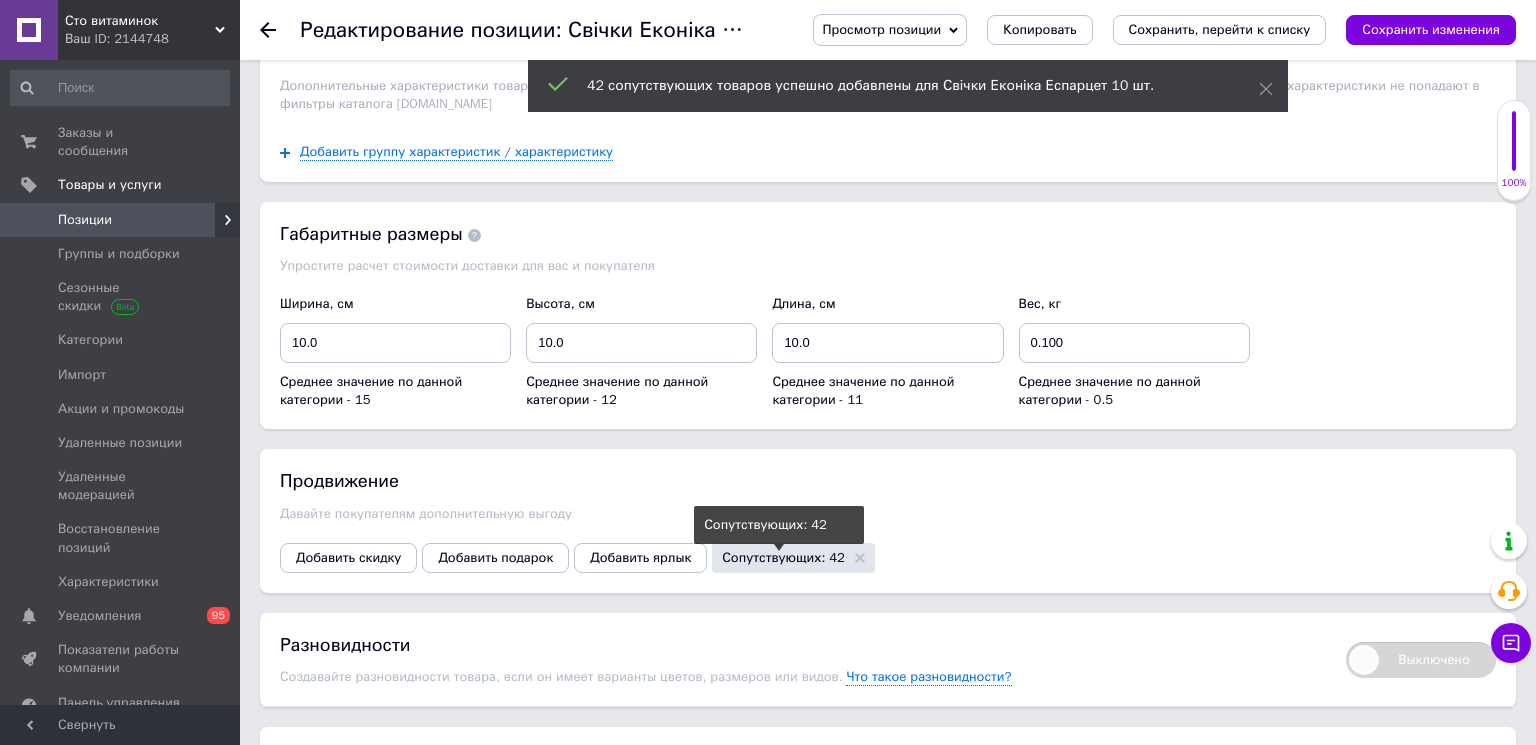 click on "Сопутствующих: 42" at bounding box center (783, 557) 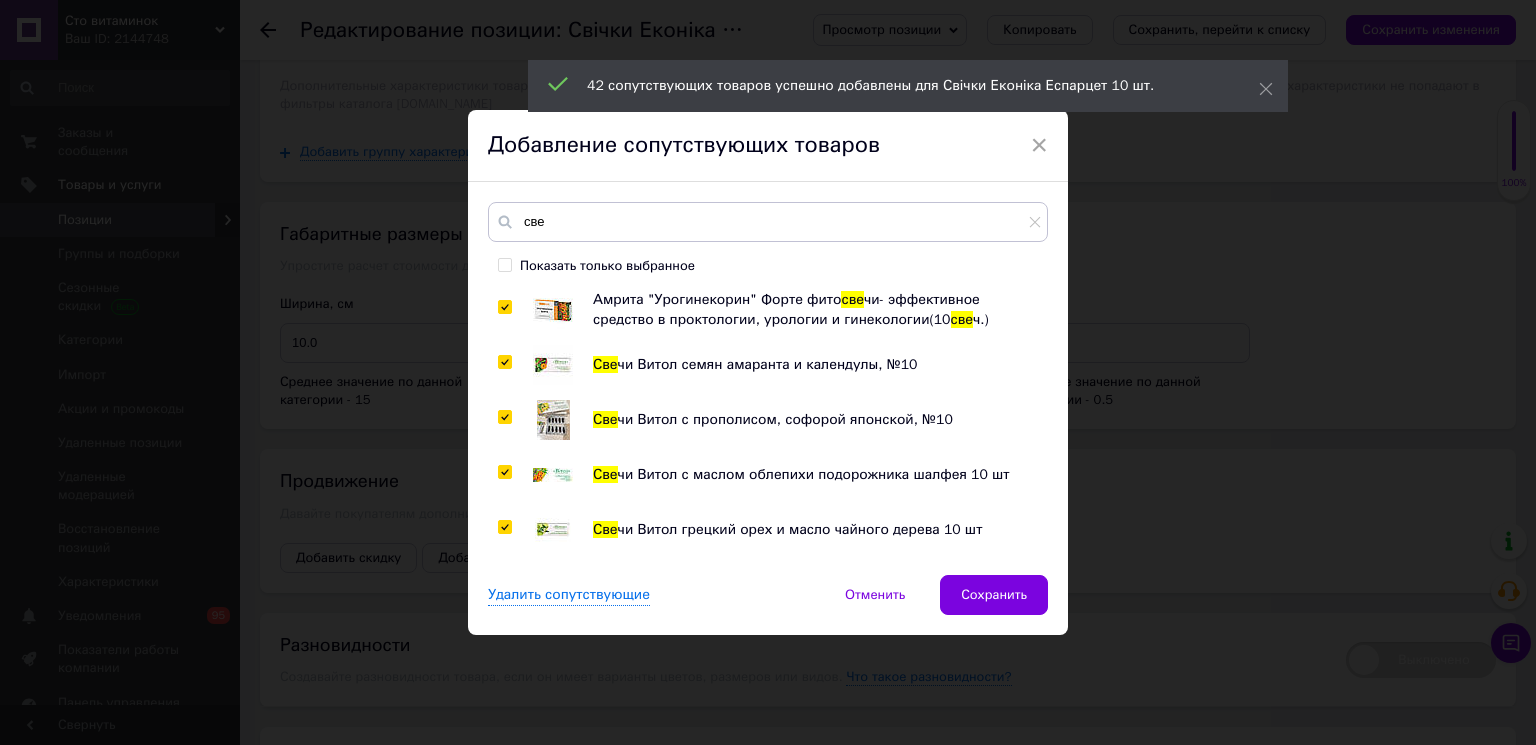 scroll, scrollTop: 3625, scrollLeft: 0, axis: vertical 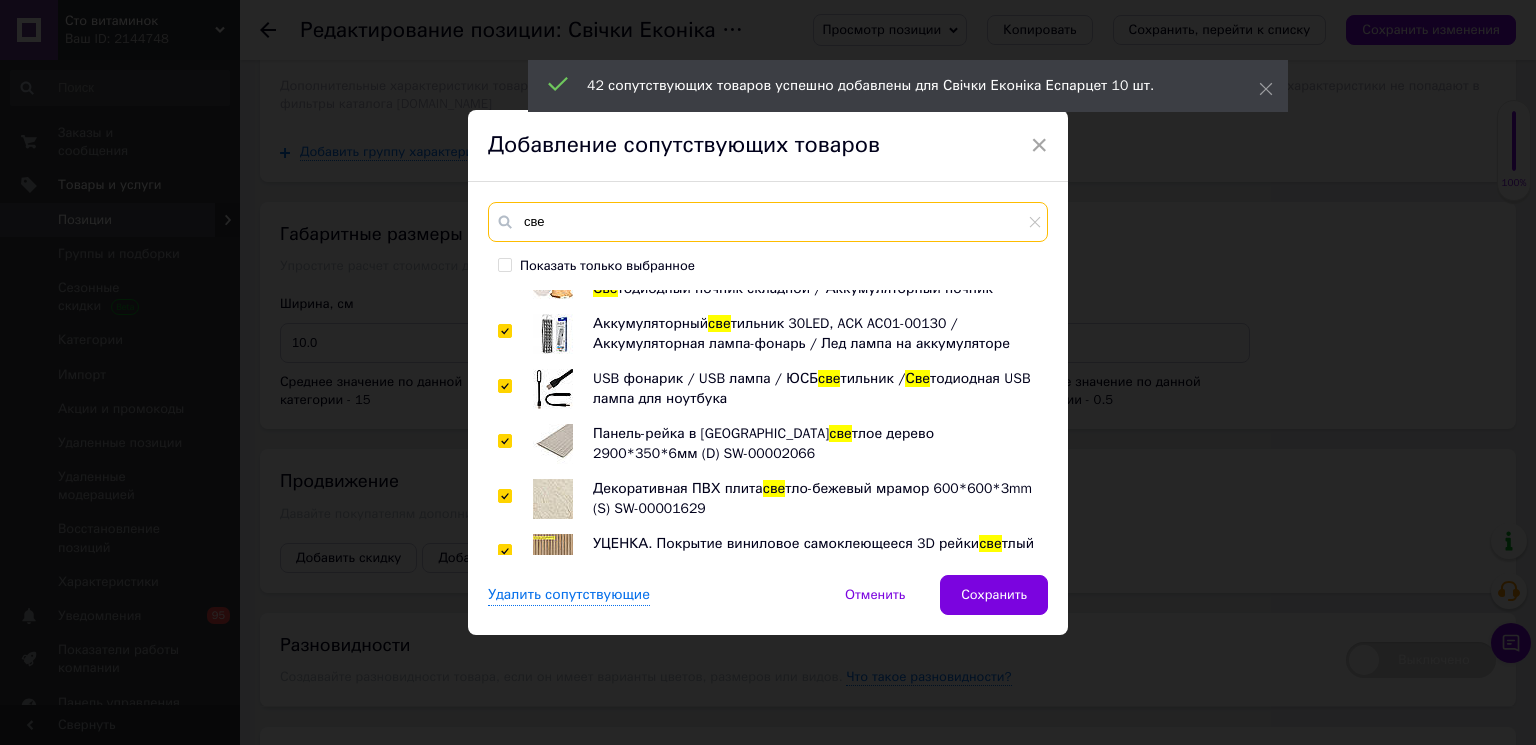 drag, startPoint x: 478, startPoint y: 224, endPoint x: 439, endPoint y: 224, distance: 39 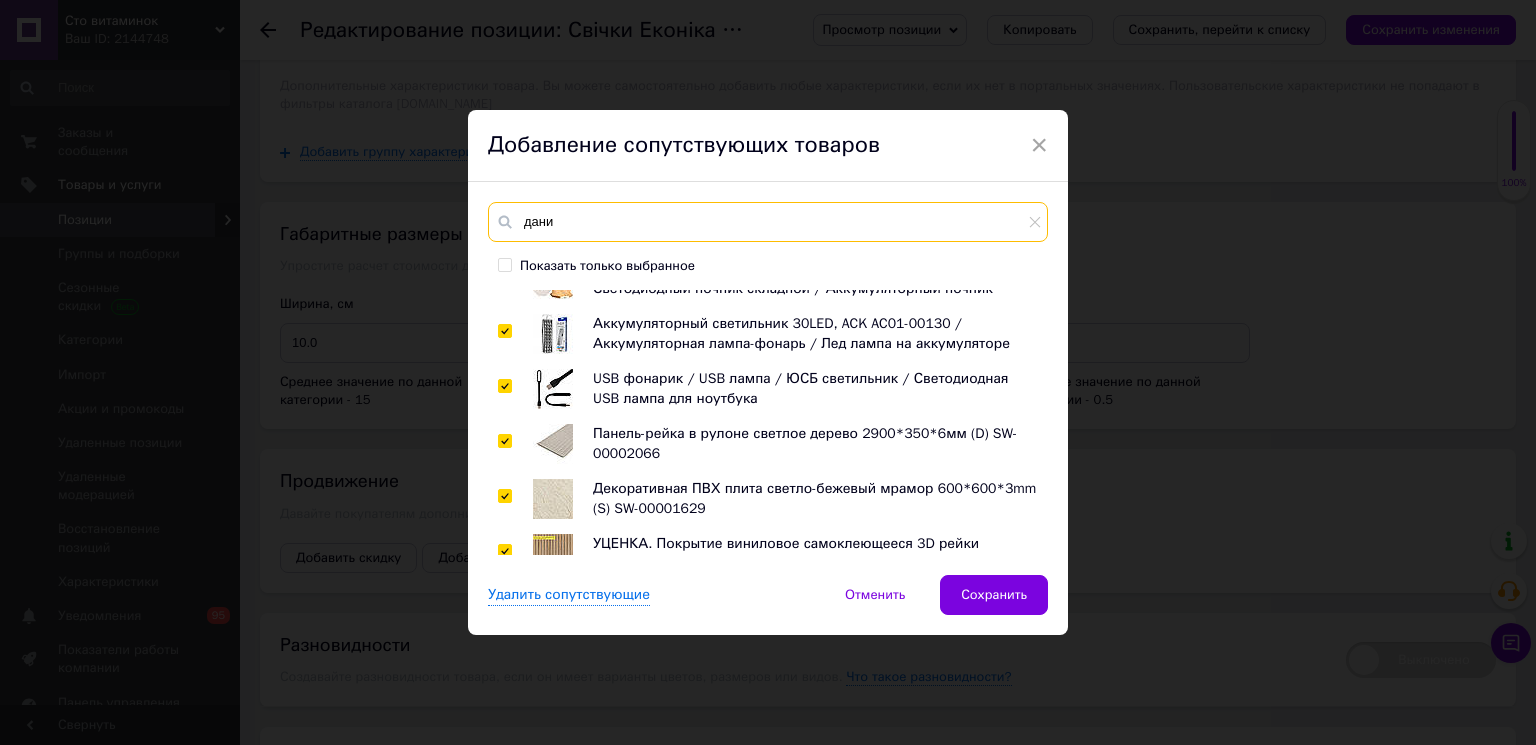 scroll, scrollTop: 435, scrollLeft: 0, axis: vertical 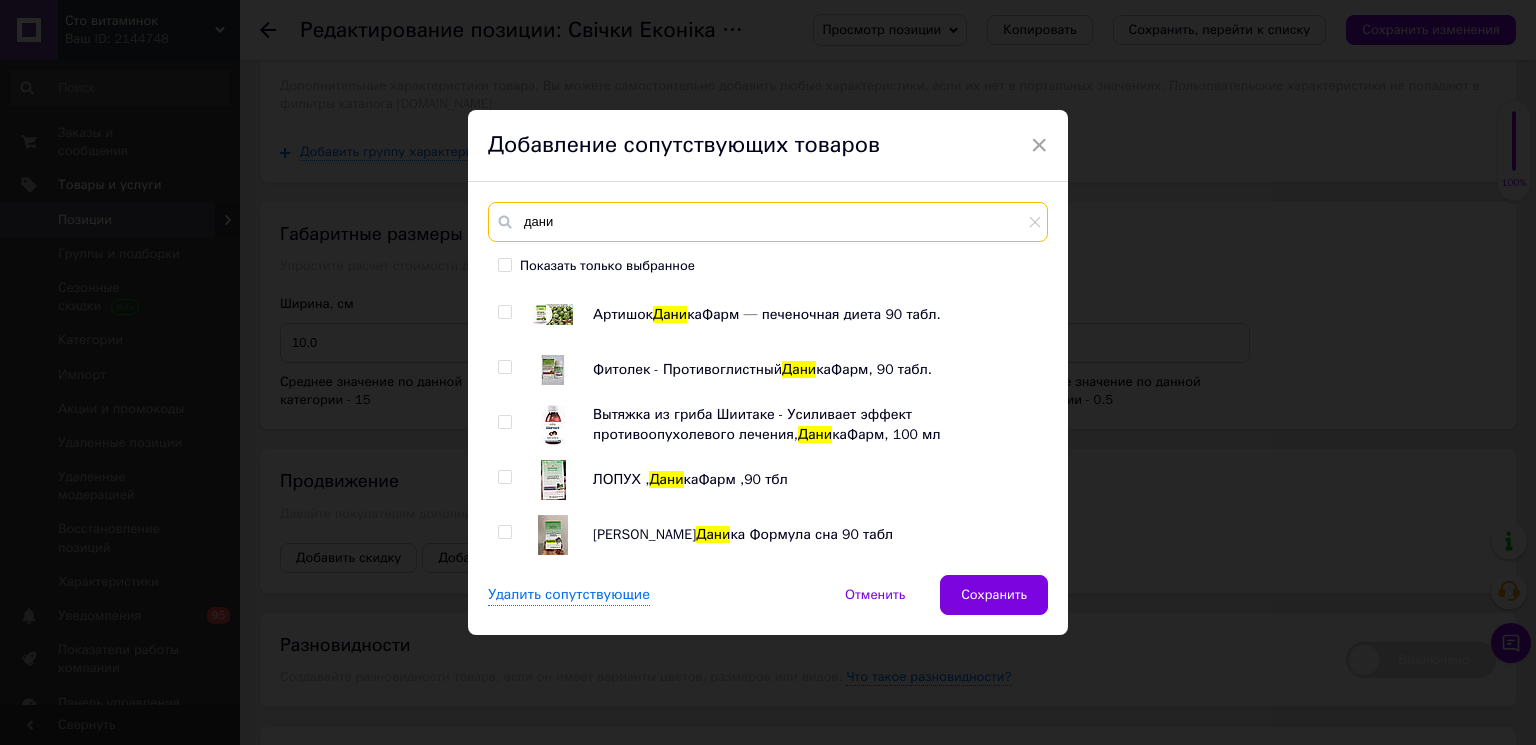 type on "дани" 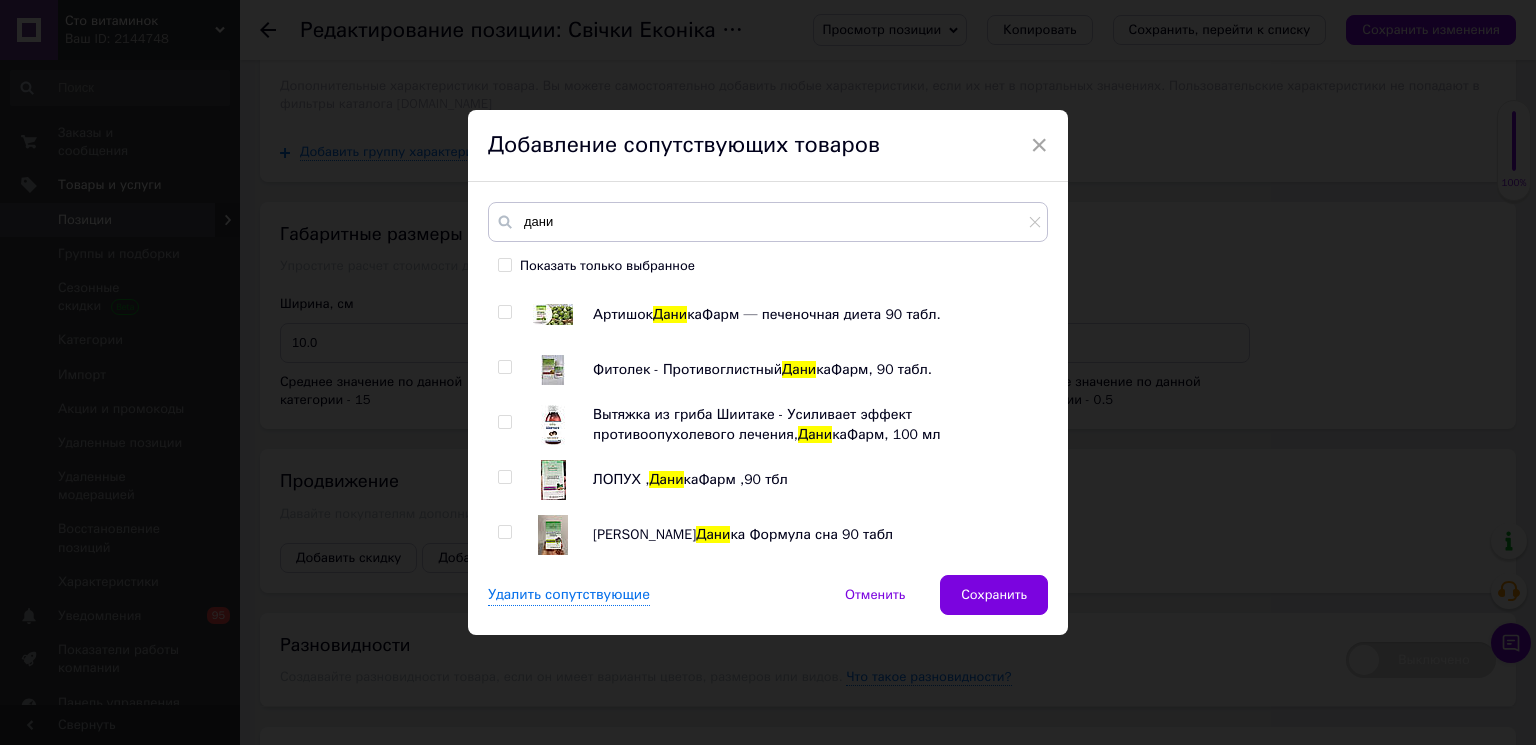 click at bounding box center (504, 532) 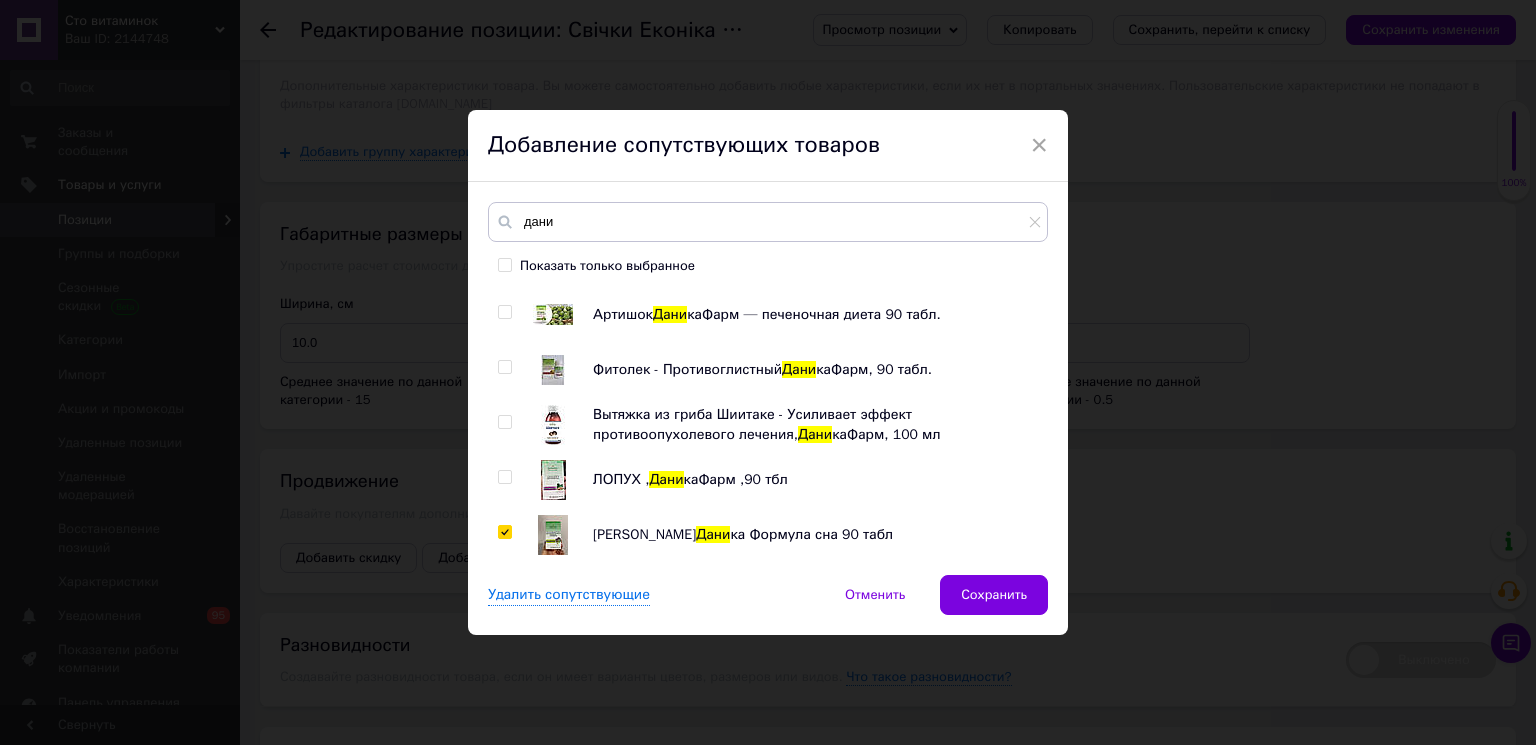 checkbox on "true" 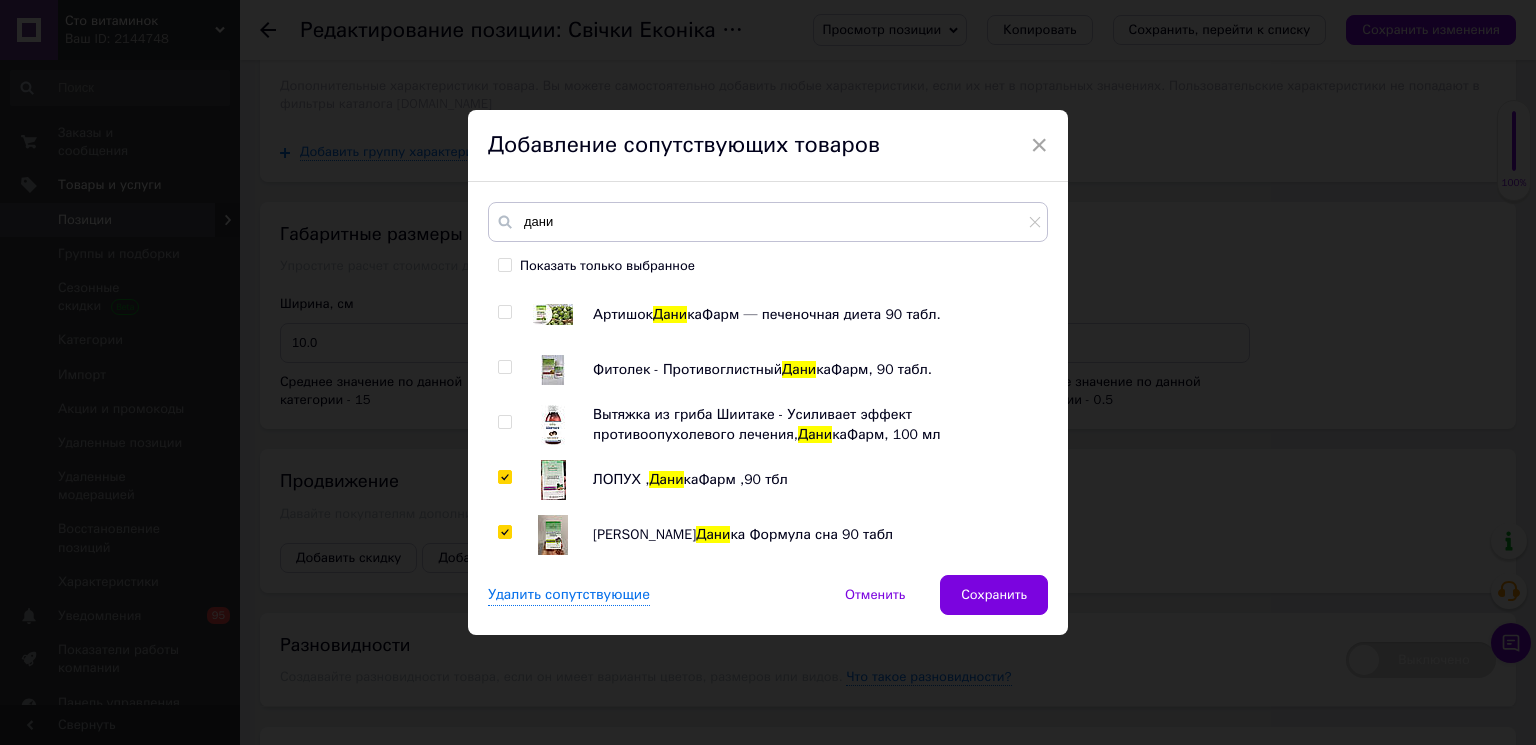 checkbox on "true" 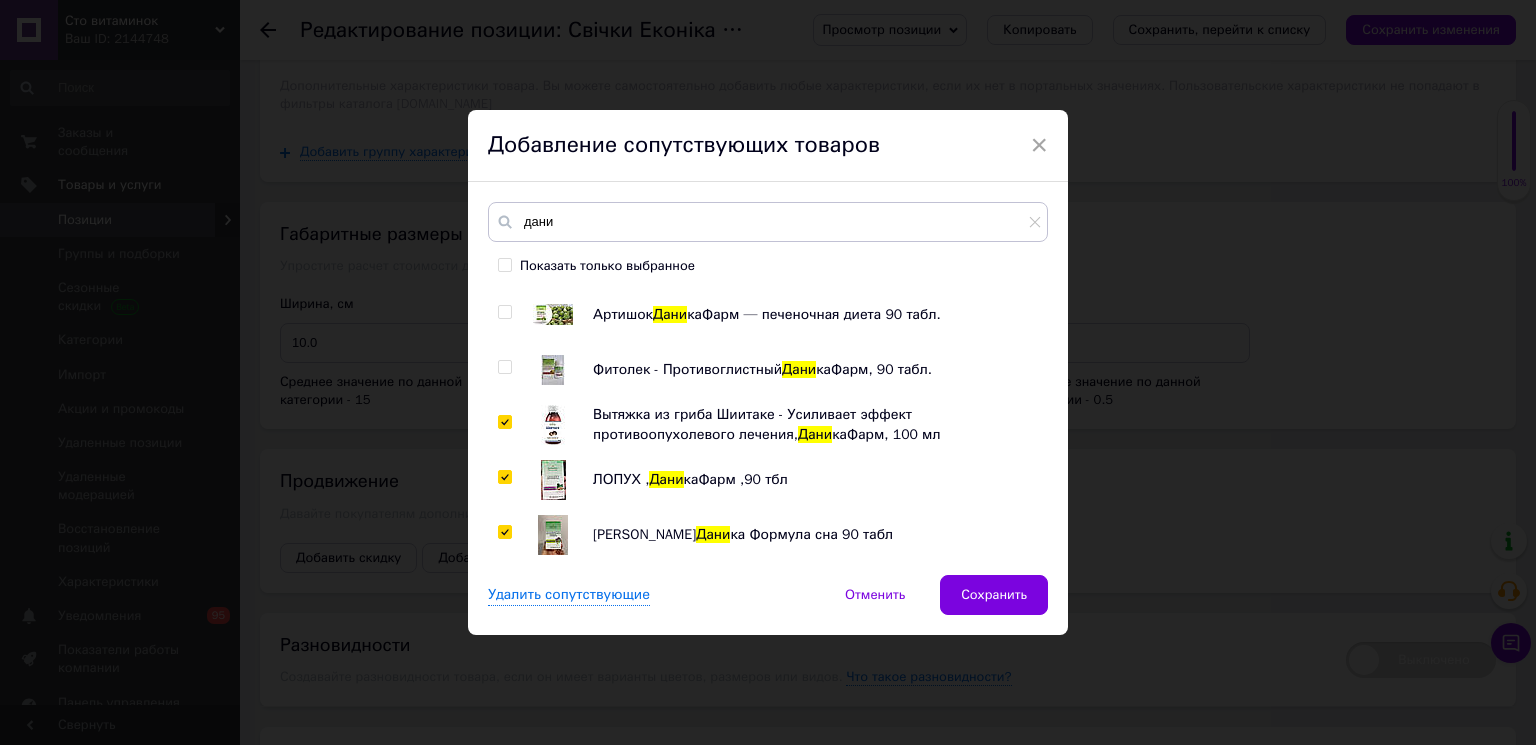 checkbox on "true" 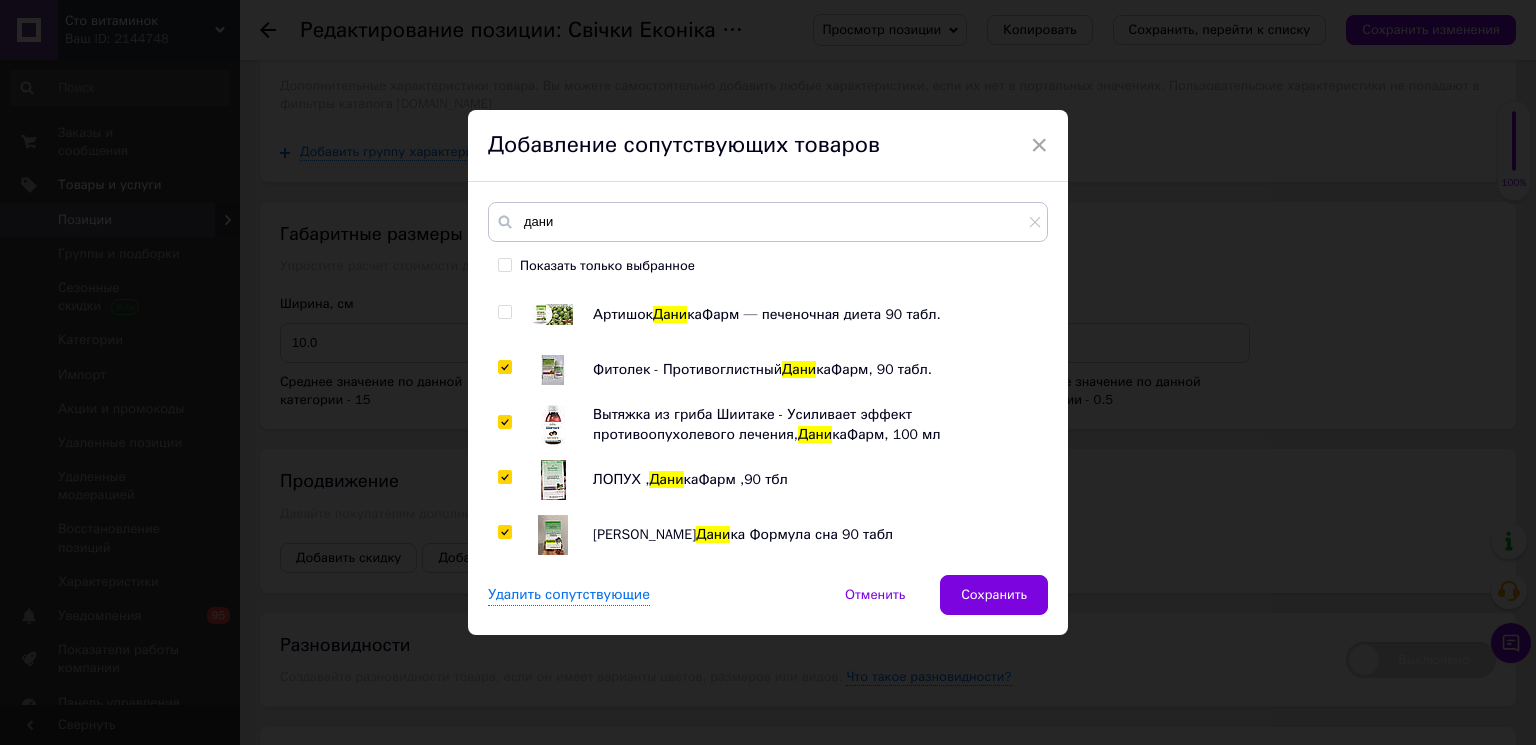 checkbox on "true" 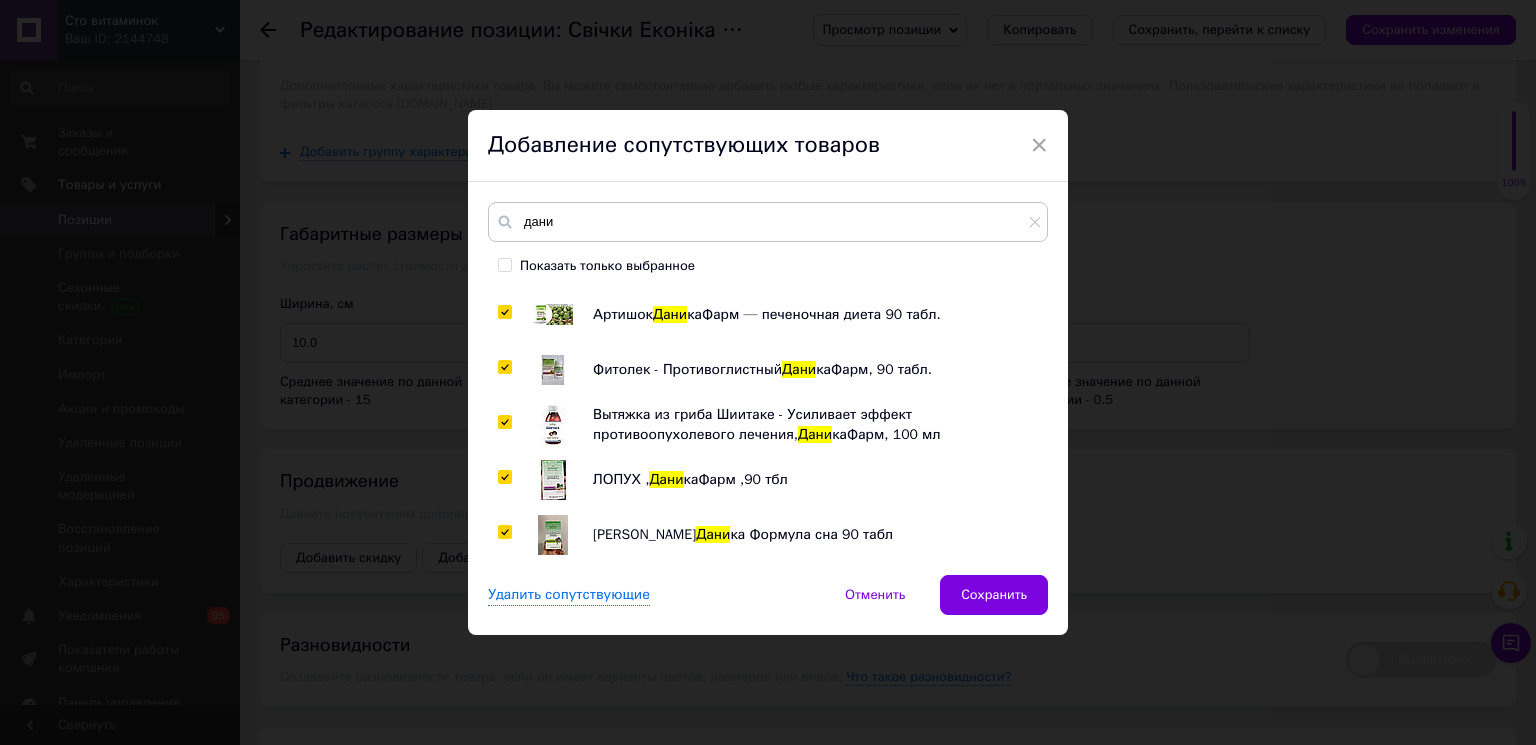 checkbox on "true" 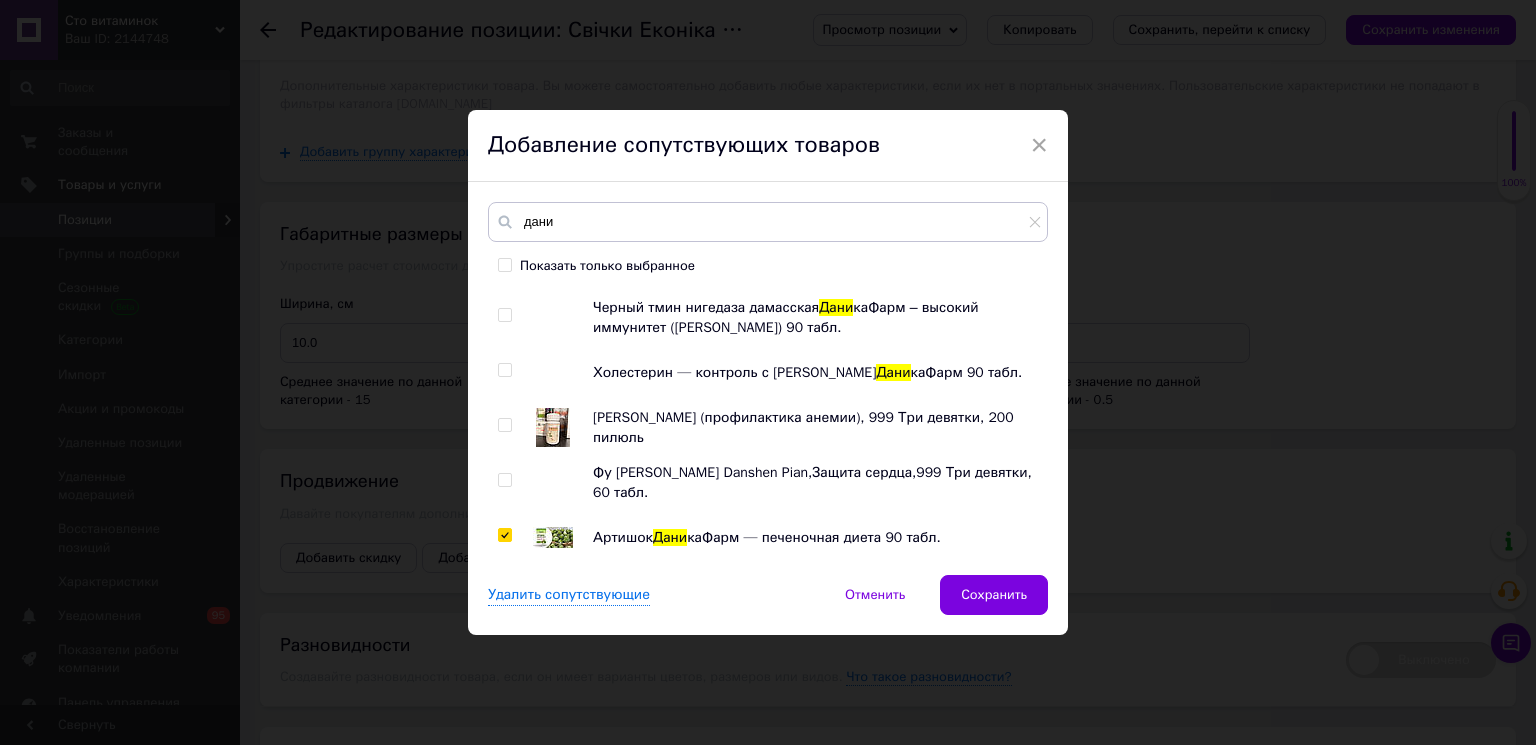 click at bounding box center (504, 480) 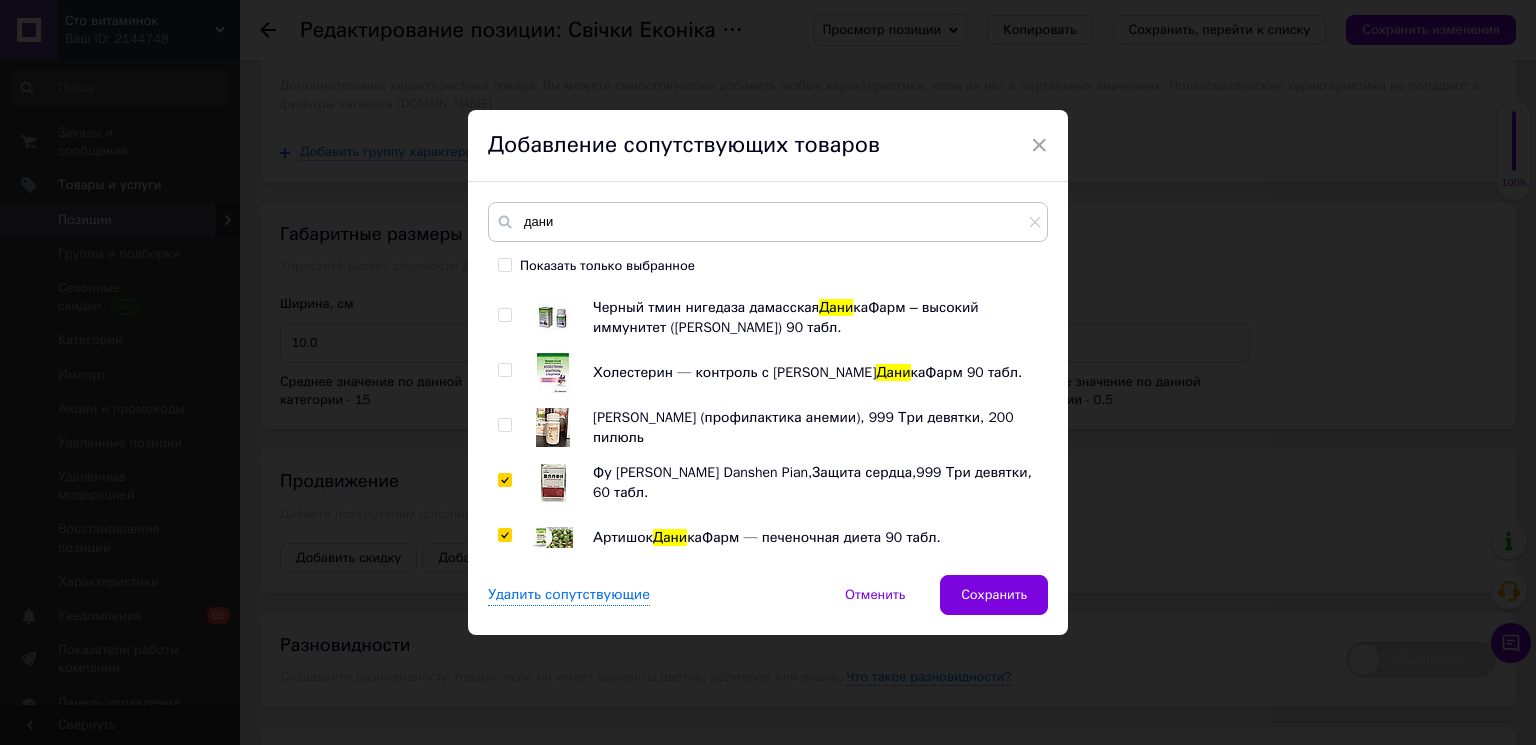 checkbox on "true" 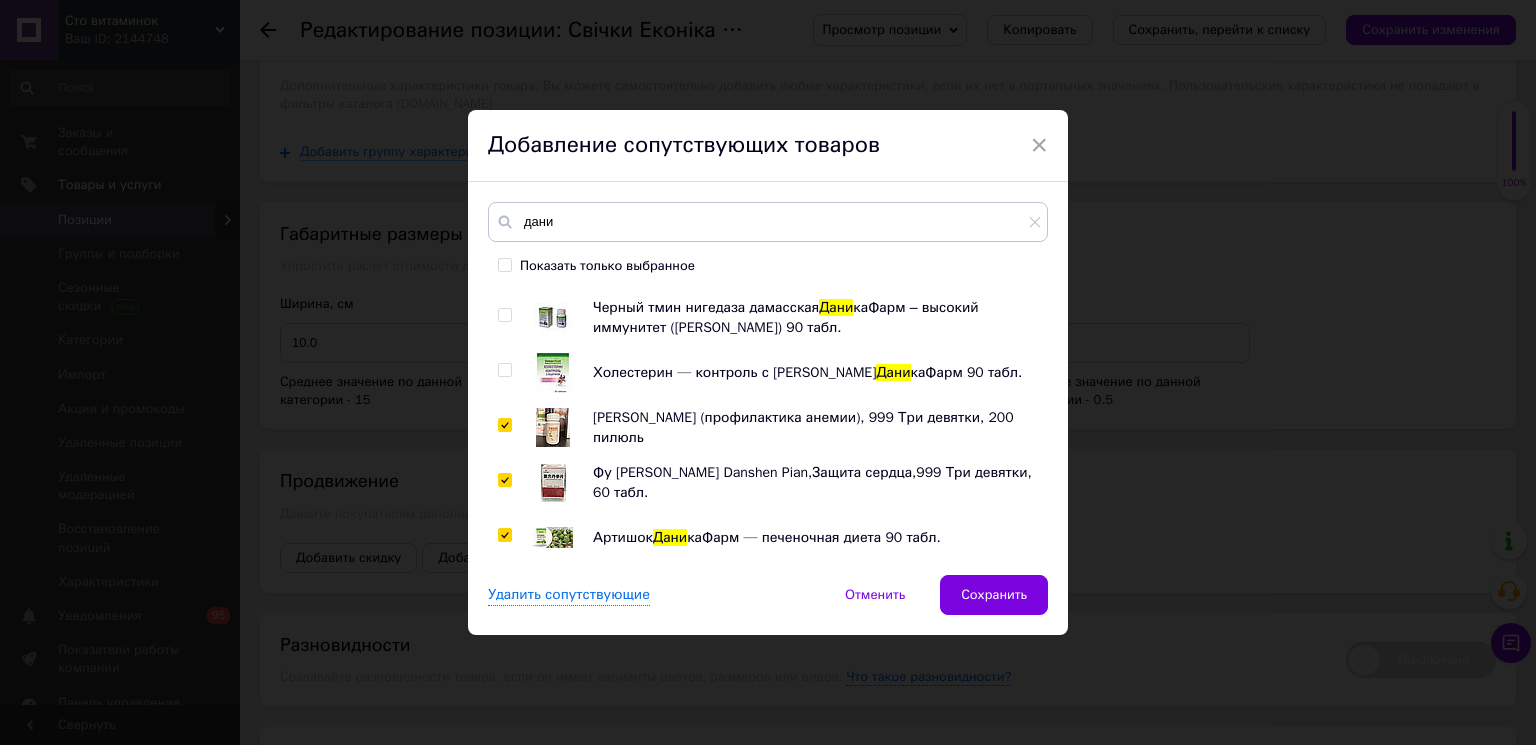 checkbox on "true" 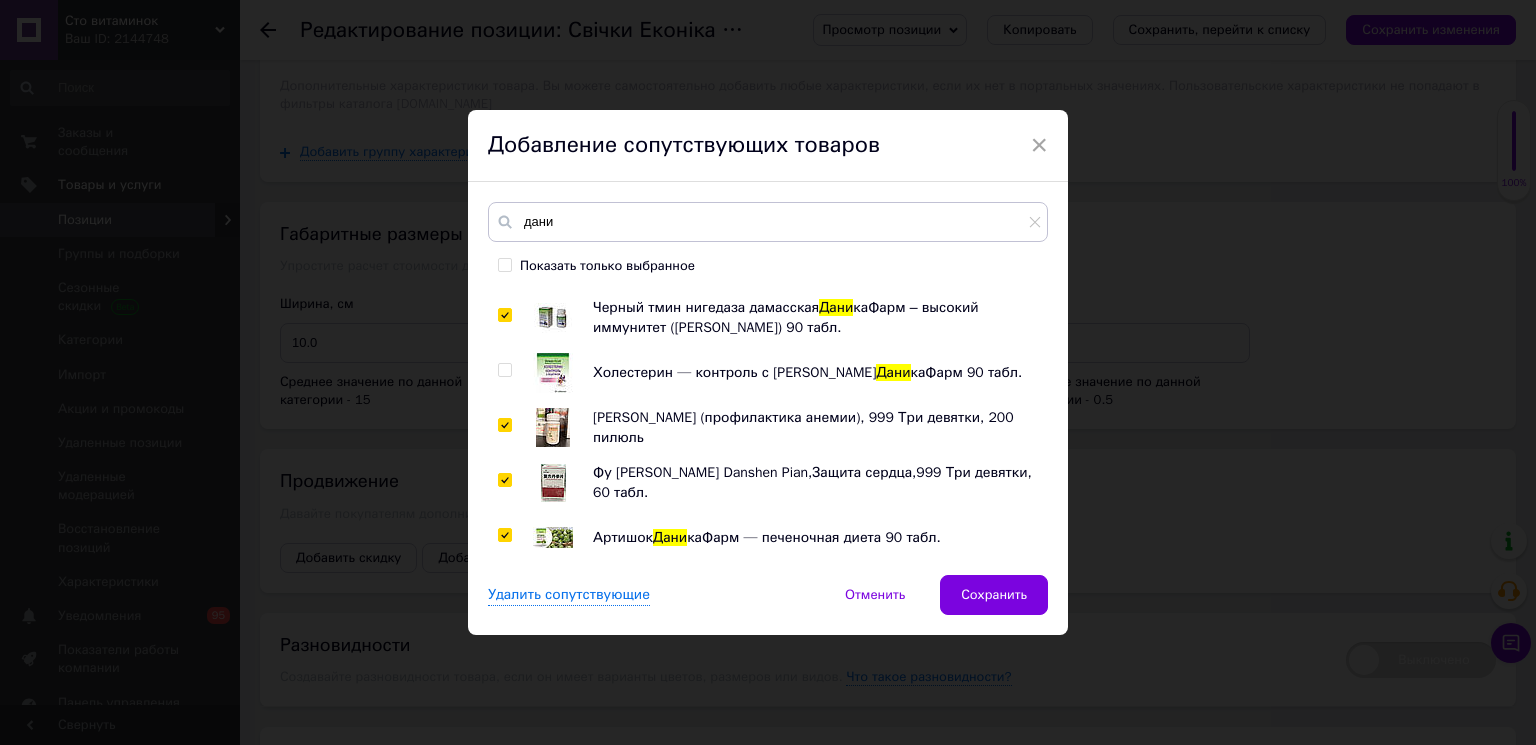 checkbox on "true" 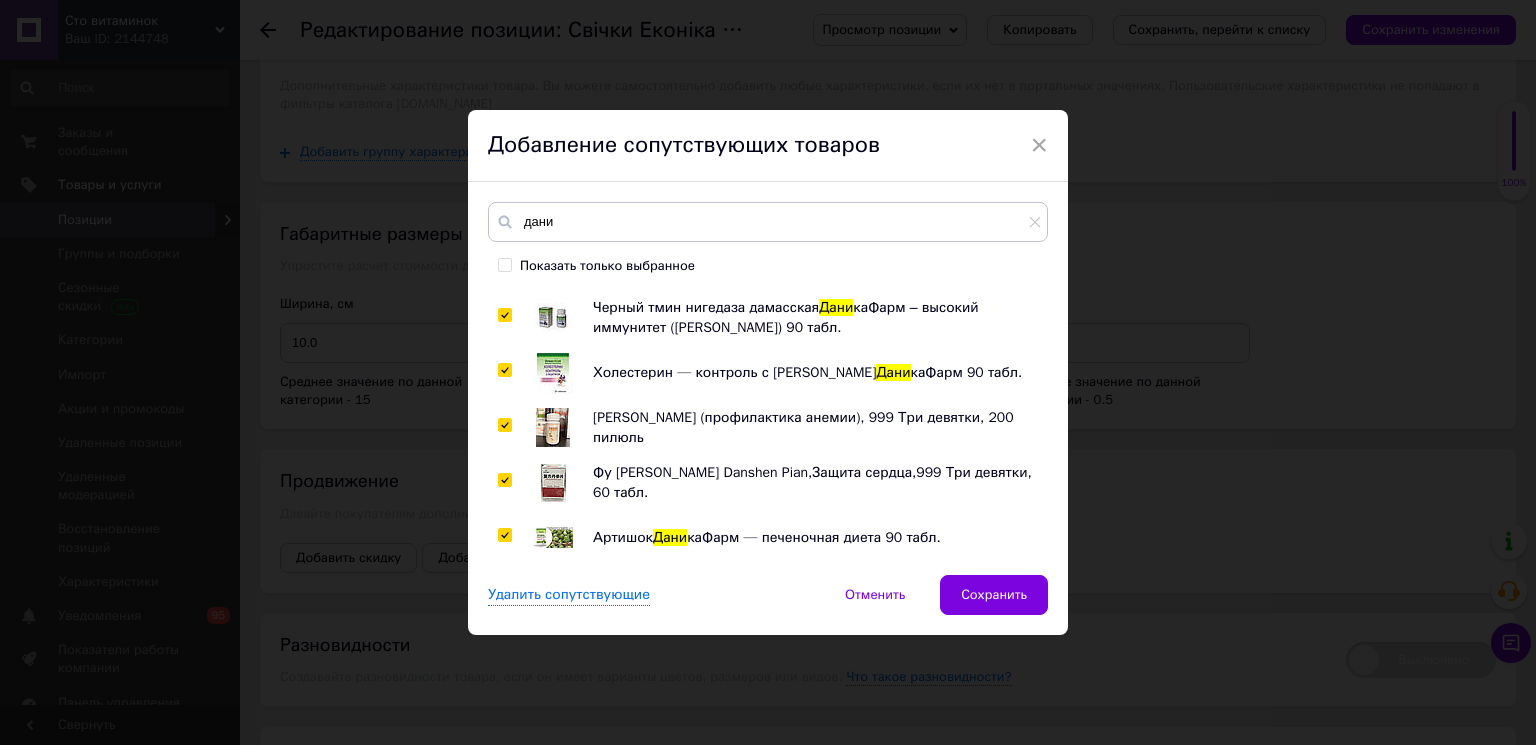 checkbox on "true" 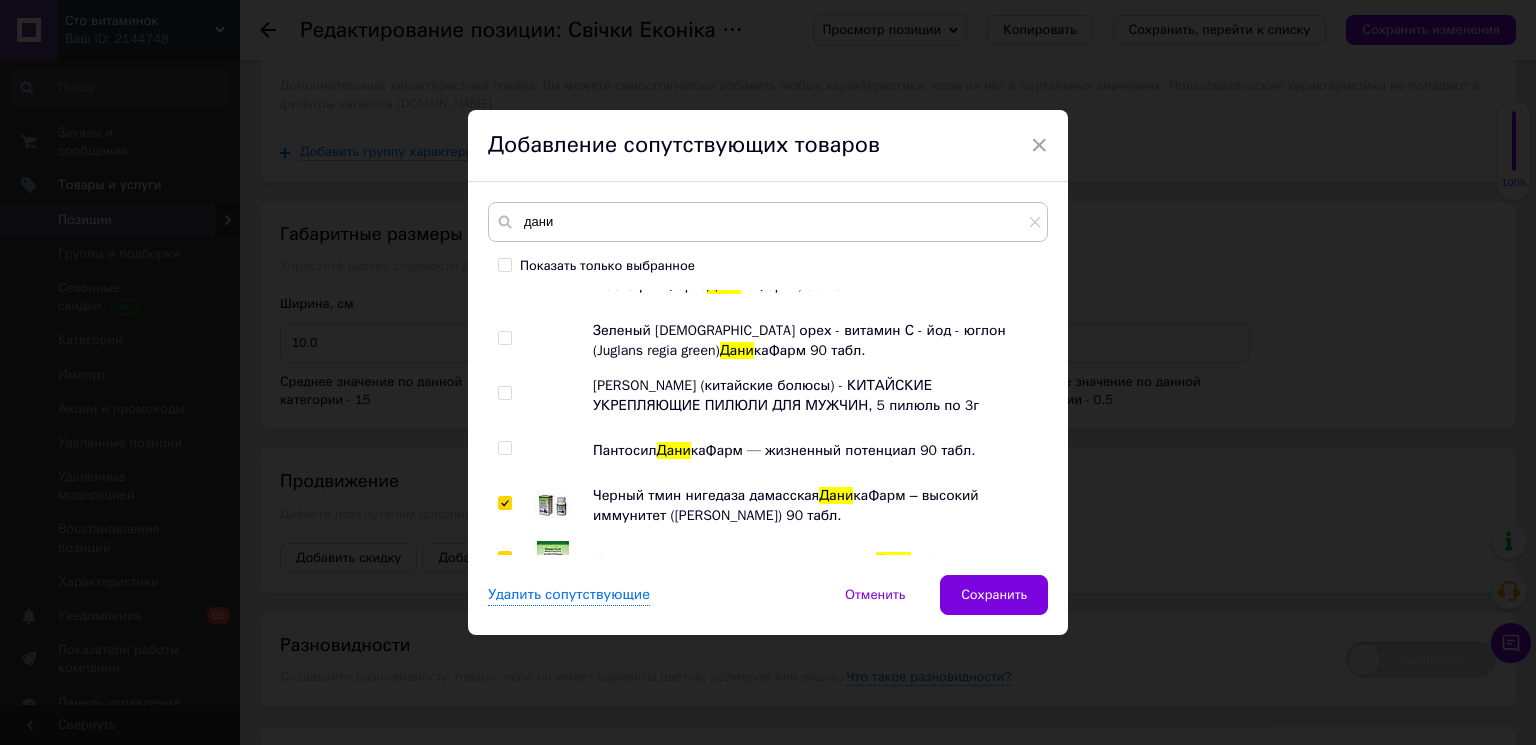 scroll, scrollTop: 0, scrollLeft: 0, axis: both 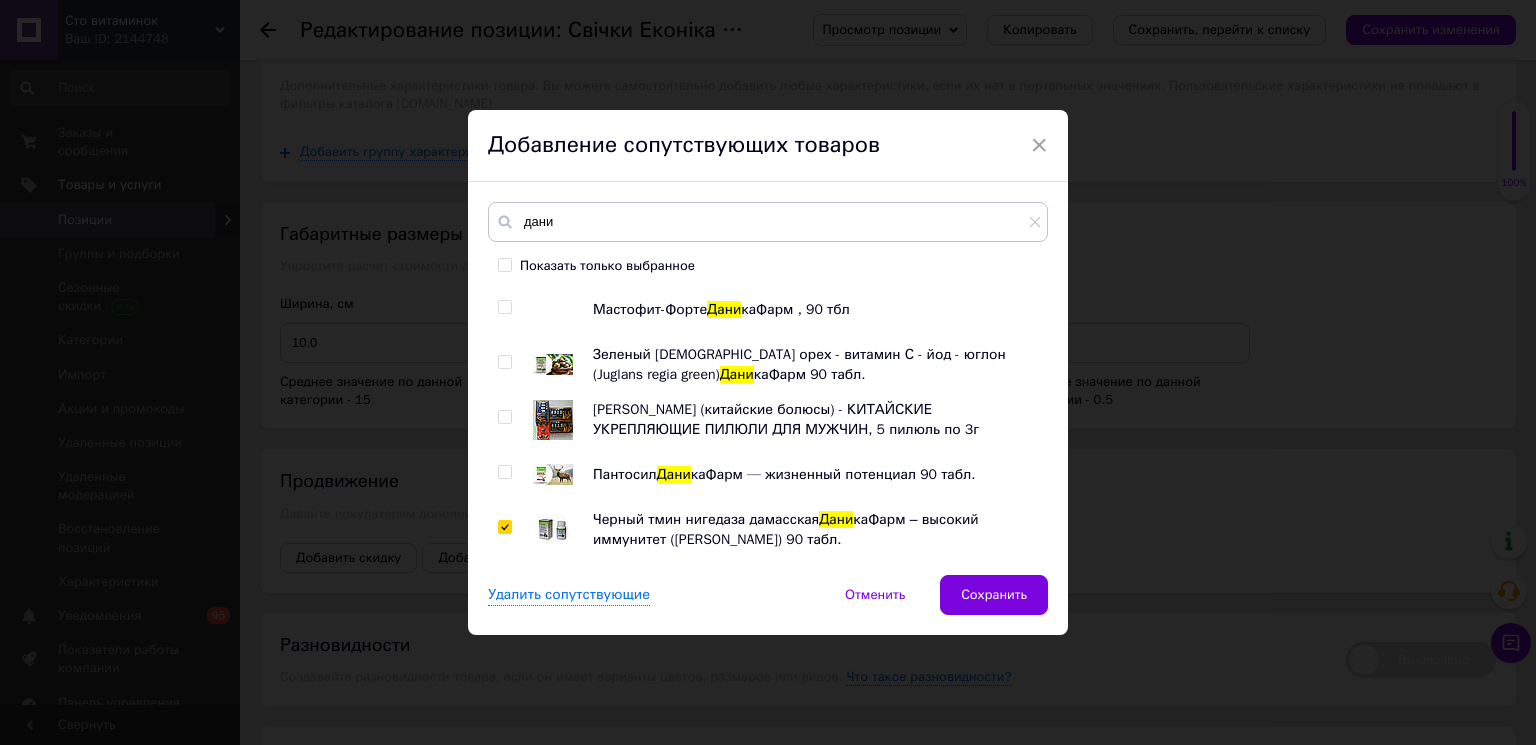 click at bounding box center (504, 472) 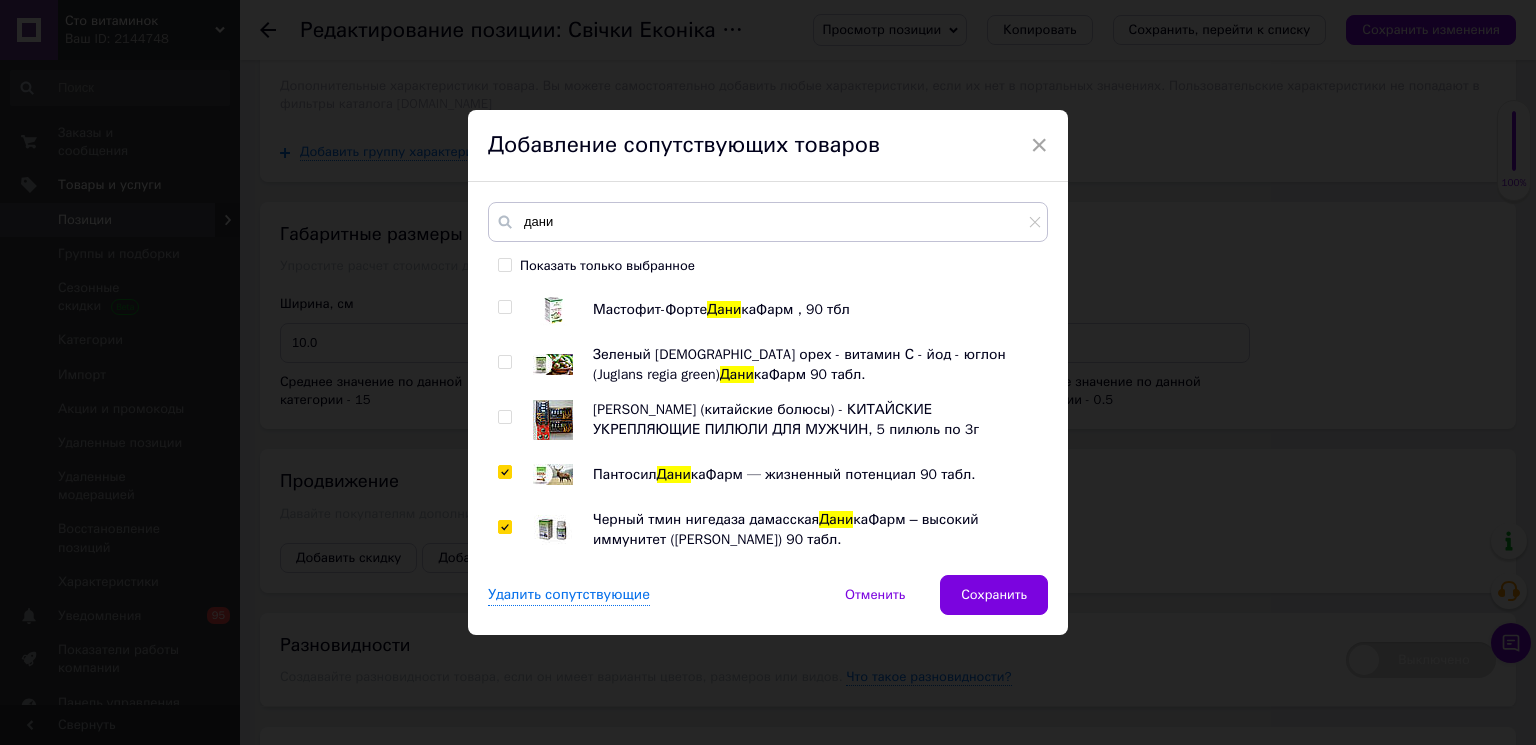 checkbox on "true" 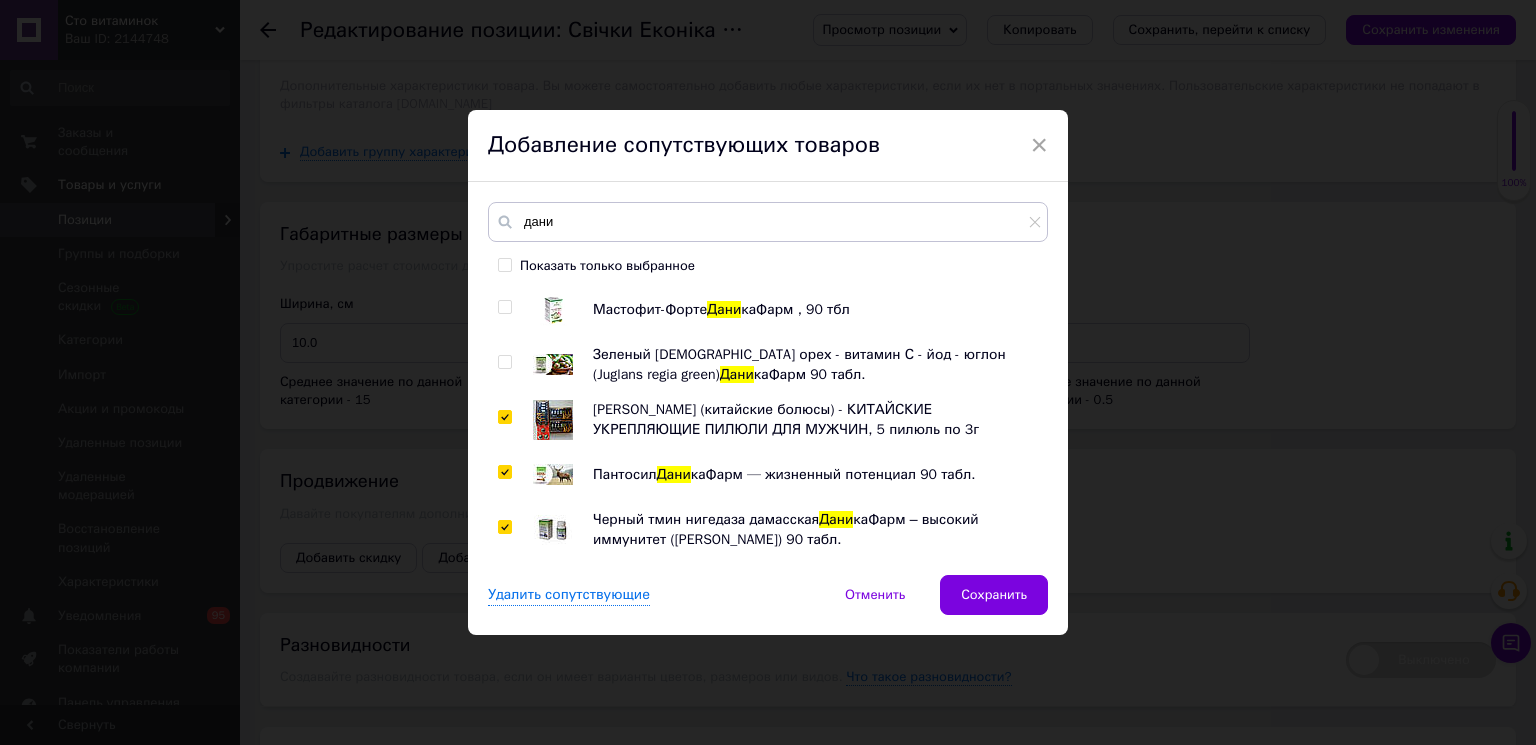 checkbox on "true" 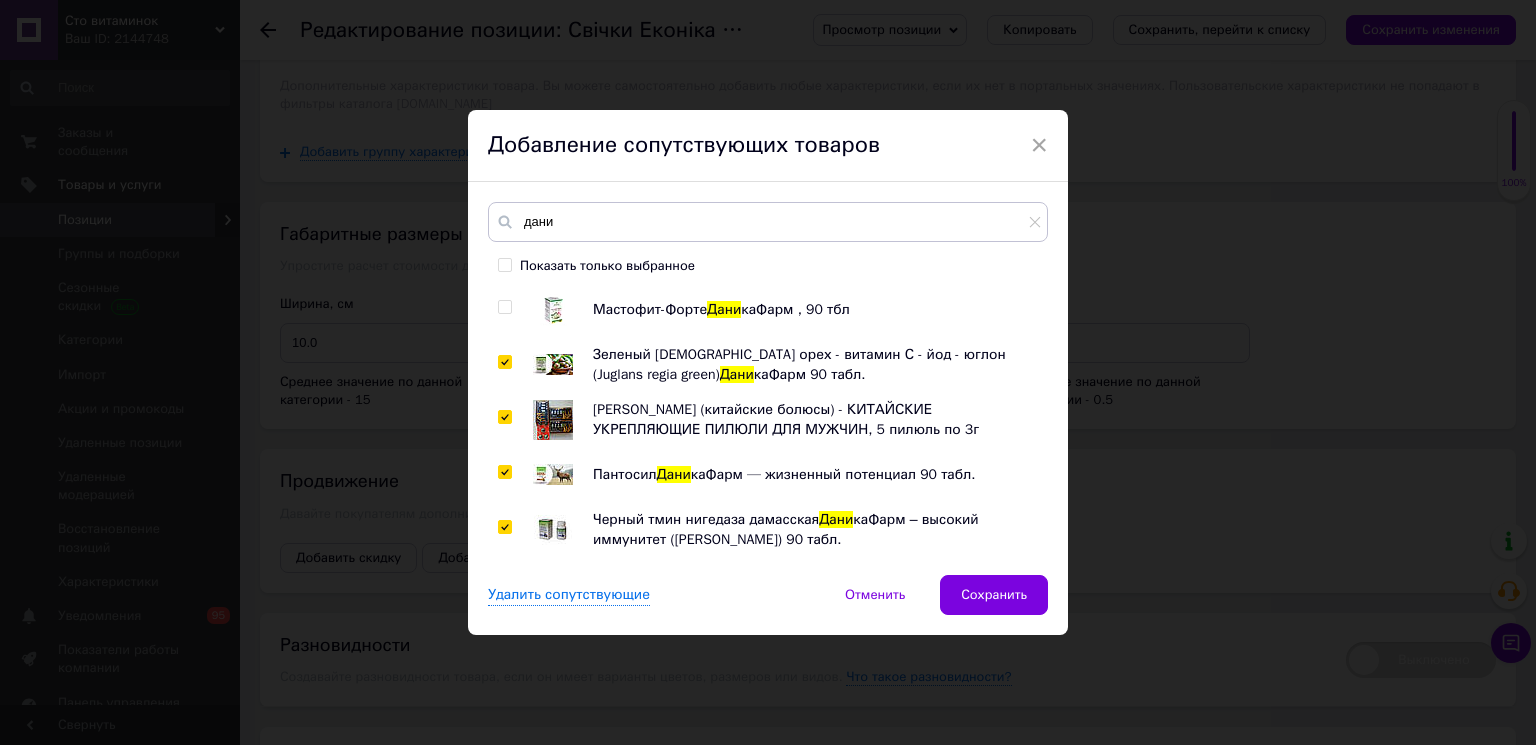 checkbox on "true" 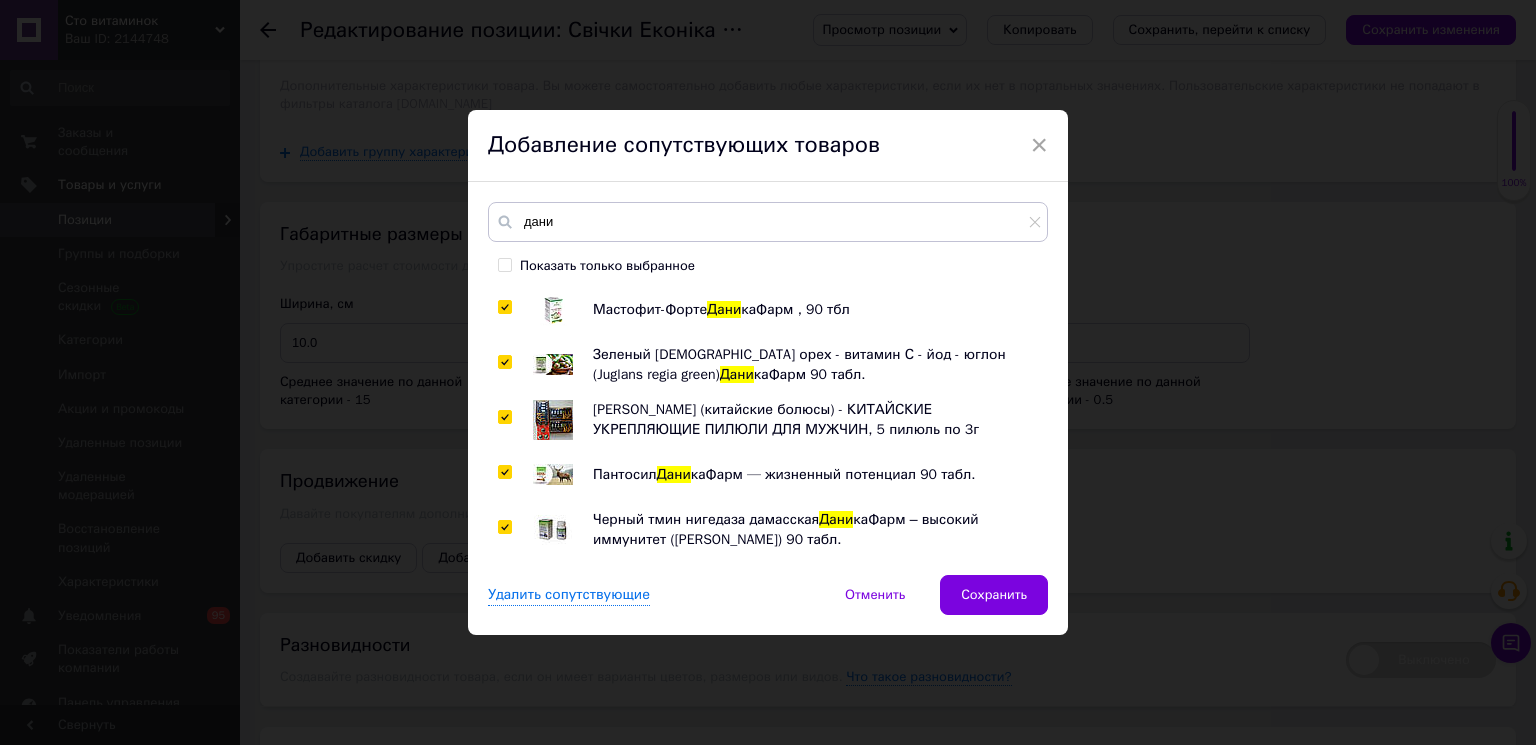 checkbox on "true" 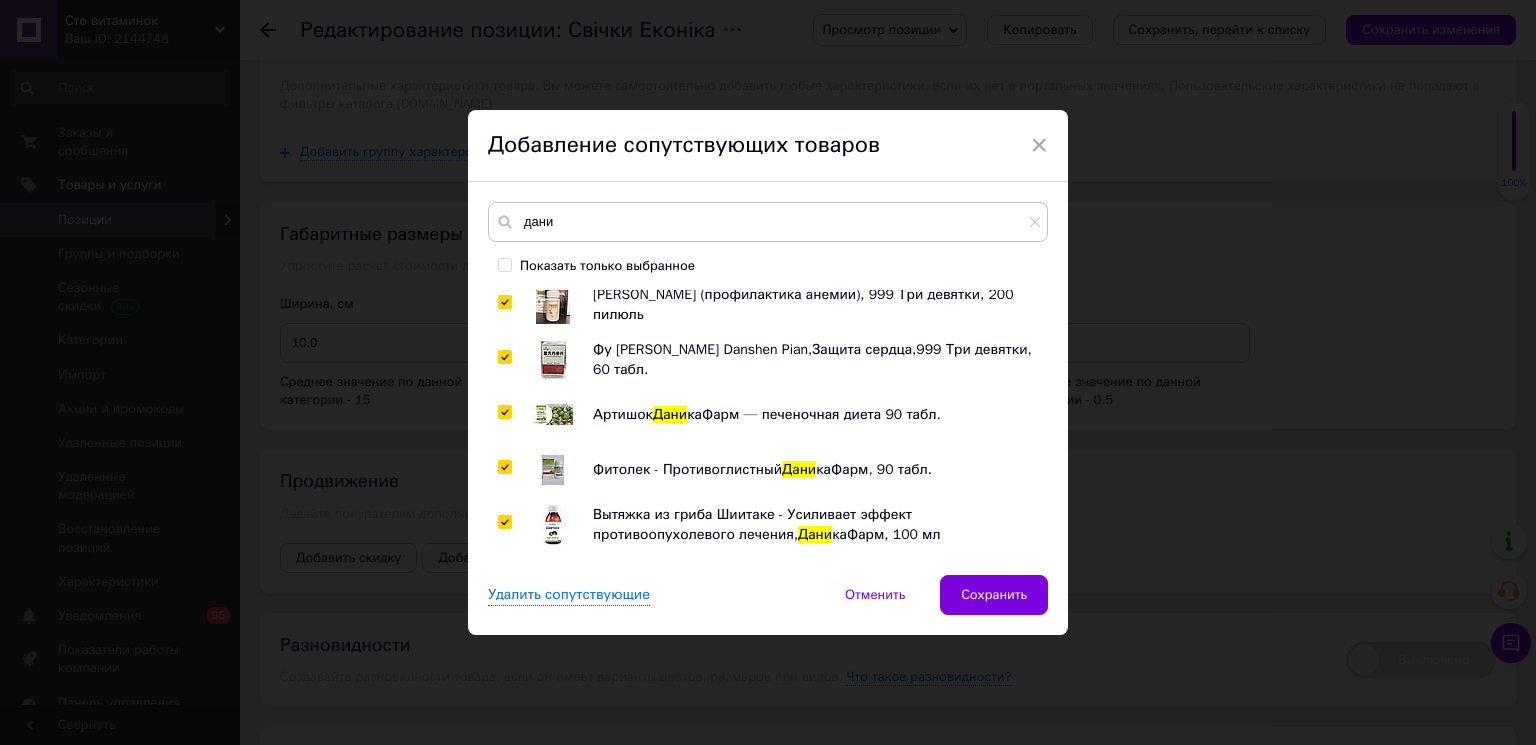 scroll, scrollTop: 435, scrollLeft: 0, axis: vertical 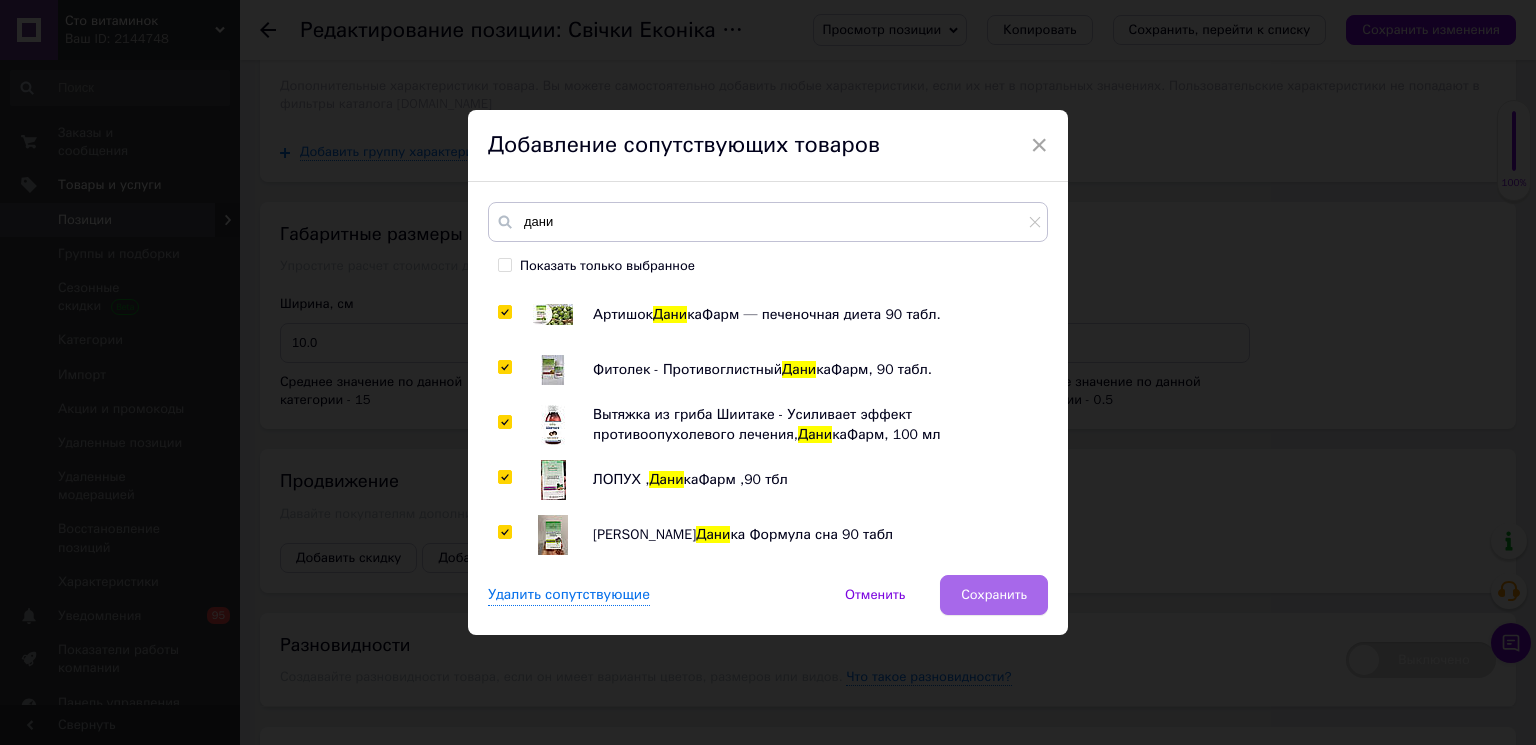 click on "Сохранить" at bounding box center (994, 595) 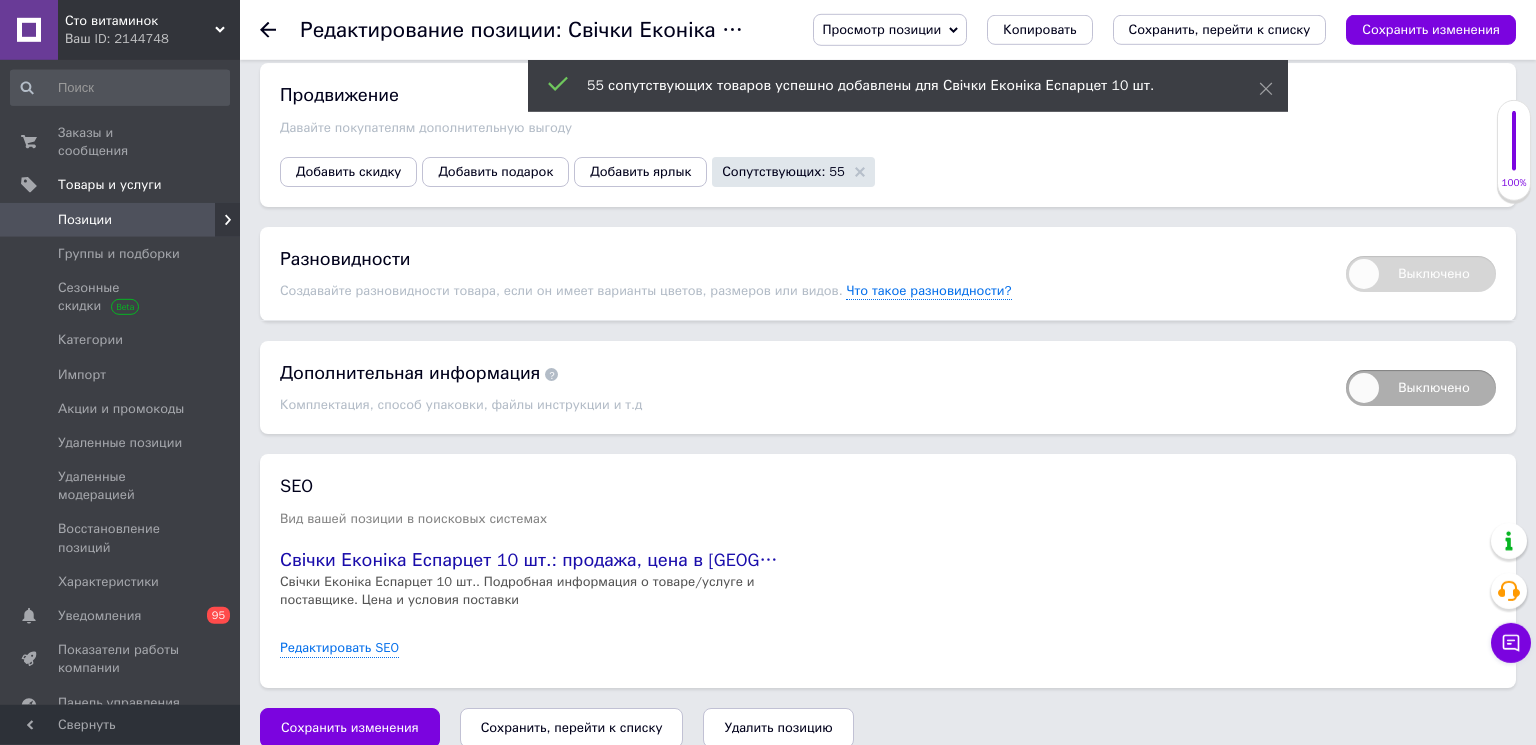 scroll, scrollTop: 2553, scrollLeft: 0, axis: vertical 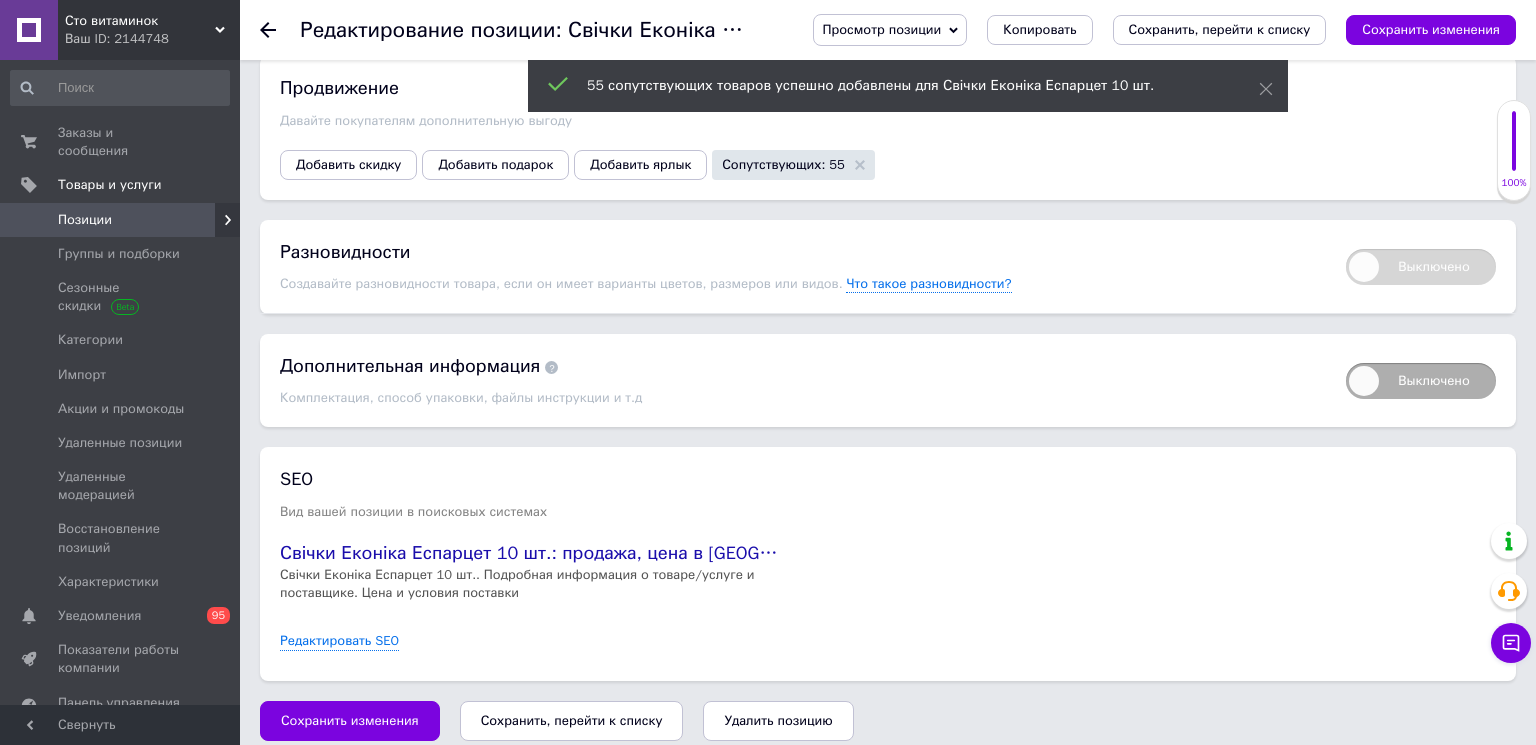 click on "Сохранить, перейти к списку" at bounding box center [572, 720] 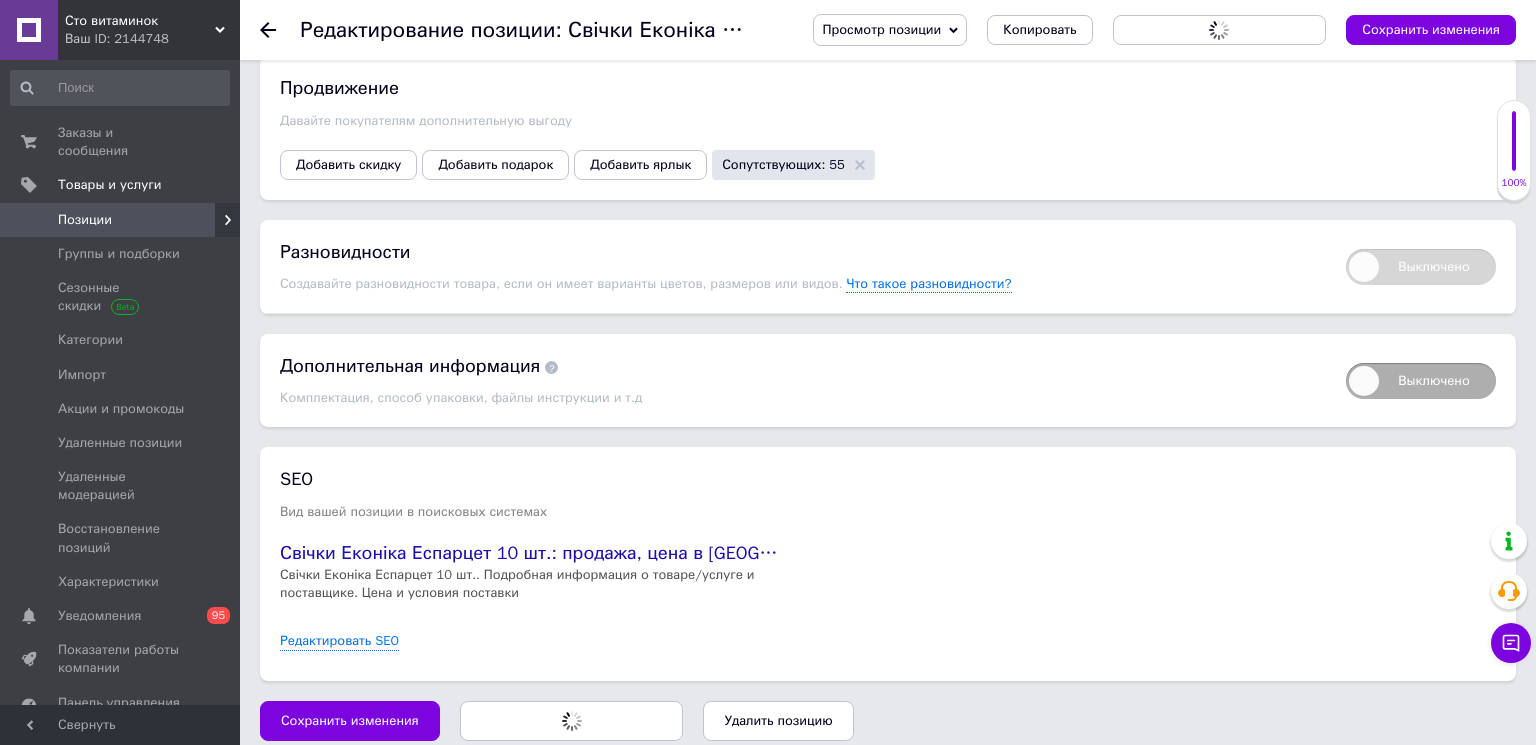 scroll, scrollTop: 0, scrollLeft: 0, axis: both 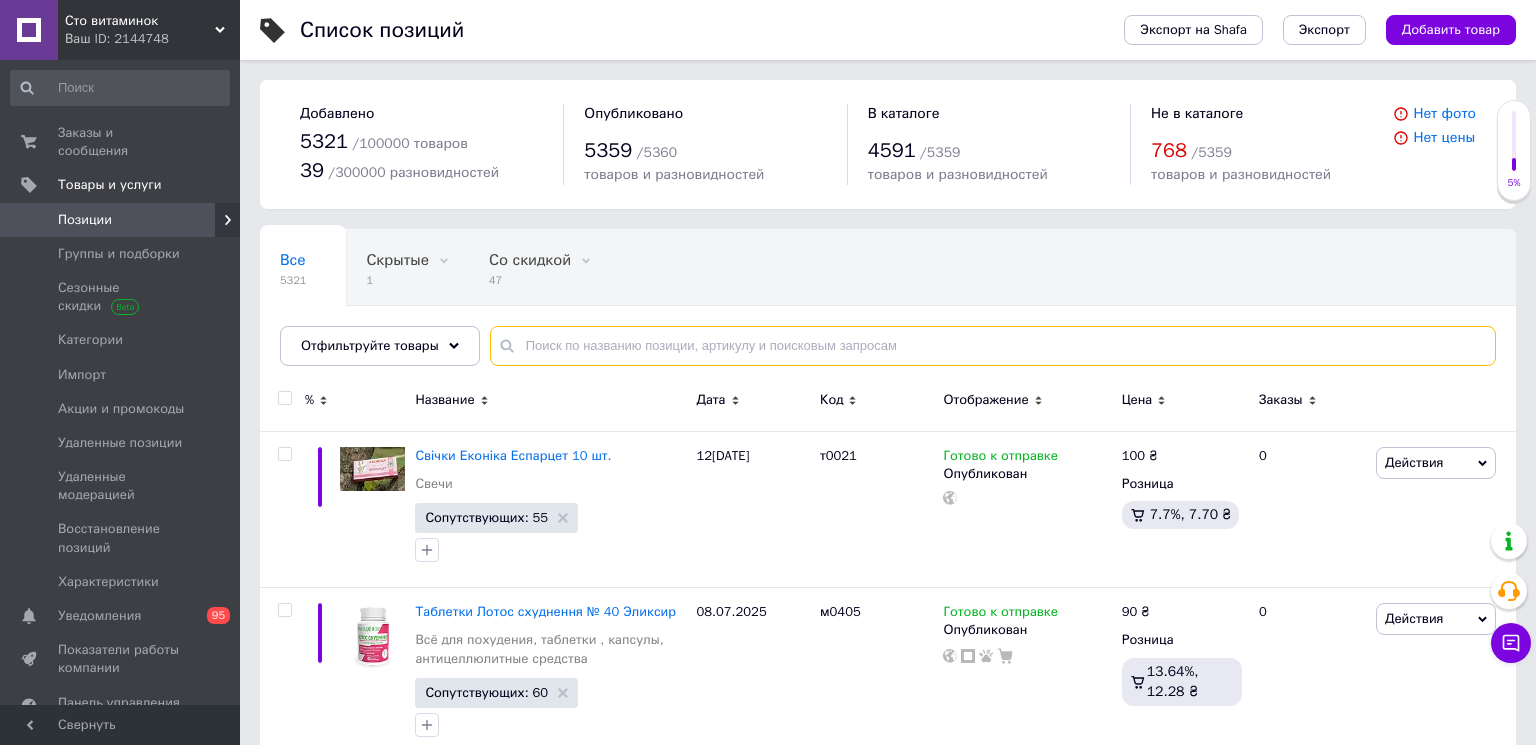 click at bounding box center [993, 346] 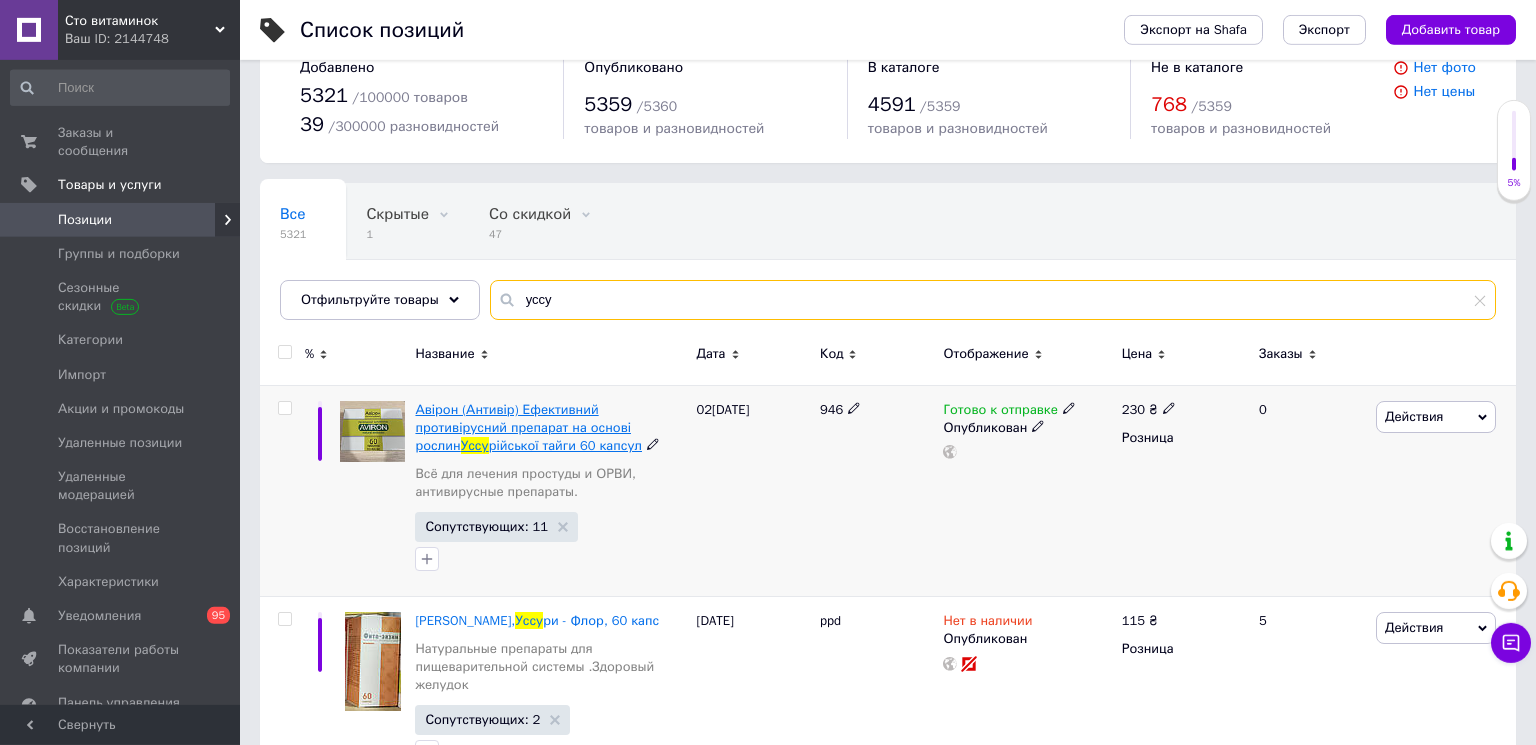 scroll, scrollTop: 108, scrollLeft: 0, axis: vertical 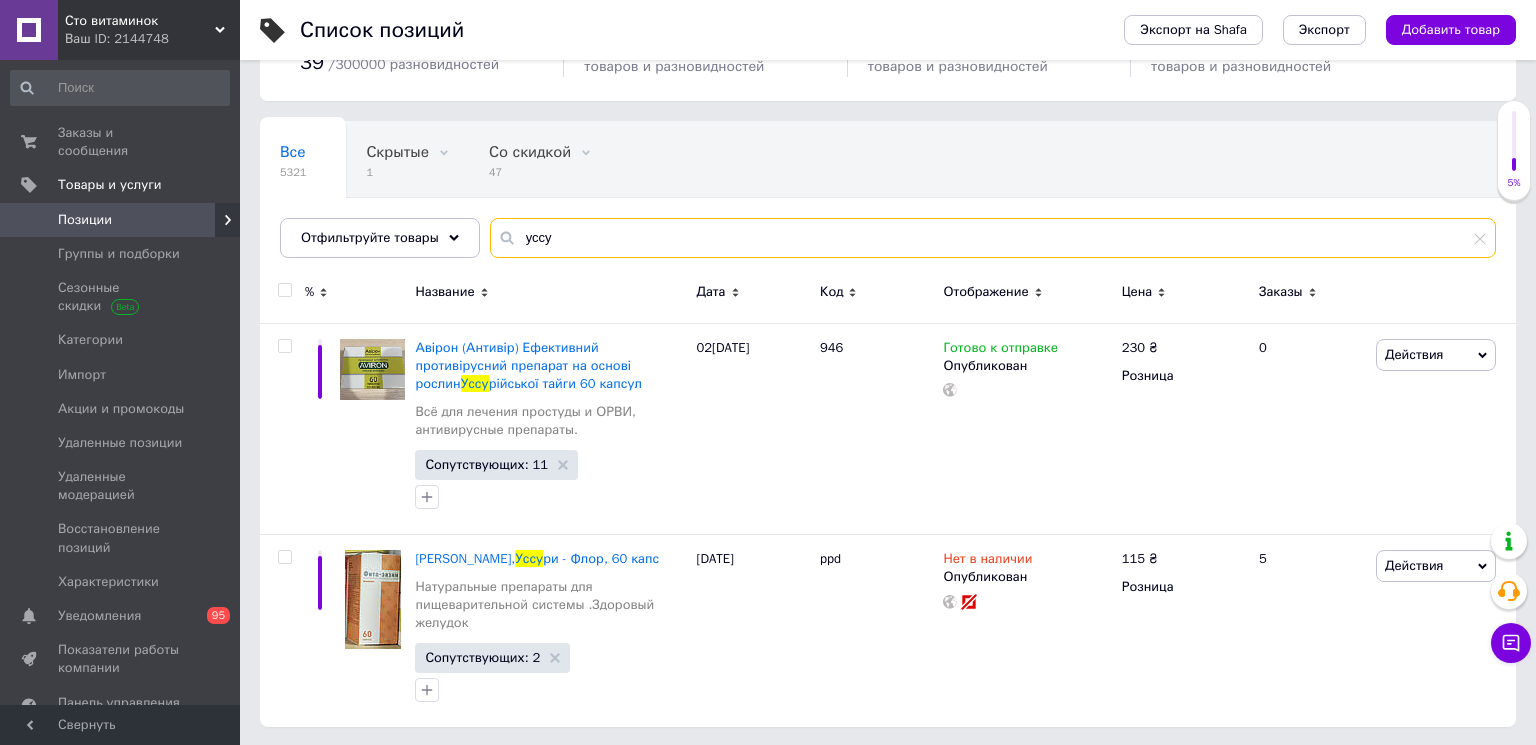 type on "уссу" 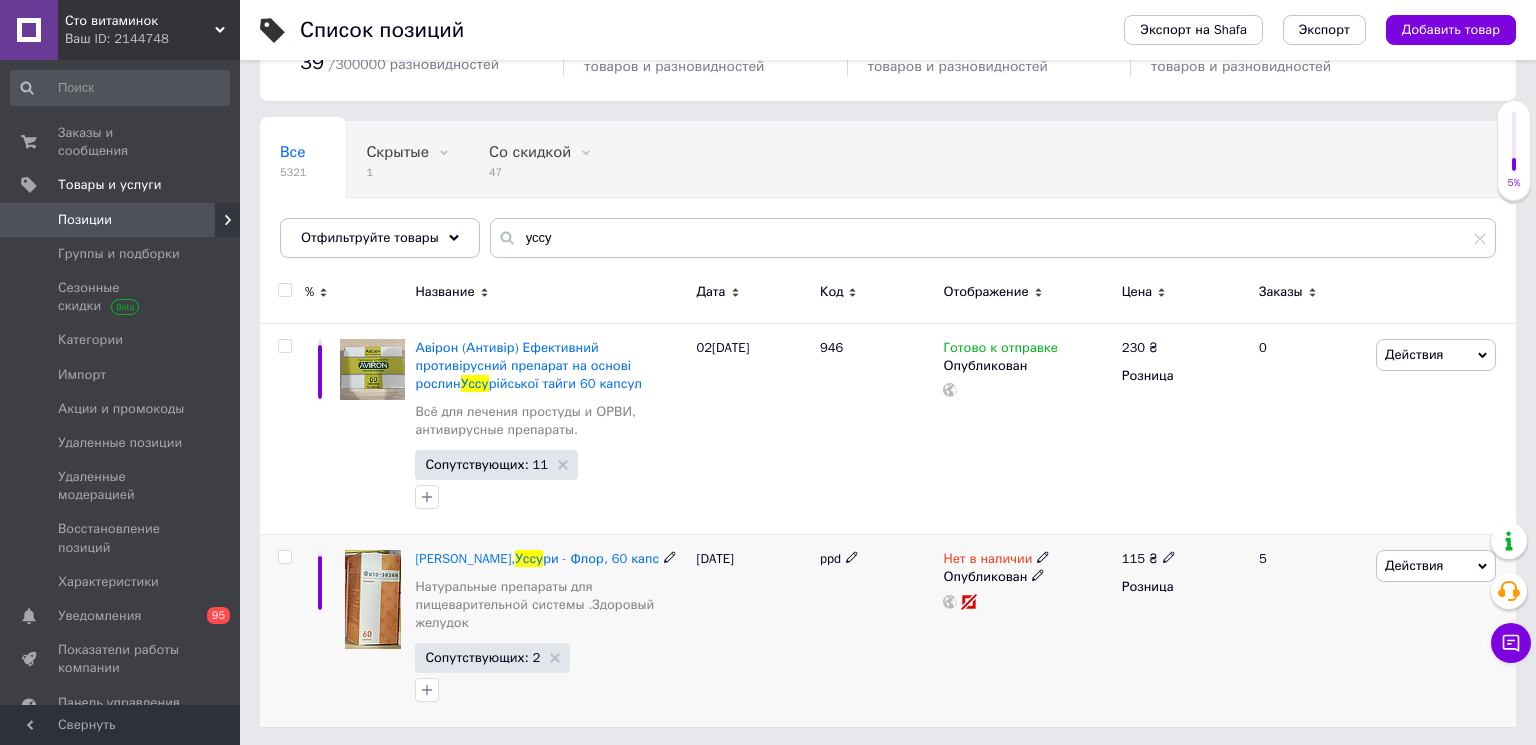 click on "115" at bounding box center [1133, 558] 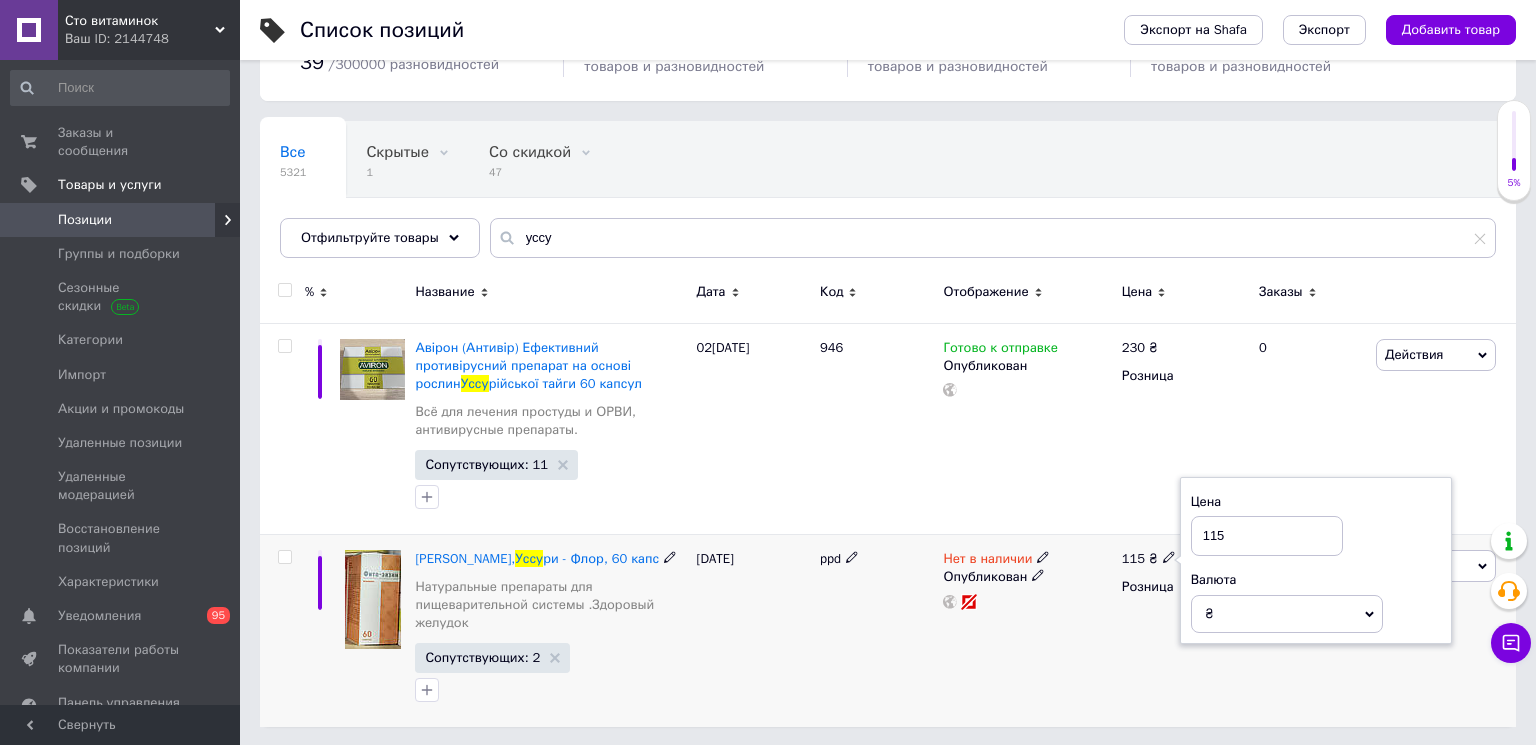 drag, startPoint x: 1236, startPoint y: 524, endPoint x: 1155, endPoint y: 530, distance: 81.22192 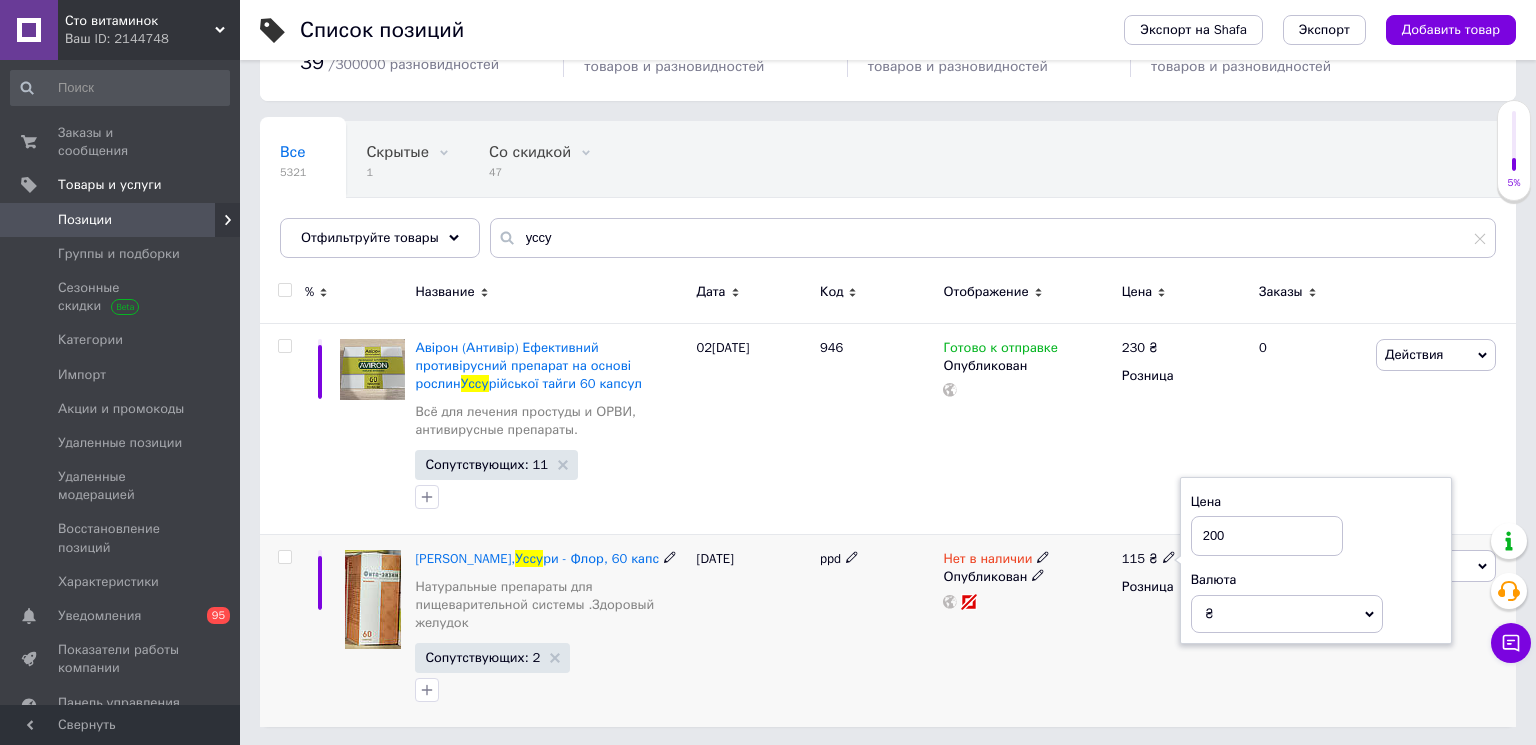 type on "200" 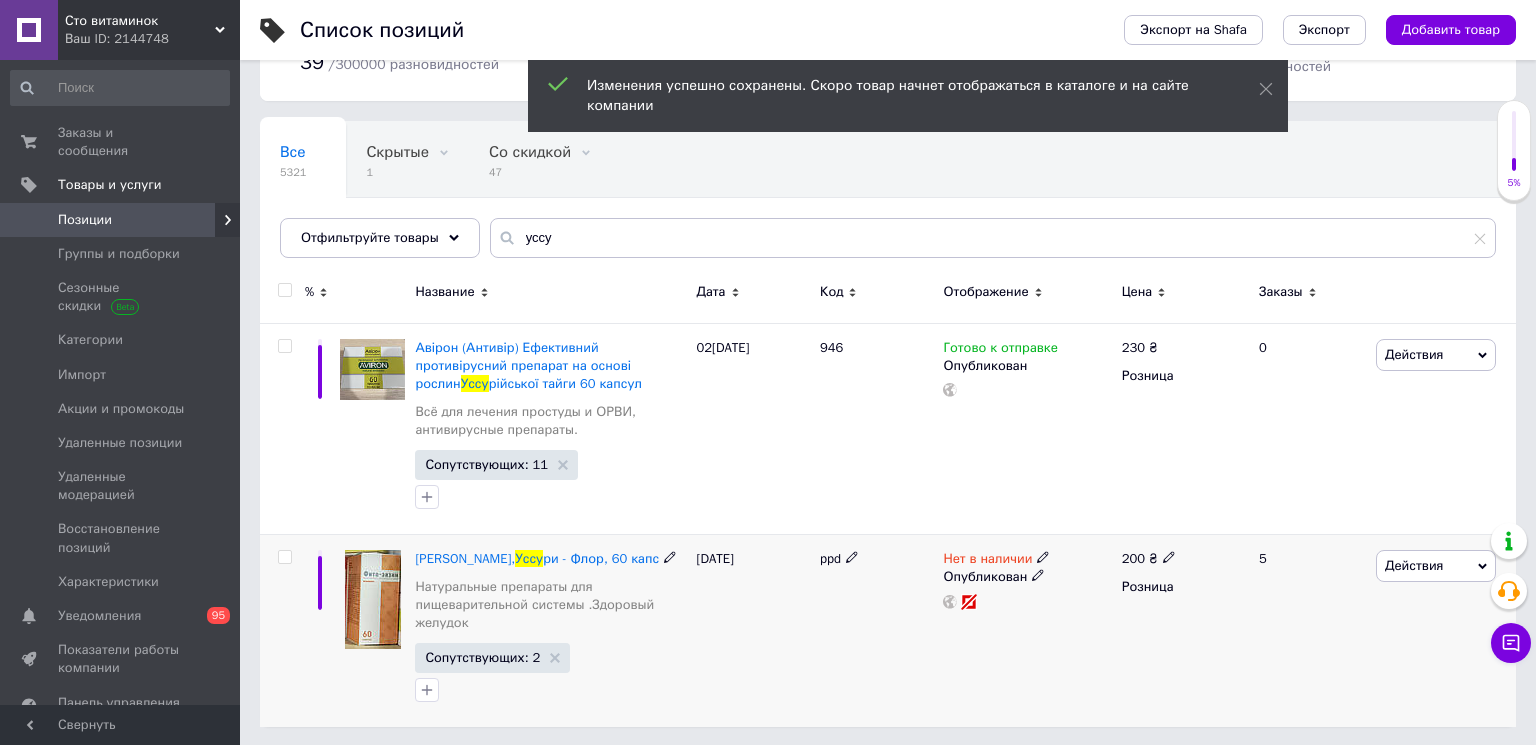 click on "Нет в наличии" at bounding box center (987, 561) 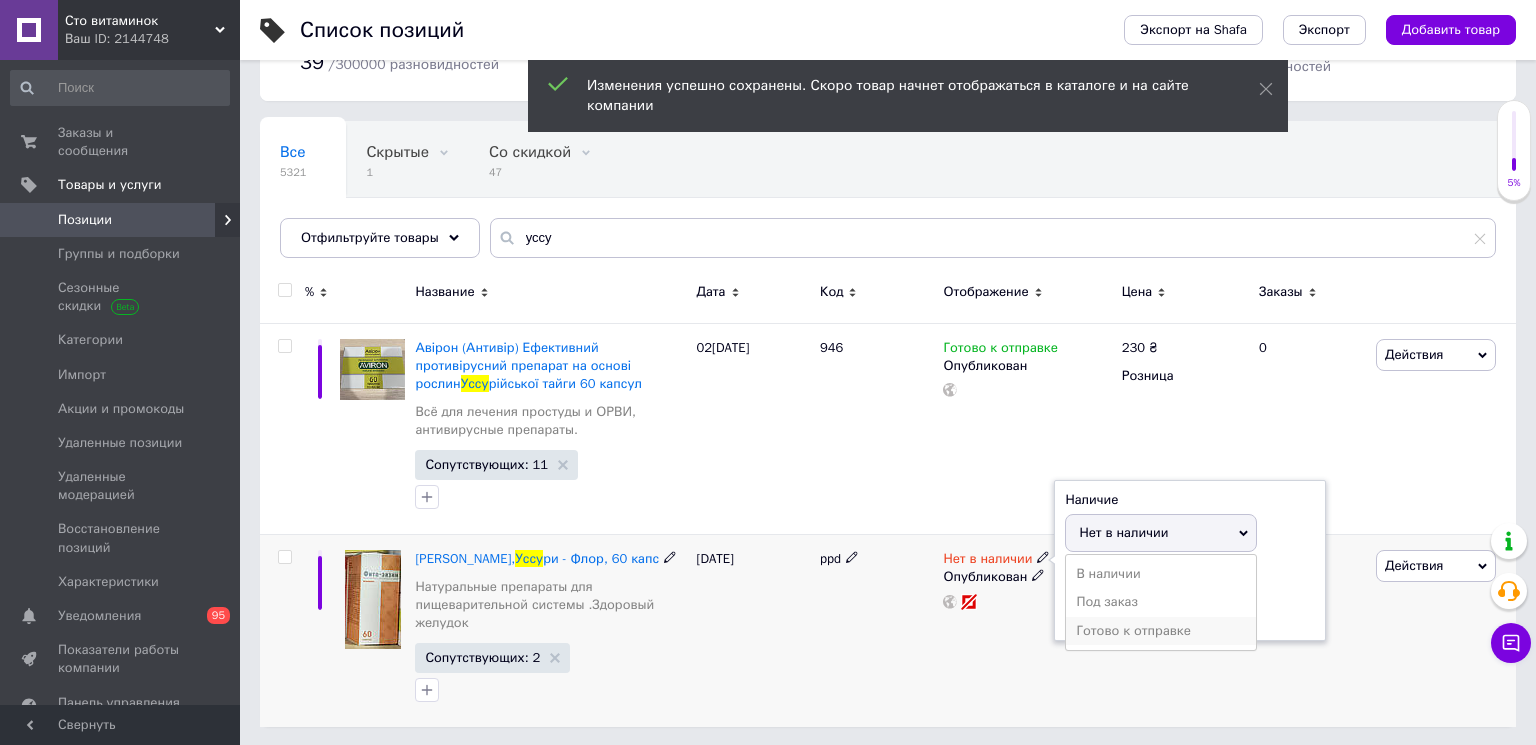 click on "Готово к отправке" at bounding box center [1161, 631] 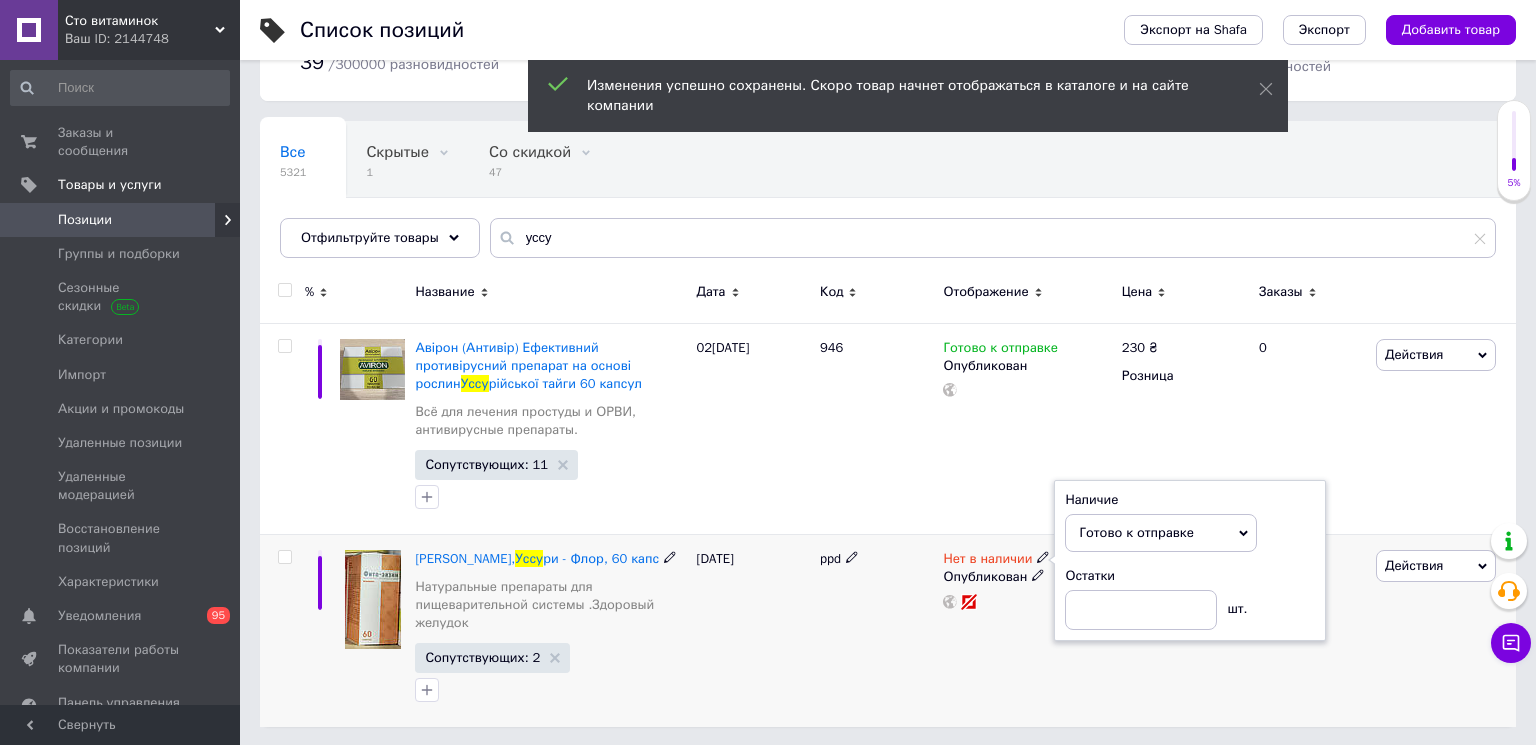 click on "ppd" at bounding box center (876, 630) 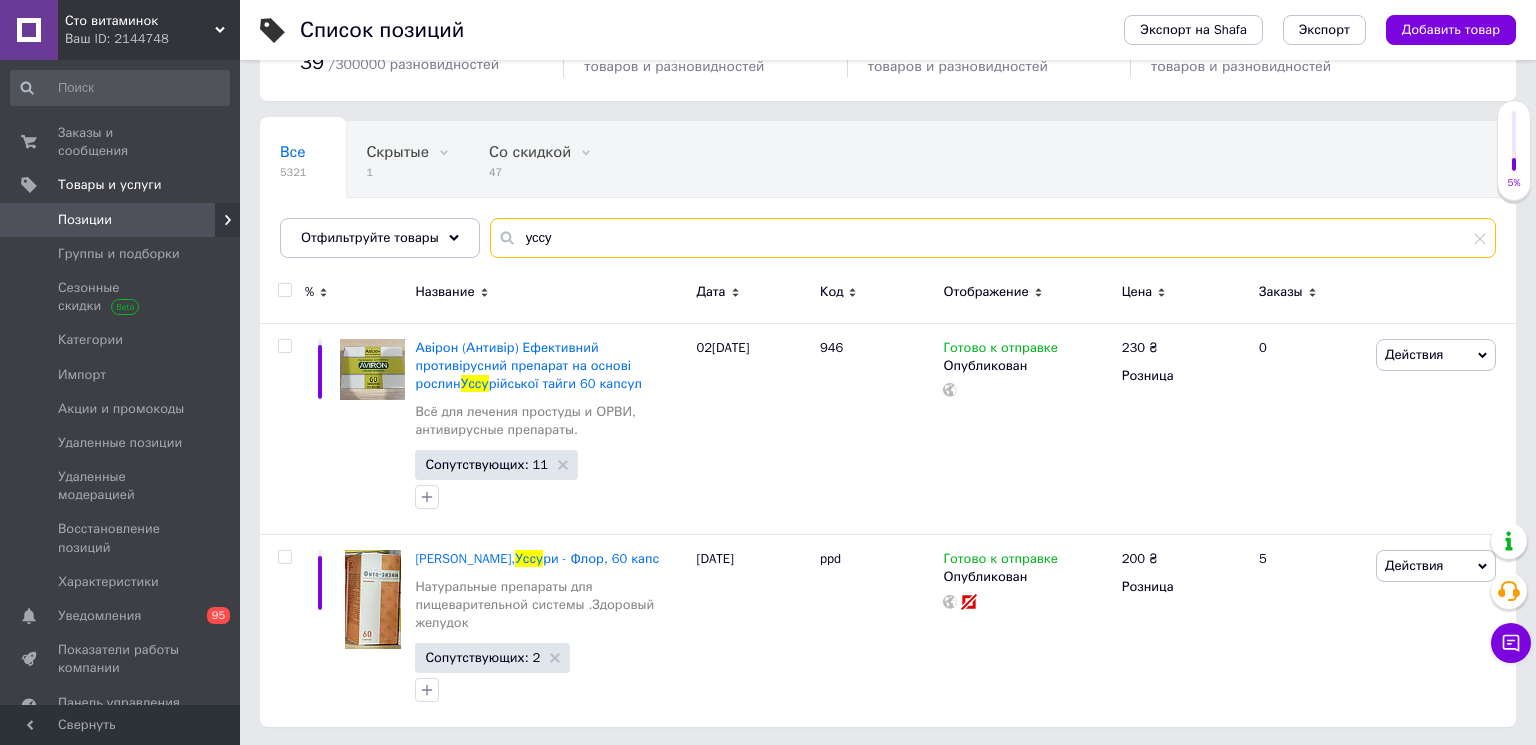 drag, startPoint x: 475, startPoint y: 230, endPoint x: 445, endPoint y: 230, distance: 30 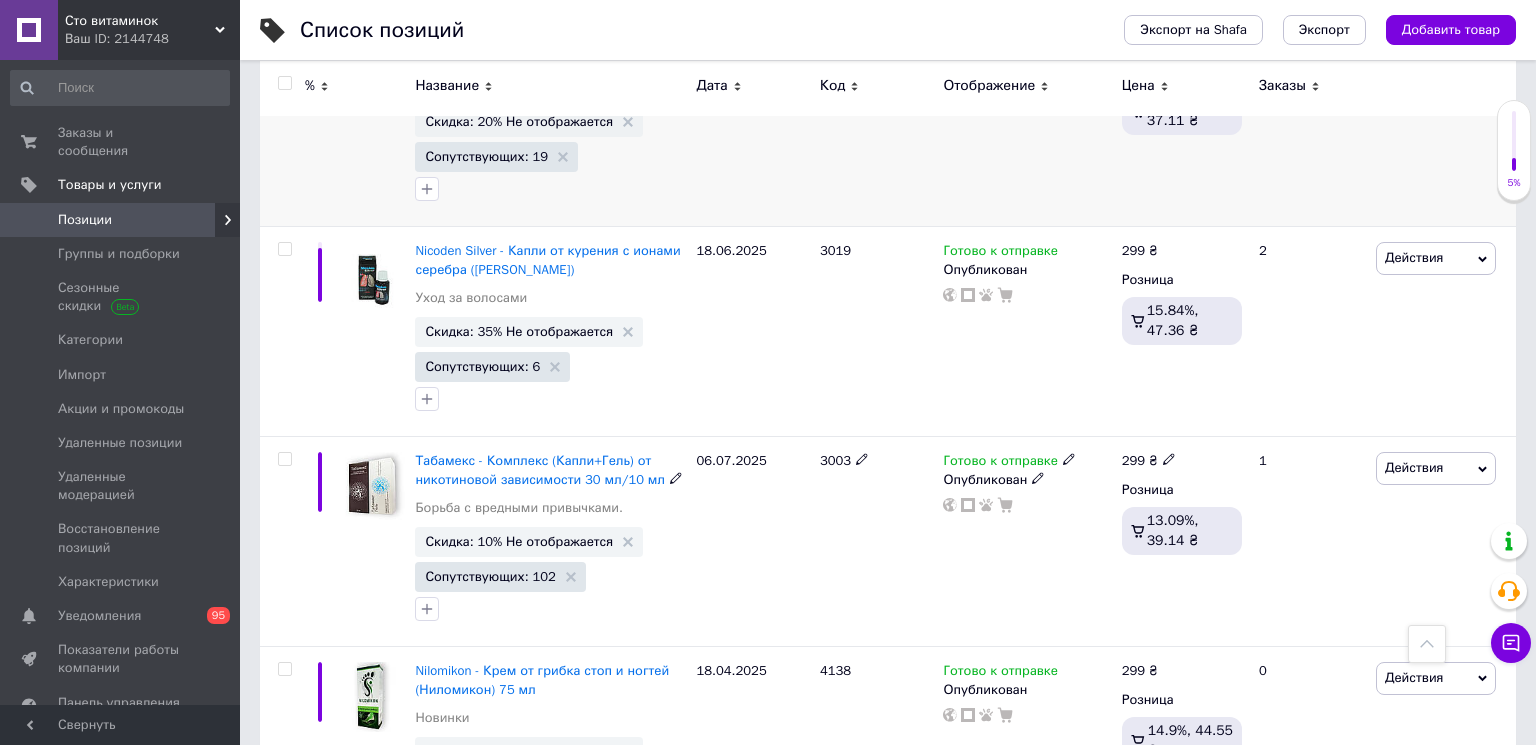 scroll, scrollTop: 6588, scrollLeft: 0, axis: vertical 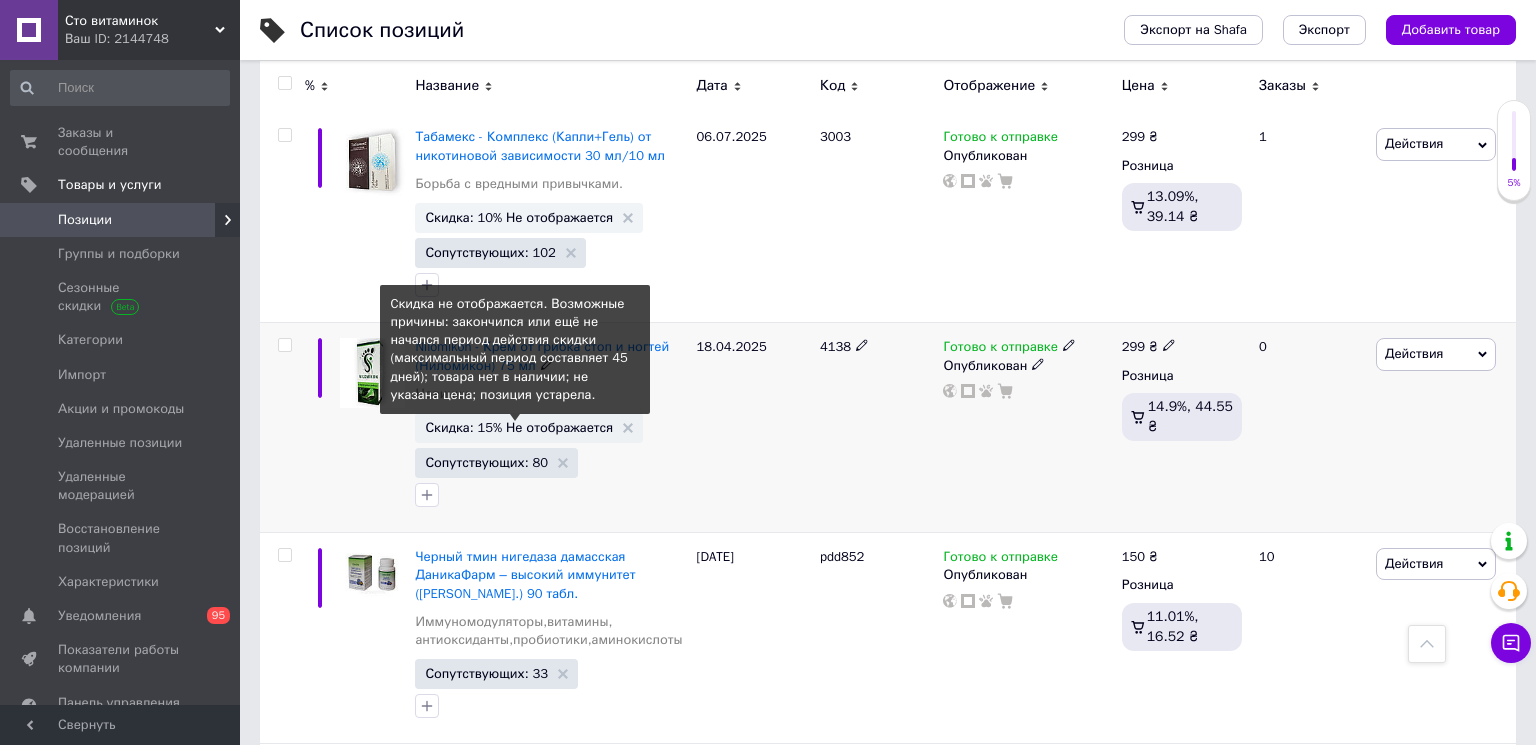 type on "ниппо" 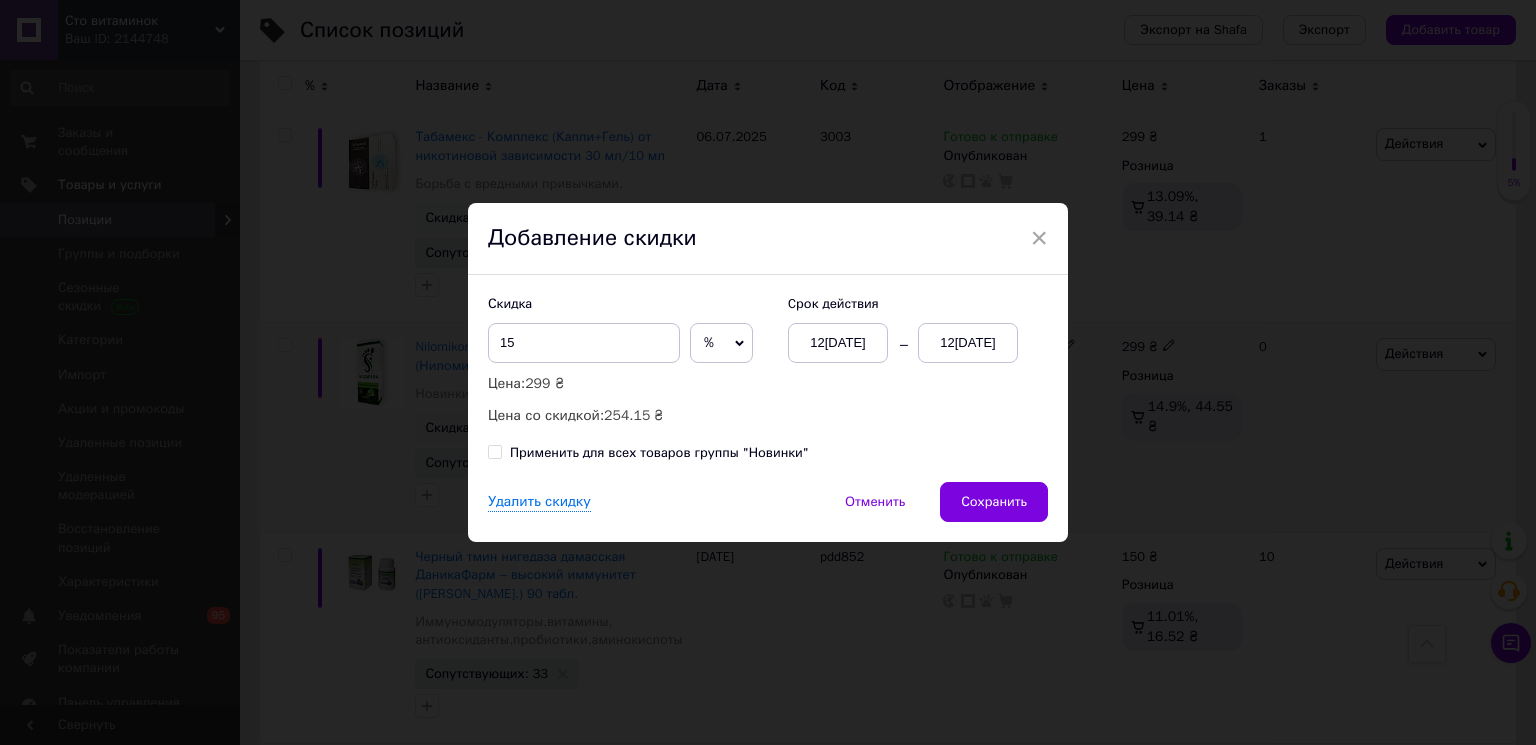 click on "12[DATE]" at bounding box center [968, 343] 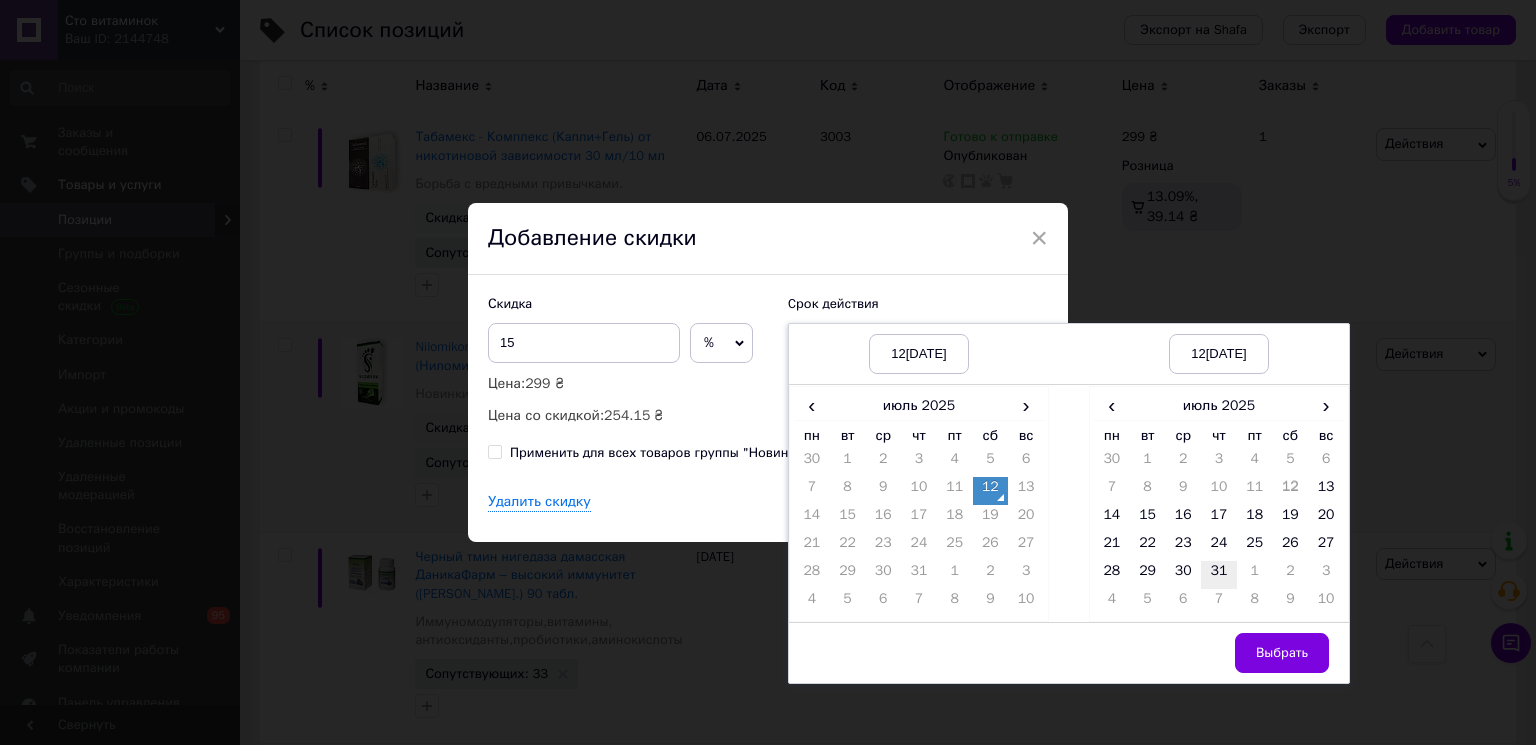 click on "31" at bounding box center [1219, 575] 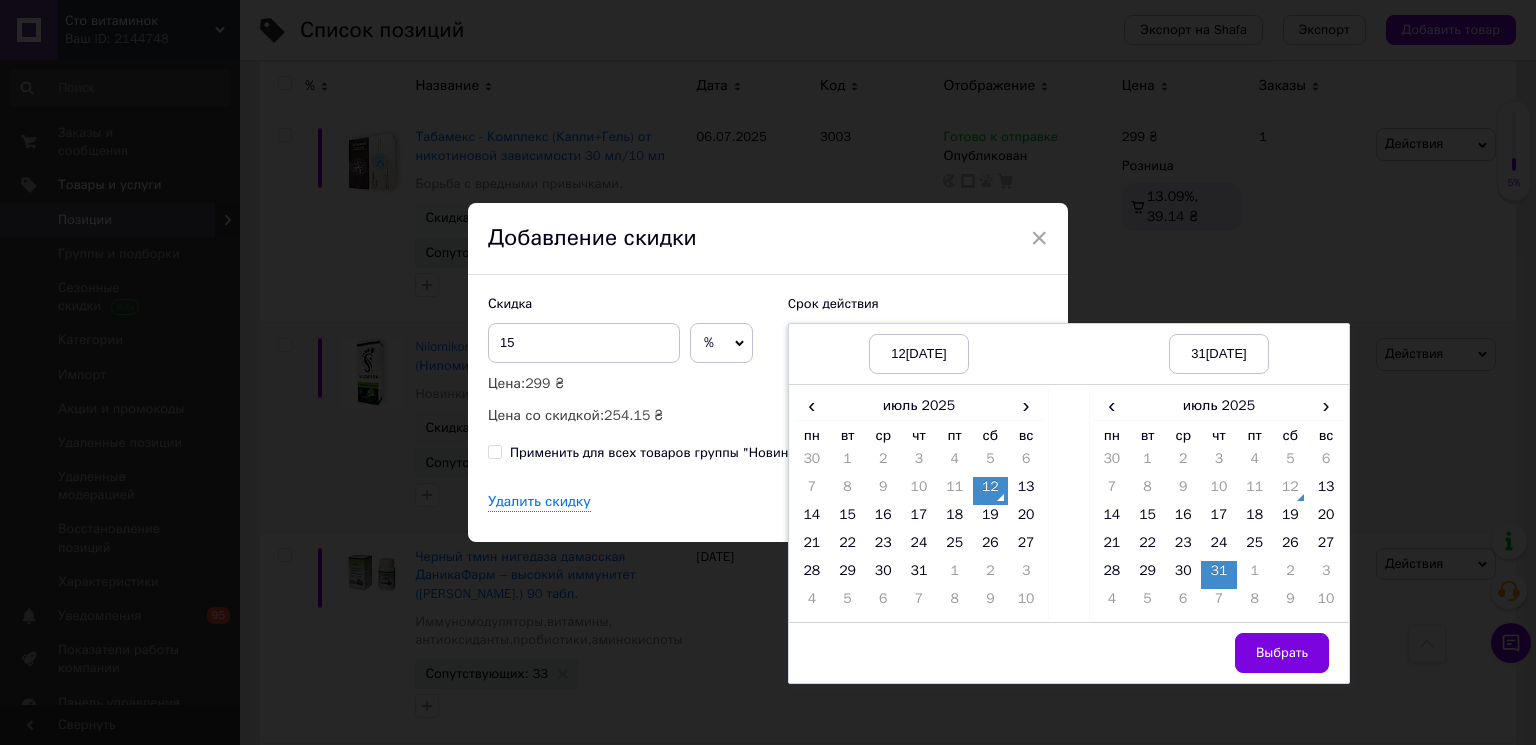 click on "Выбрать" at bounding box center [1219, 653] 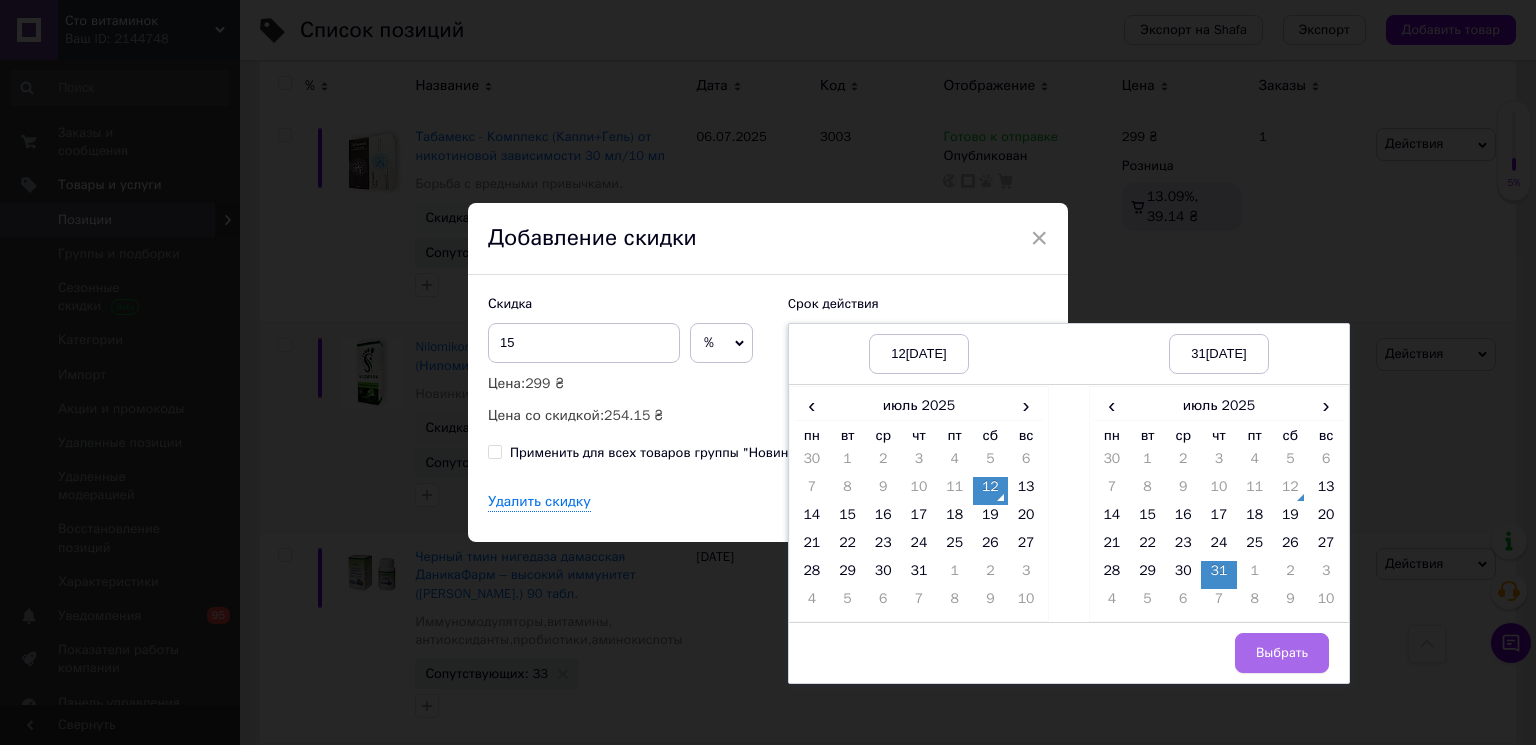 click on "Выбрать" at bounding box center (1282, 653) 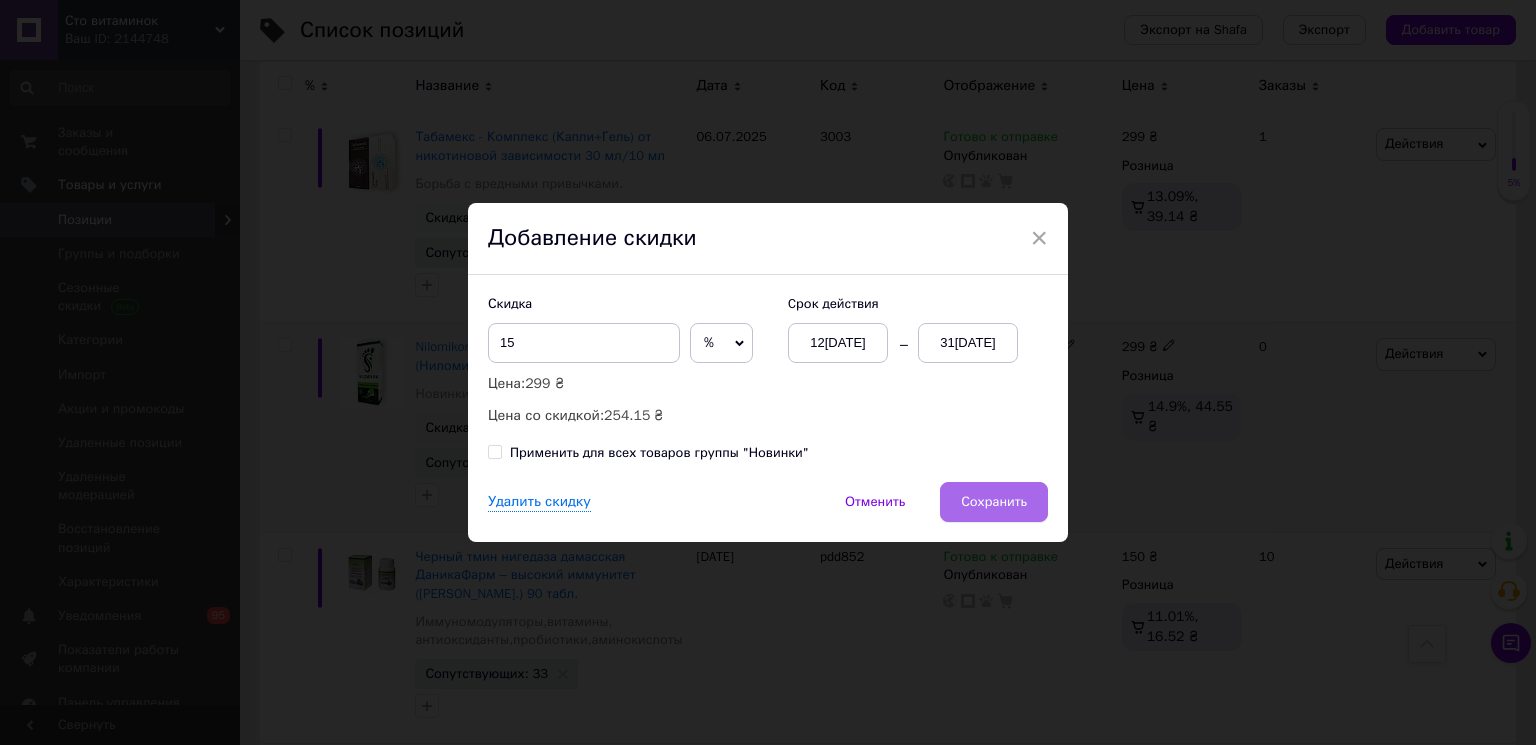 click on "Сохранить" at bounding box center [994, 502] 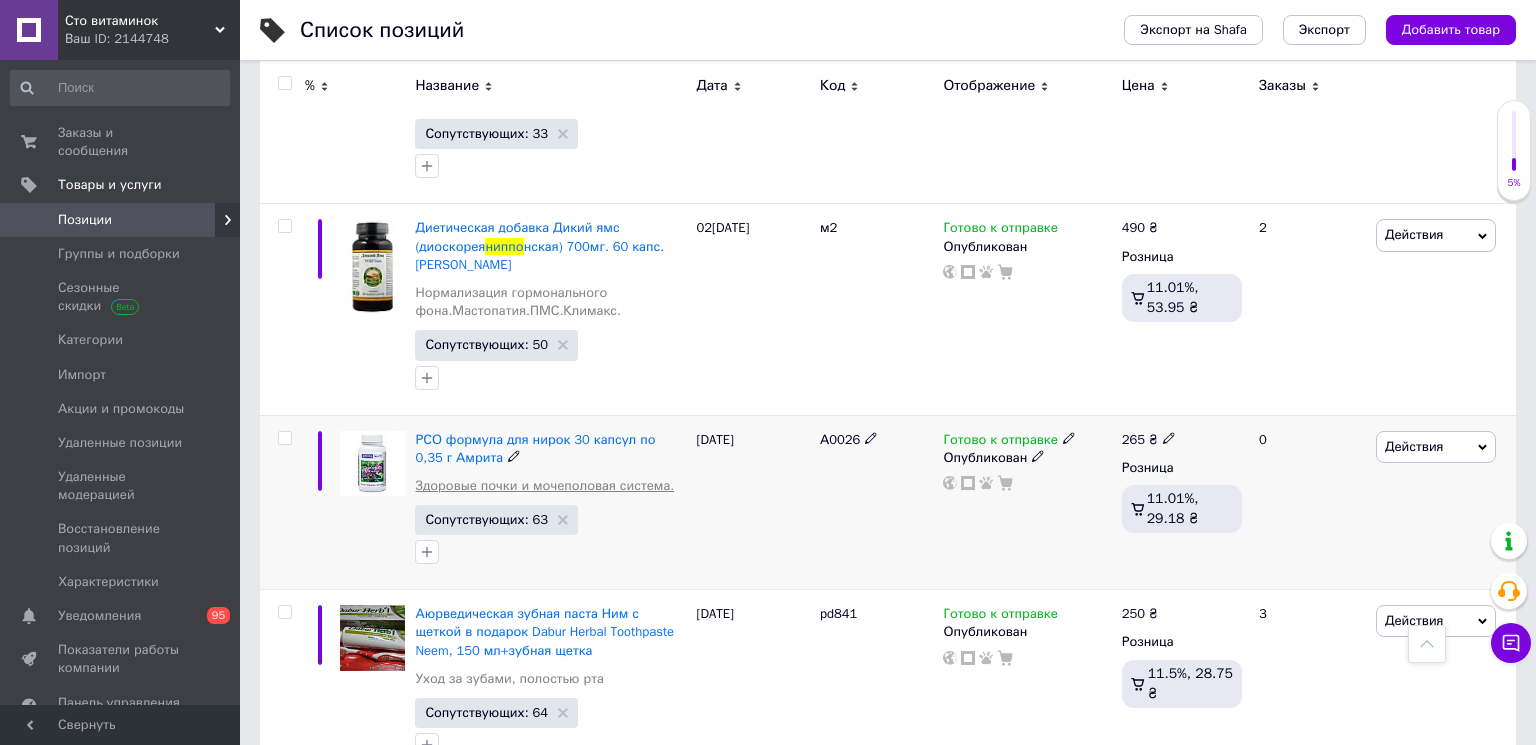scroll, scrollTop: 7332, scrollLeft: 0, axis: vertical 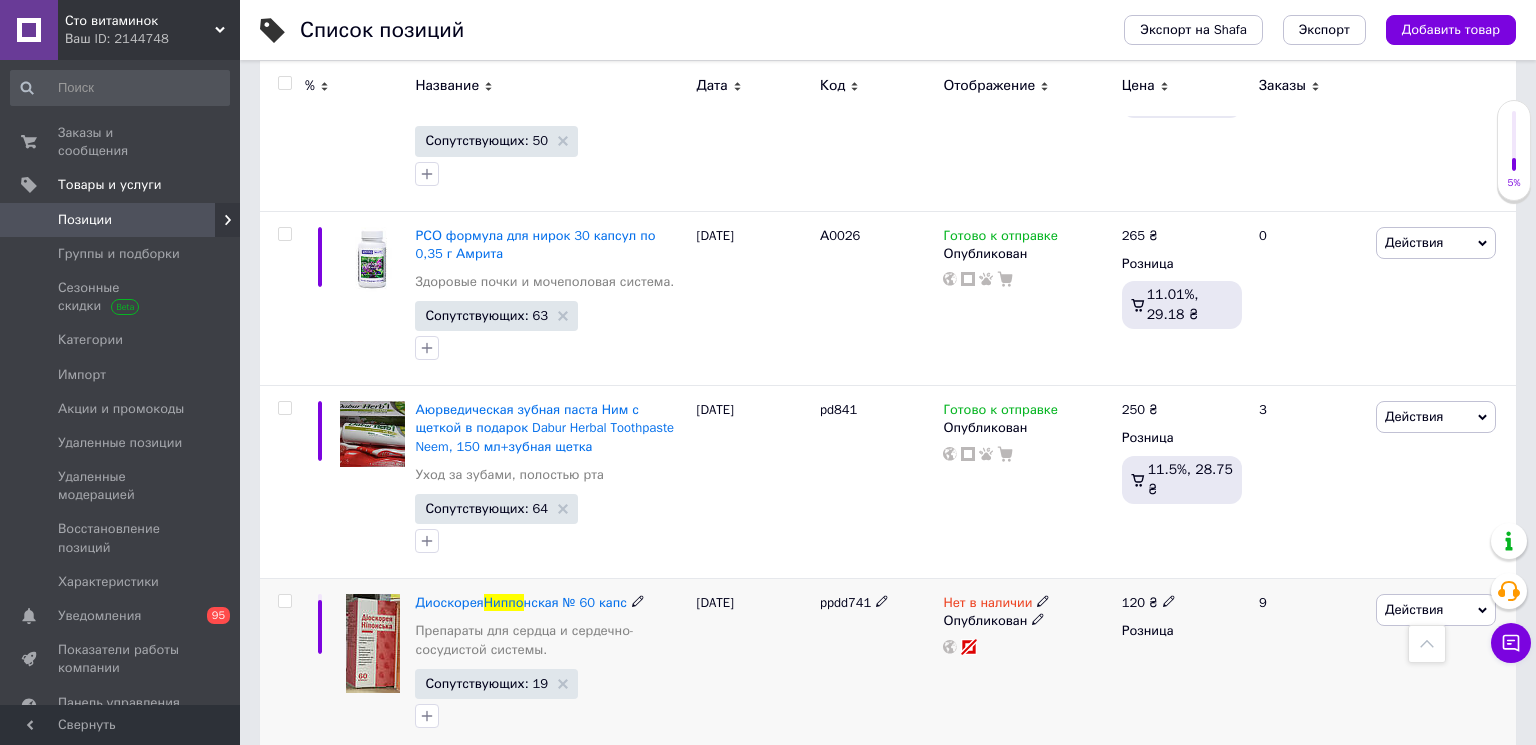 click on "Нет в наличии" at bounding box center [987, 605] 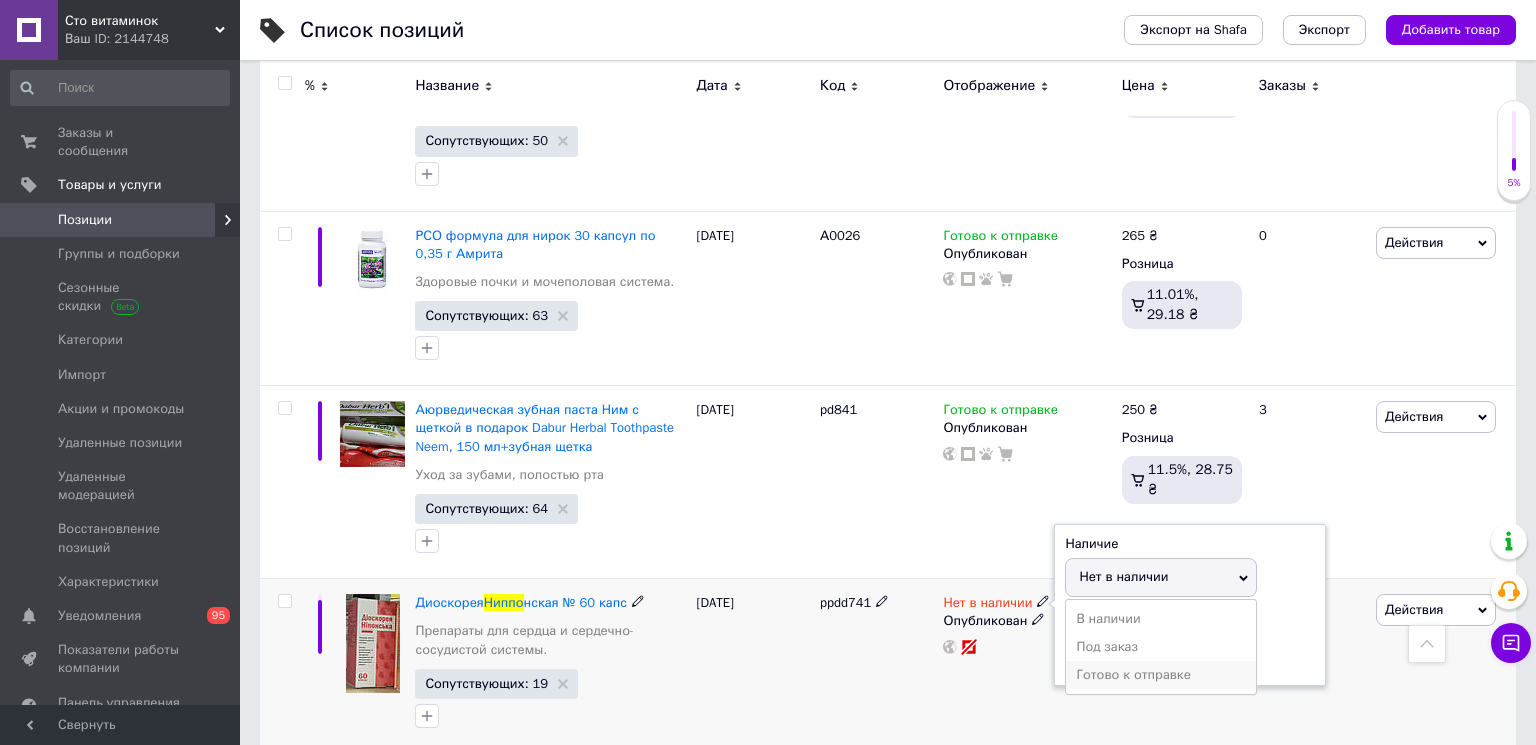 click on "Готово к отправке" at bounding box center [1161, 675] 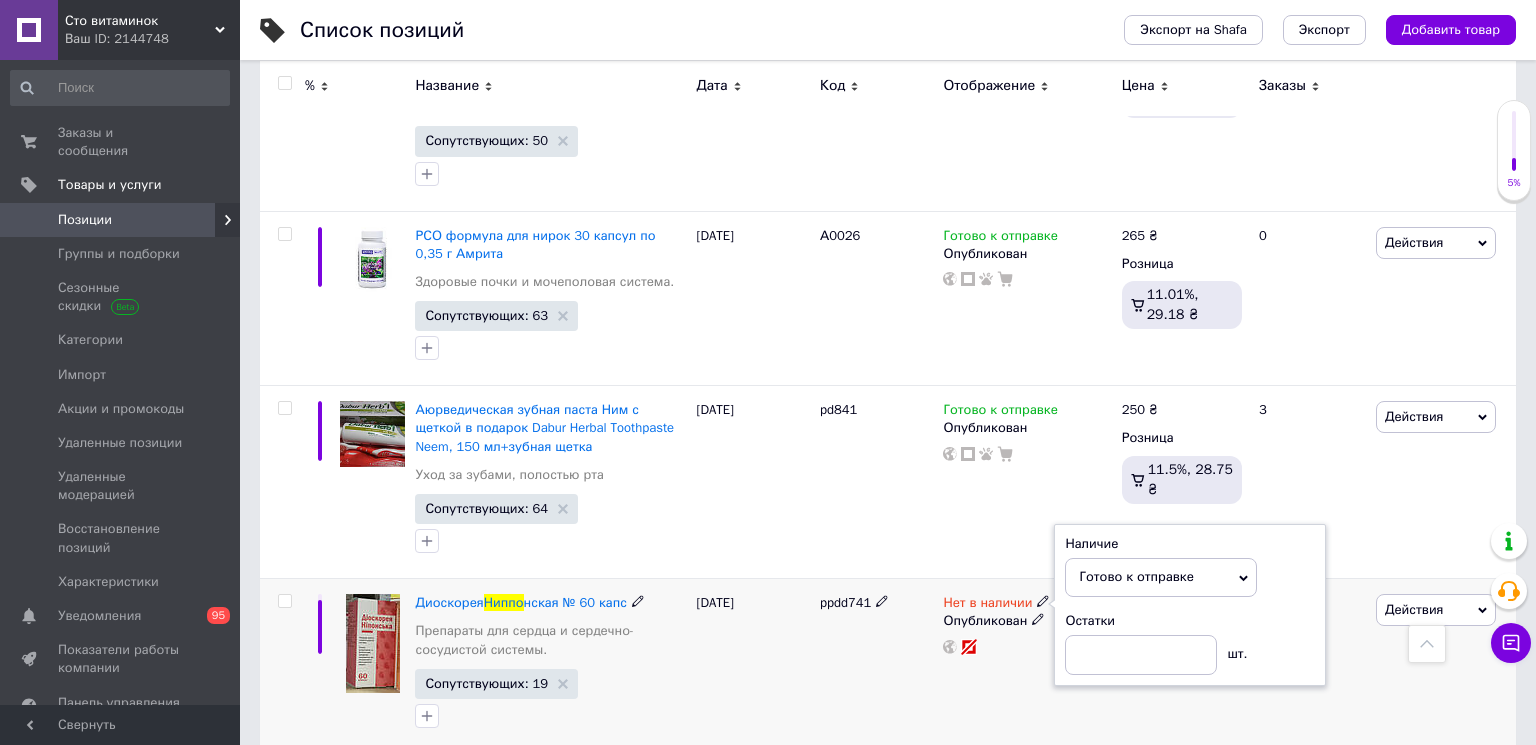 click on "ppdd741" at bounding box center [876, 666] 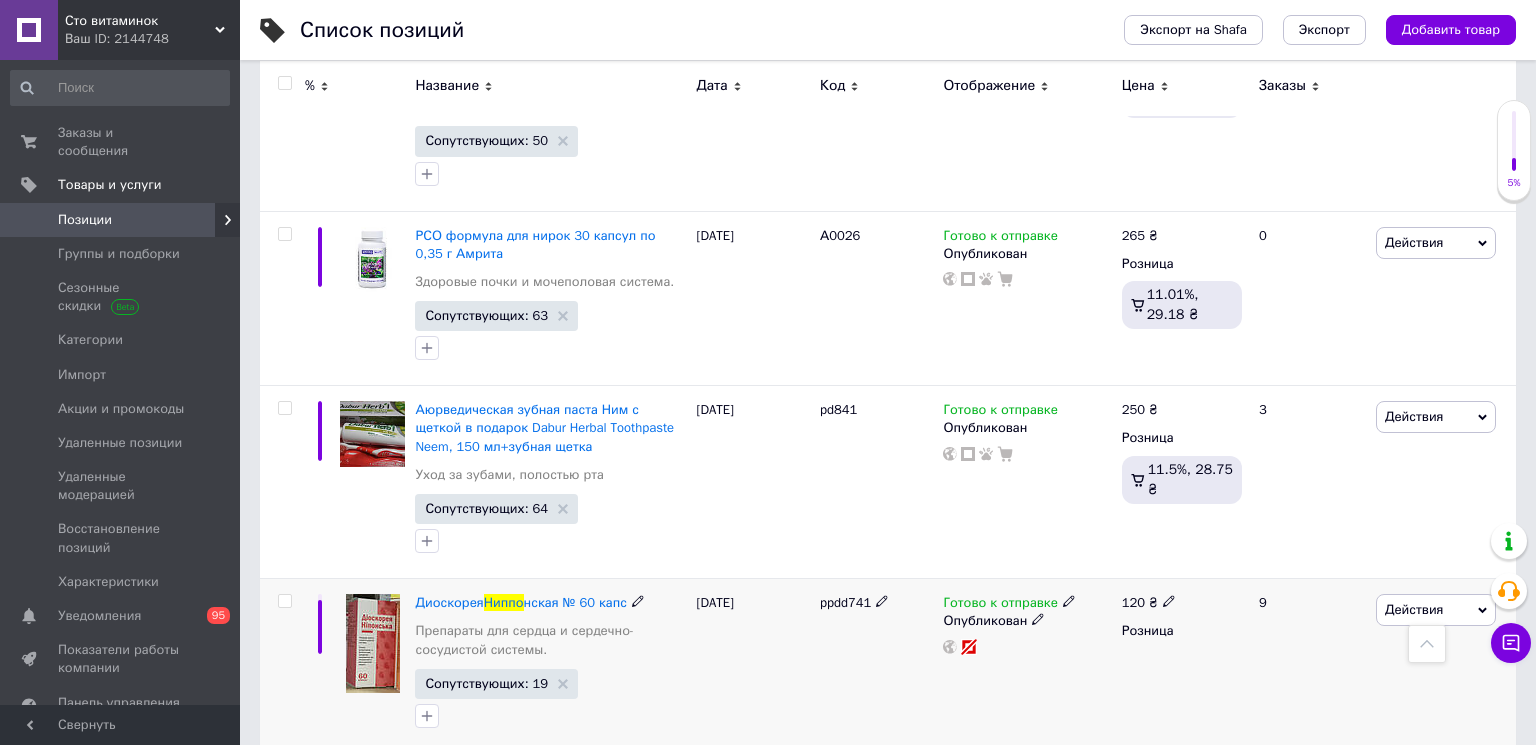 click on "120" at bounding box center (1133, 602) 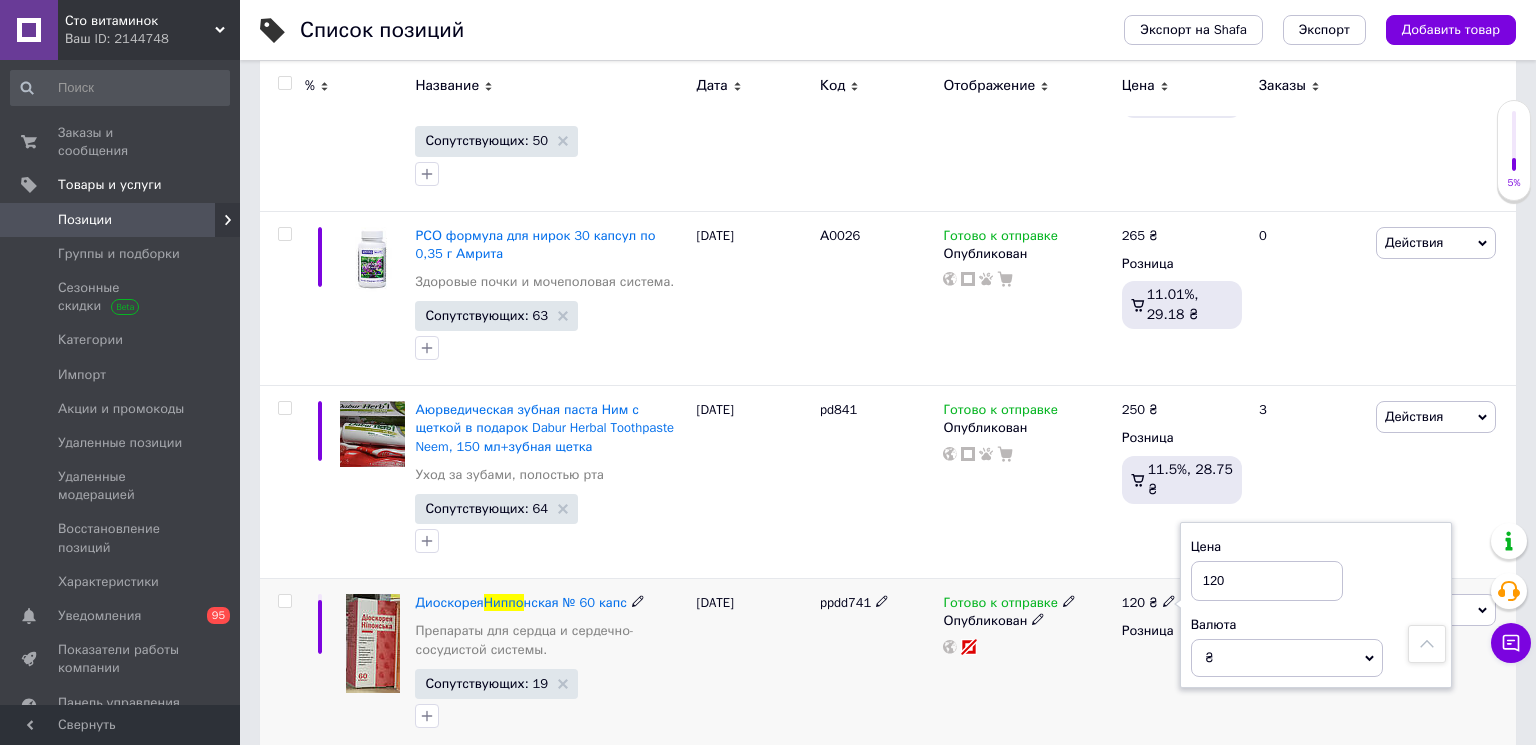click on "120" at bounding box center [1267, 581] 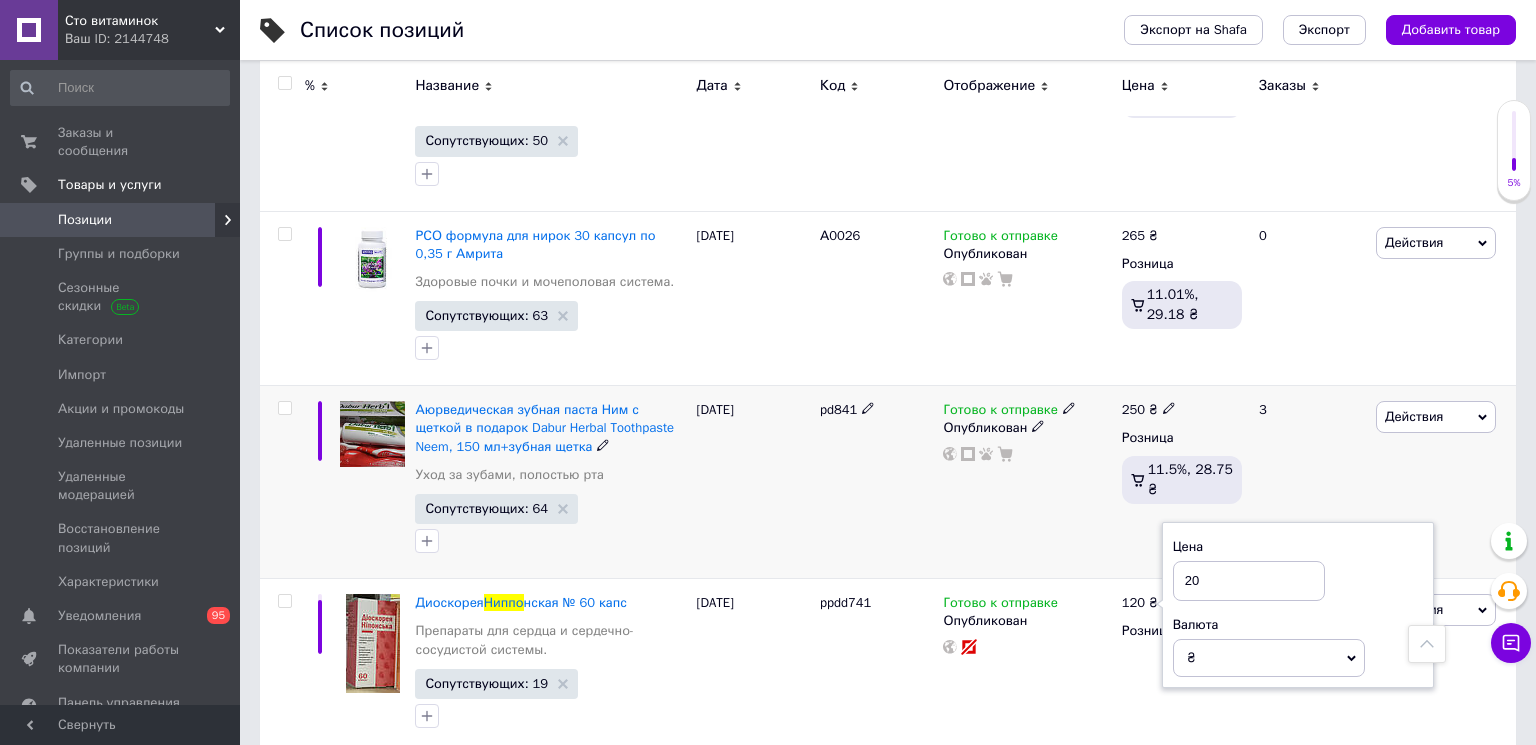 type on "200" 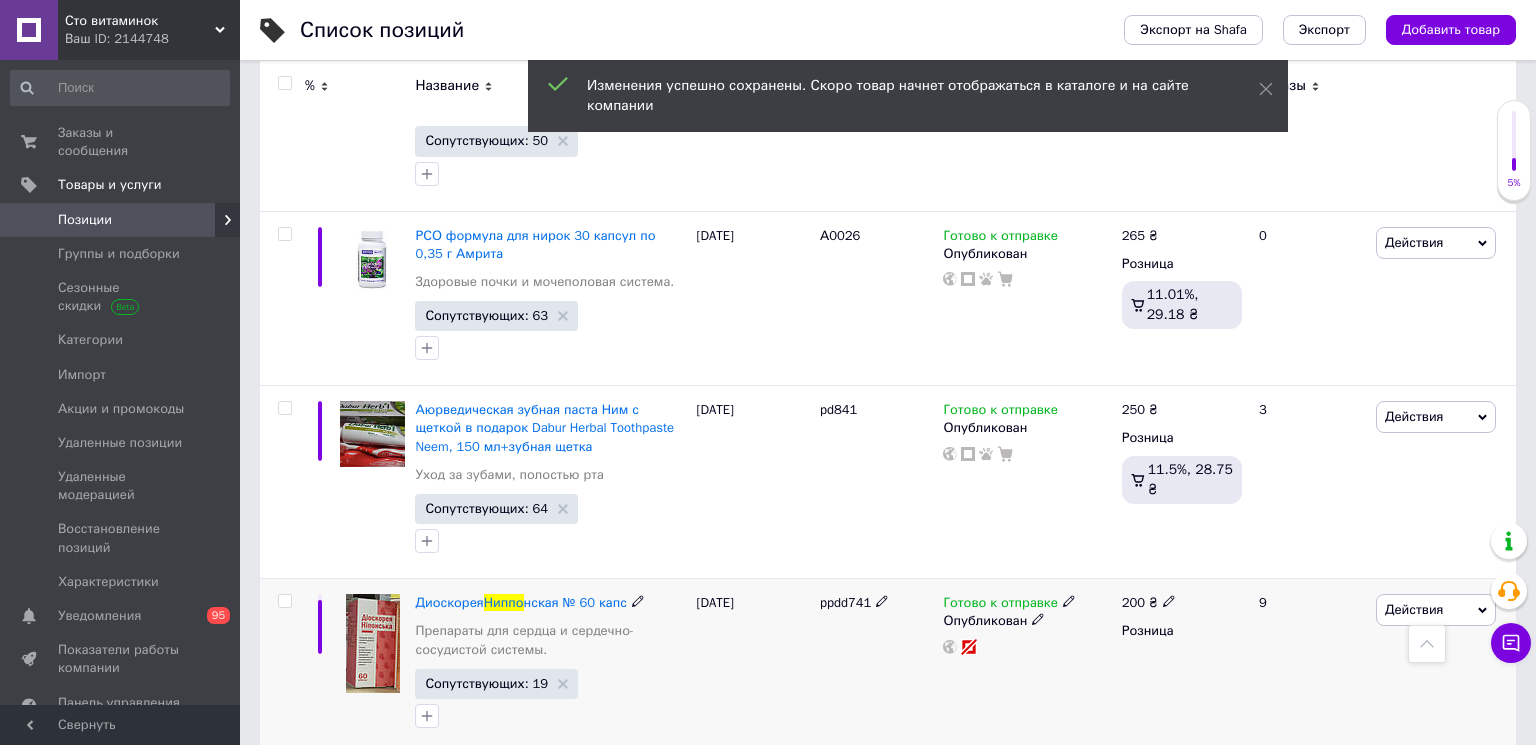 click at bounding box center [373, 643] 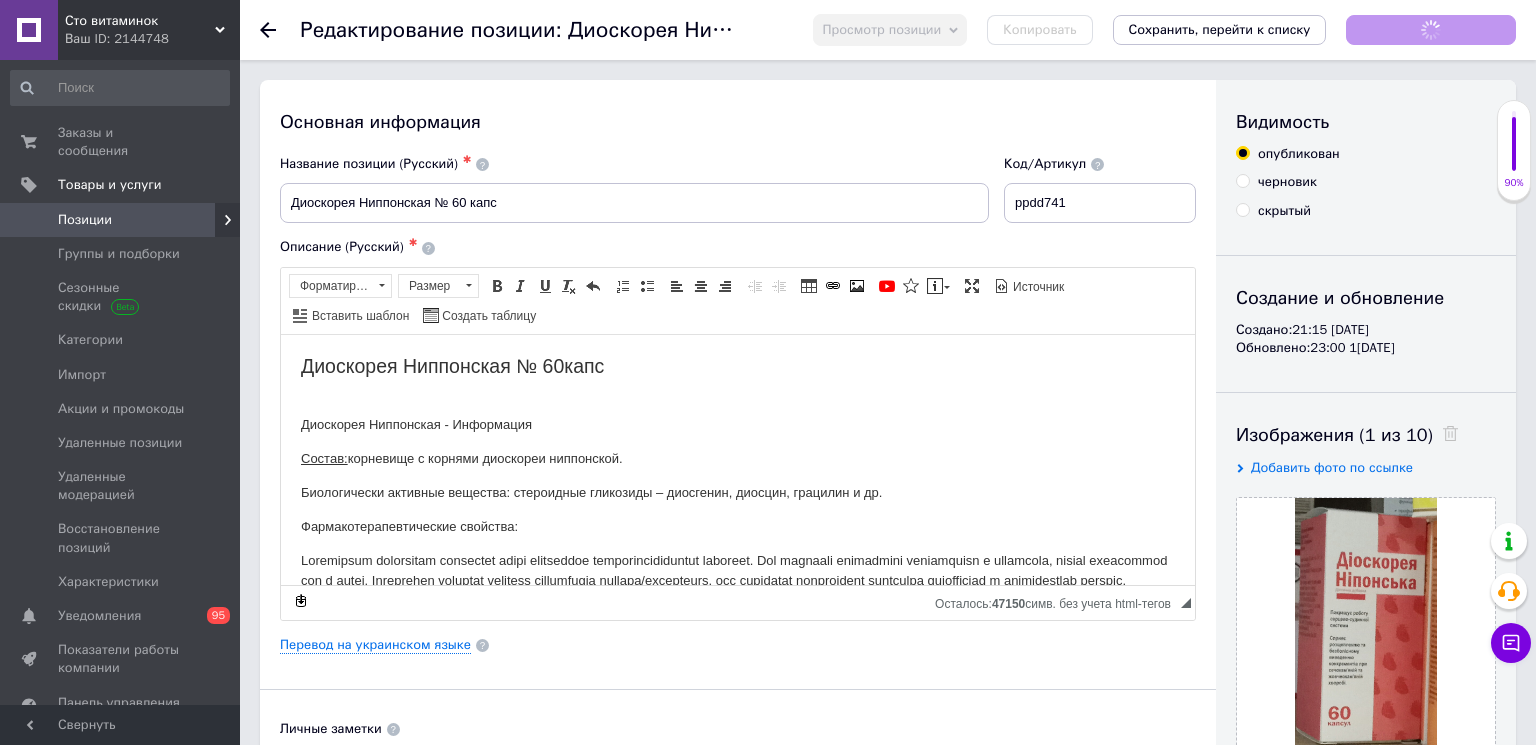 scroll, scrollTop: 0, scrollLeft: 0, axis: both 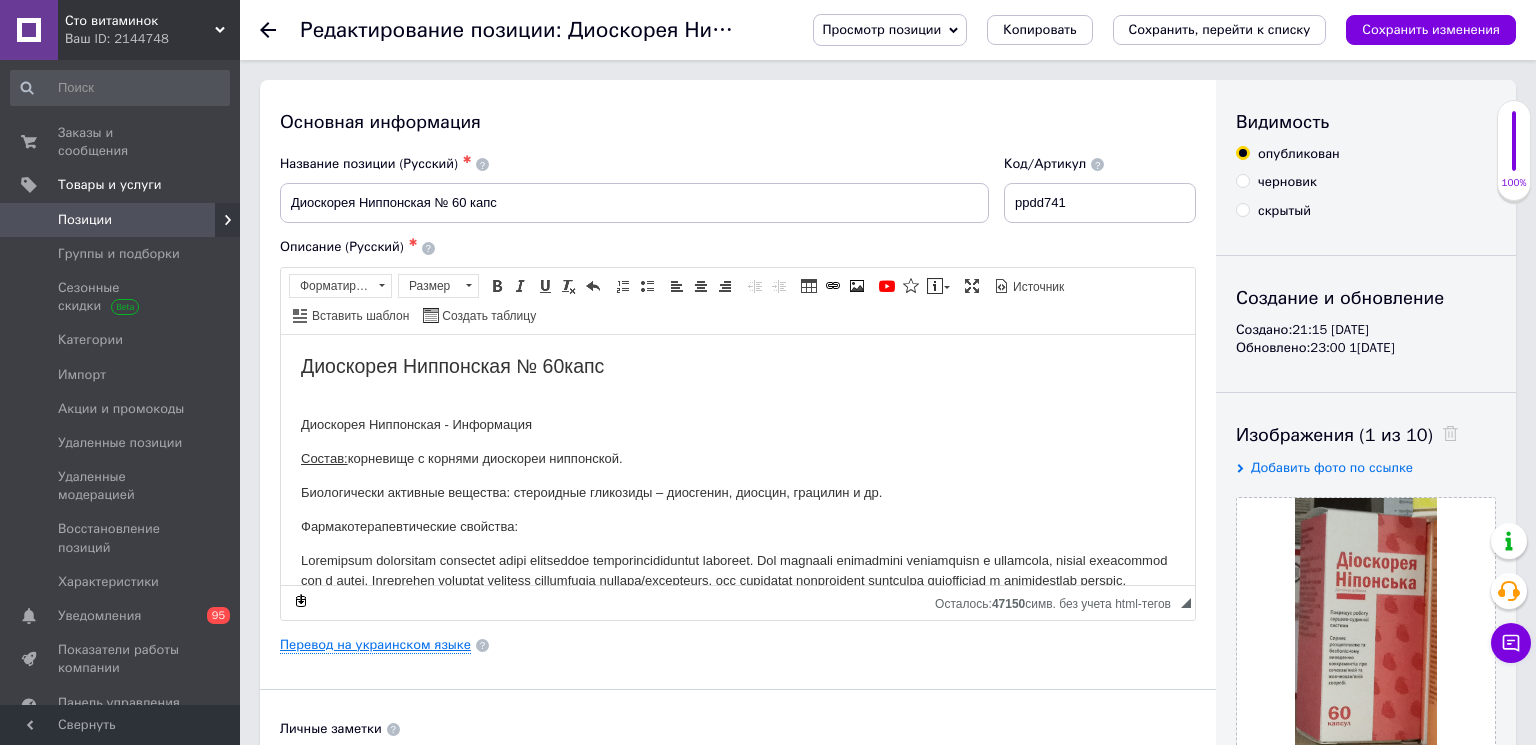 click on "Перевод на украинском языке" at bounding box center [375, 645] 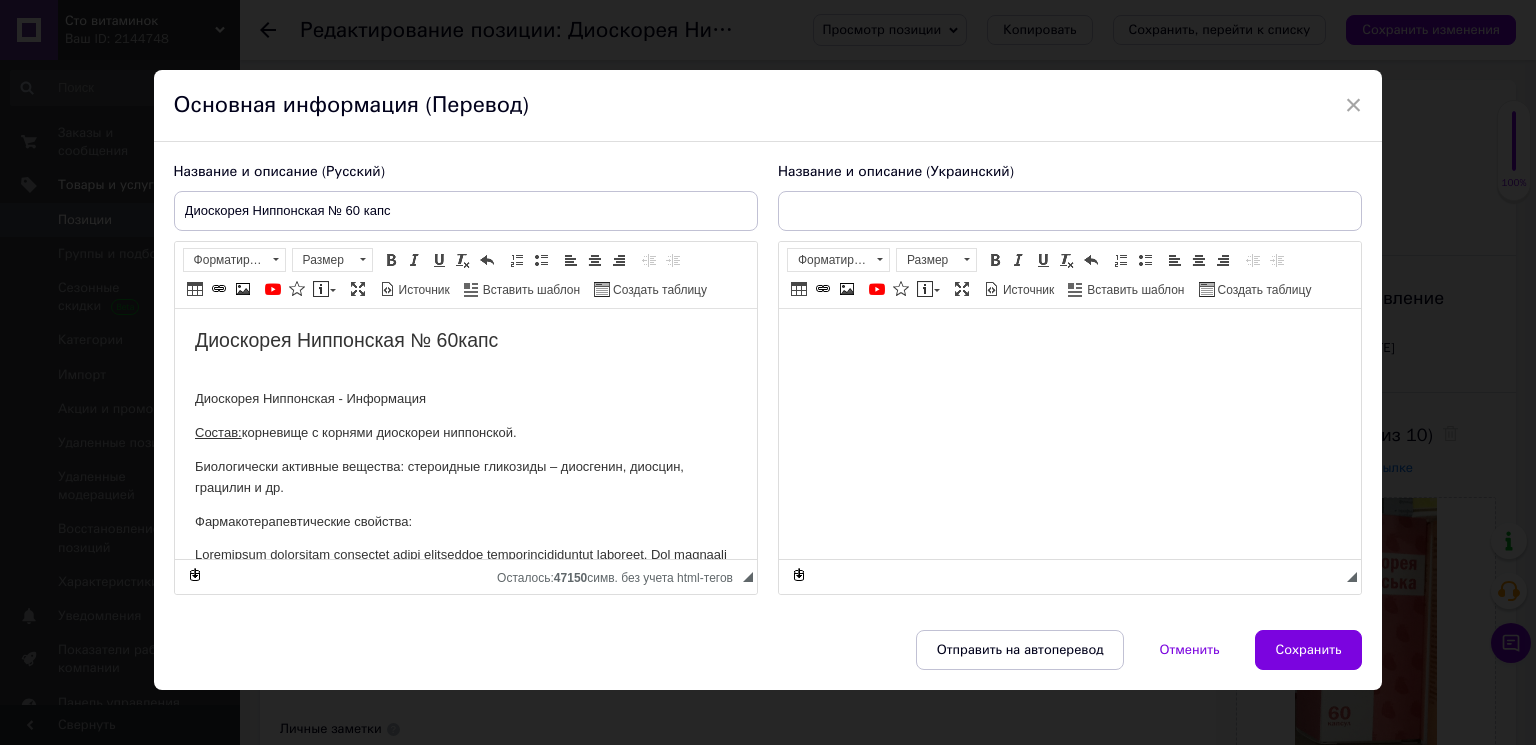 scroll, scrollTop: 0, scrollLeft: 0, axis: both 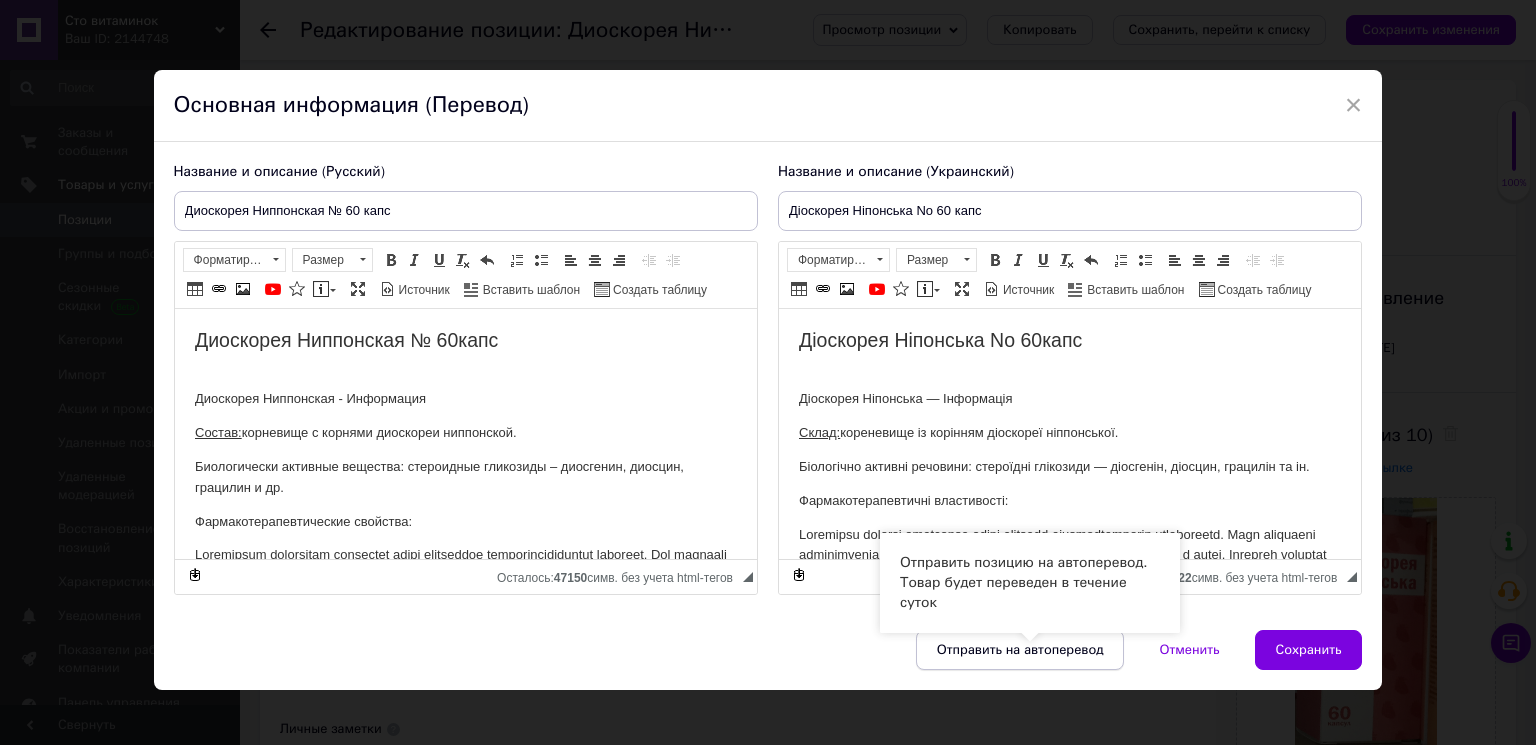 click on "Отправить на автоперевод" at bounding box center [1020, 650] 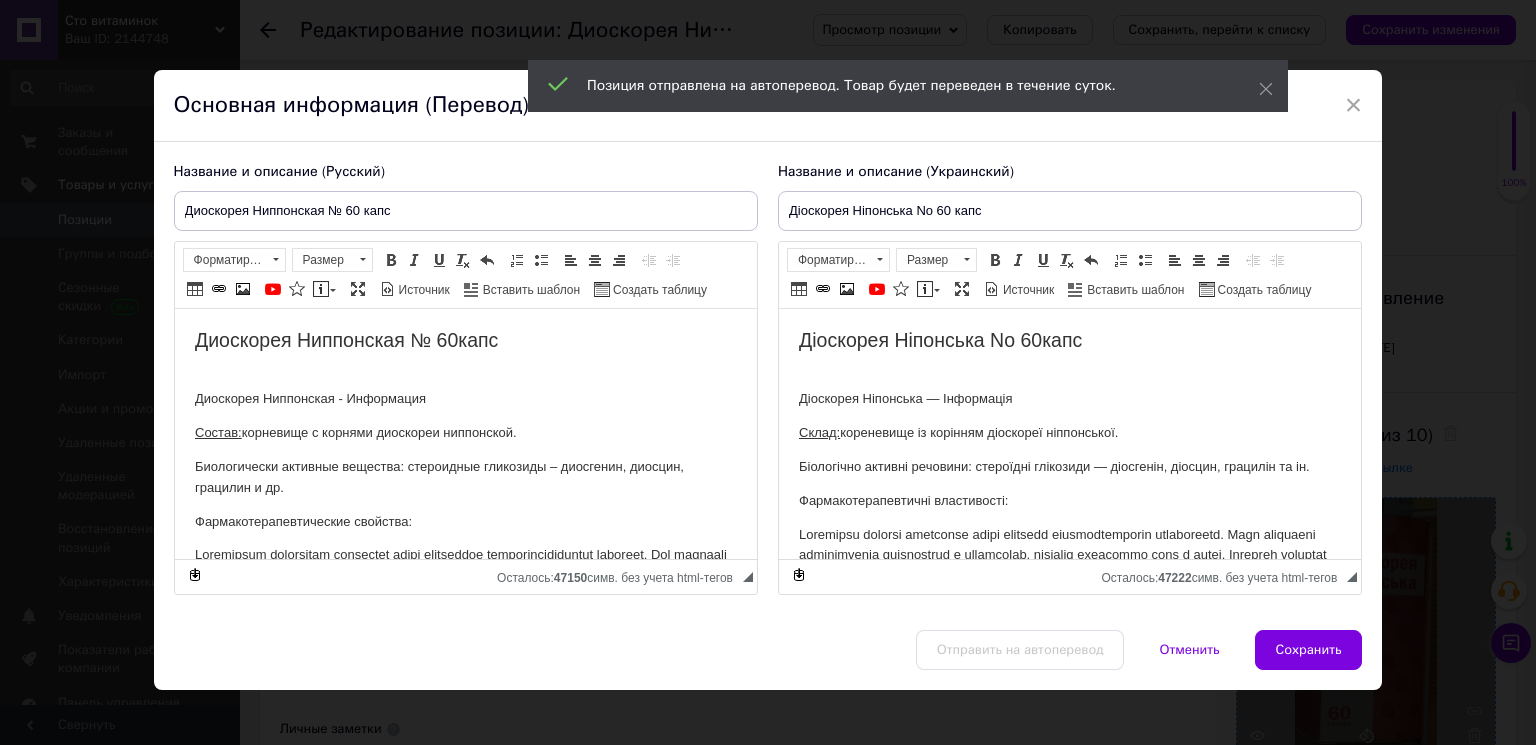 click on "Сохранить" at bounding box center (1309, 650) 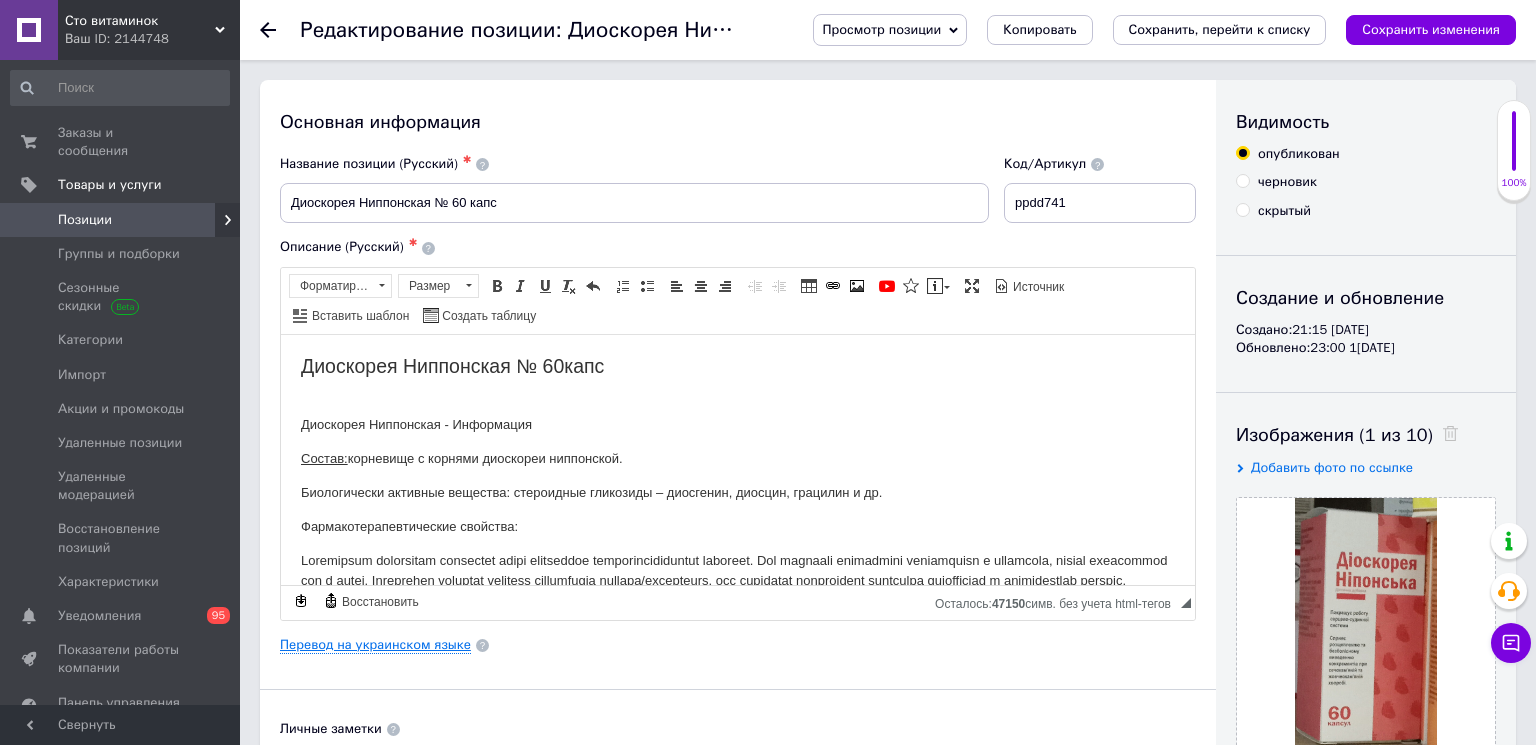 click on "Перевод на украинском языке" at bounding box center [375, 645] 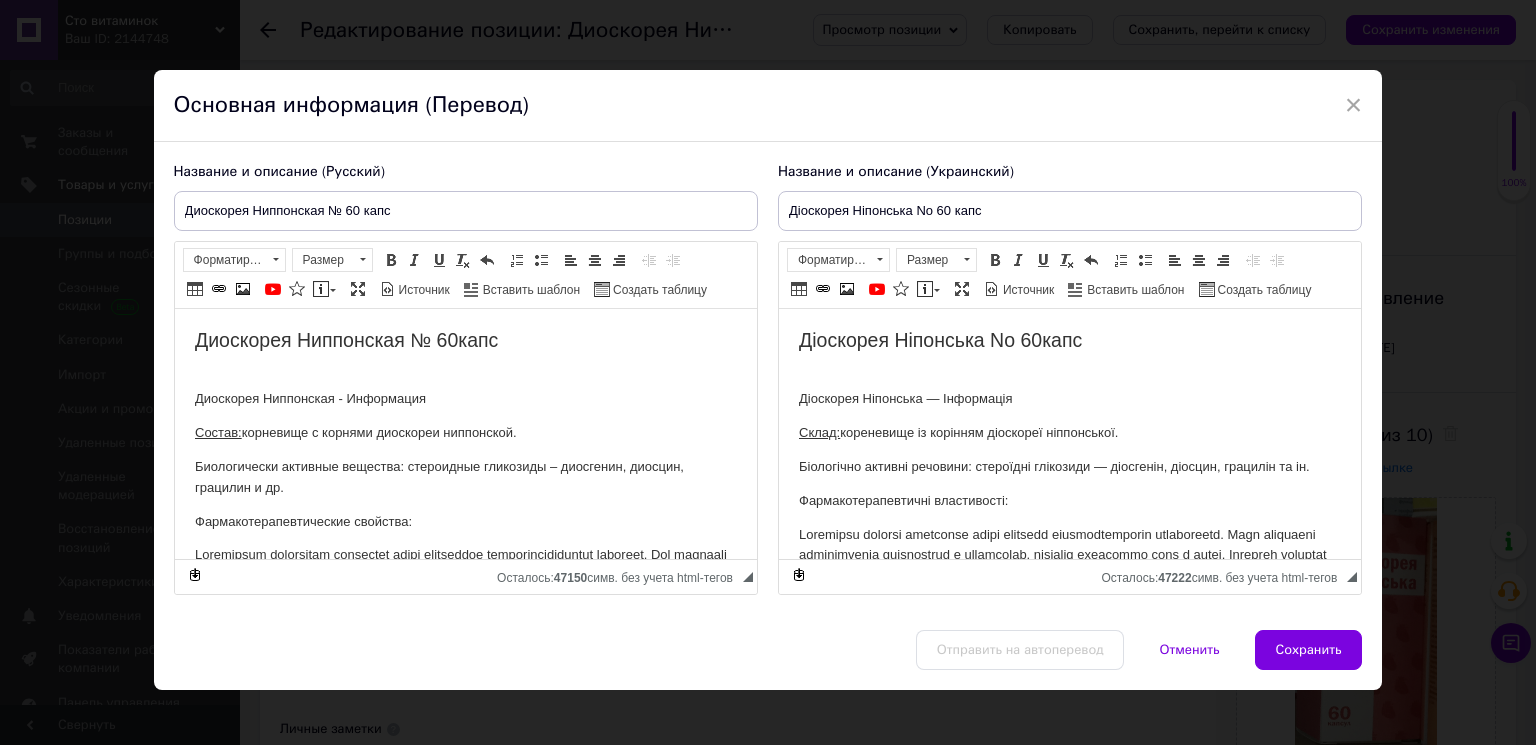 scroll, scrollTop: 0, scrollLeft: 0, axis: both 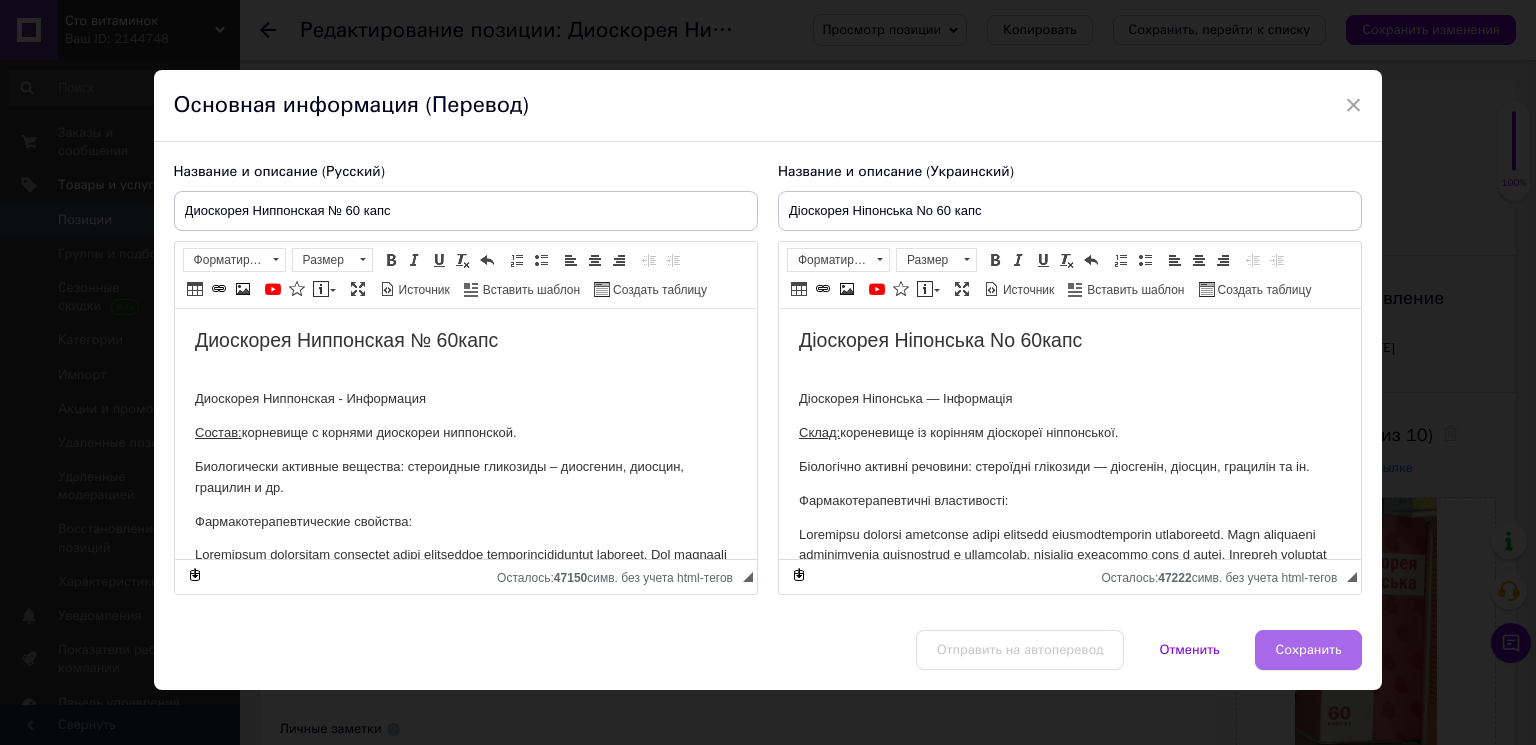 click on "Сохранить" at bounding box center [1309, 650] 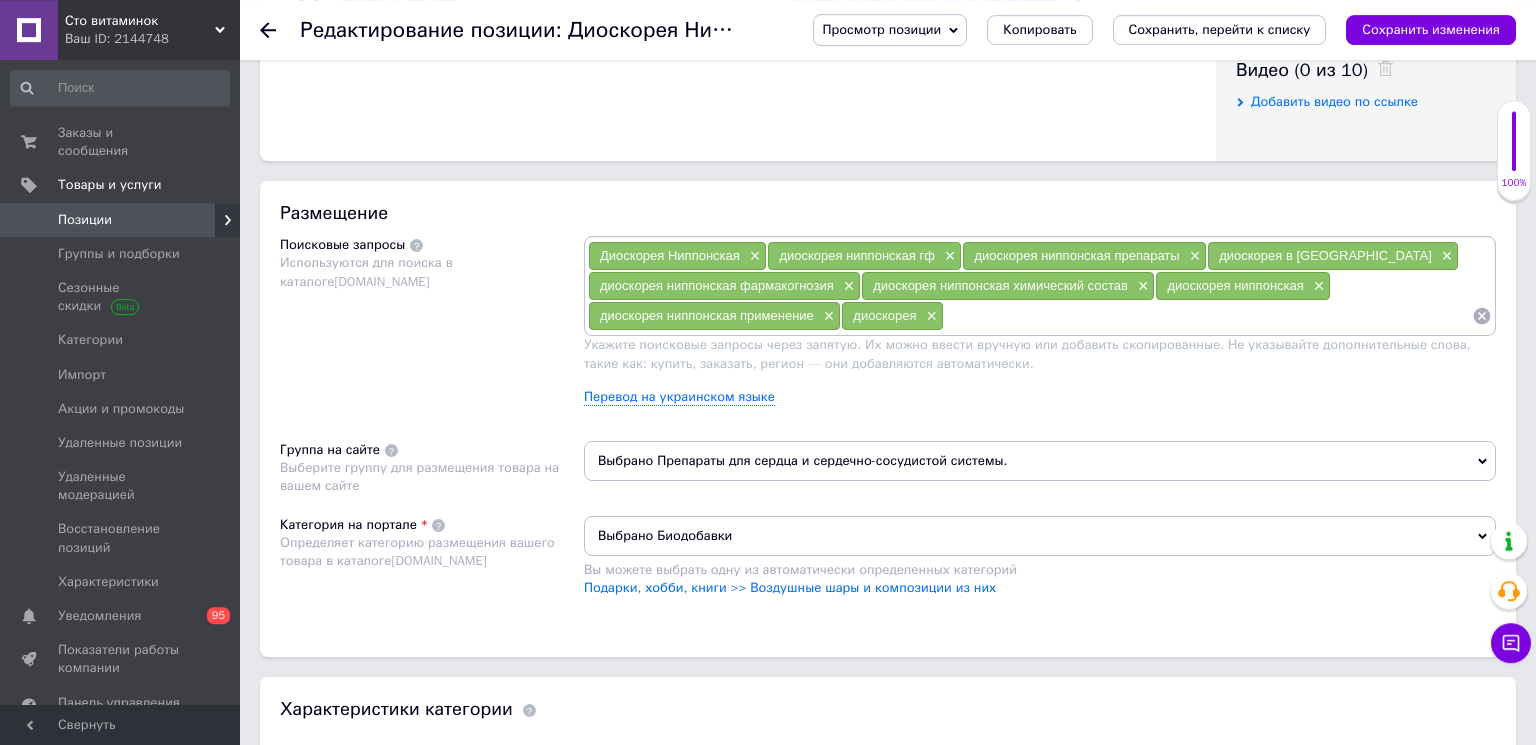 scroll, scrollTop: 1080, scrollLeft: 0, axis: vertical 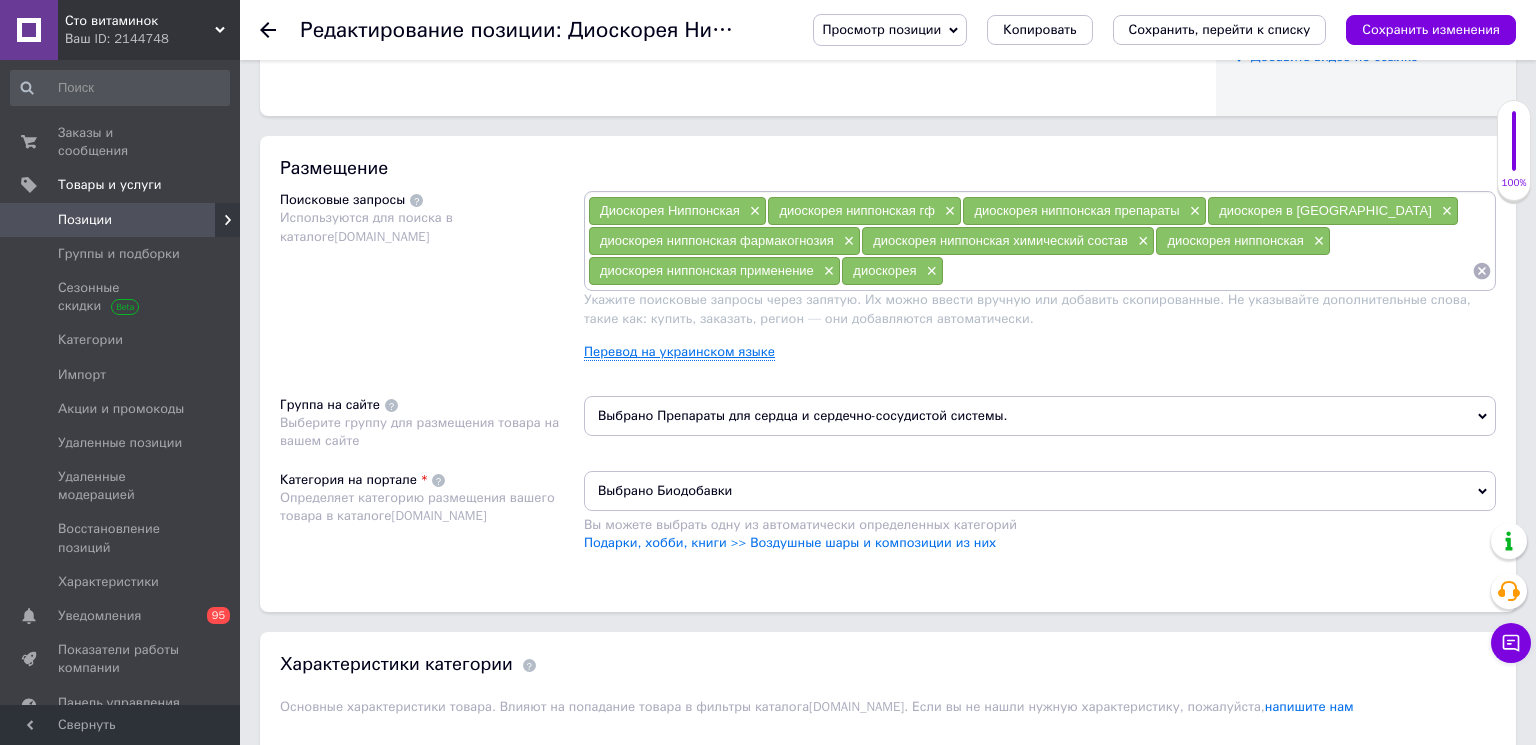 click on "Перевод на украинском языке" at bounding box center (679, 352) 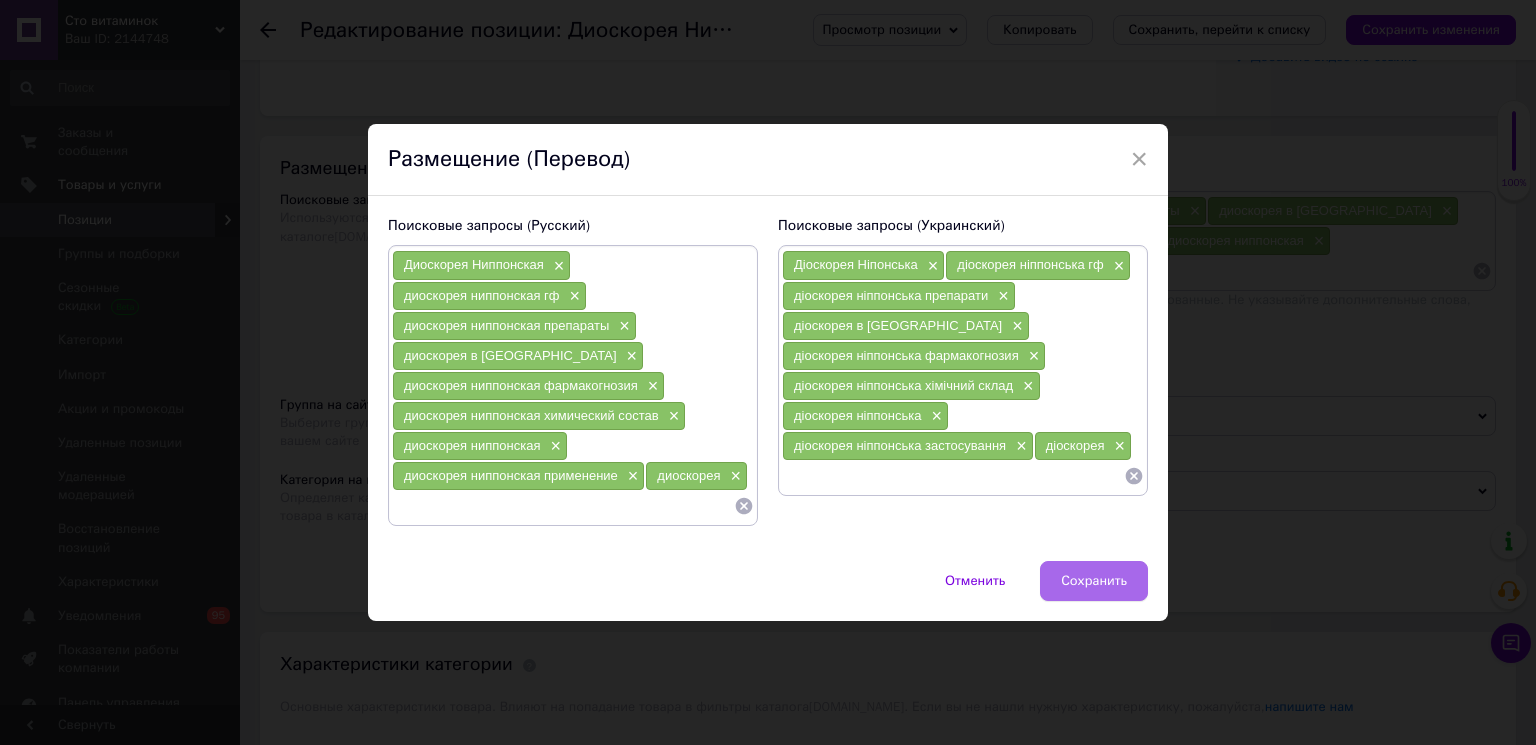 click on "Сохранить" at bounding box center (1094, 581) 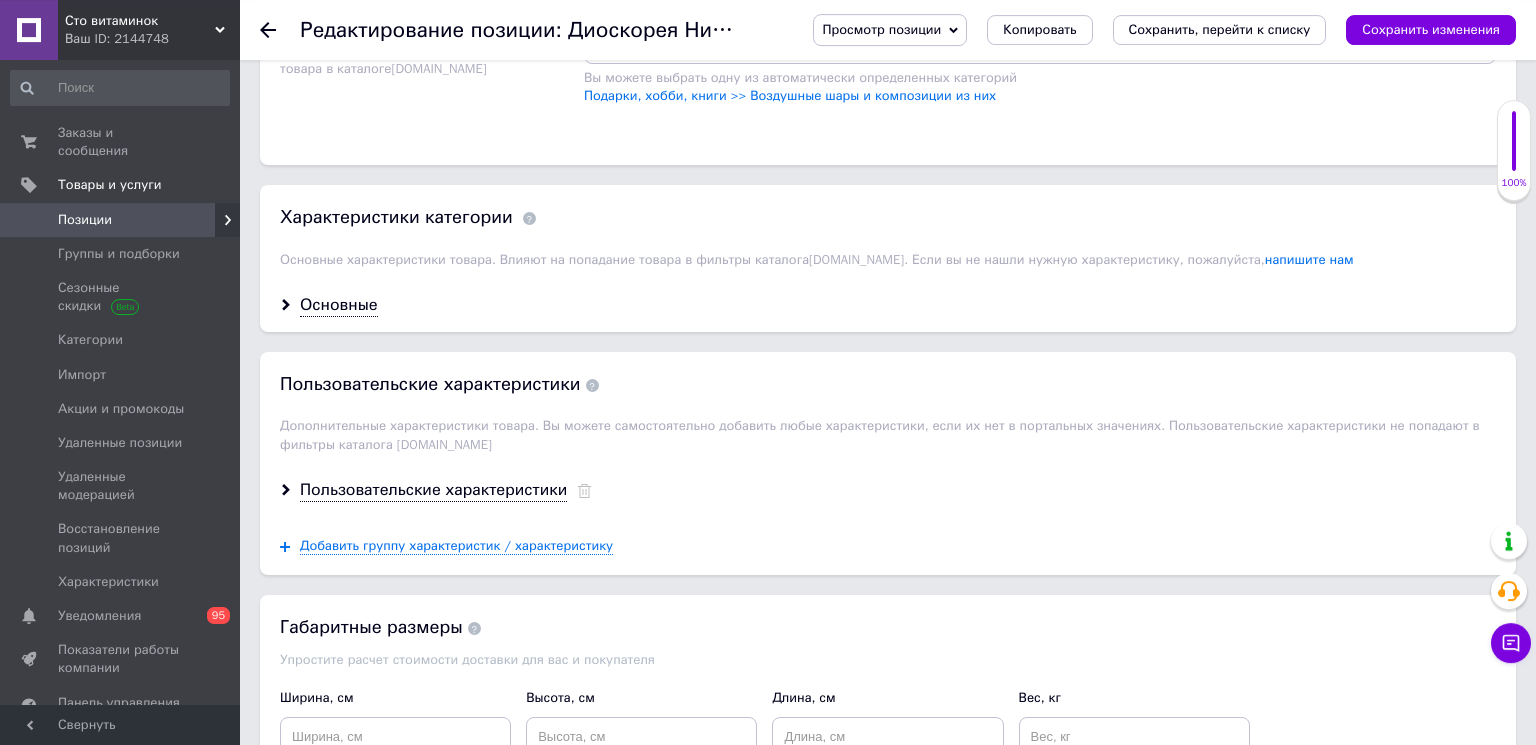 scroll, scrollTop: 1728, scrollLeft: 0, axis: vertical 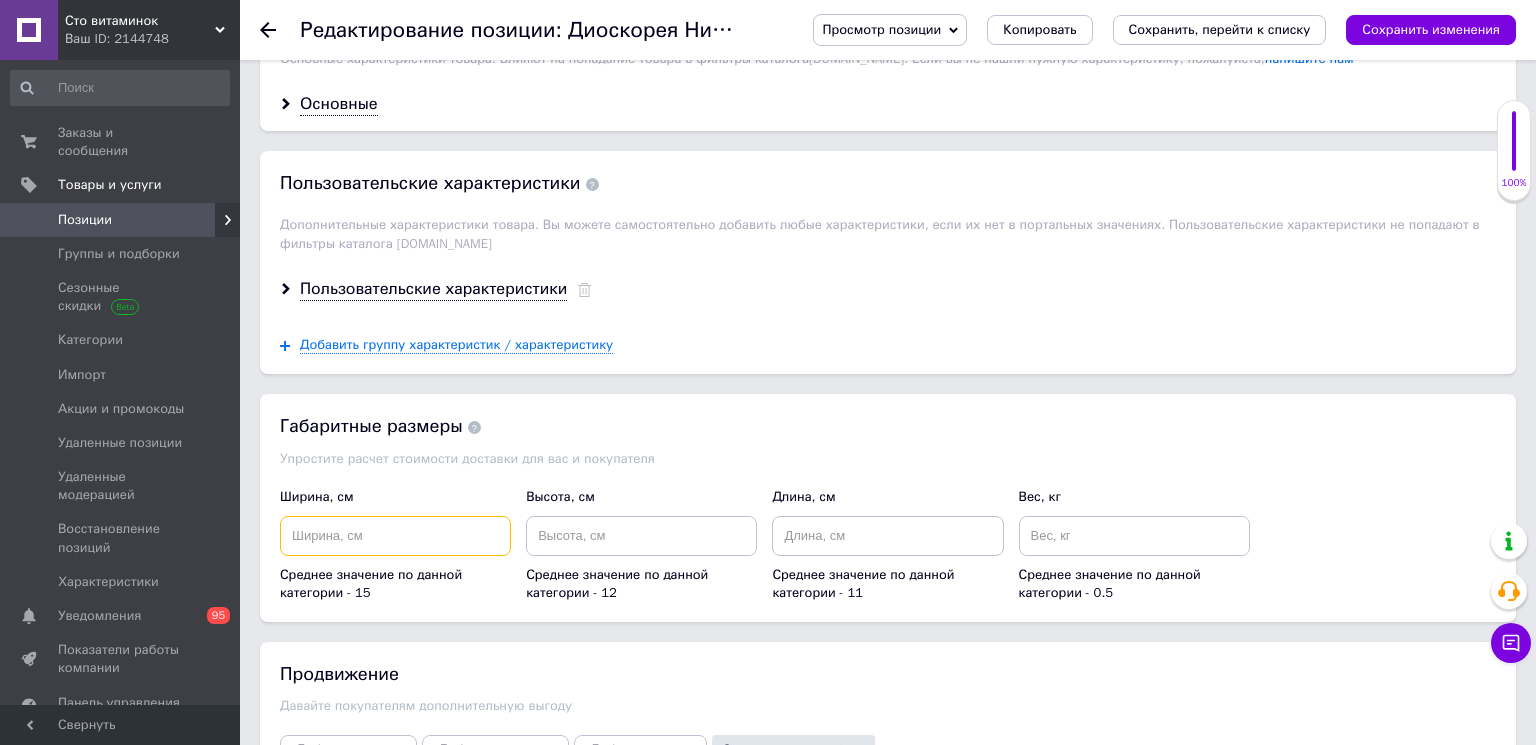 click at bounding box center (395, 536) 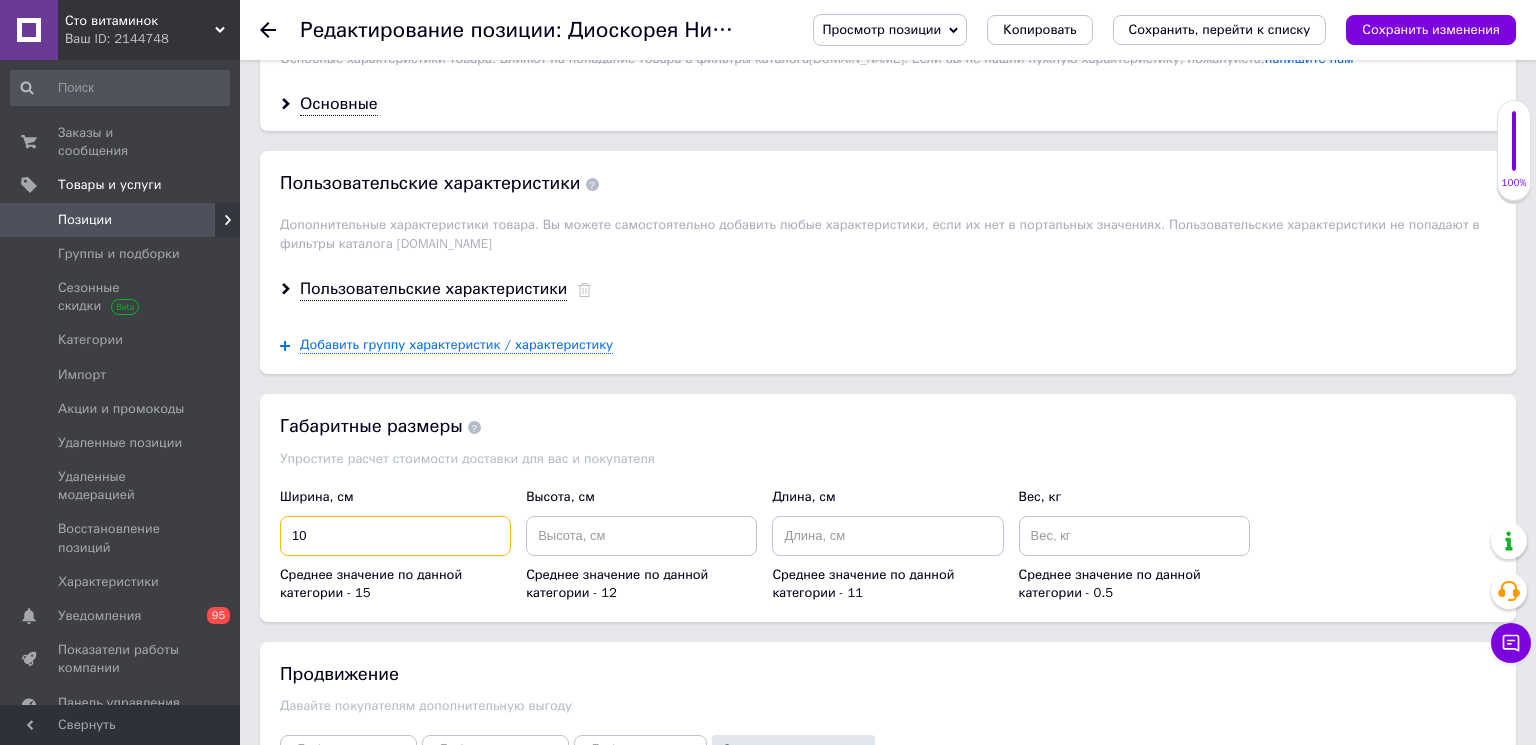 type on "10" 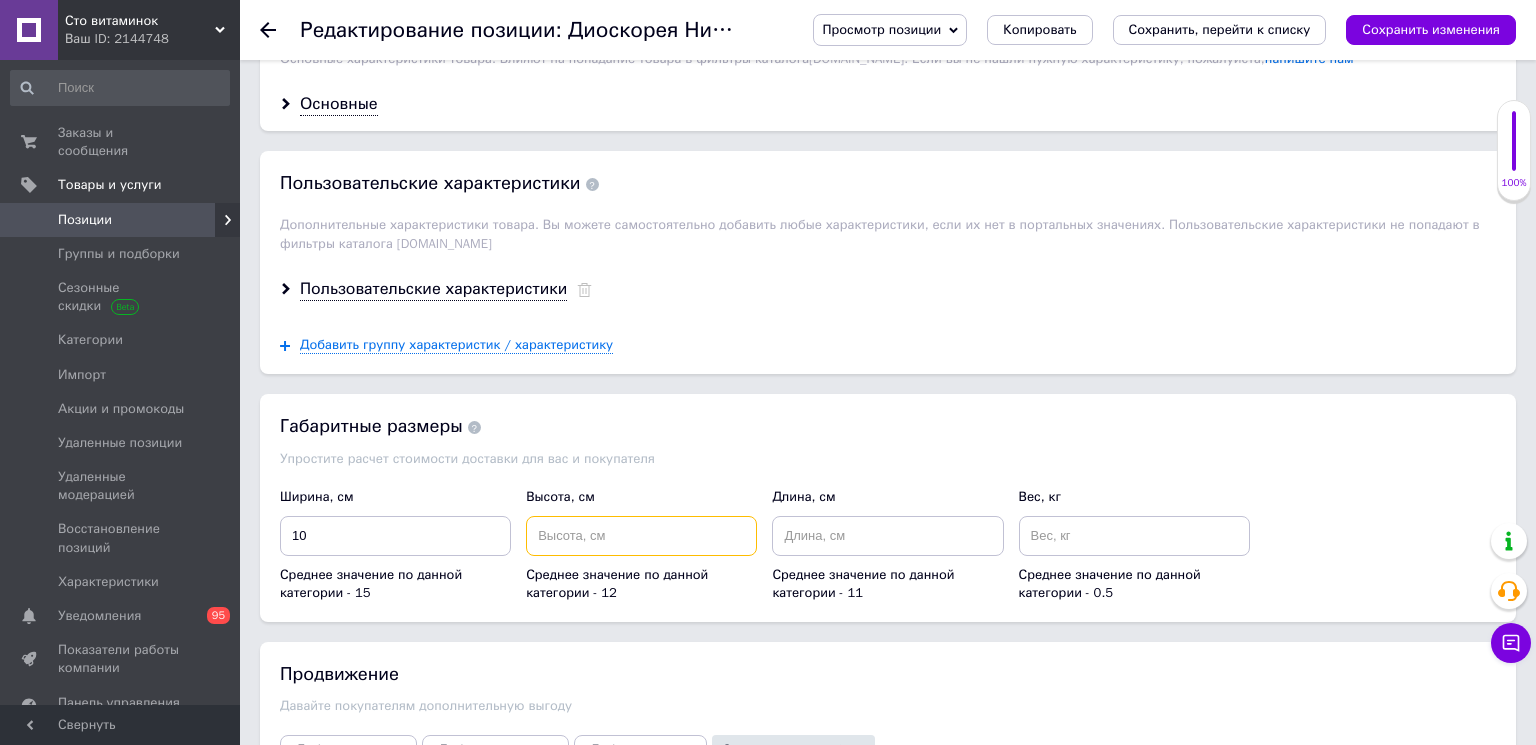 click at bounding box center [641, 536] 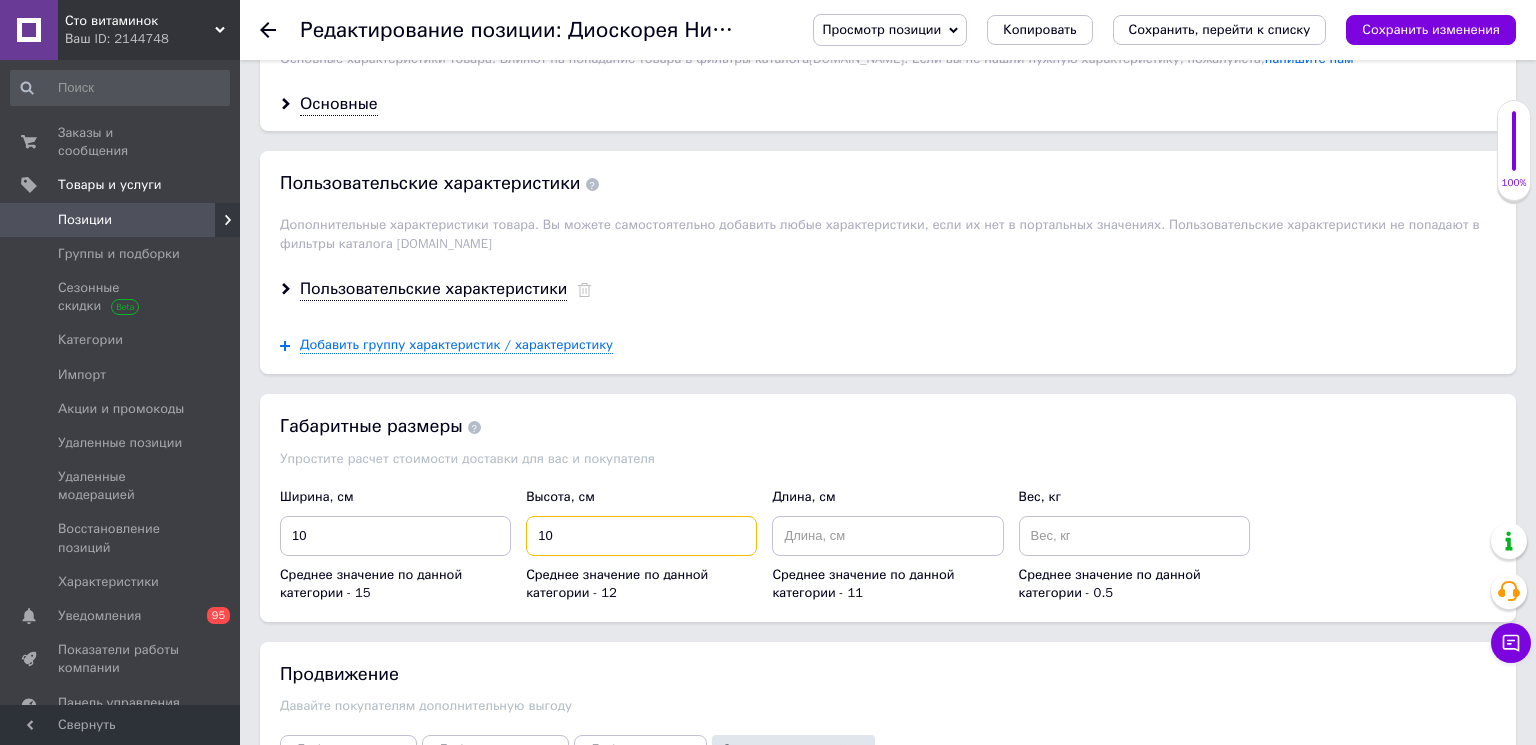 type on "10" 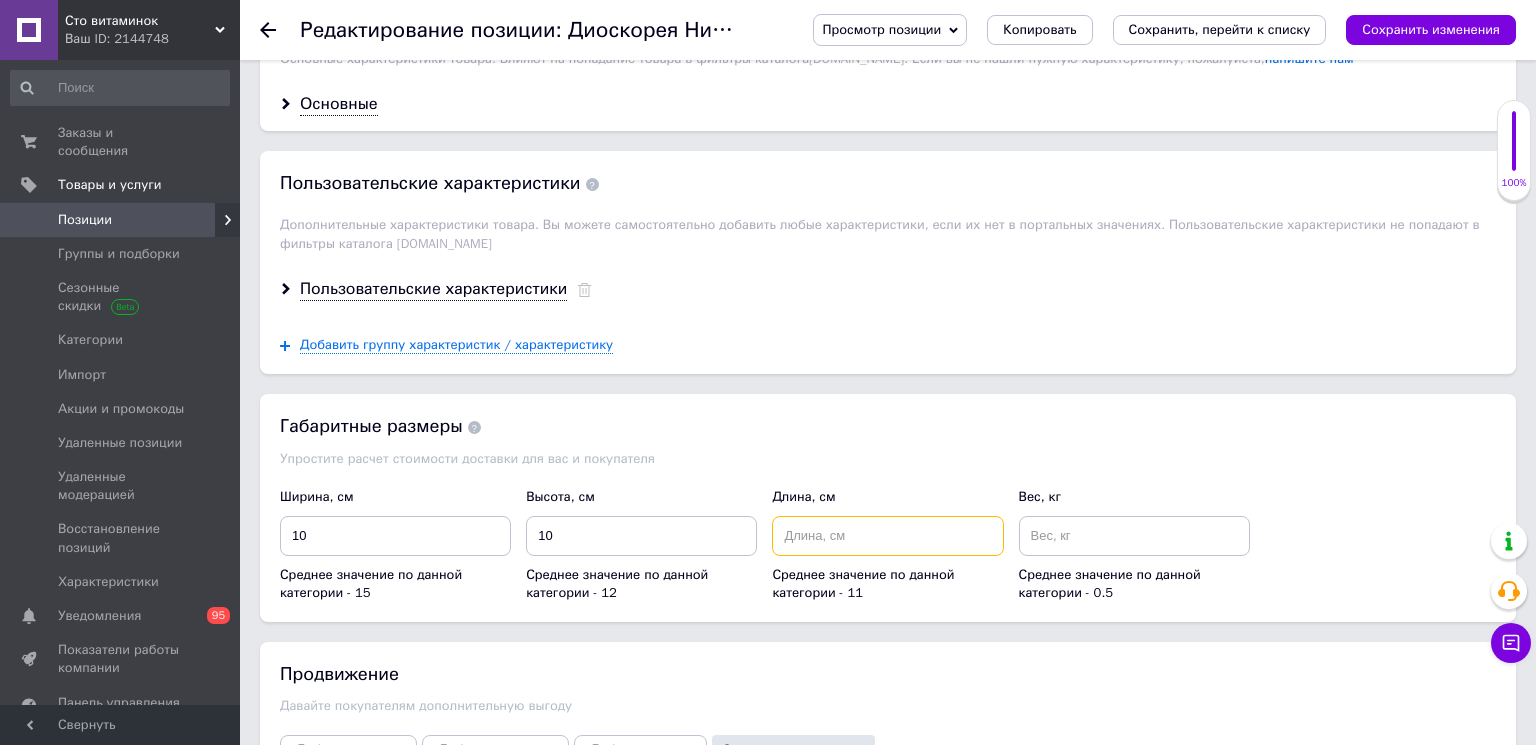 click at bounding box center (887, 536) 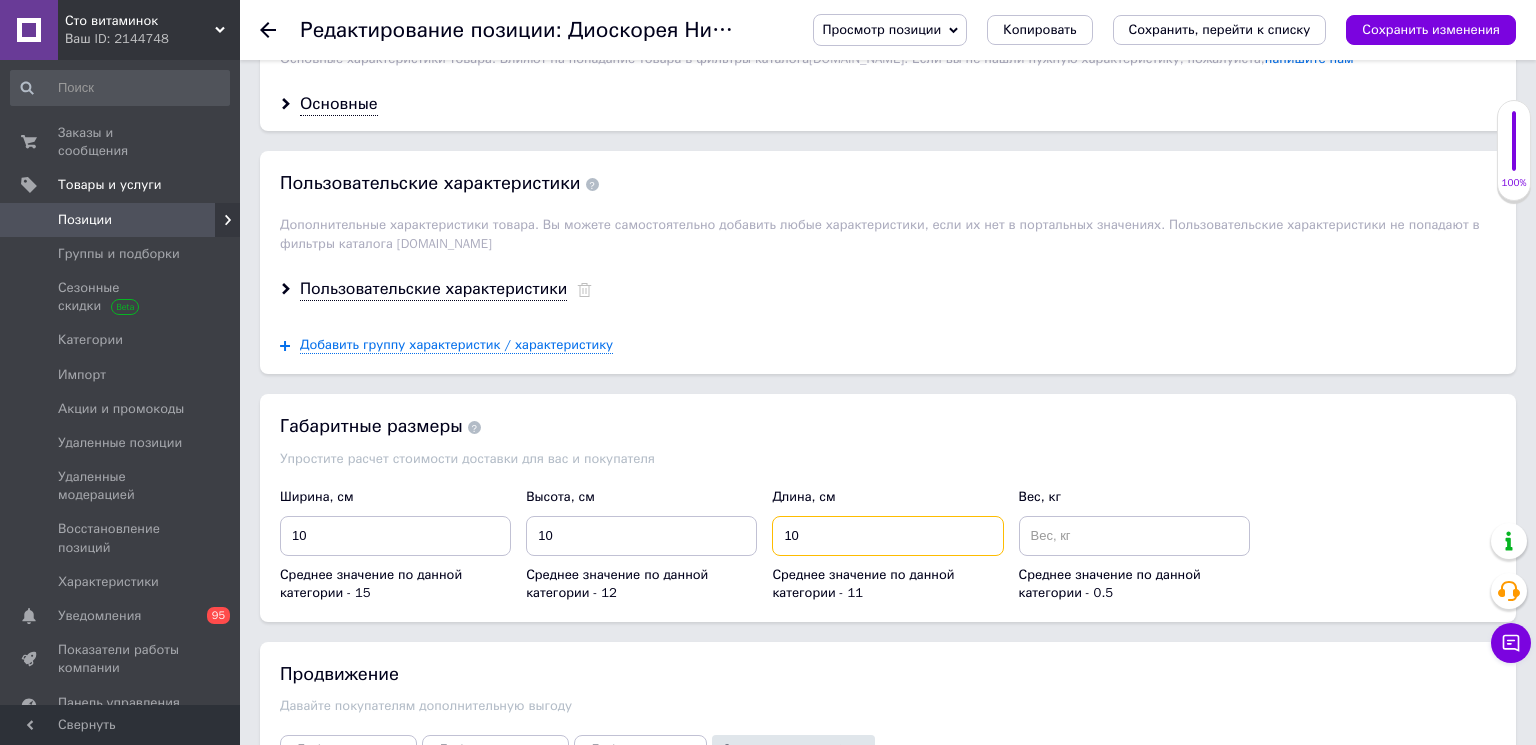 type on "10" 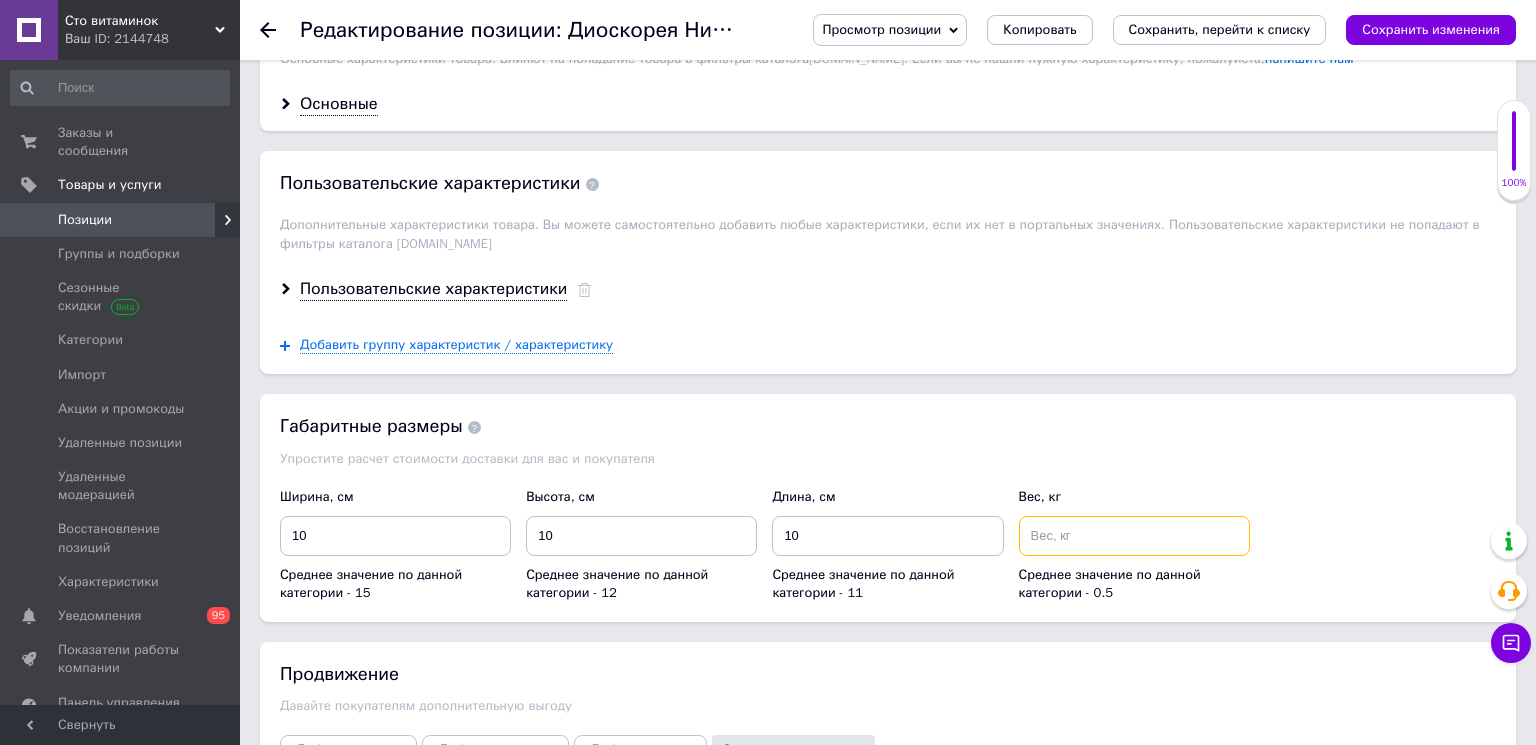 click at bounding box center [1134, 536] 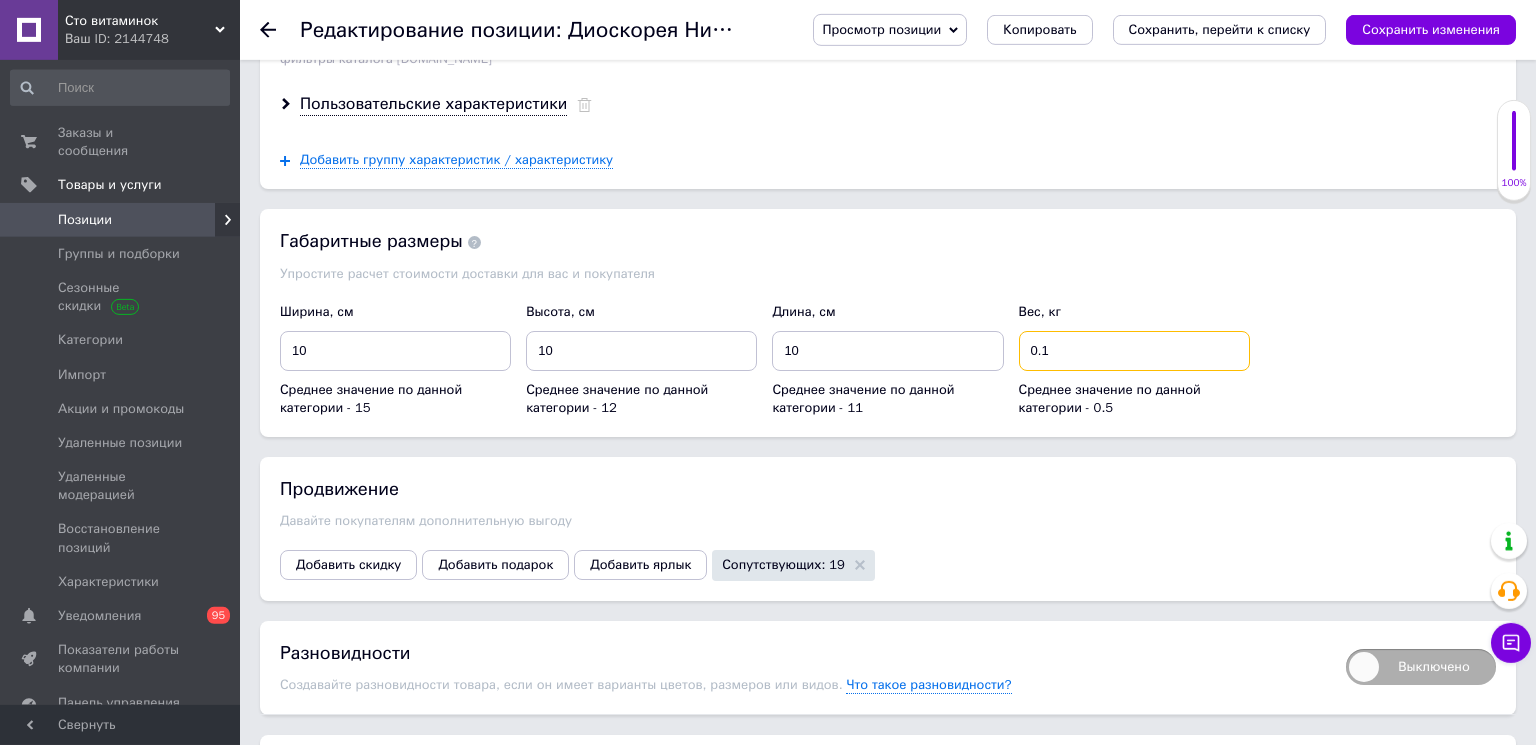scroll, scrollTop: 1944, scrollLeft: 0, axis: vertical 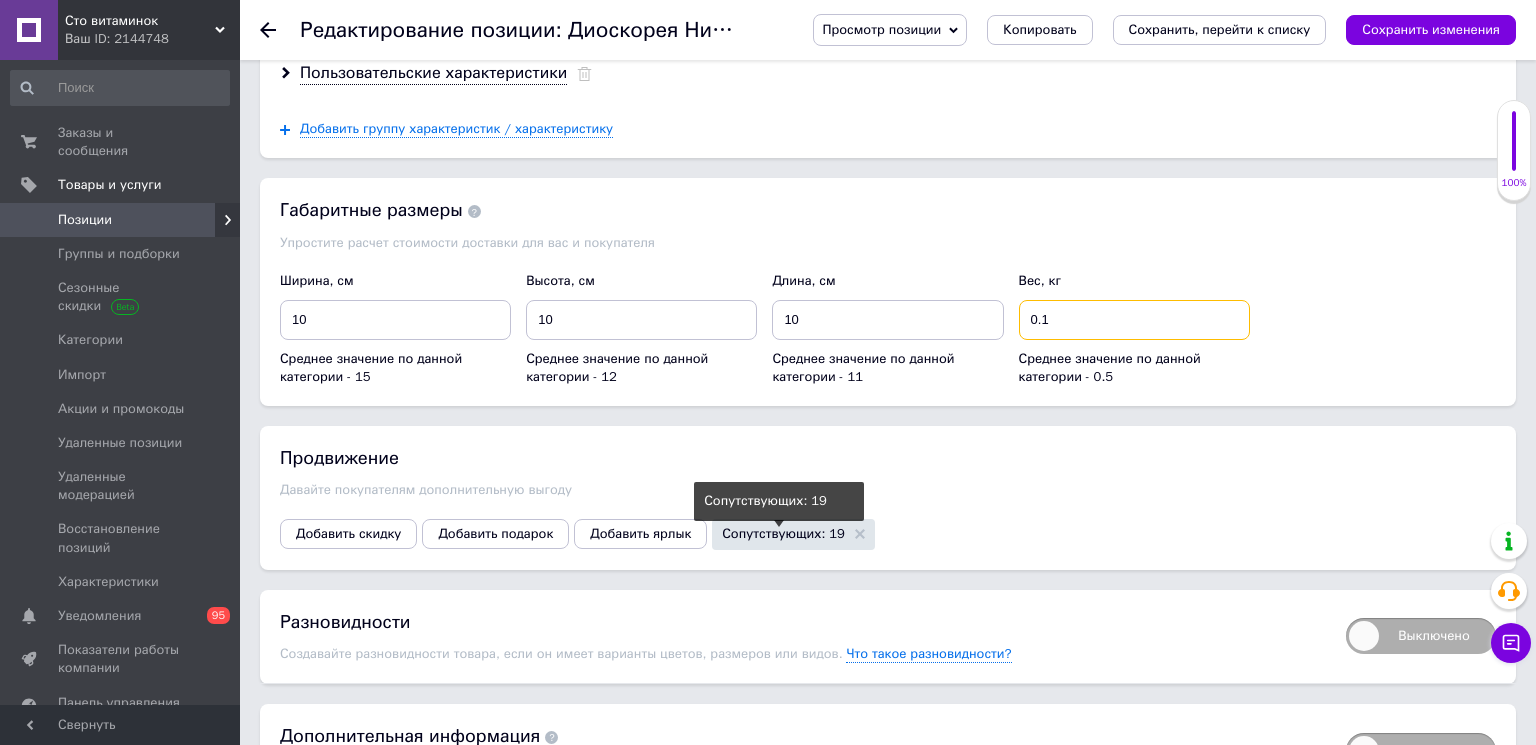 type on "0.1" 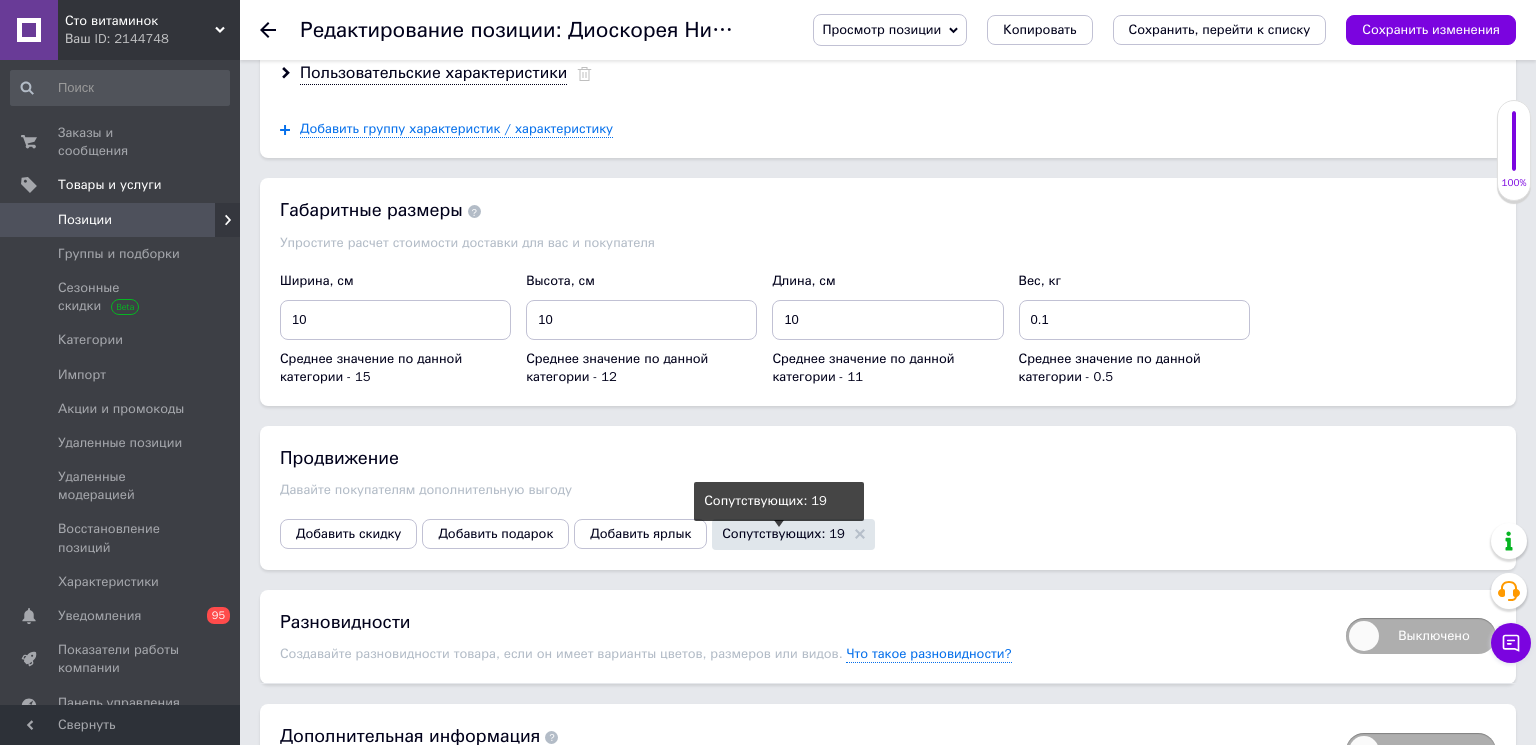 click on "Сопутствующих: 19" at bounding box center [783, 533] 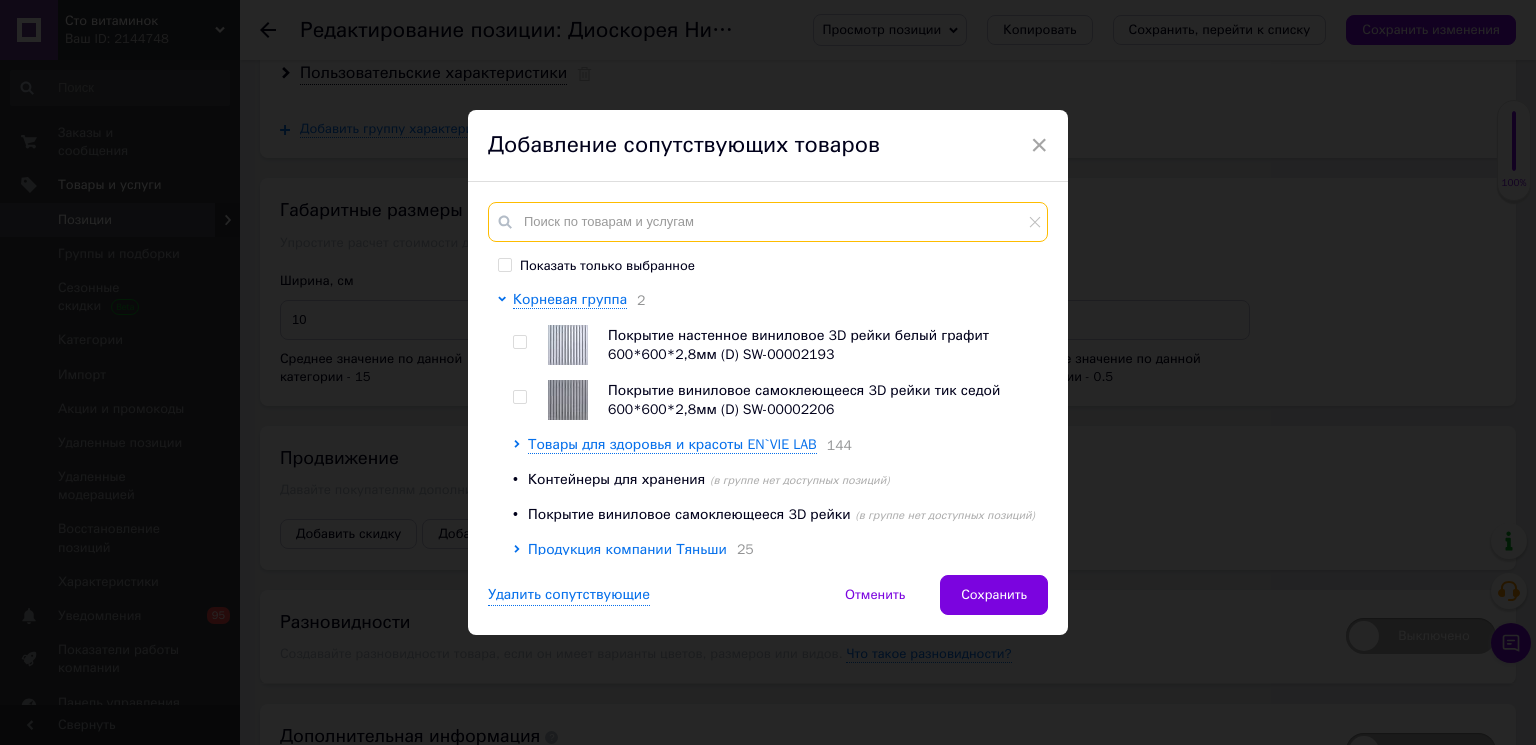 click at bounding box center (768, 222) 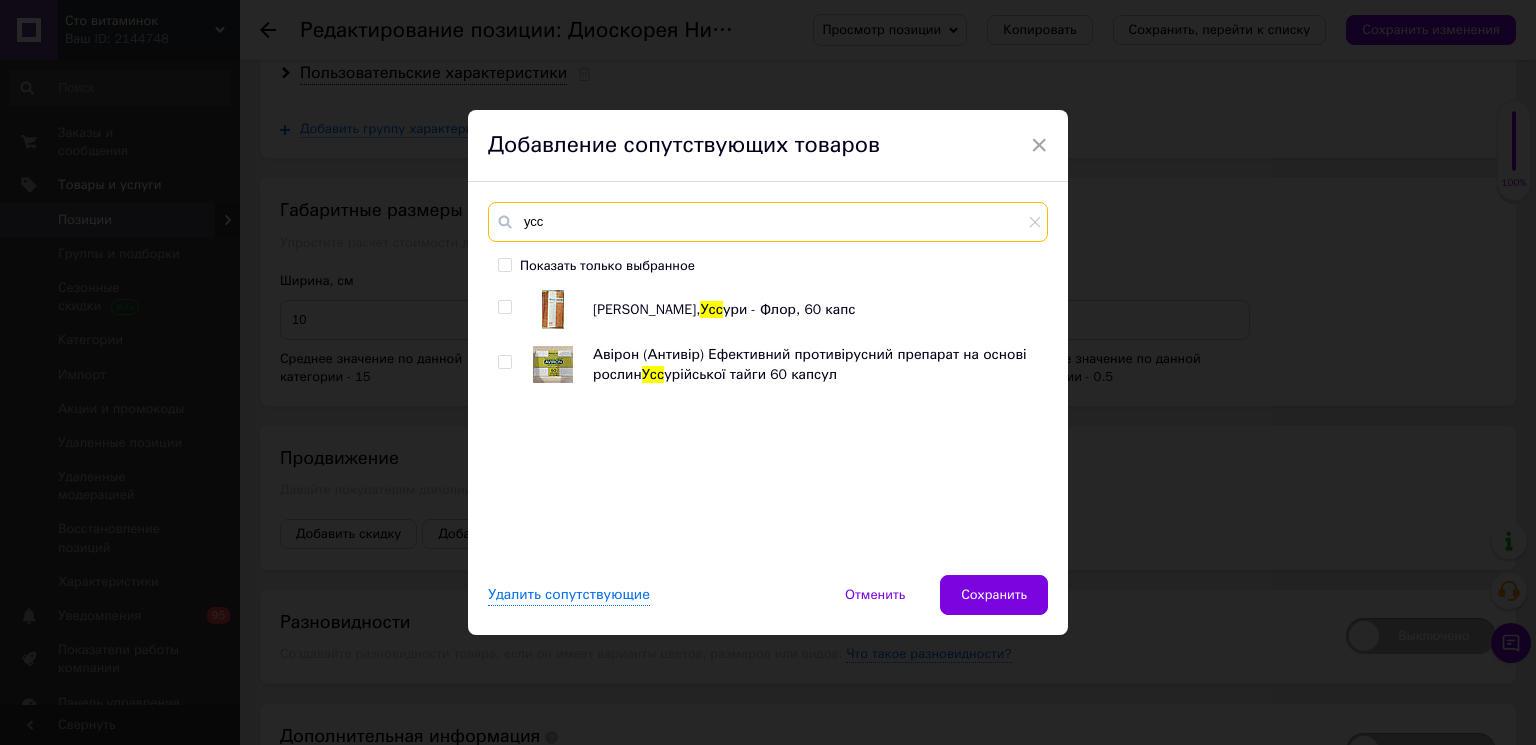 type on "усс" 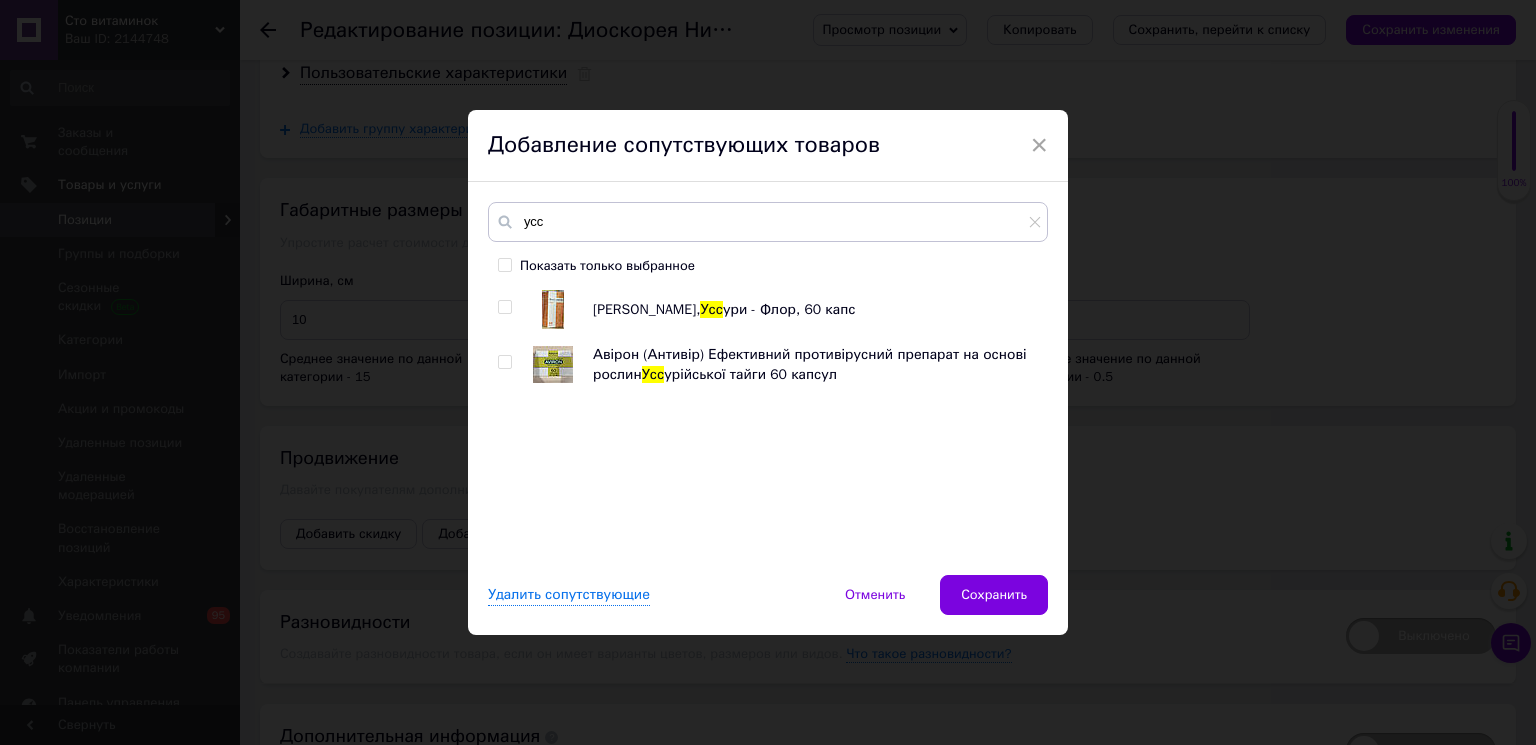 click at bounding box center (504, 307) 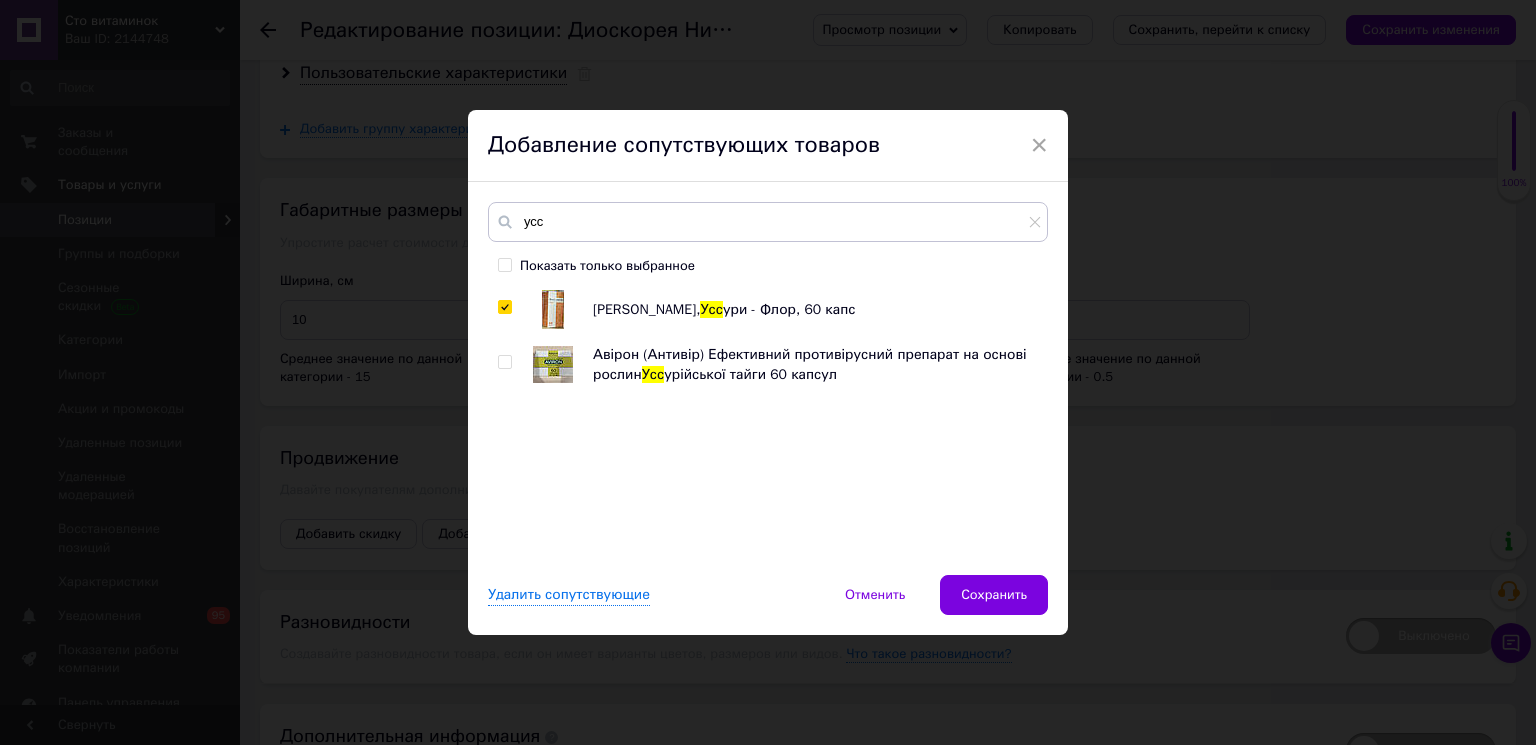 checkbox on "true" 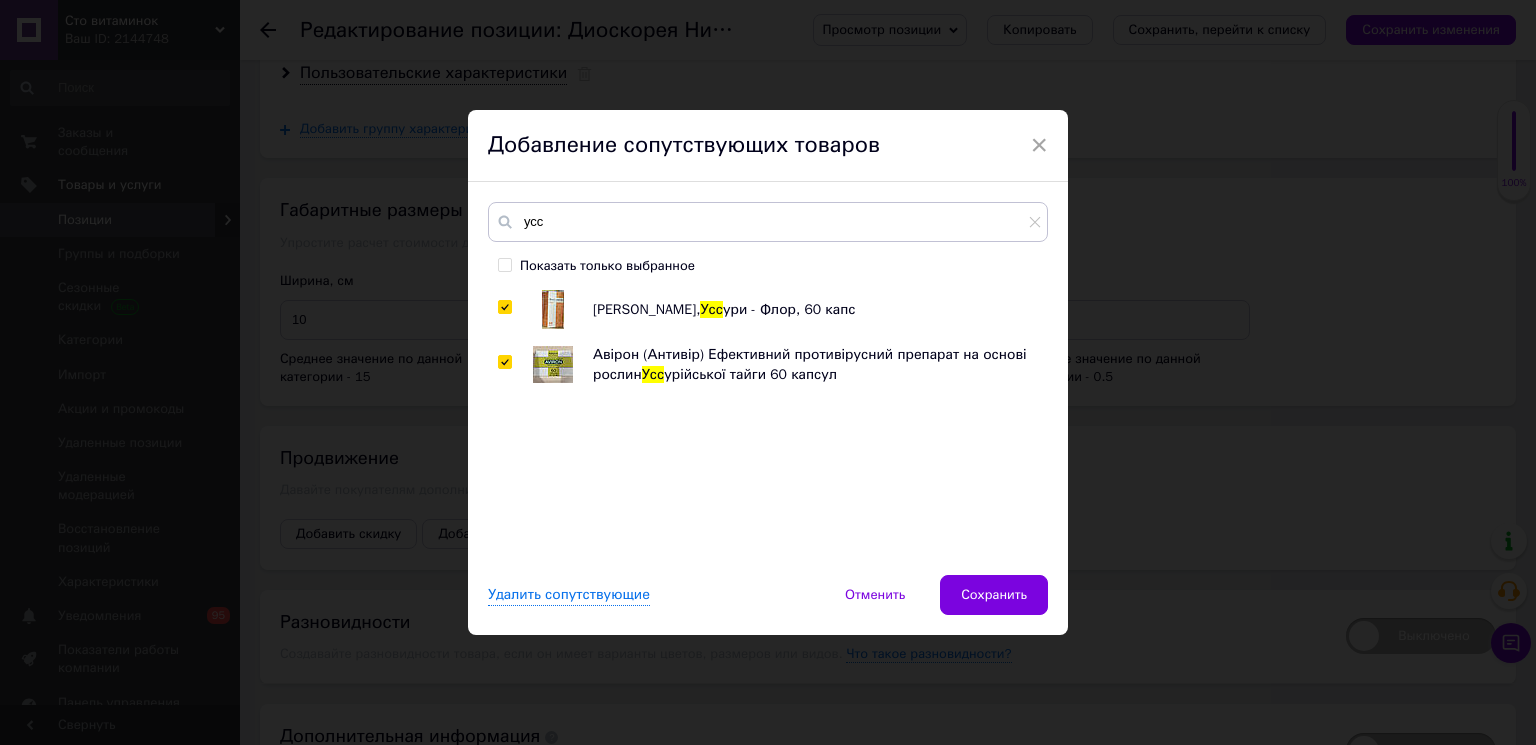 checkbox on "true" 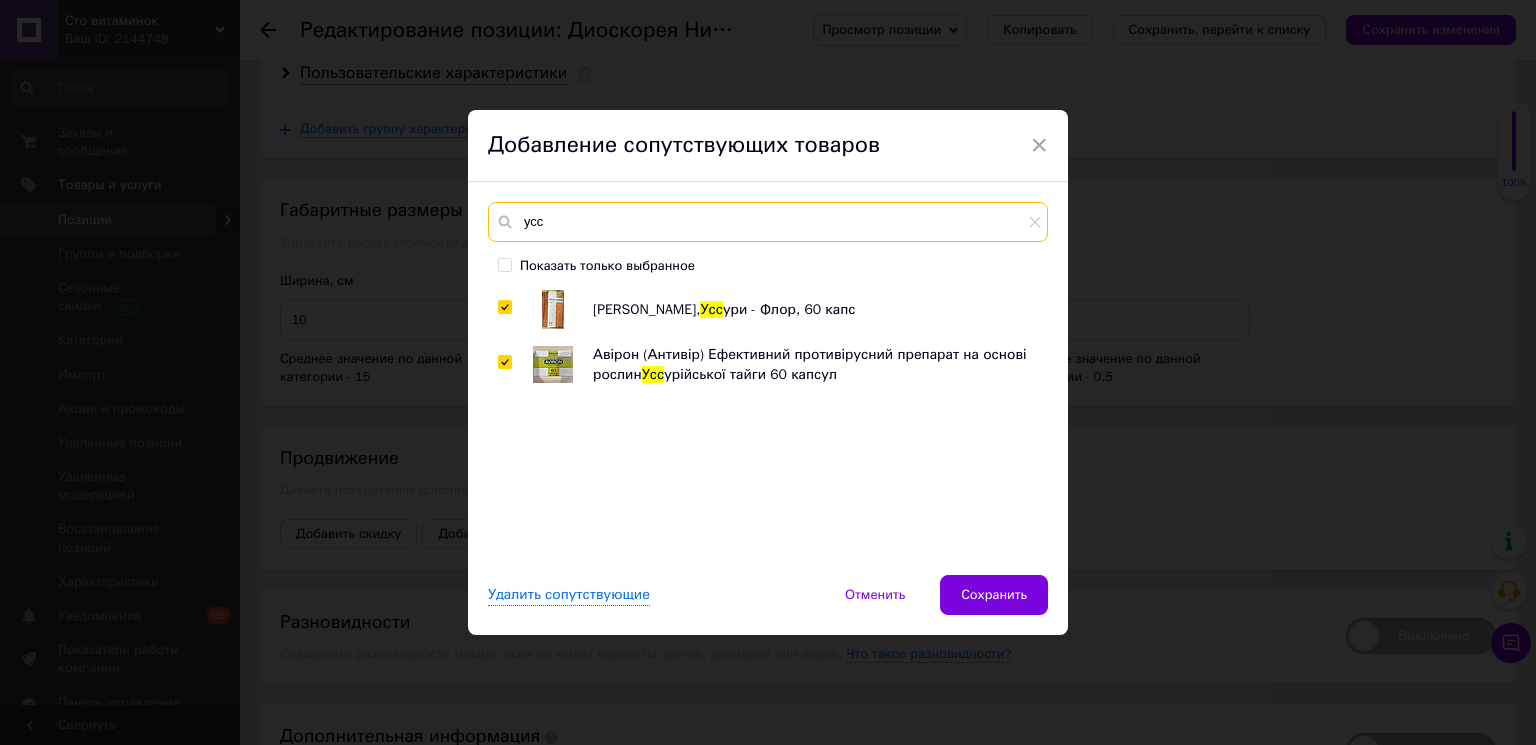 drag, startPoint x: 562, startPoint y: 222, endPoint x: 430, endPoint y: 214, distance: 132.2422 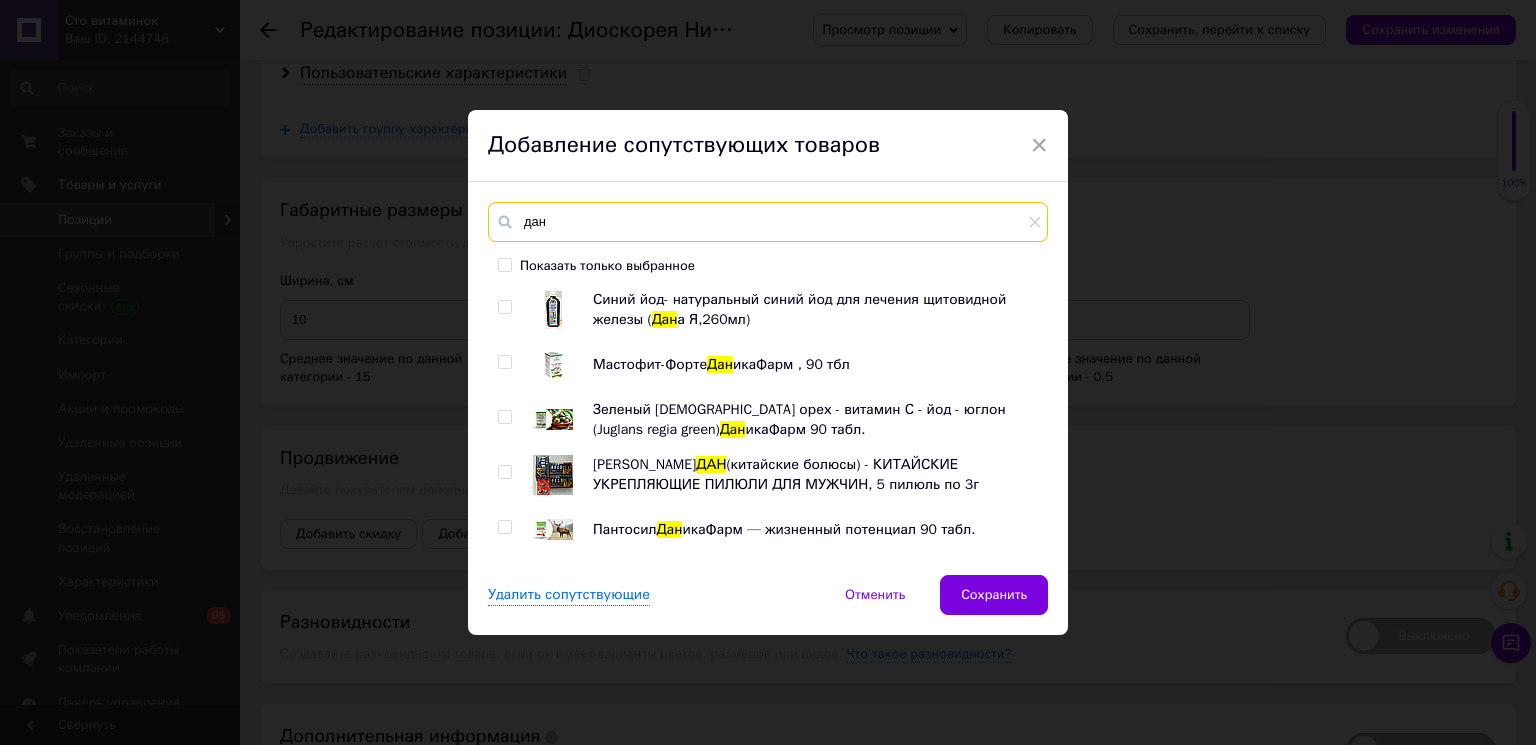 type on "дан" 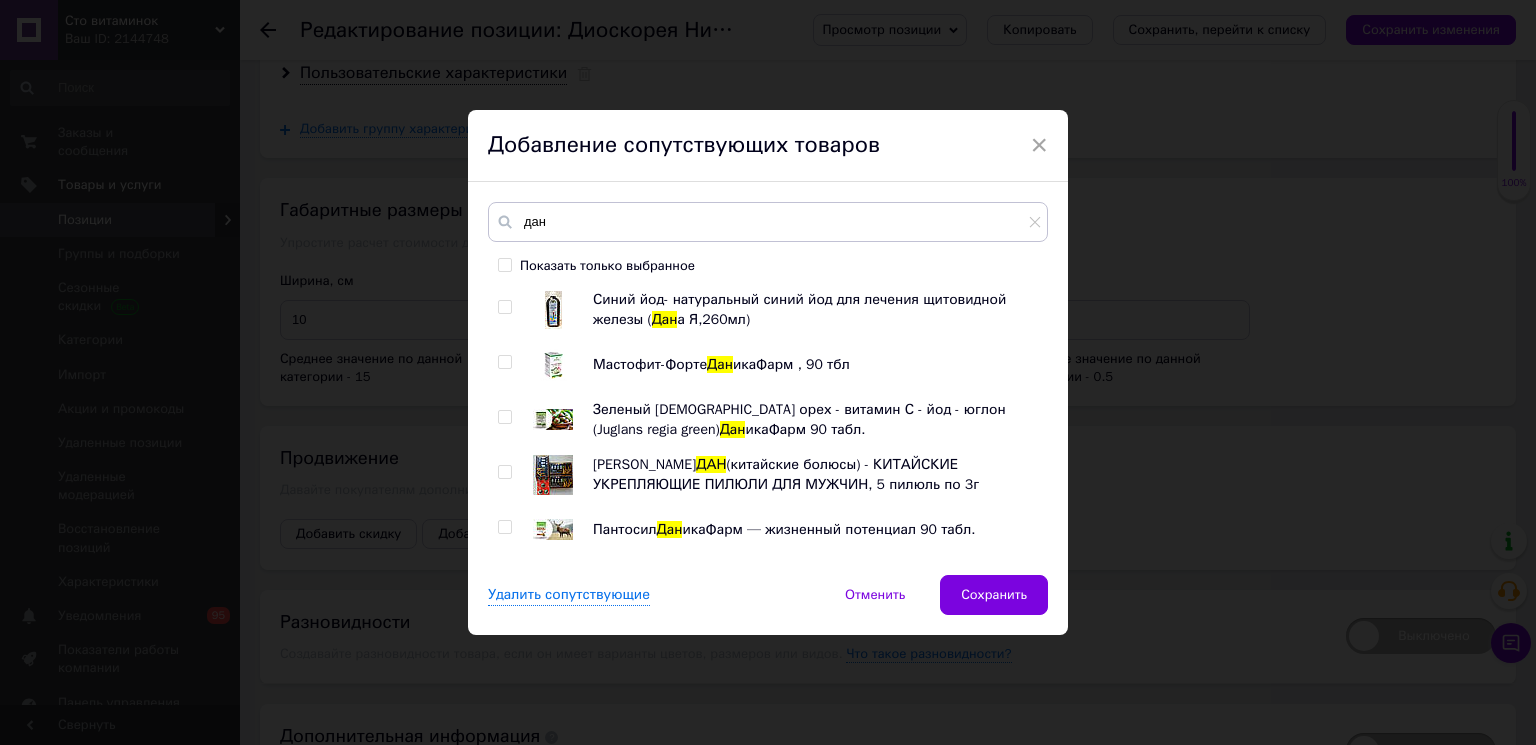 click at bounding box center (504, 527) 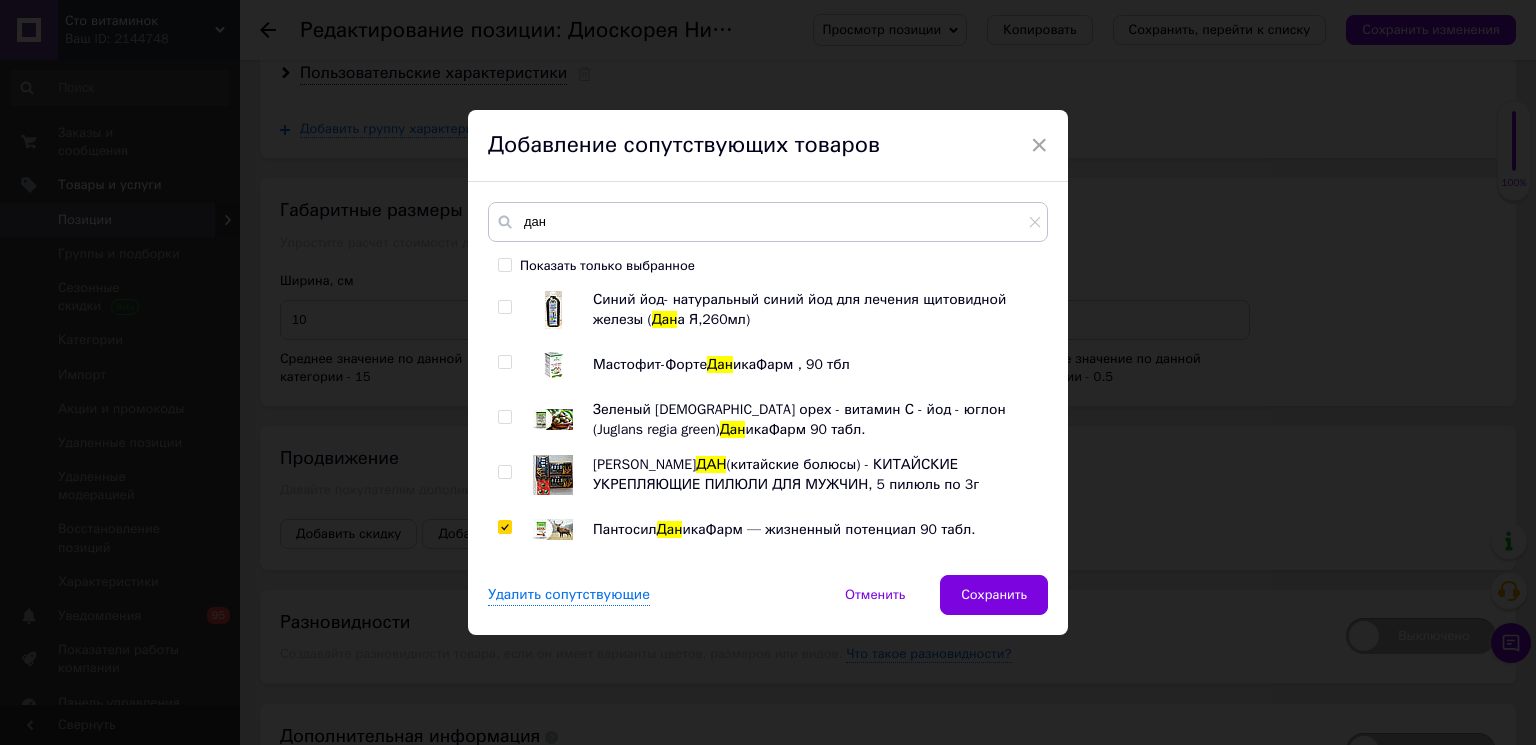 checkbox on "true" 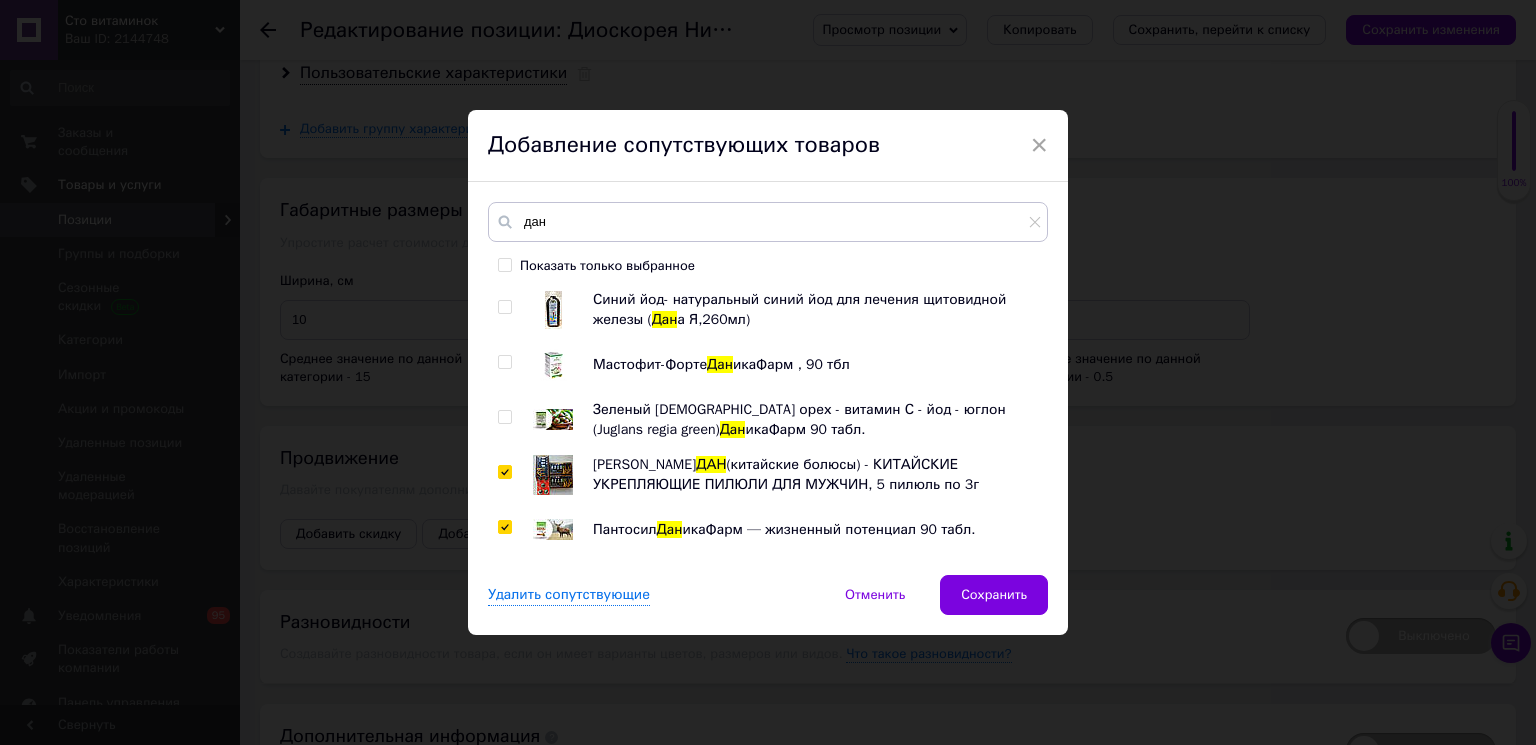checkbox on "true" 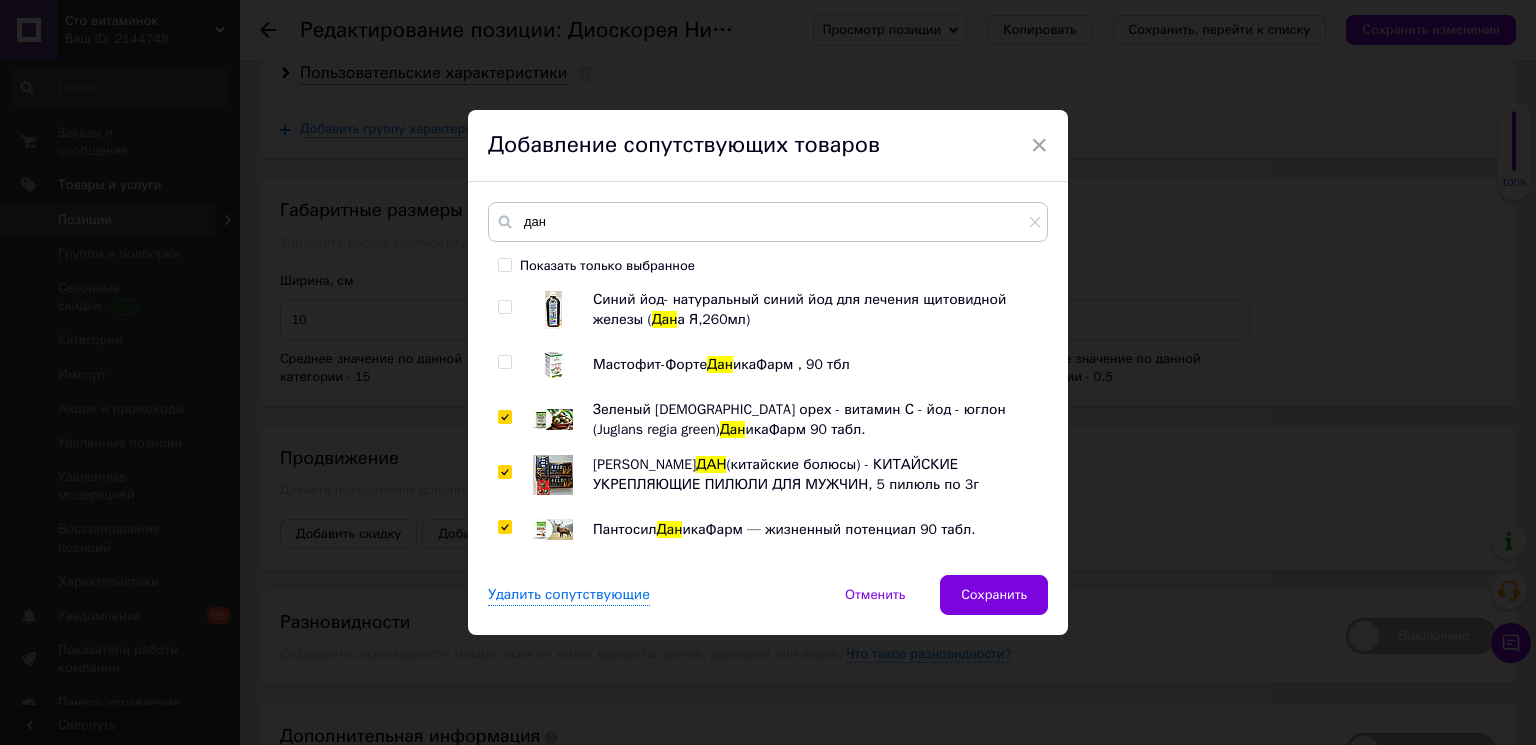 checkbox on "true" 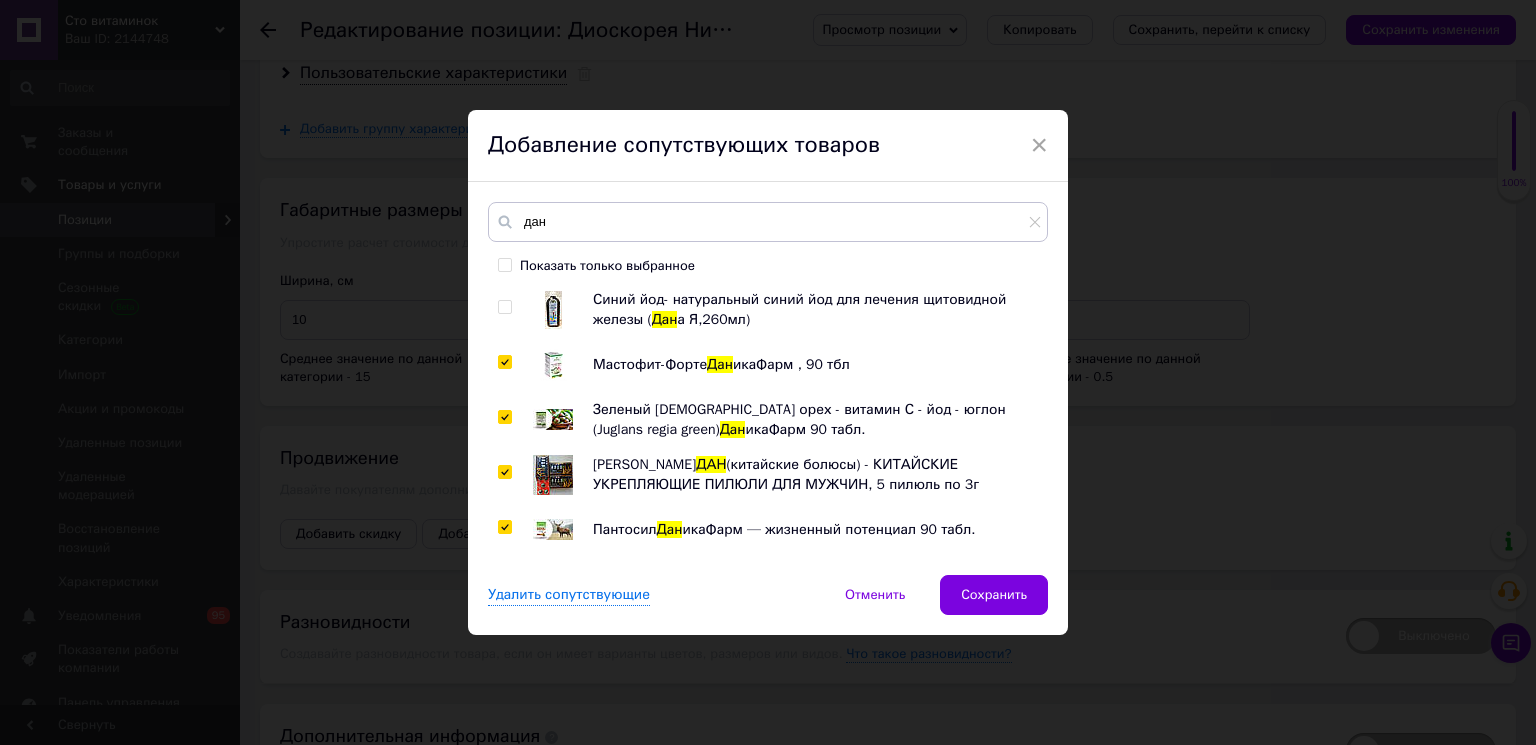 checkbox on "true" 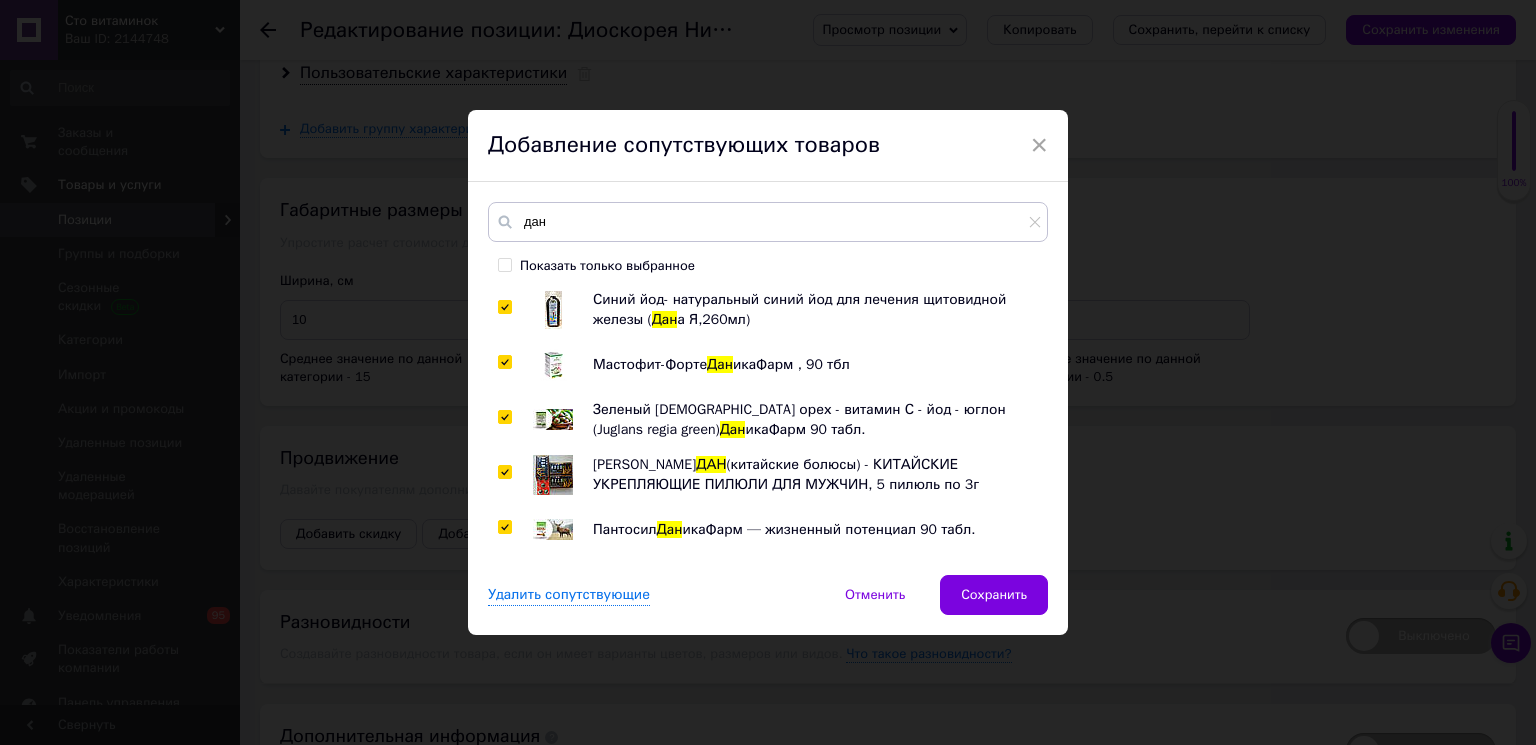 checkbox on "true" 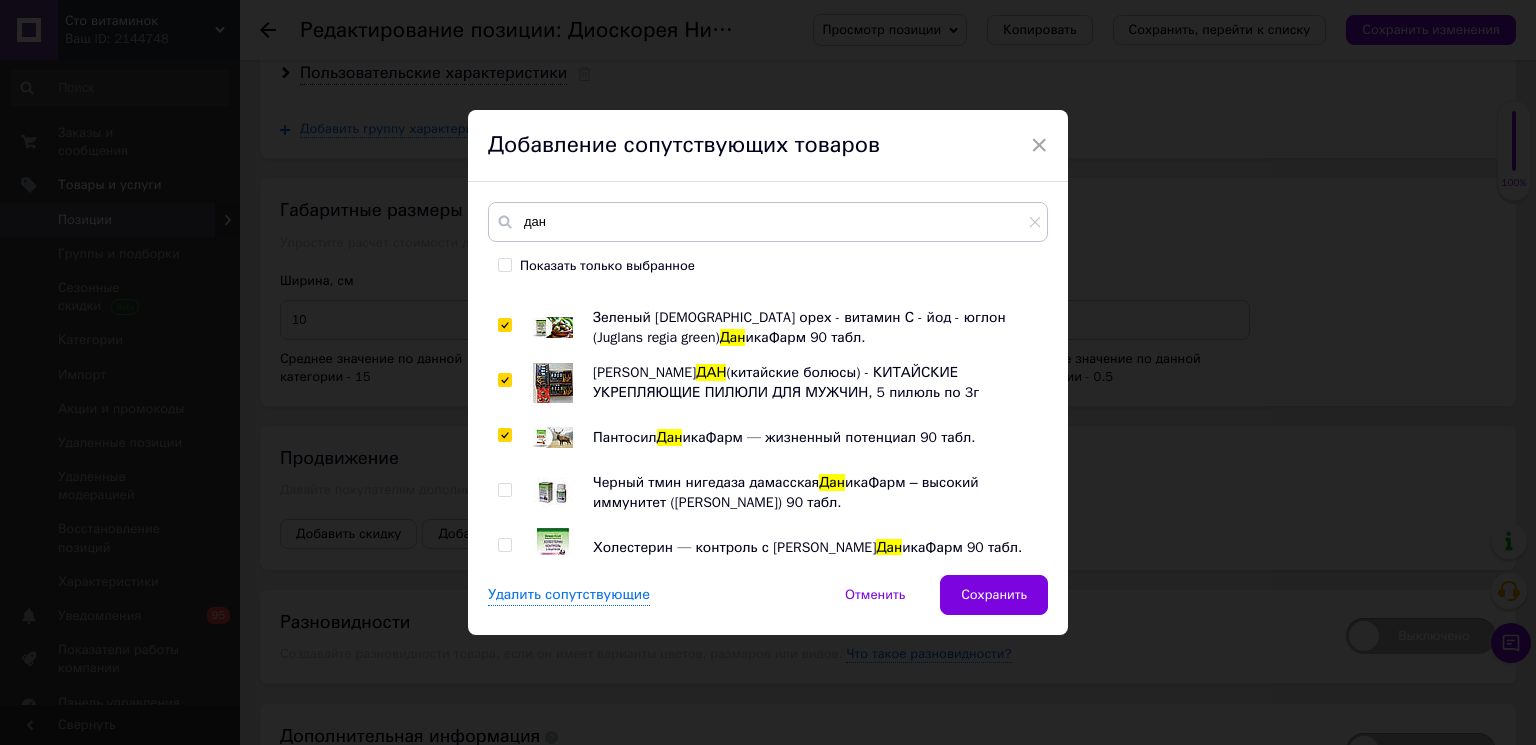 scroll, scrollTop: 335, scrollLeft: 0, axis: vertical 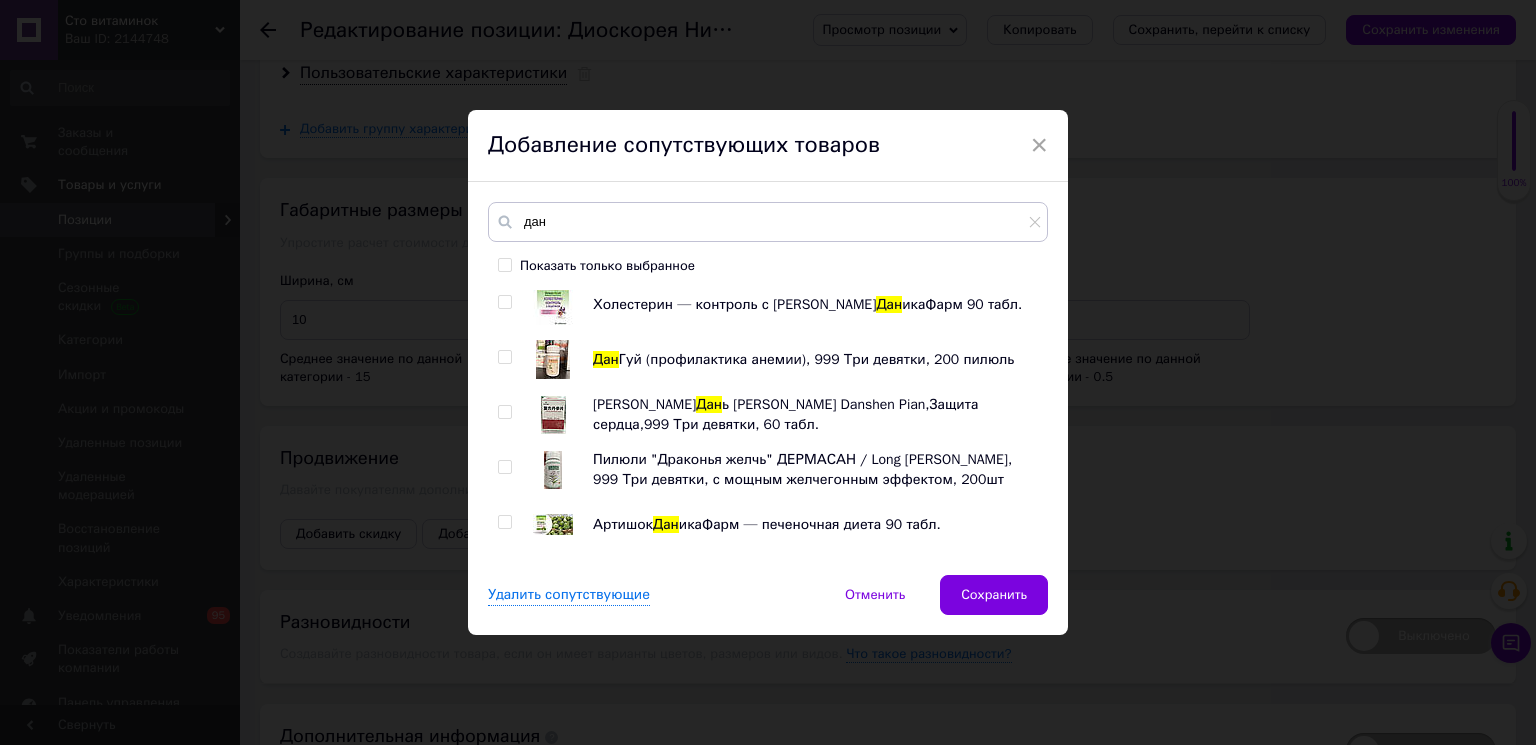 drag, startPoint x: 509, startPoint y: 520, endPoint x: 506, endPoint y: 492, distance: 28.160255 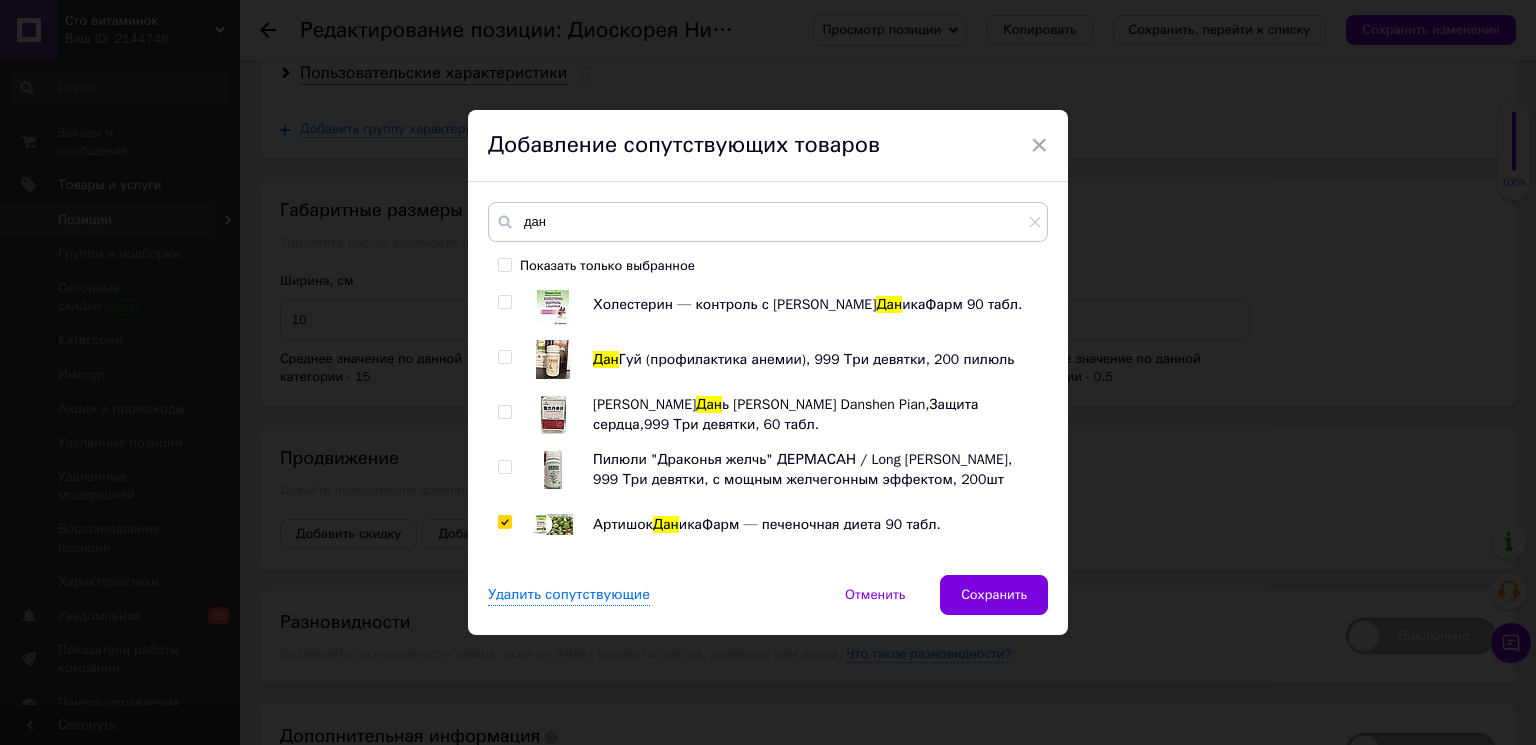 checkbox on "true" 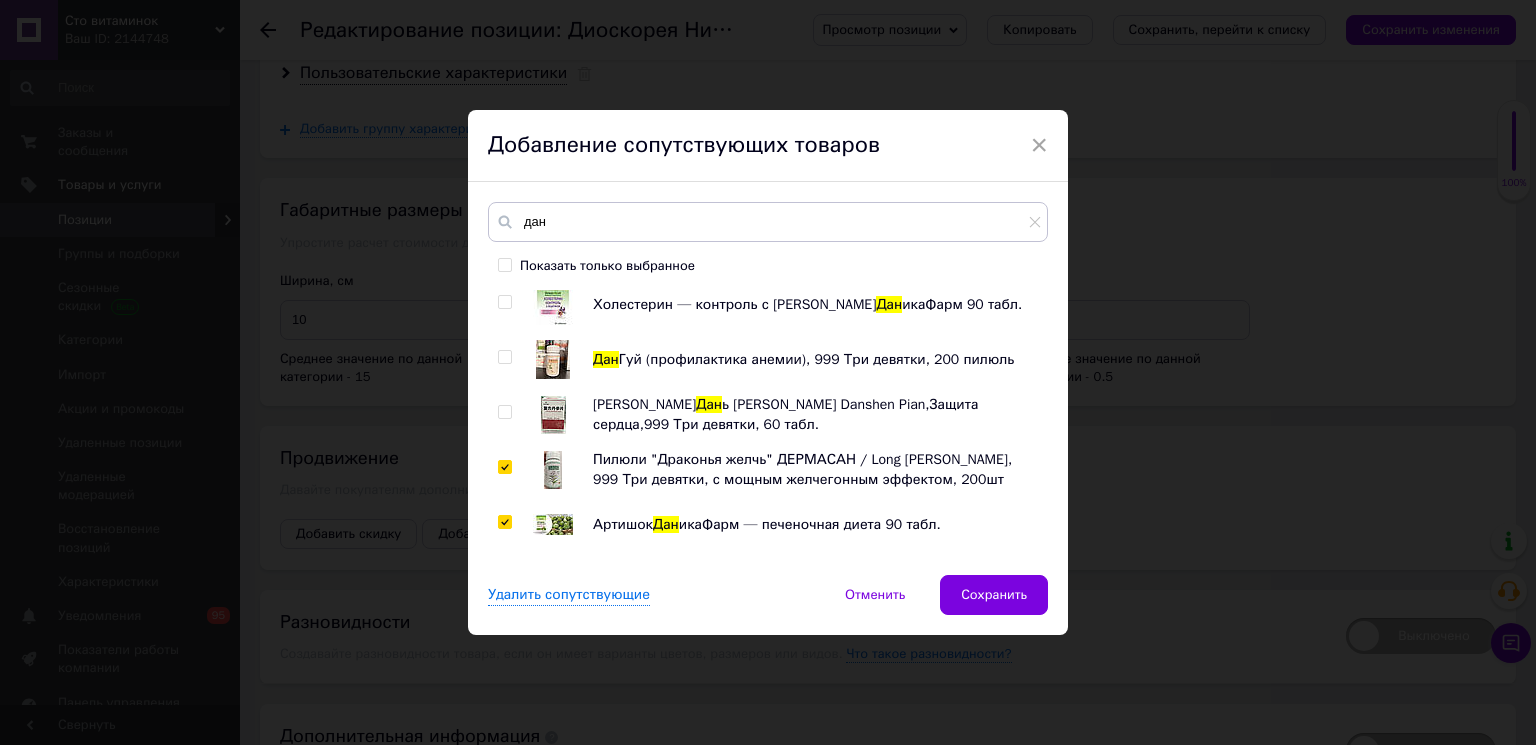 checkbox on "true" 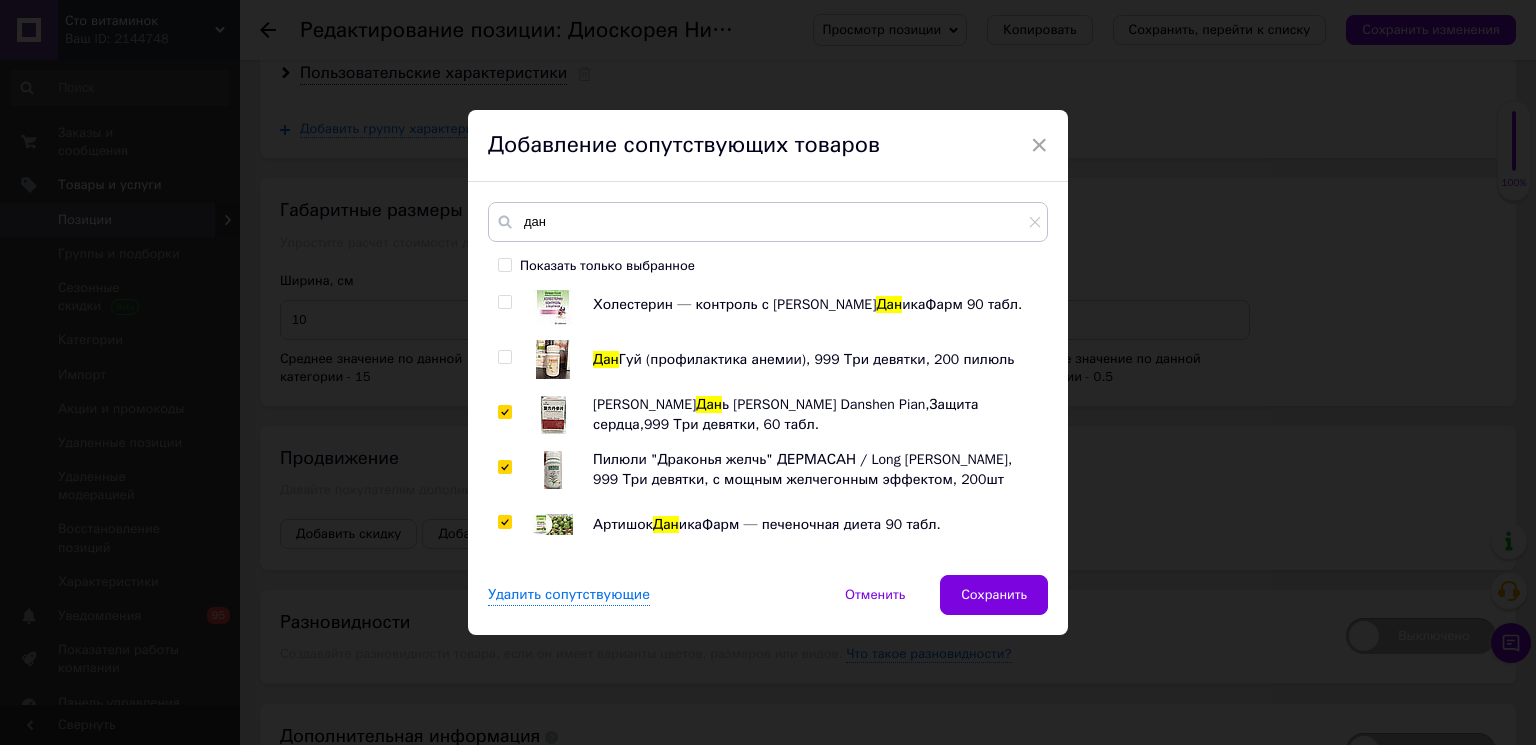 checkbox on "true" 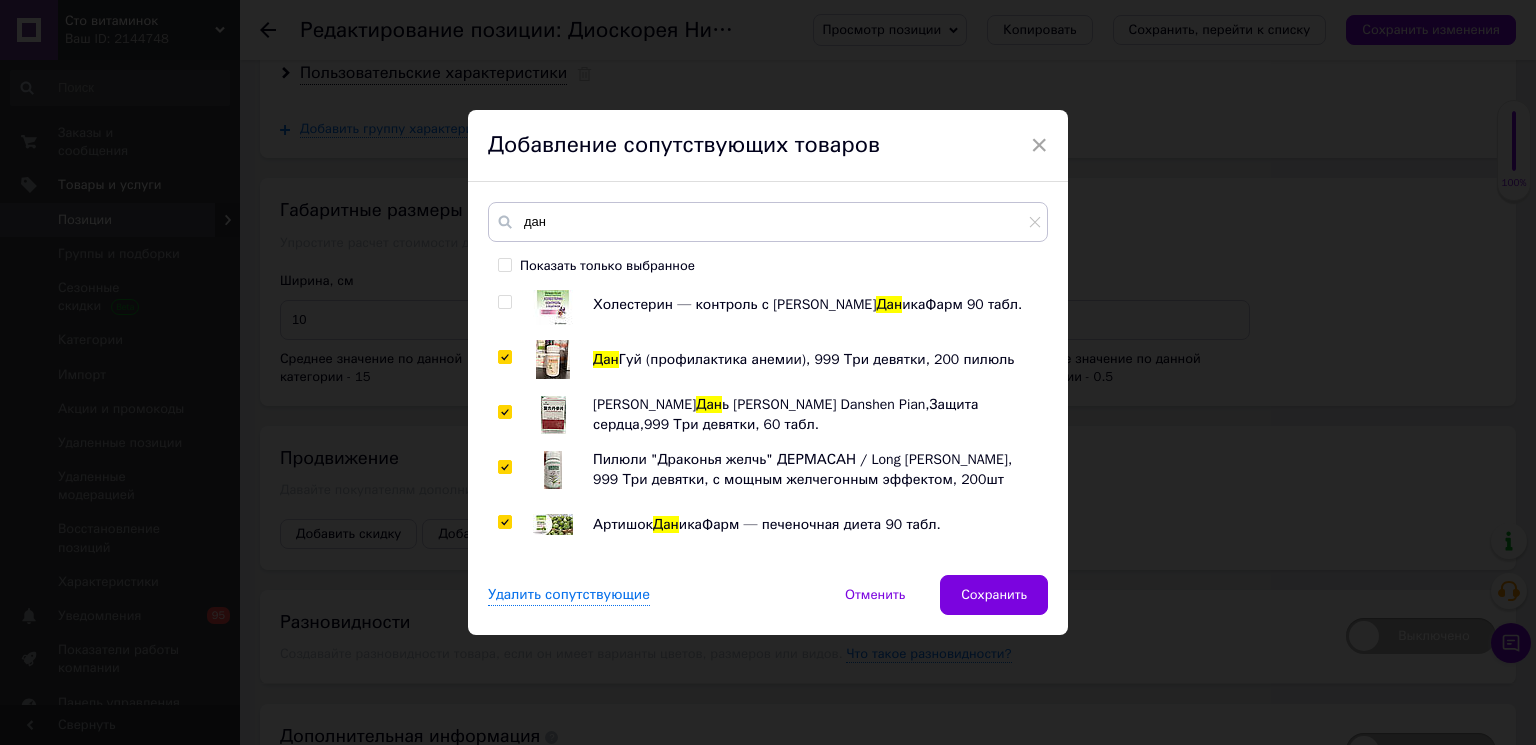 checkbox on "true" 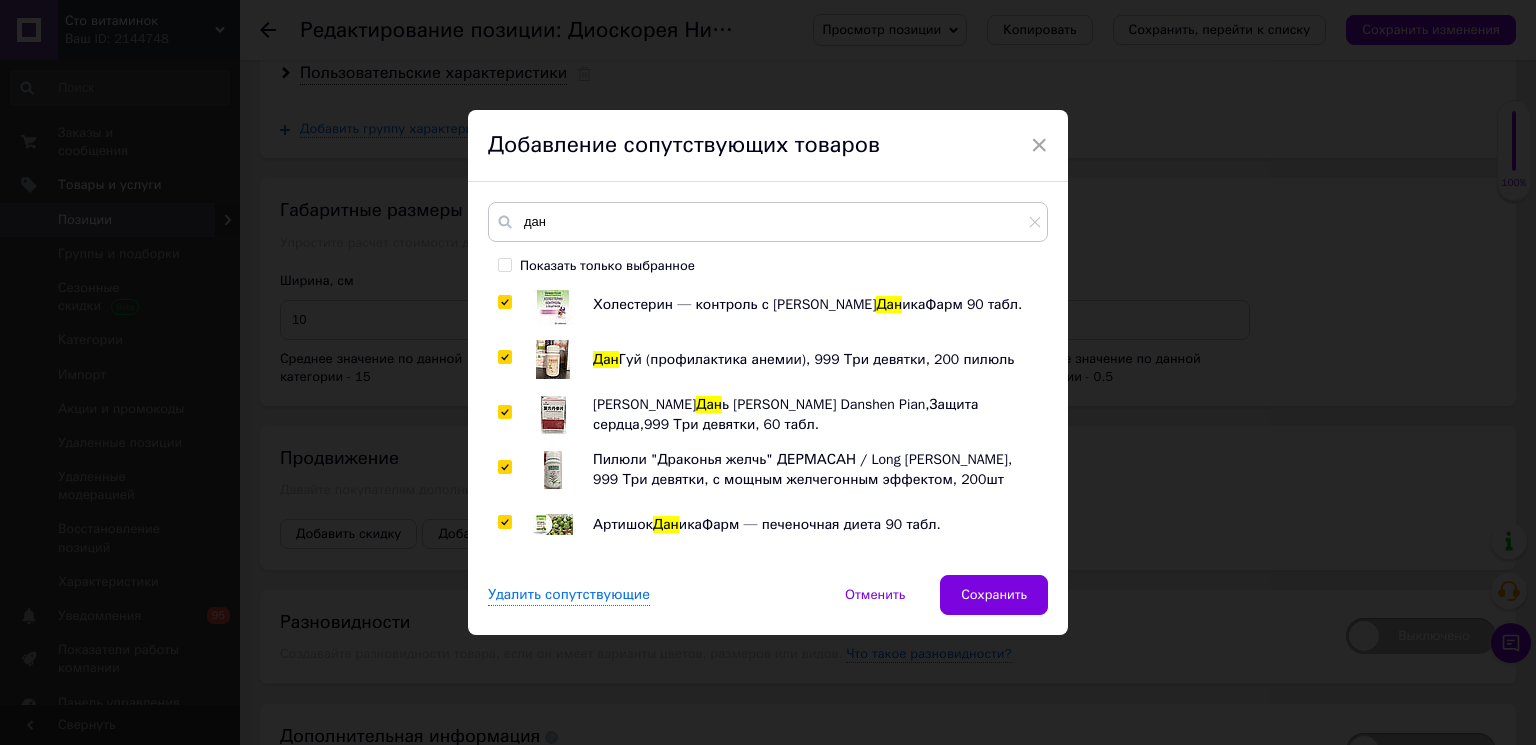 checkbox on "true" 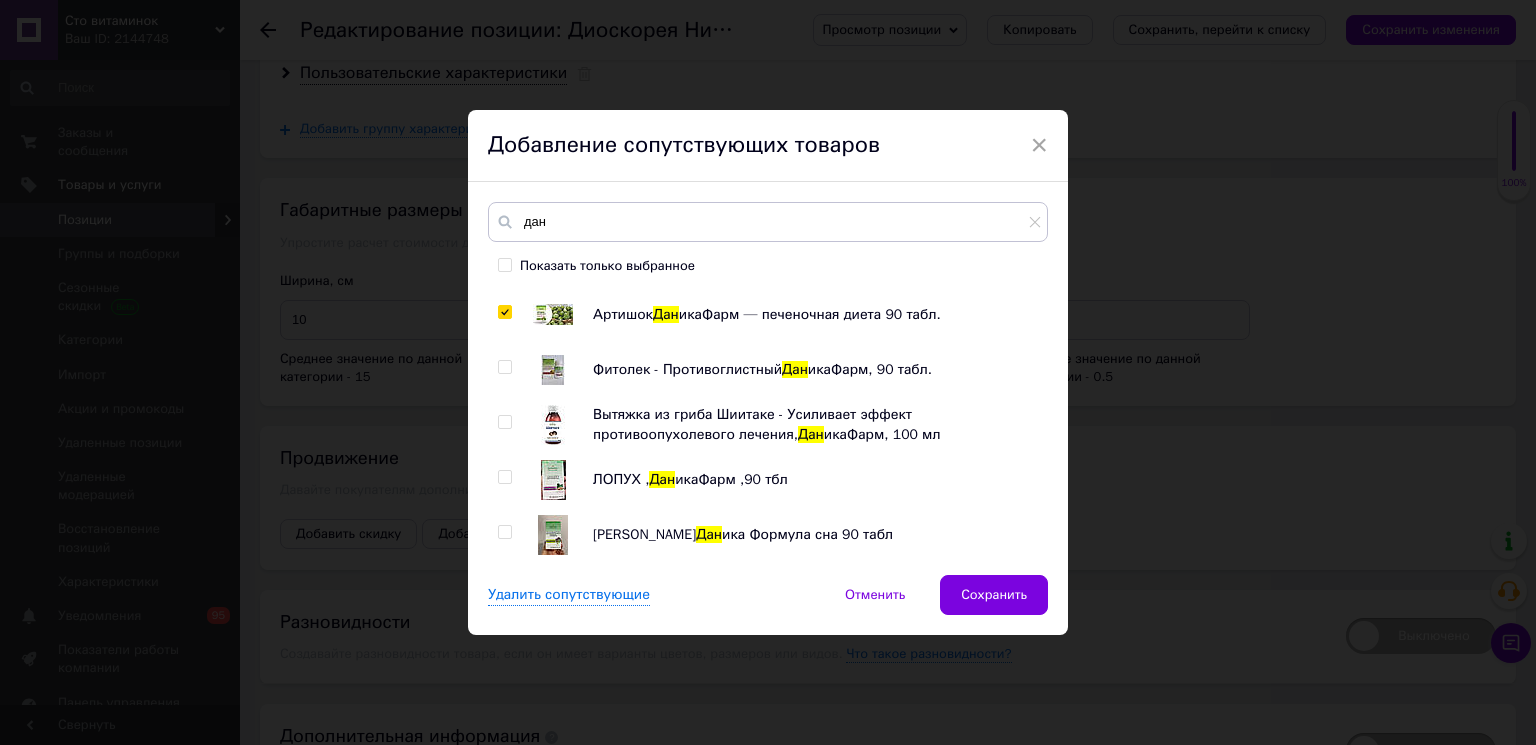 click at bounding box center [504, 532] 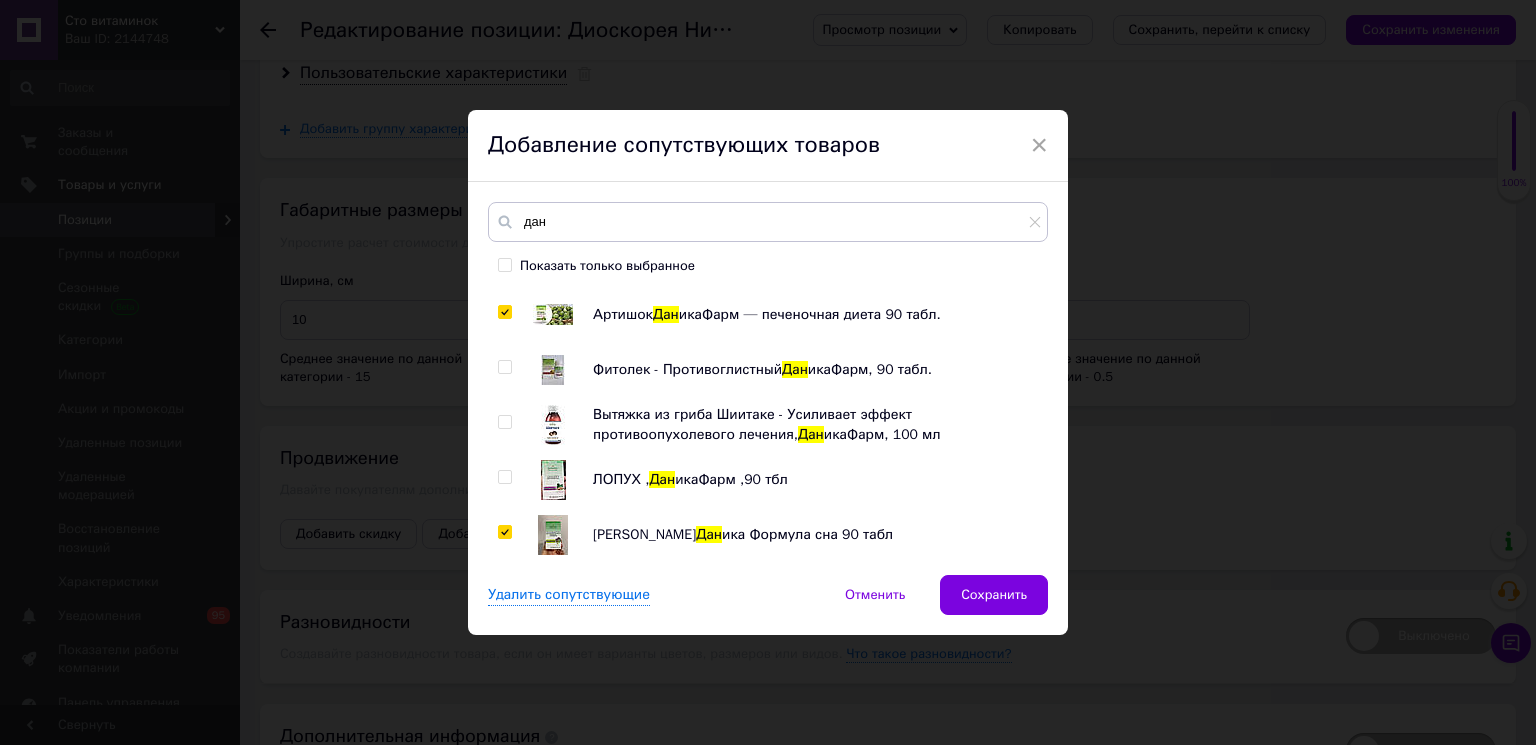 checkbox on "true" 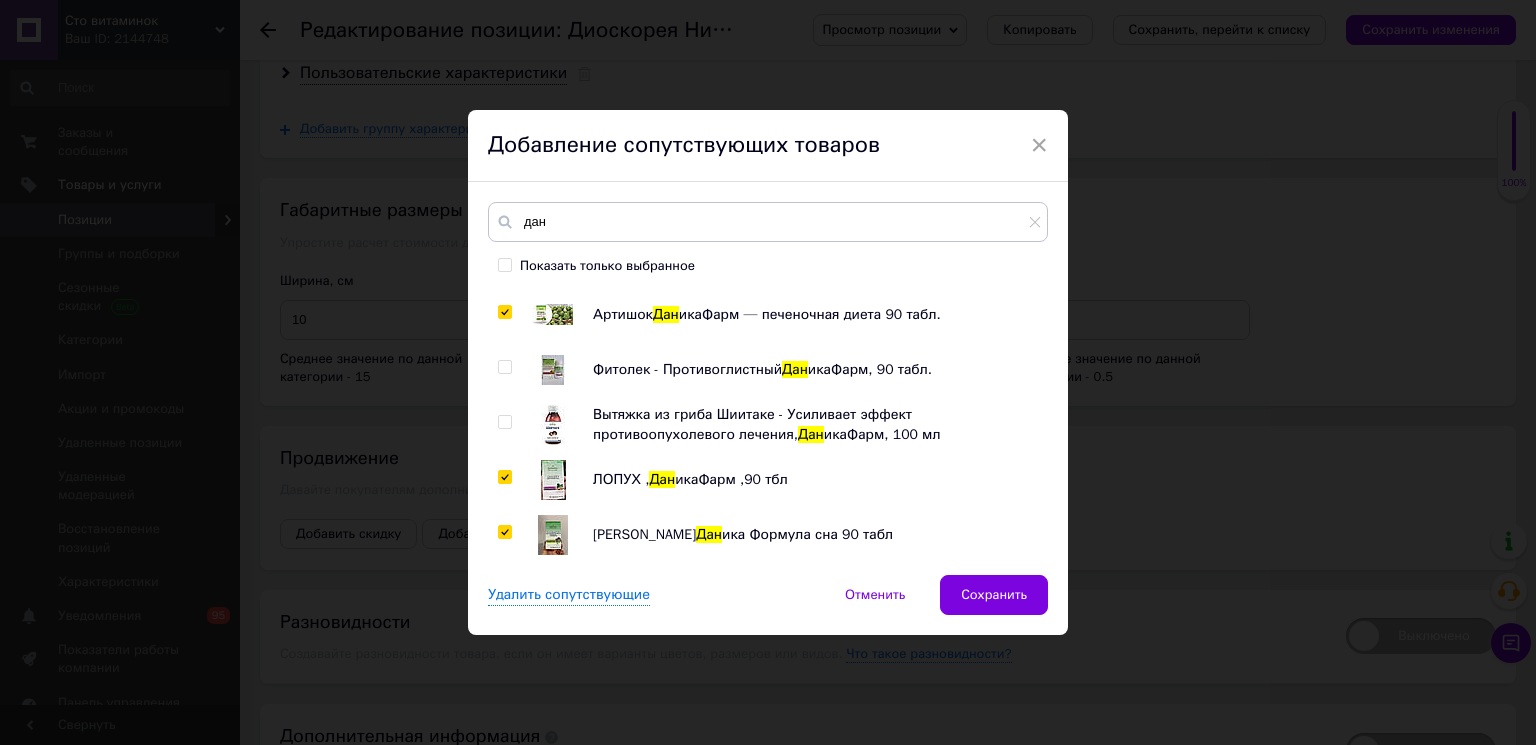 checkbox on "true" 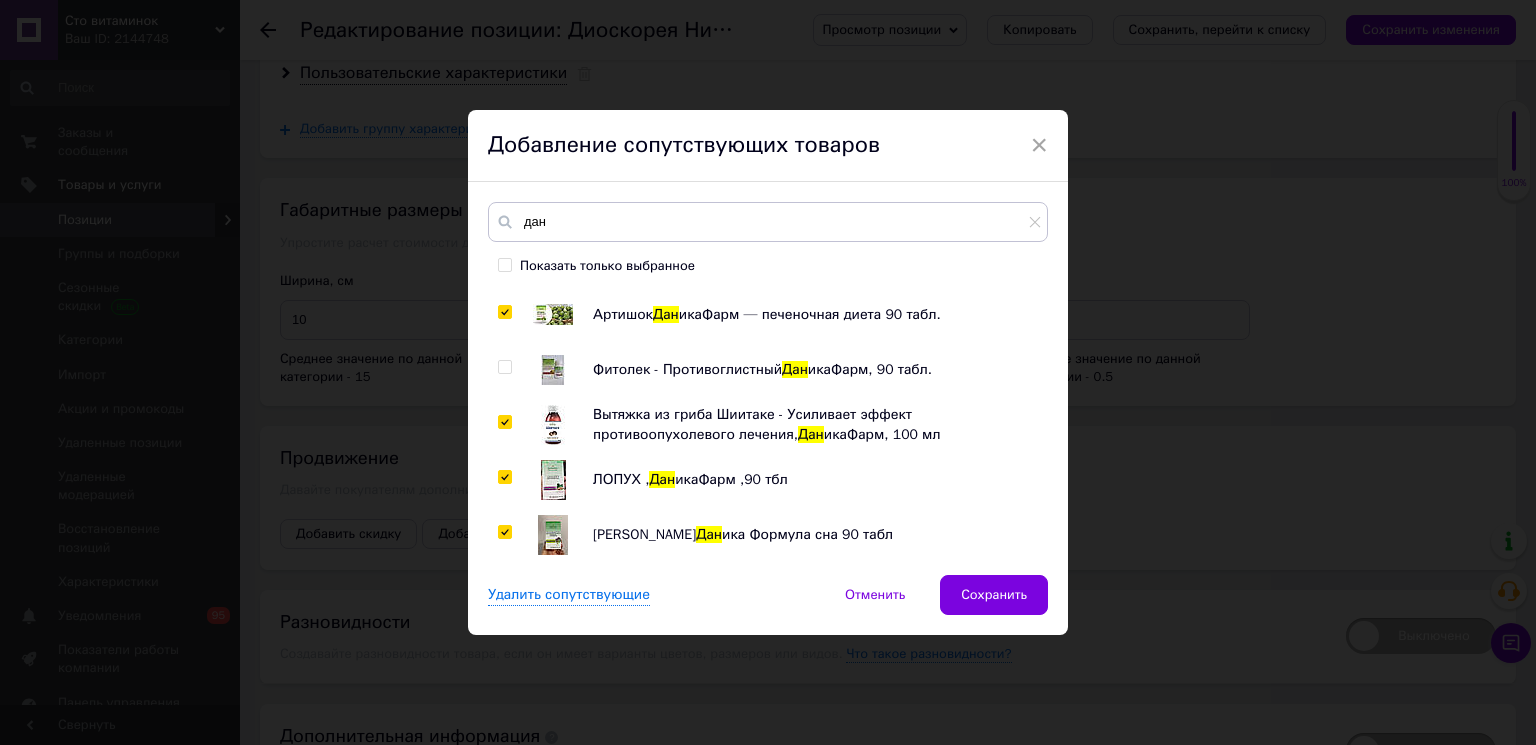 checkbox on "true" 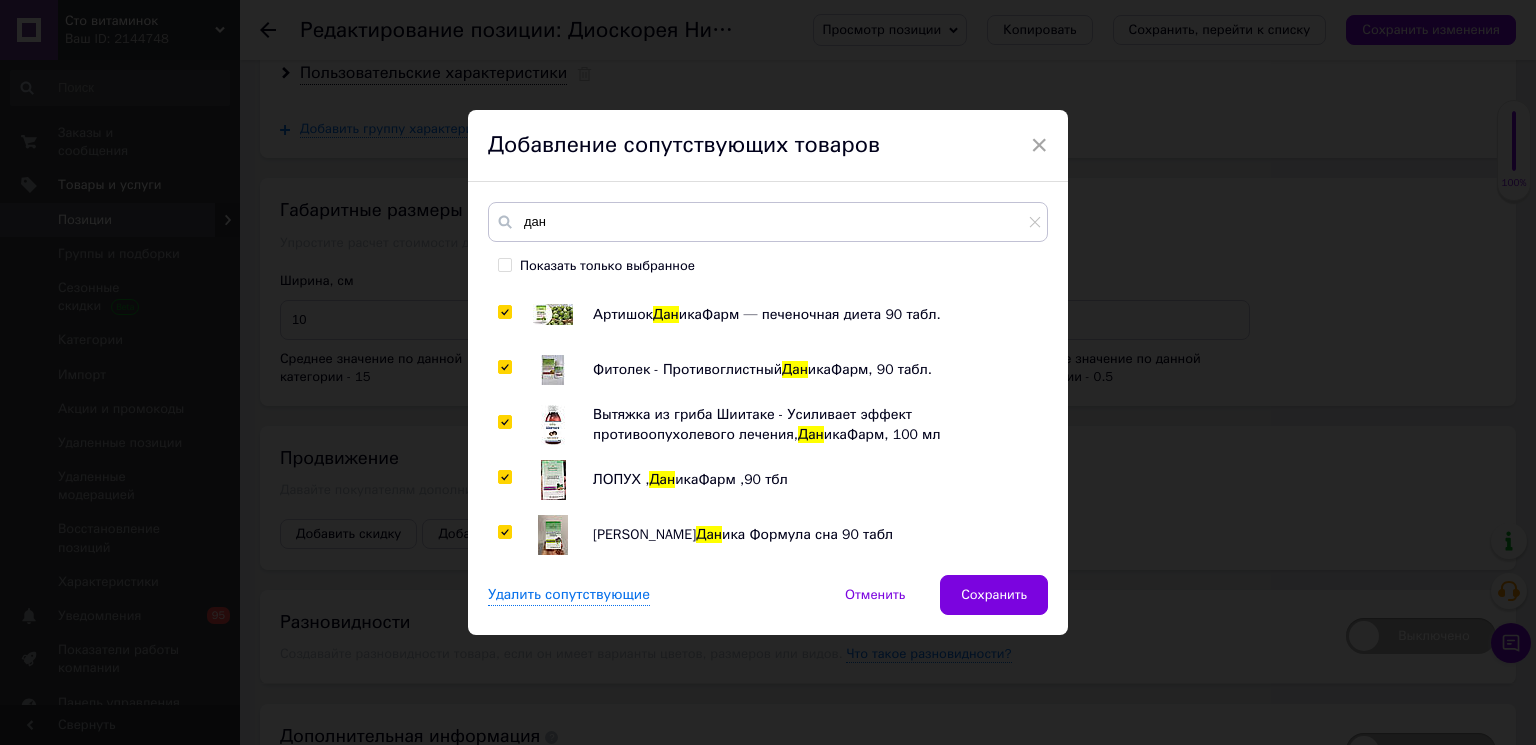 checkbox on "true" 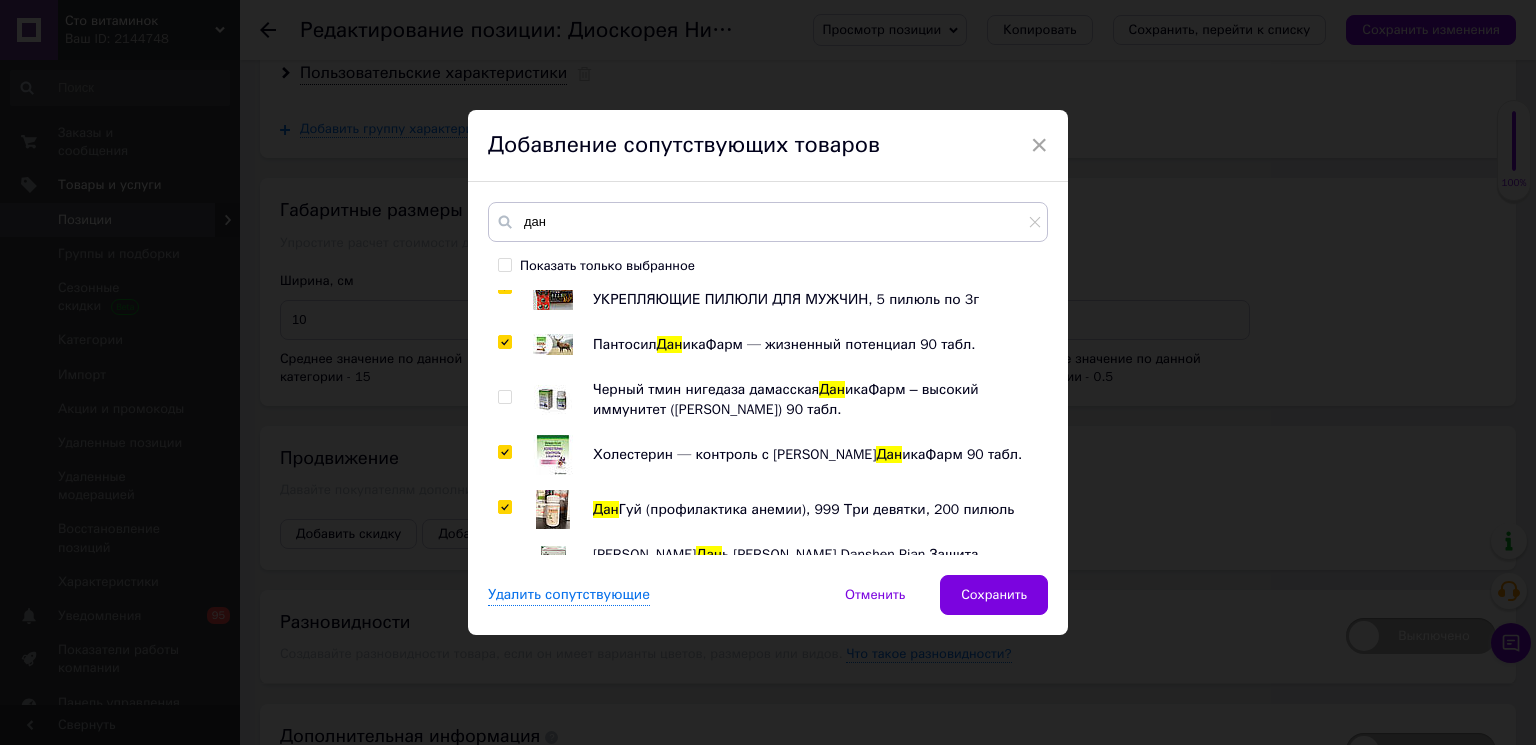 scroll, scrollTop: 223, scrollLeft: 0, axis: vertical 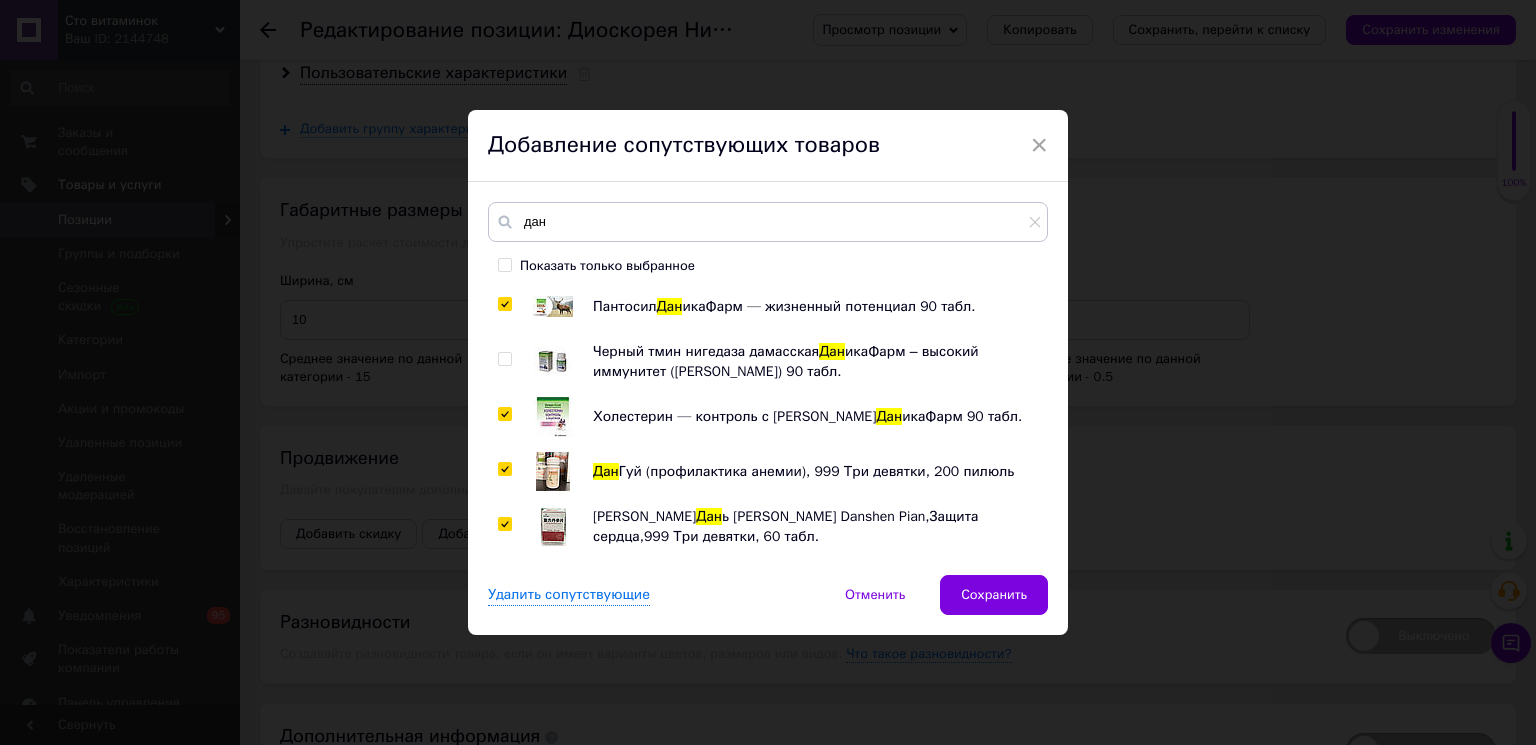 click at bounding box center [505, 359] 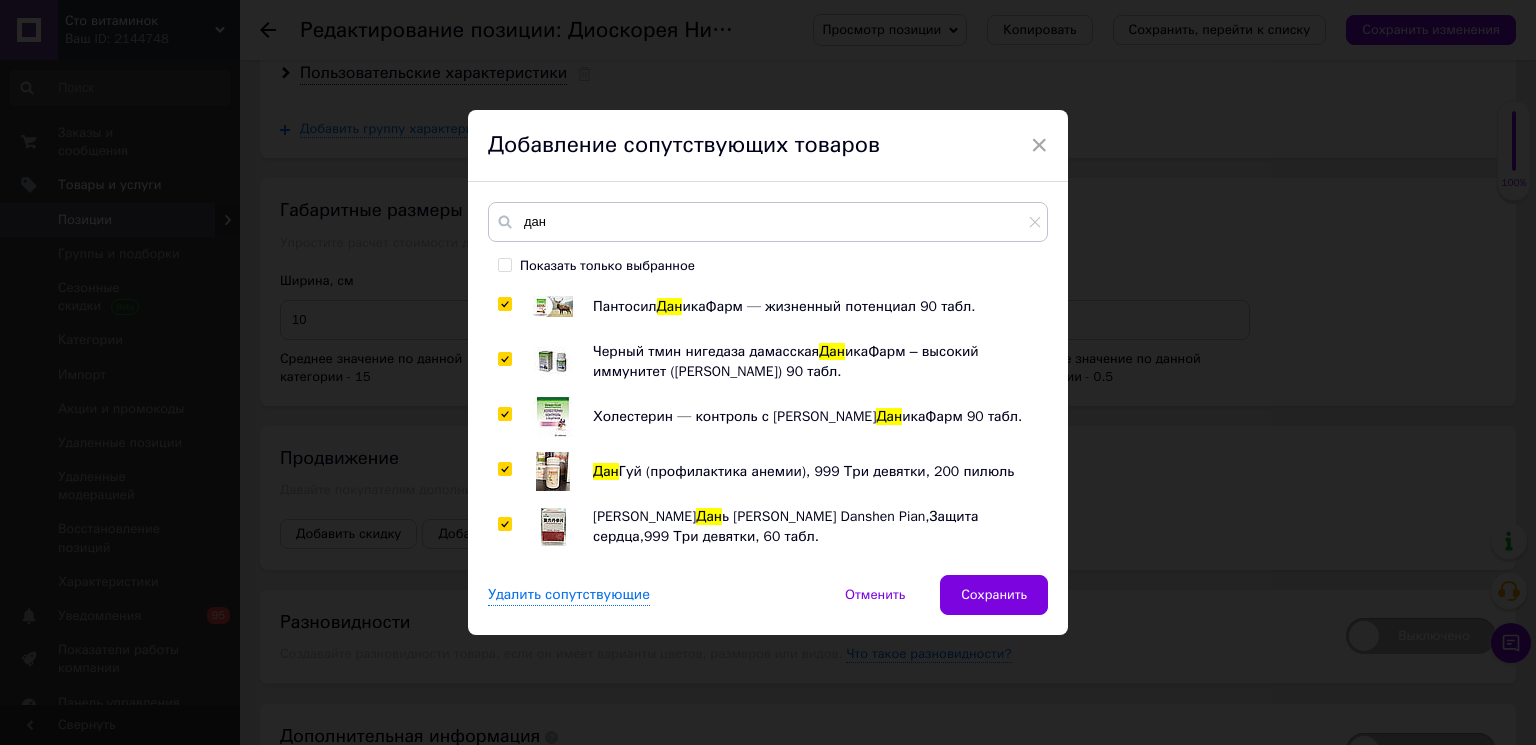 checkbox on "true" 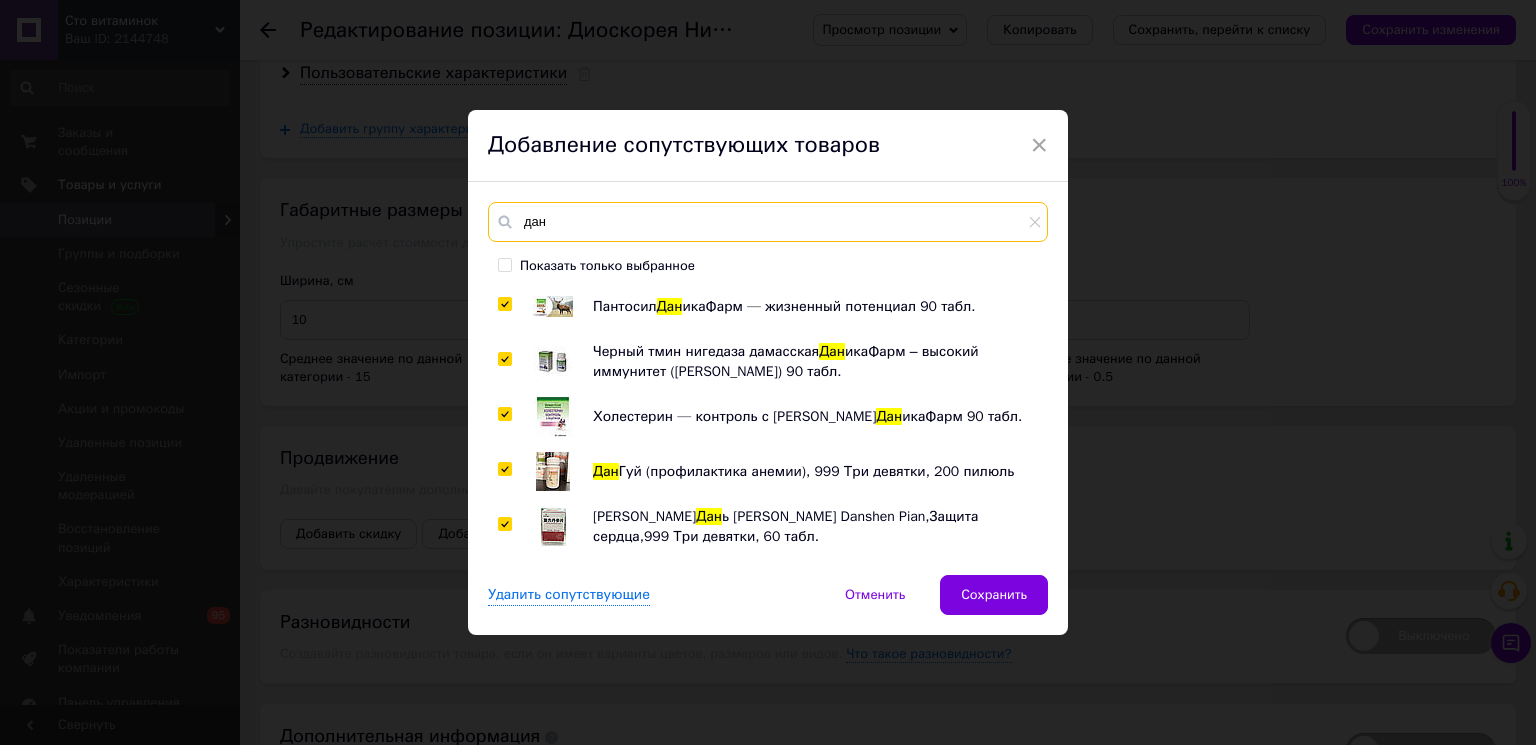 drag, startPoint x: 566, startPoint y: 221, endPoint x: 505, endPoint y: 219, distance: 61.03278 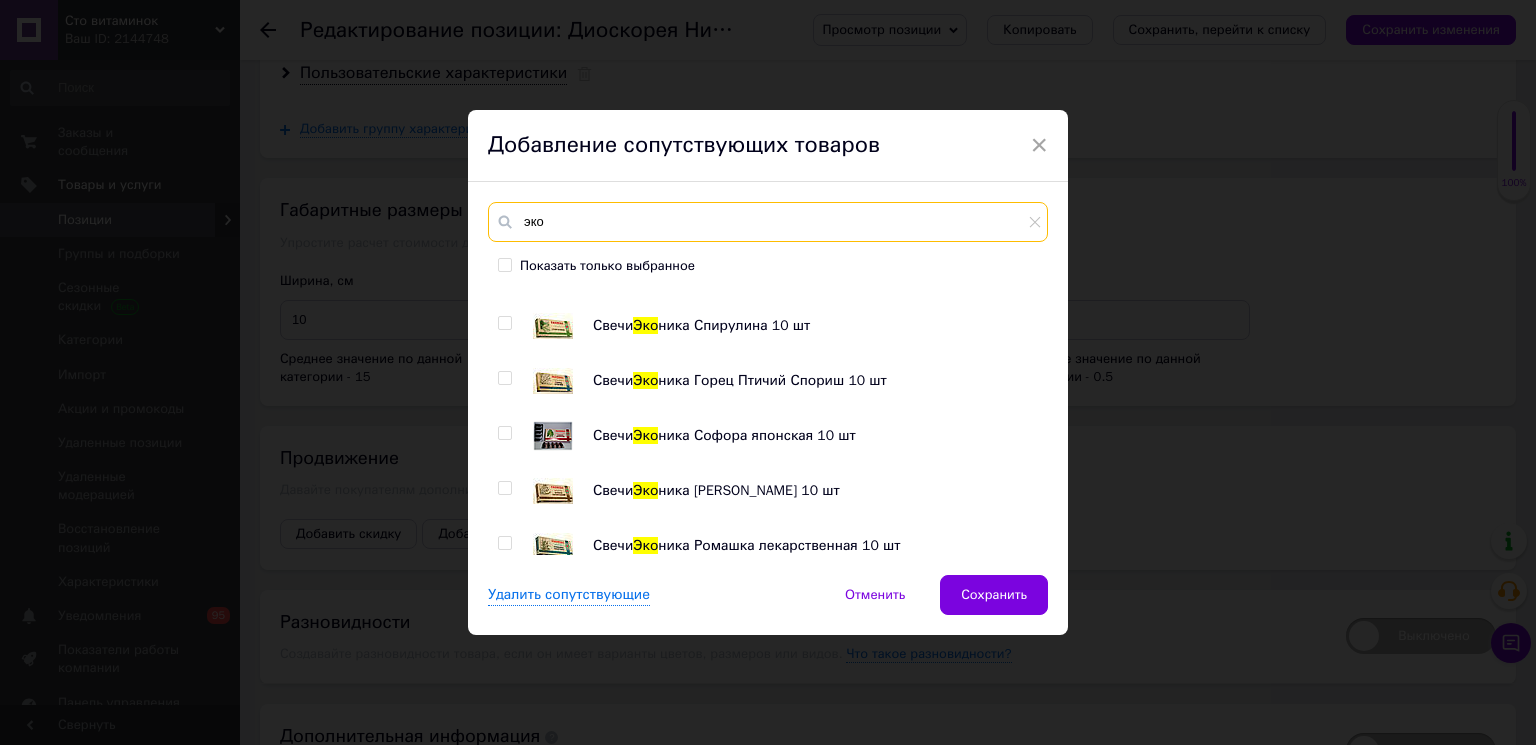 type on "эко" 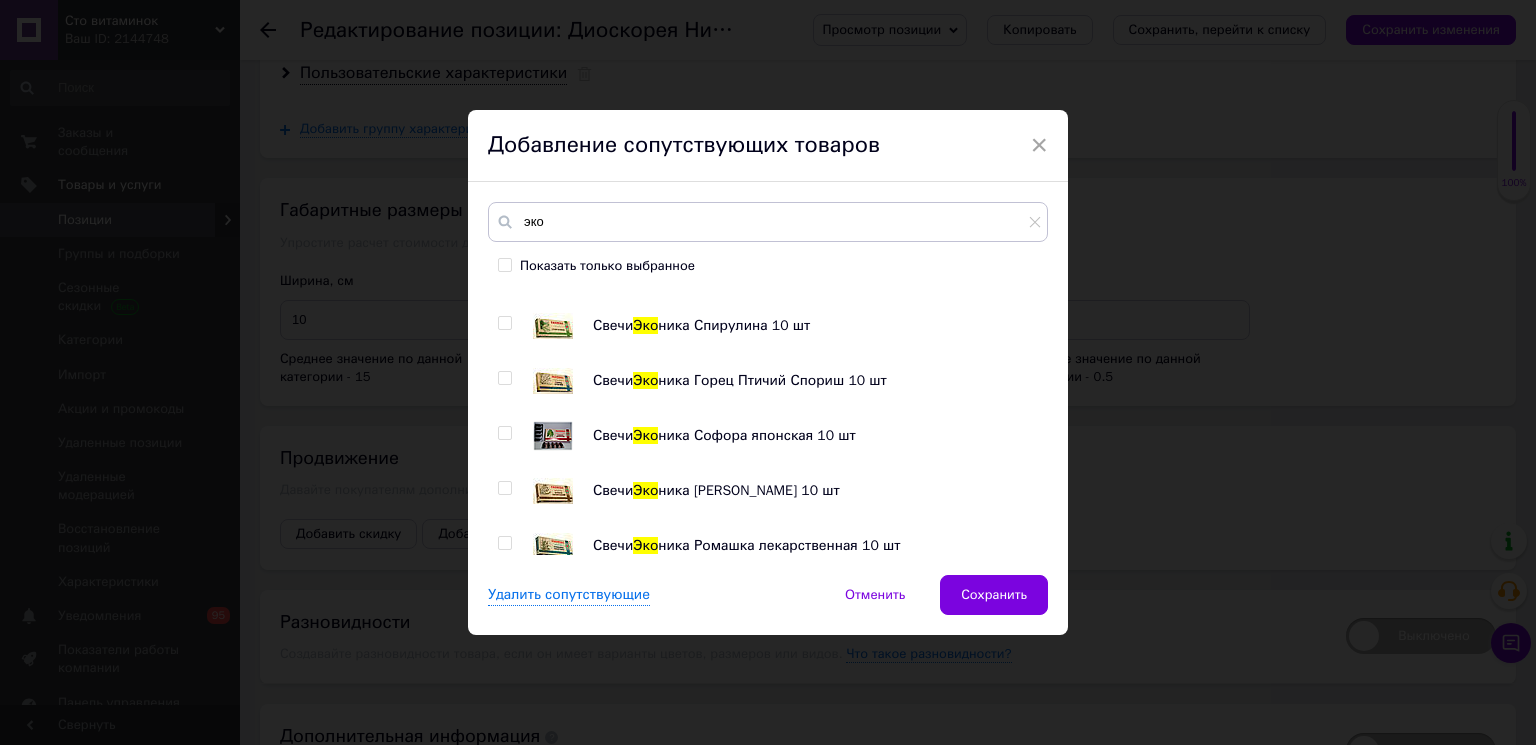 click at bounding box center [504, 543] 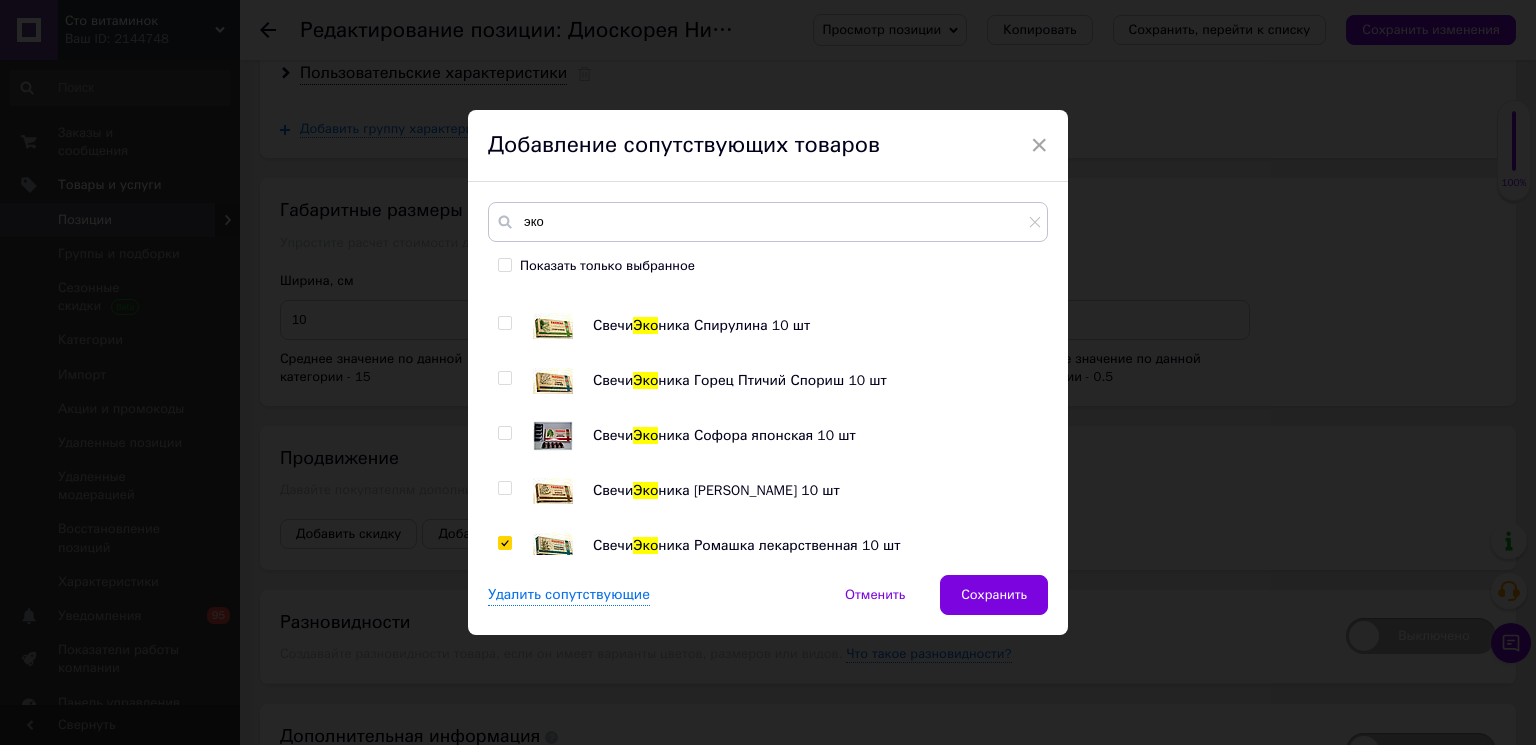 checkbox on "true" 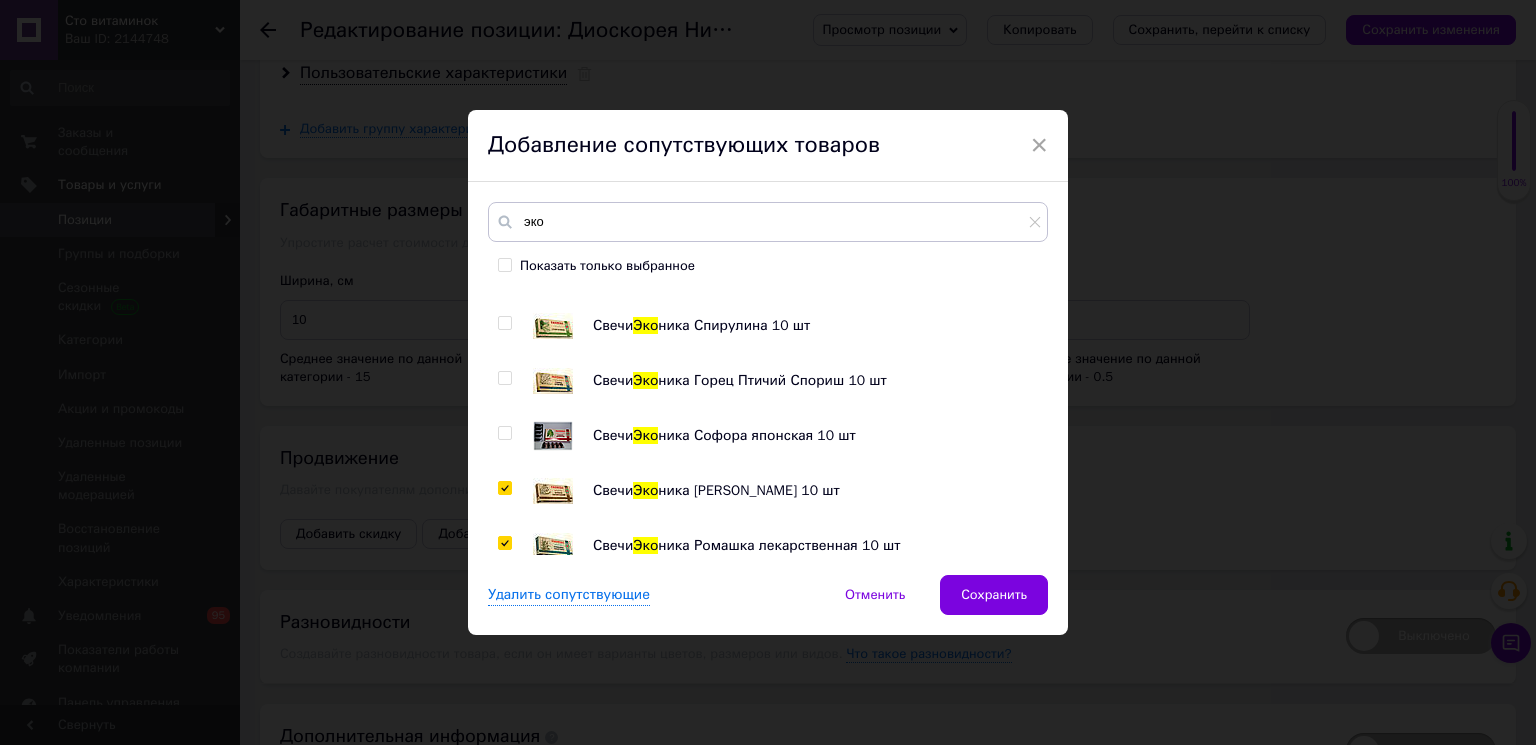 checkbox on "true" 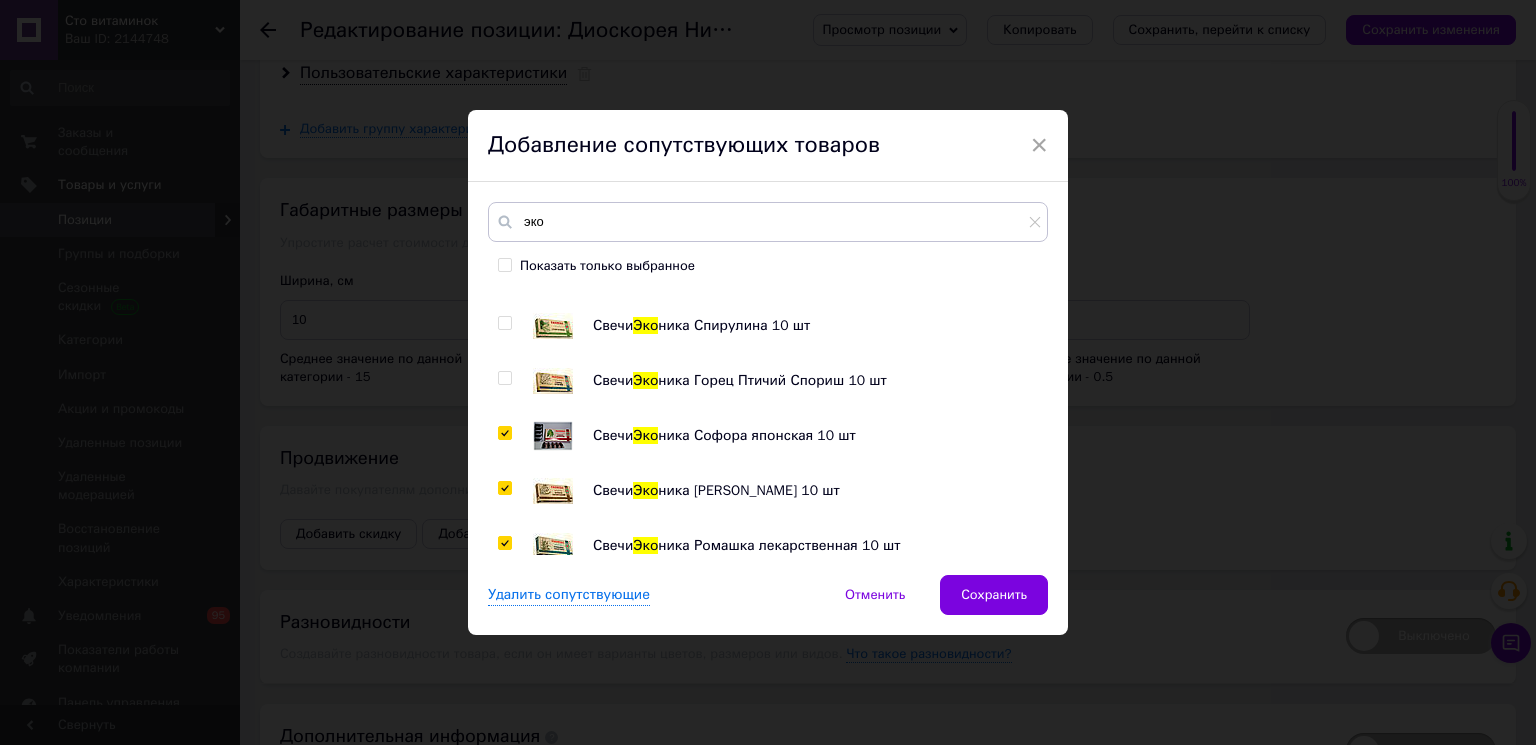 checkbox on "true" 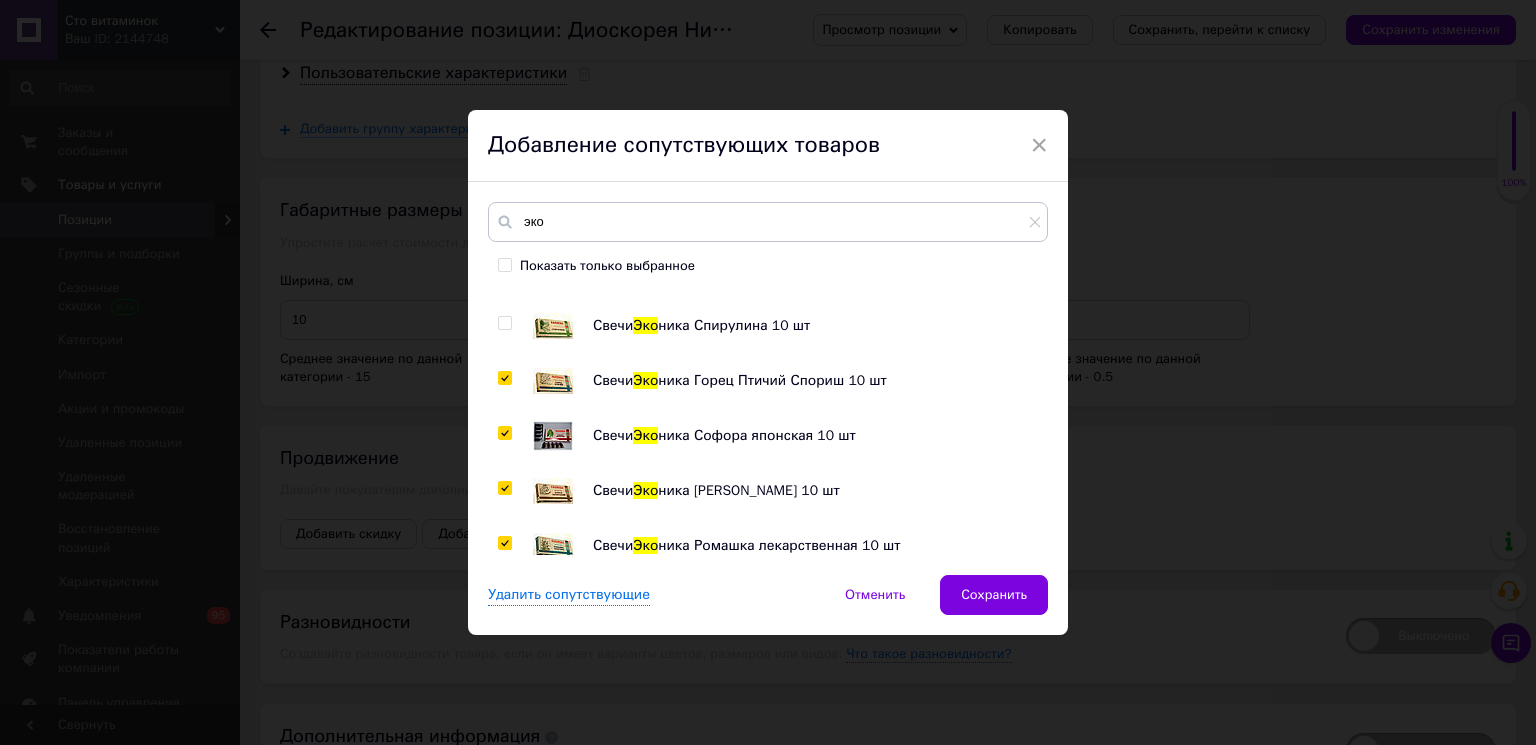 checkbox on "true" 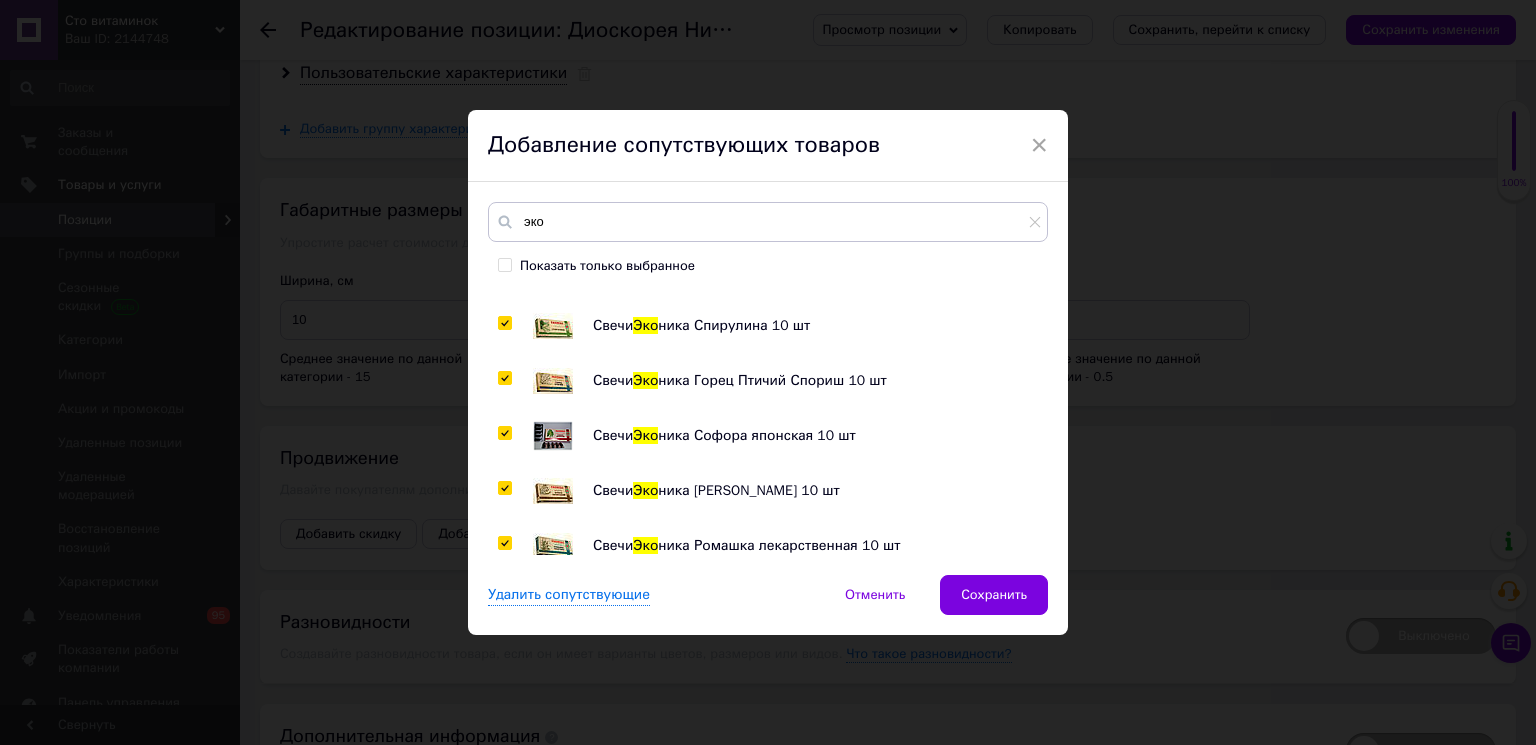 checkbox on "true" 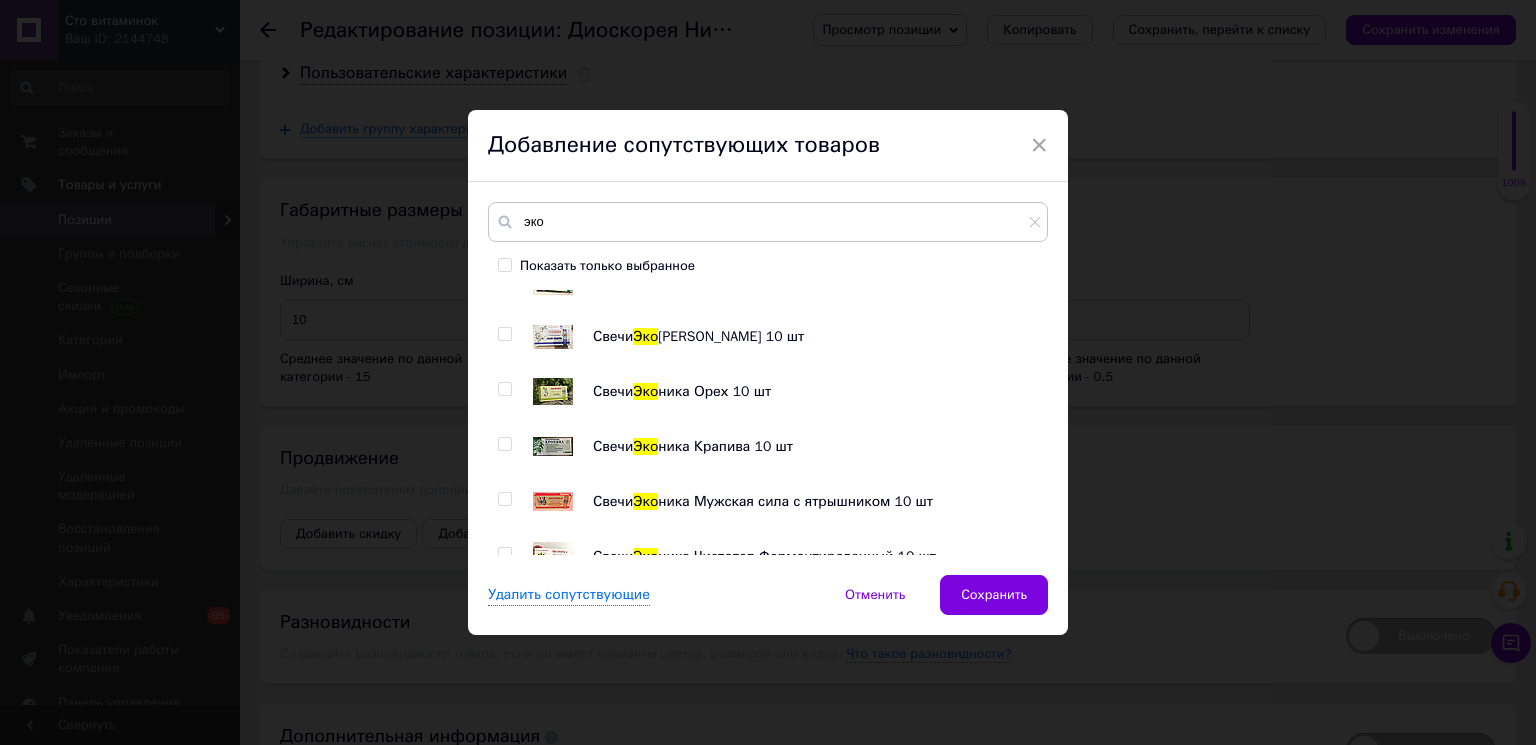 scroll, scrollTop: 558, scrollLeft: 0, axis: vertical 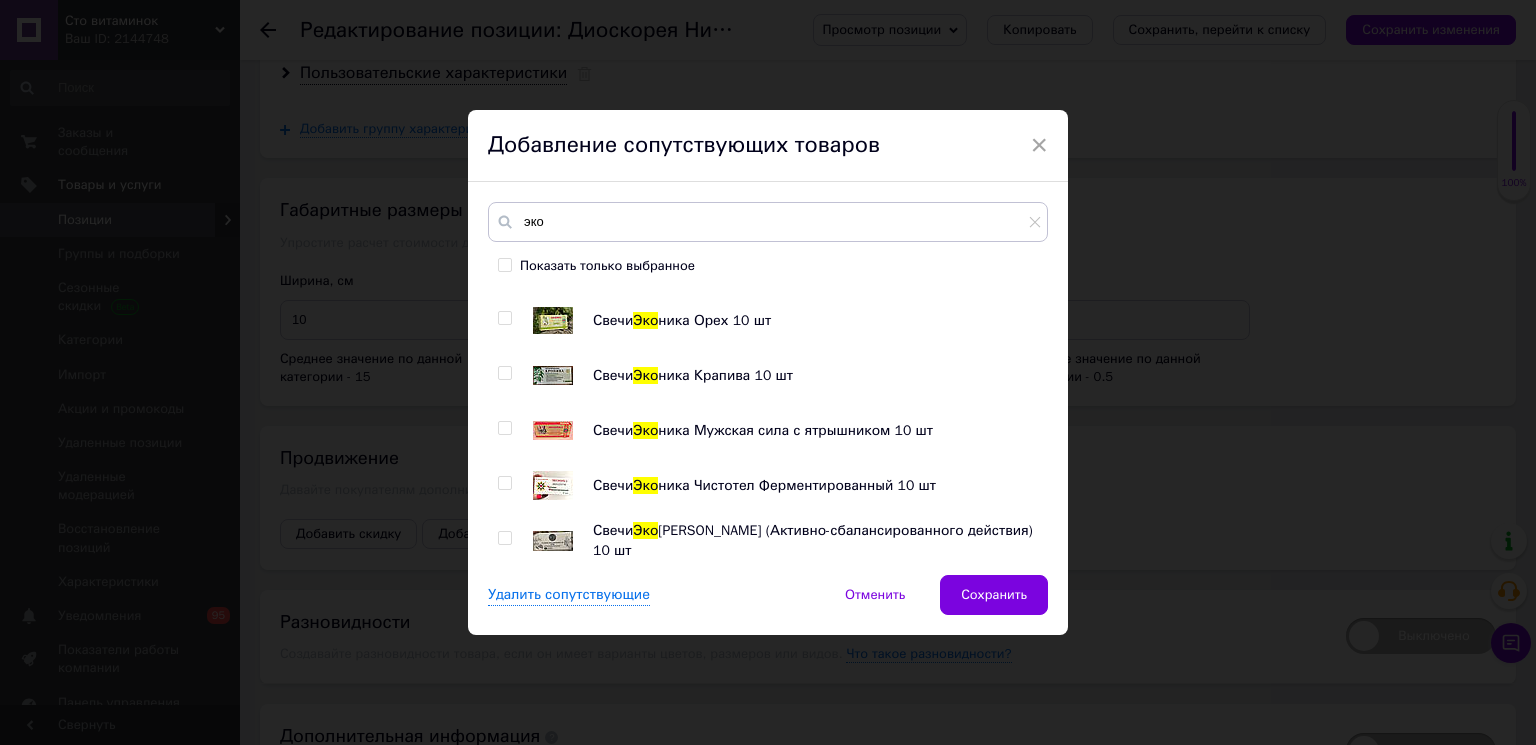 drag, startPoint x: 502, startPoint y: 517, endPoint x: 506, endPoint y: 505, distance: 12.649111 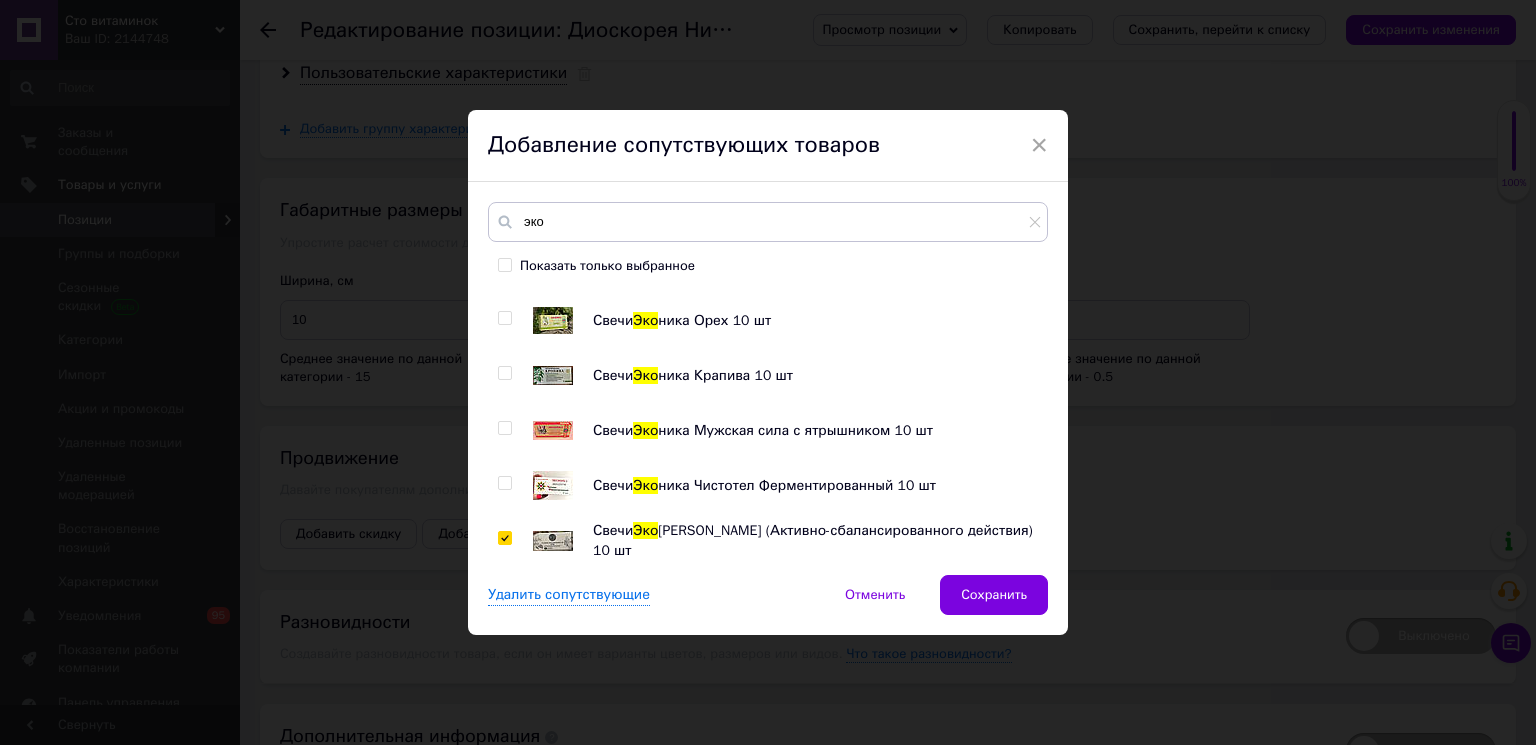 checkbox on "true" 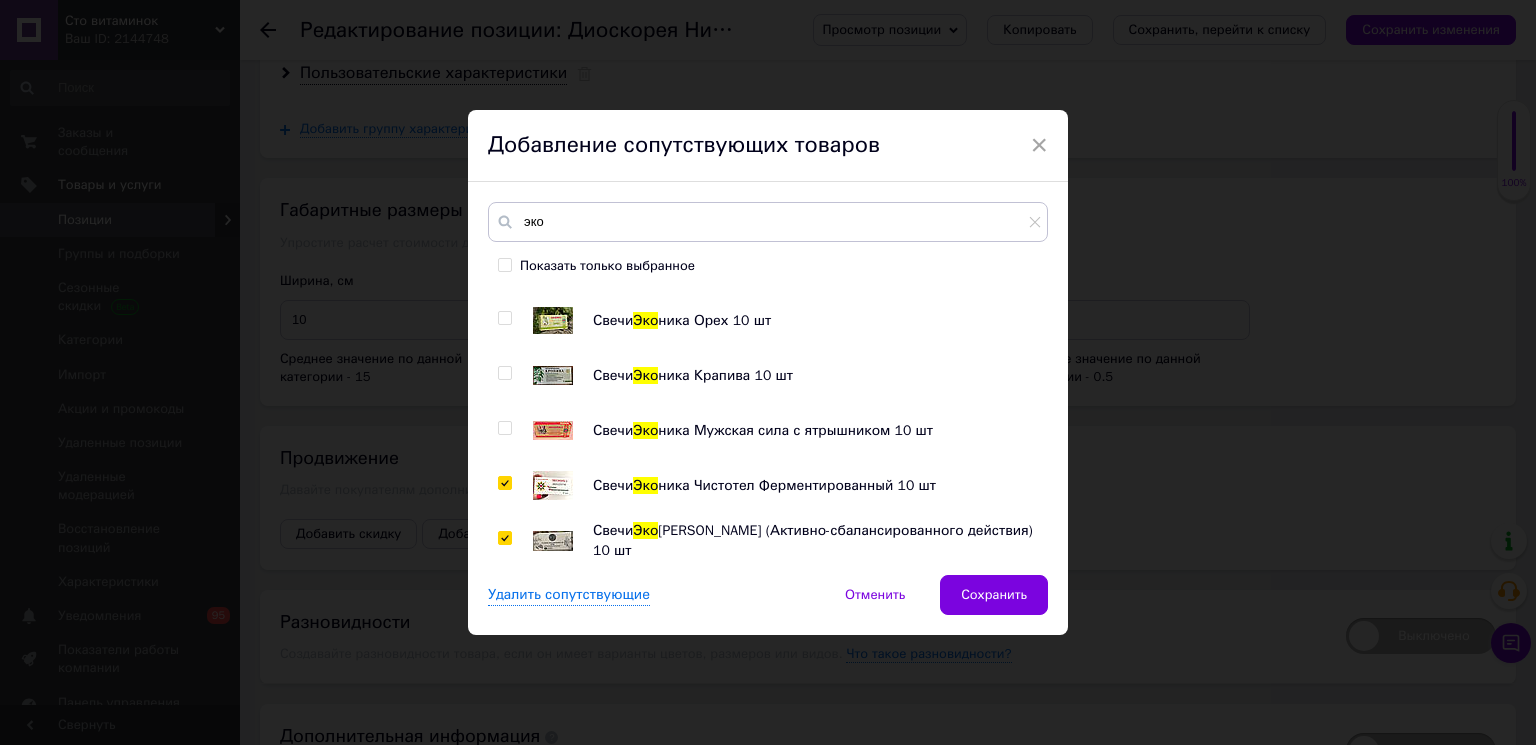 checkbox on "true" 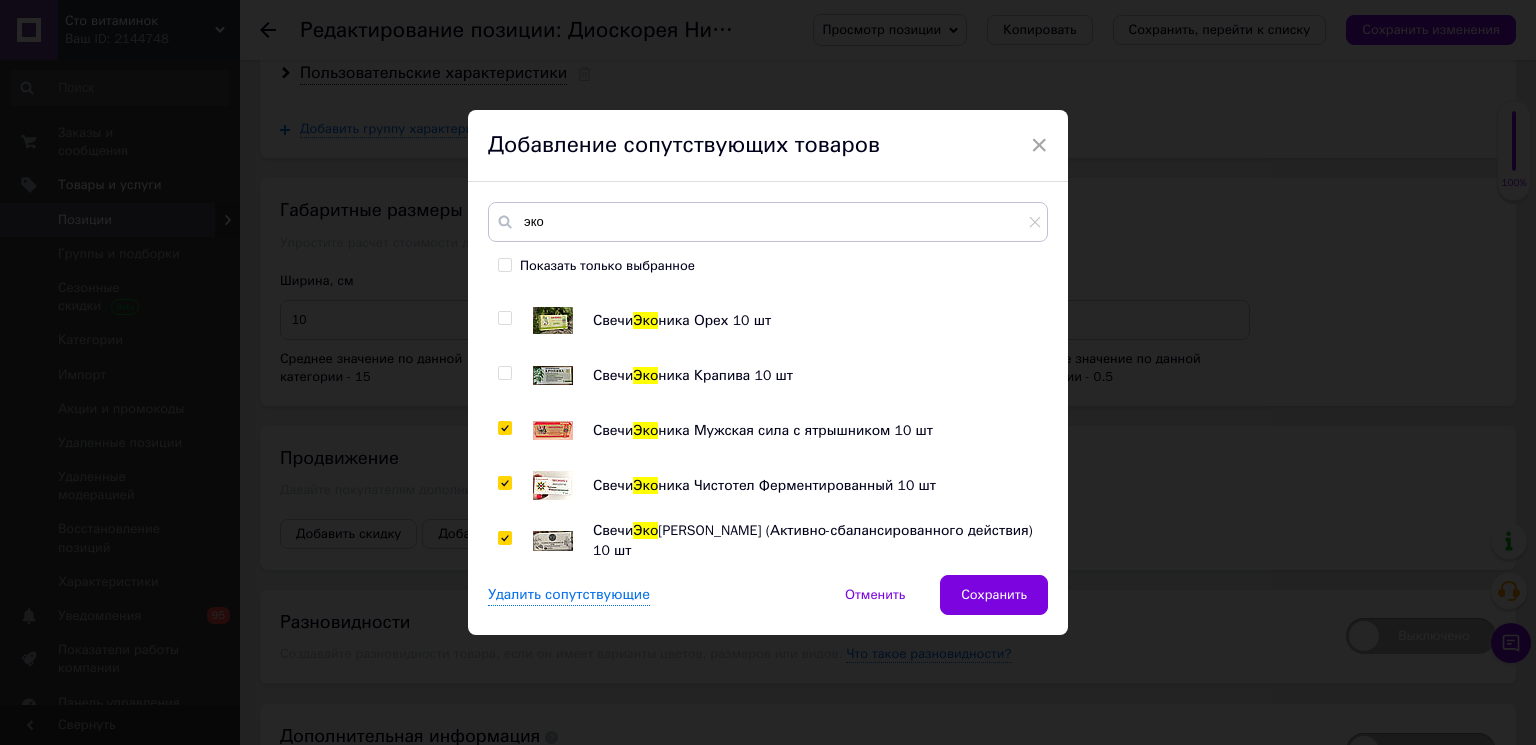 checkbox on "true" 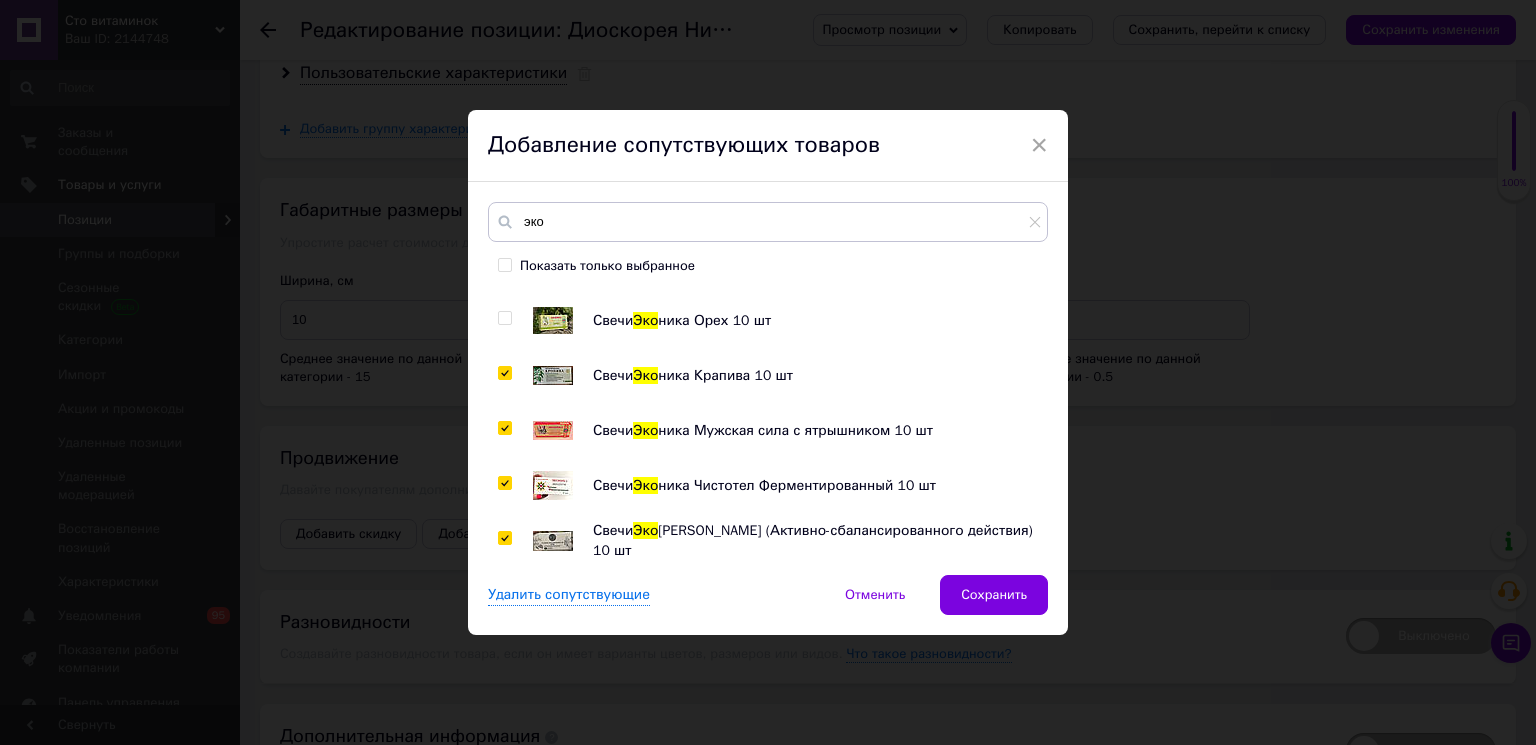 checkbox on "true" 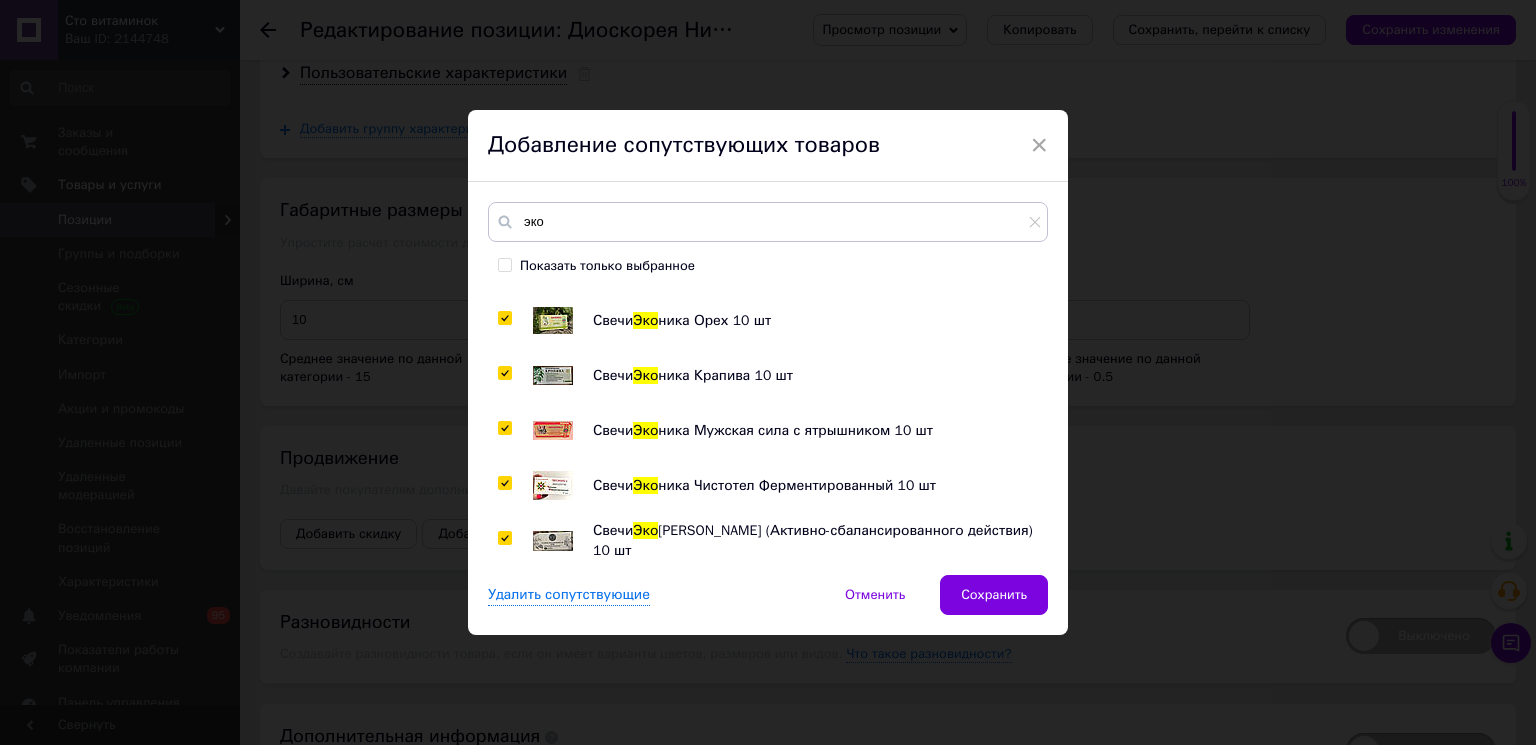 checkbox on "true" 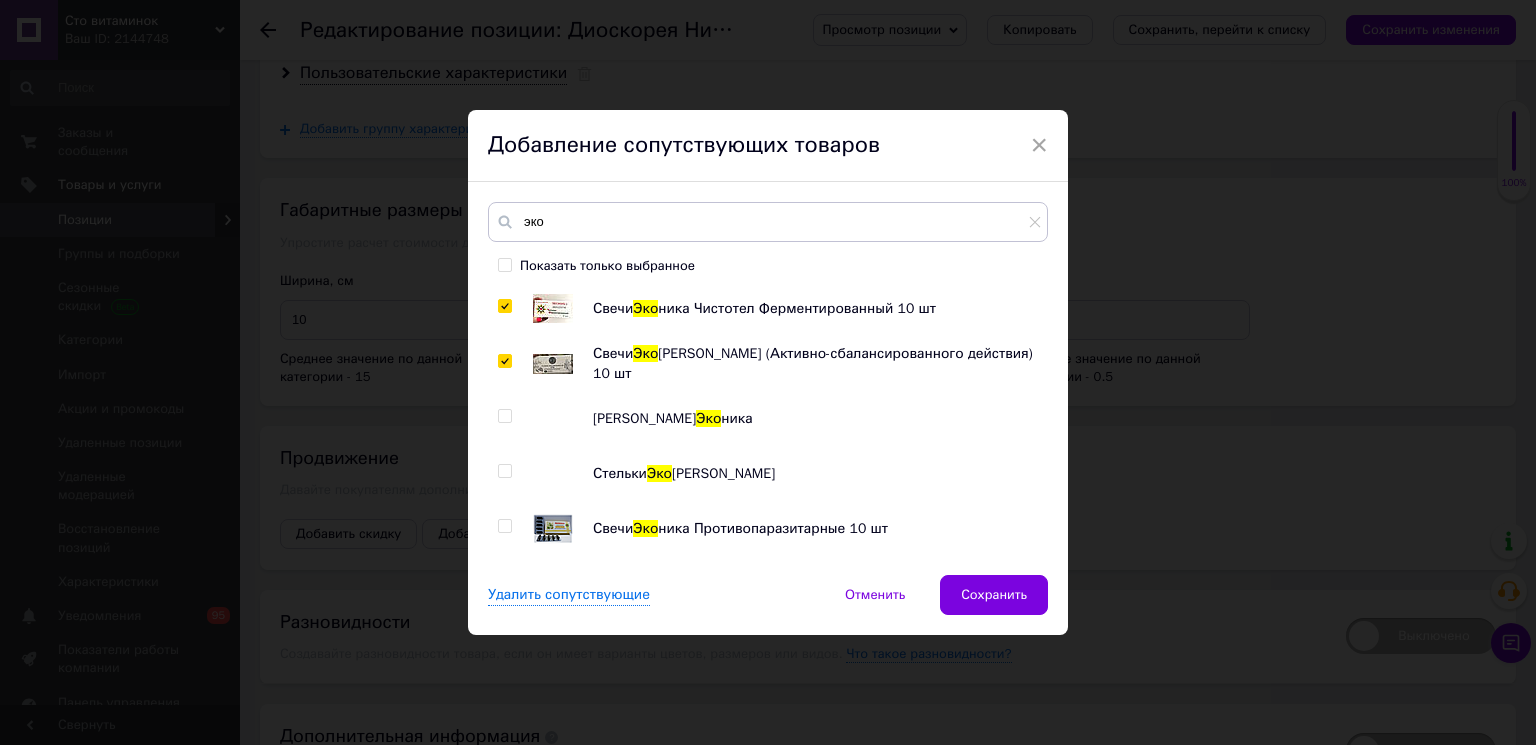 scroll, scrollTop: 781, scrollLeft: 0, axis: vertical 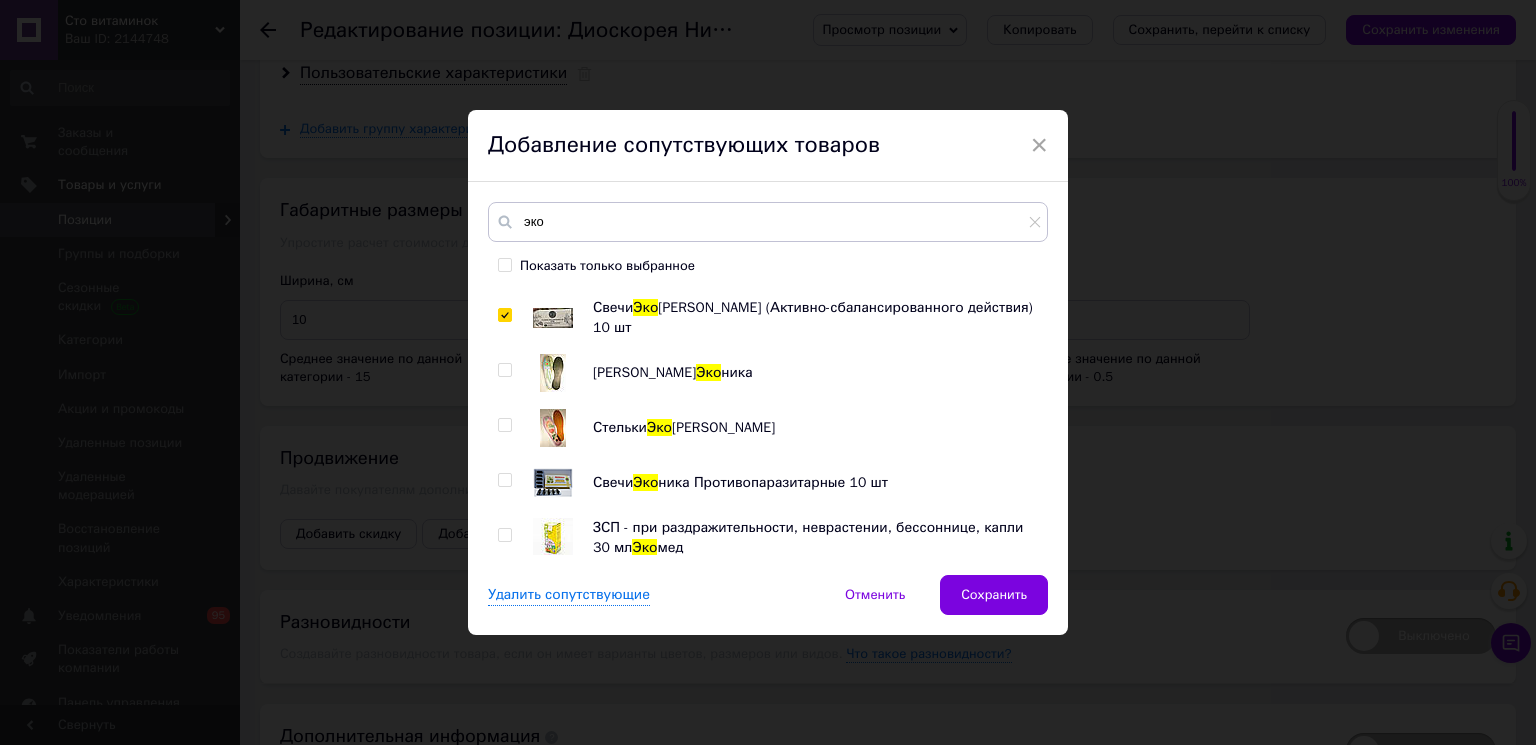 click at bounding box center (504, 535) 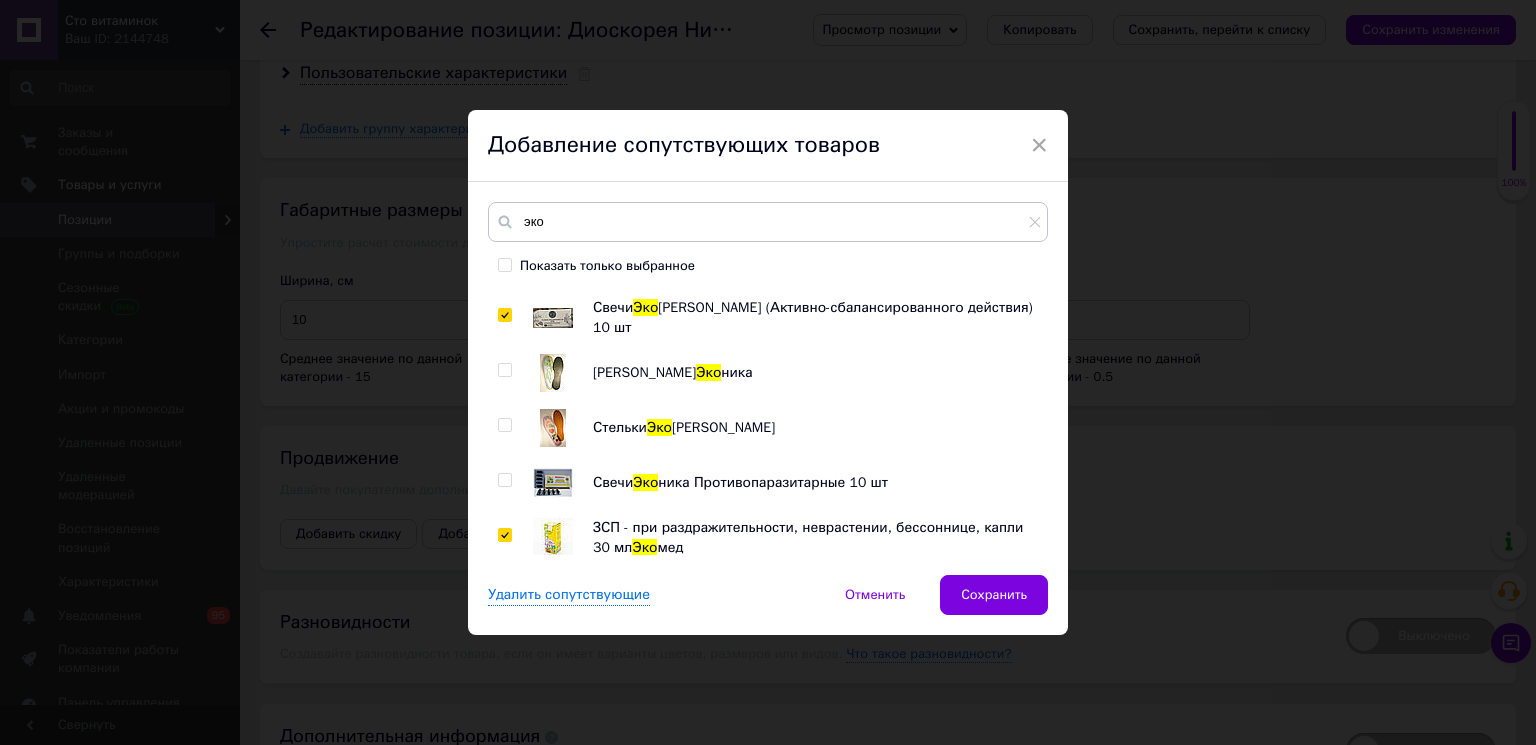checkbox on "true" 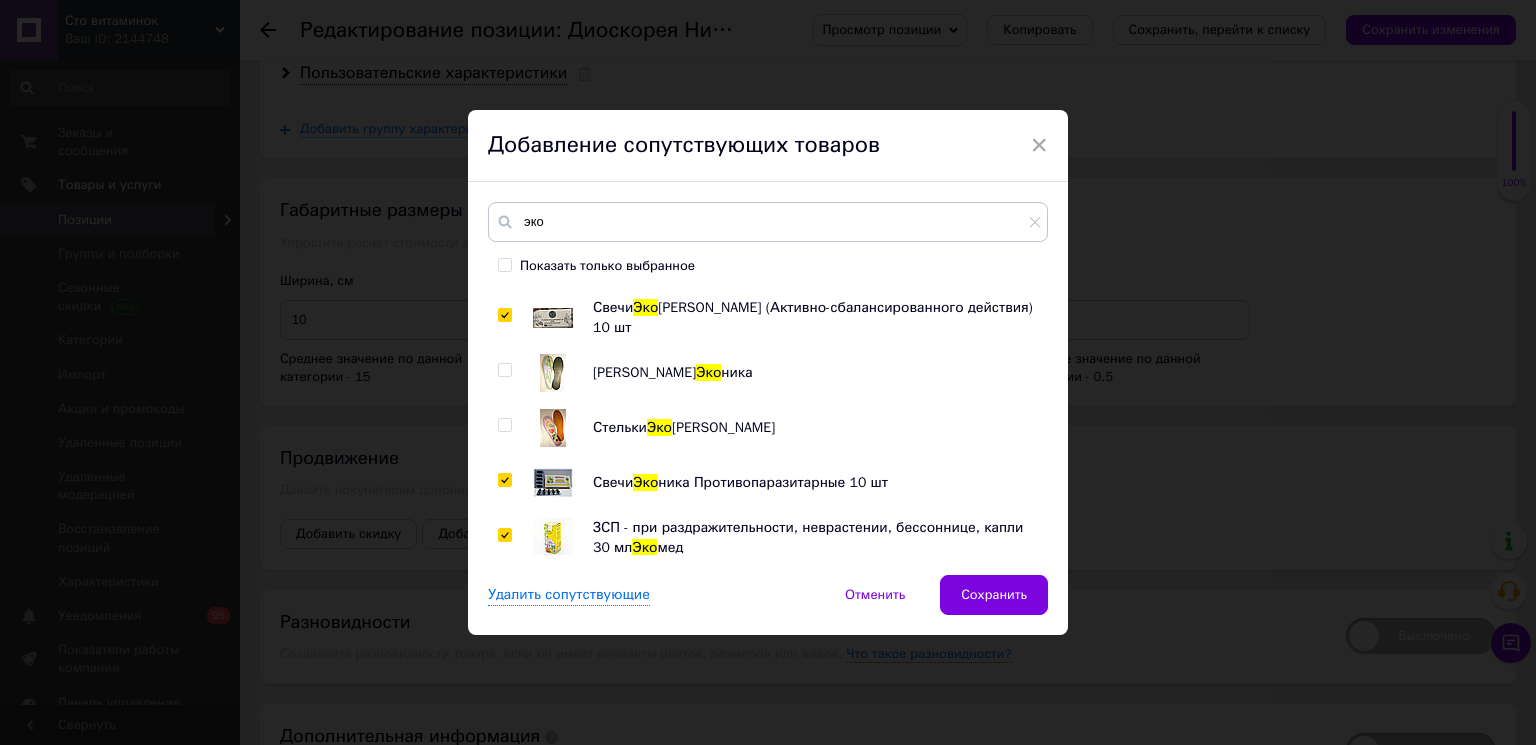checkbox on "true" 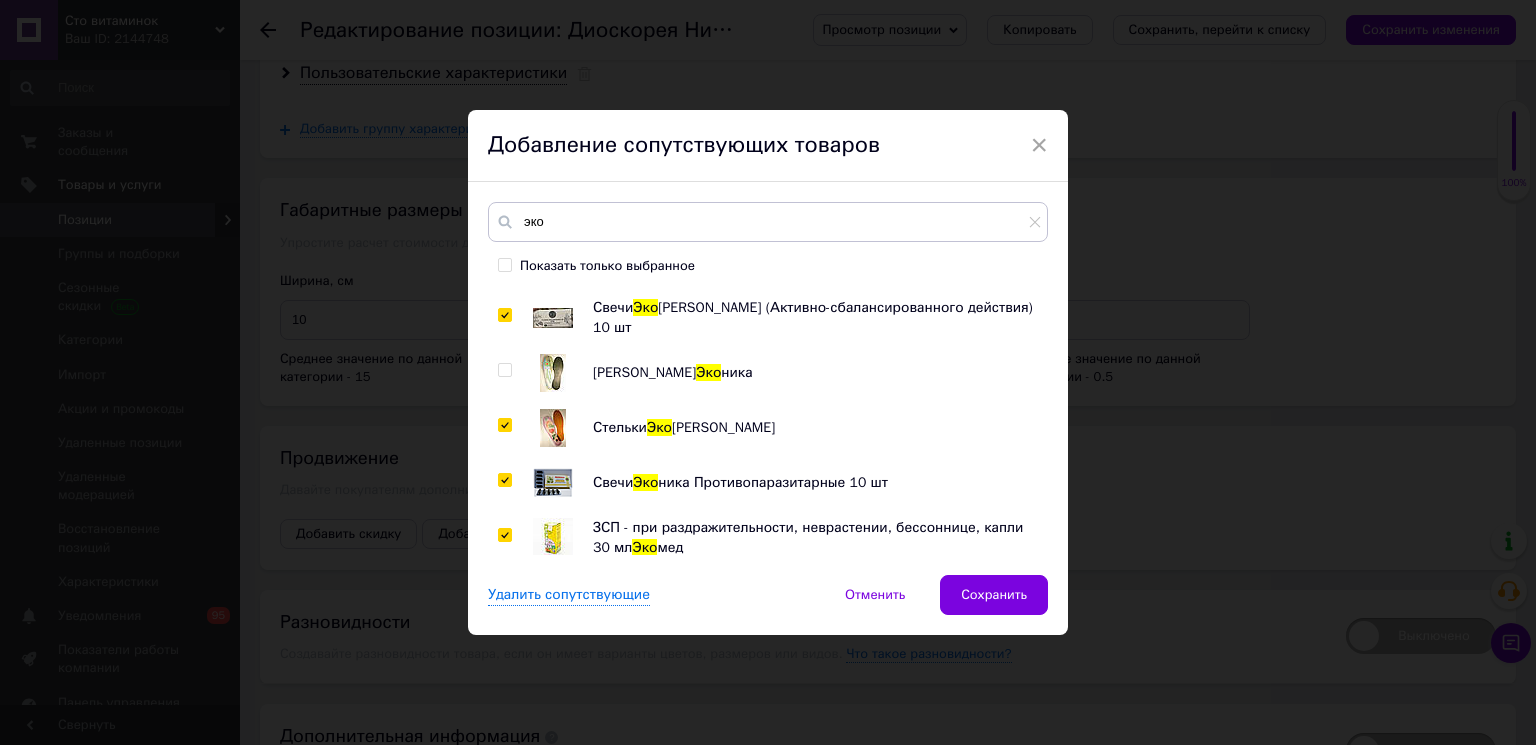 checkbox on "true" 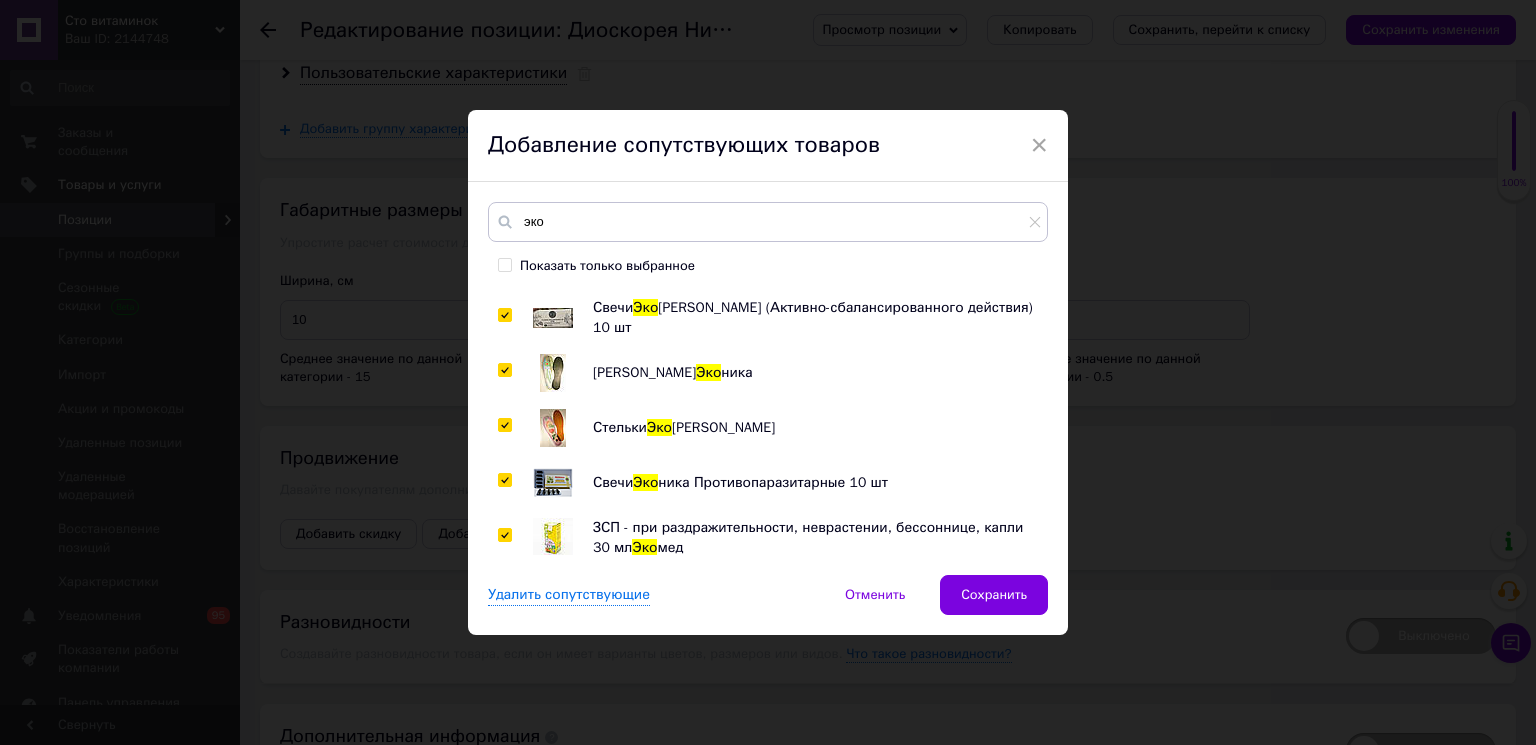 checkbox on "true" 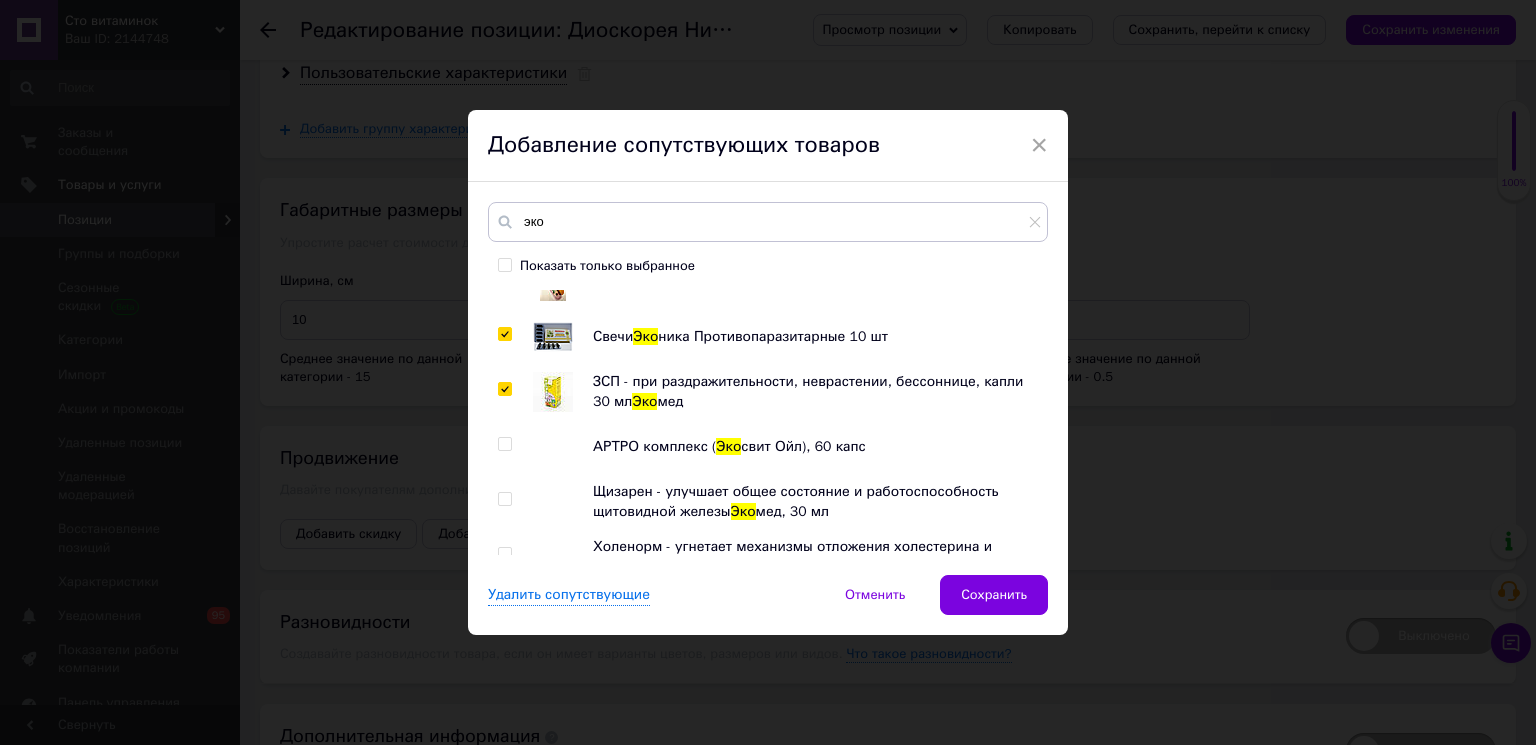 scroll, scrollTop: 1116, scrollLeft: 0, axis: vertical 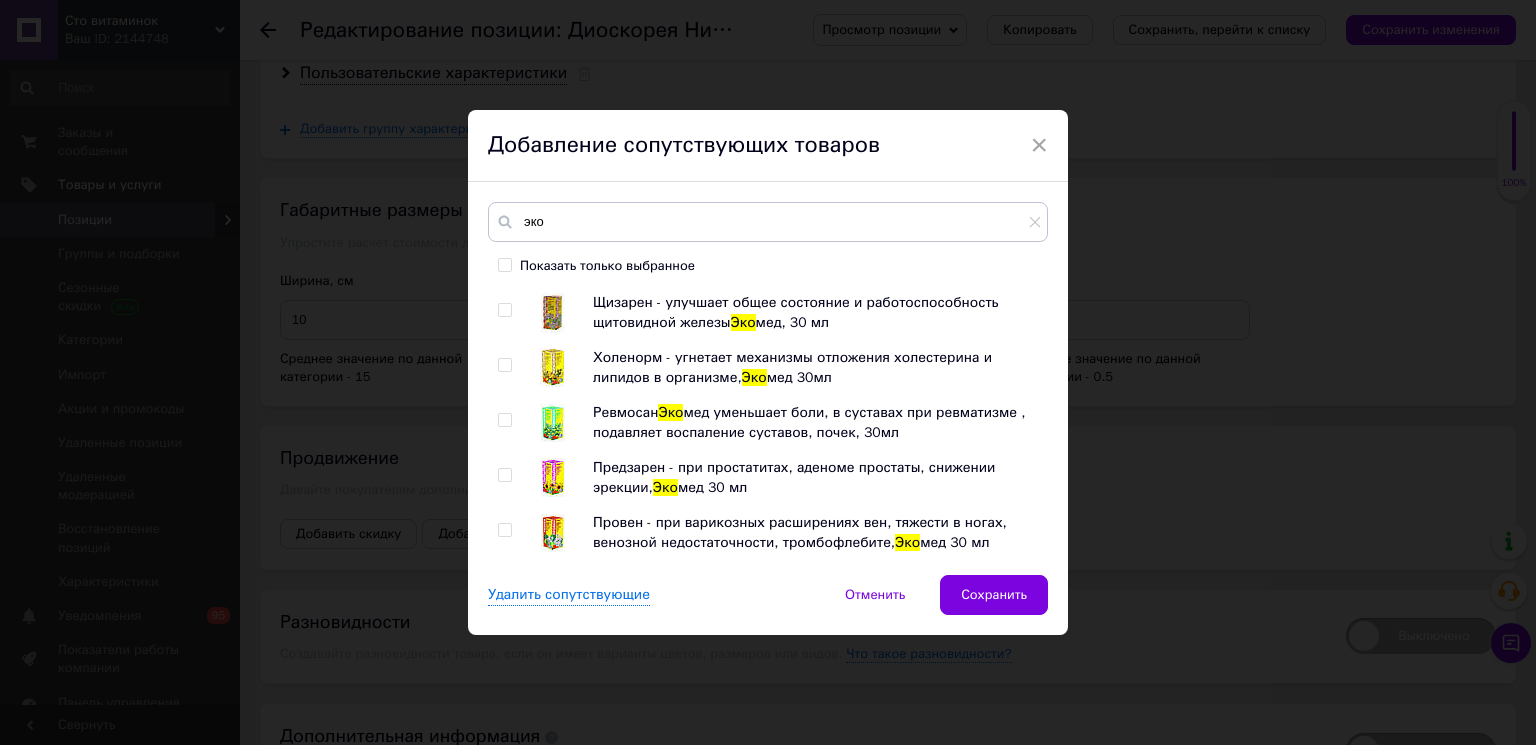 click at bounding box center (504, 530) 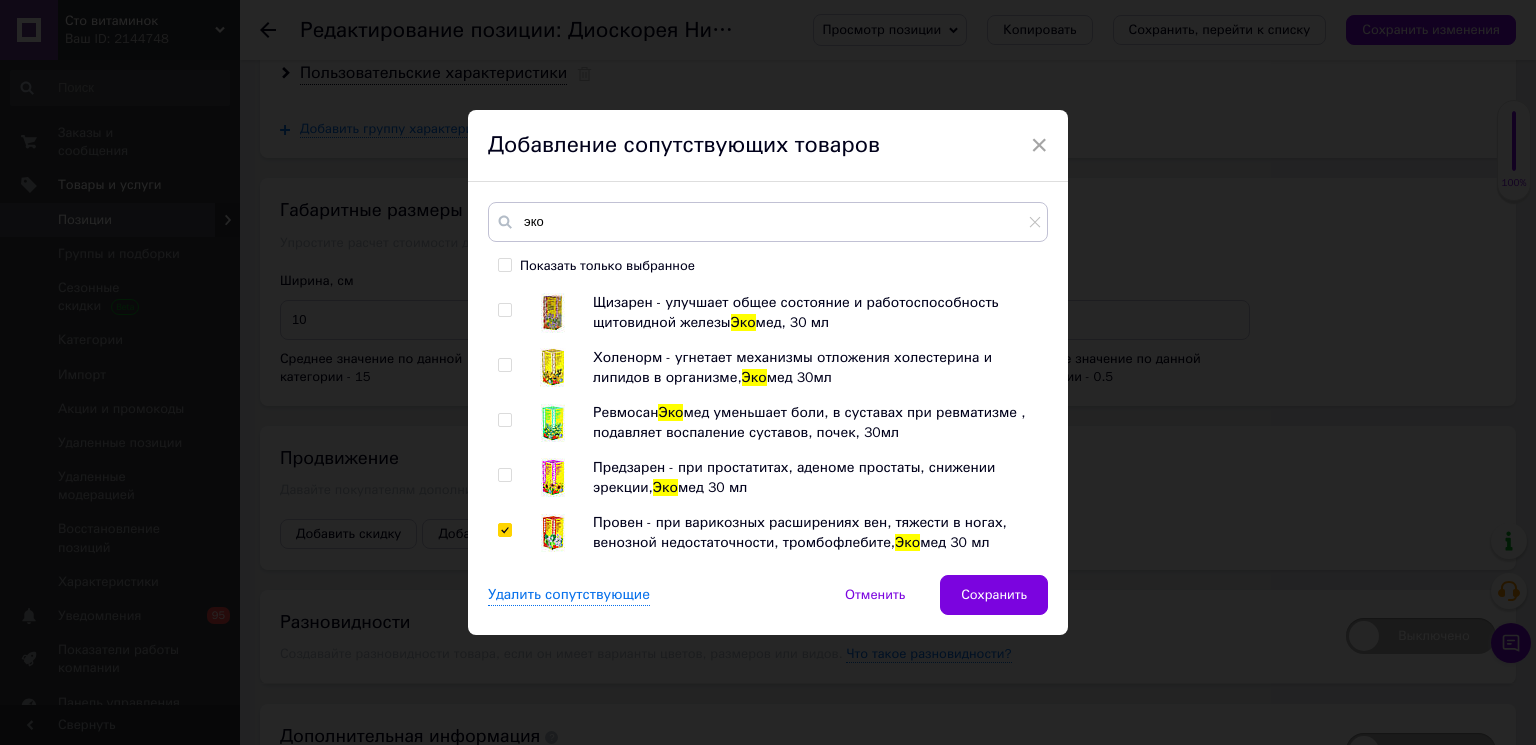 checkbox on "true" 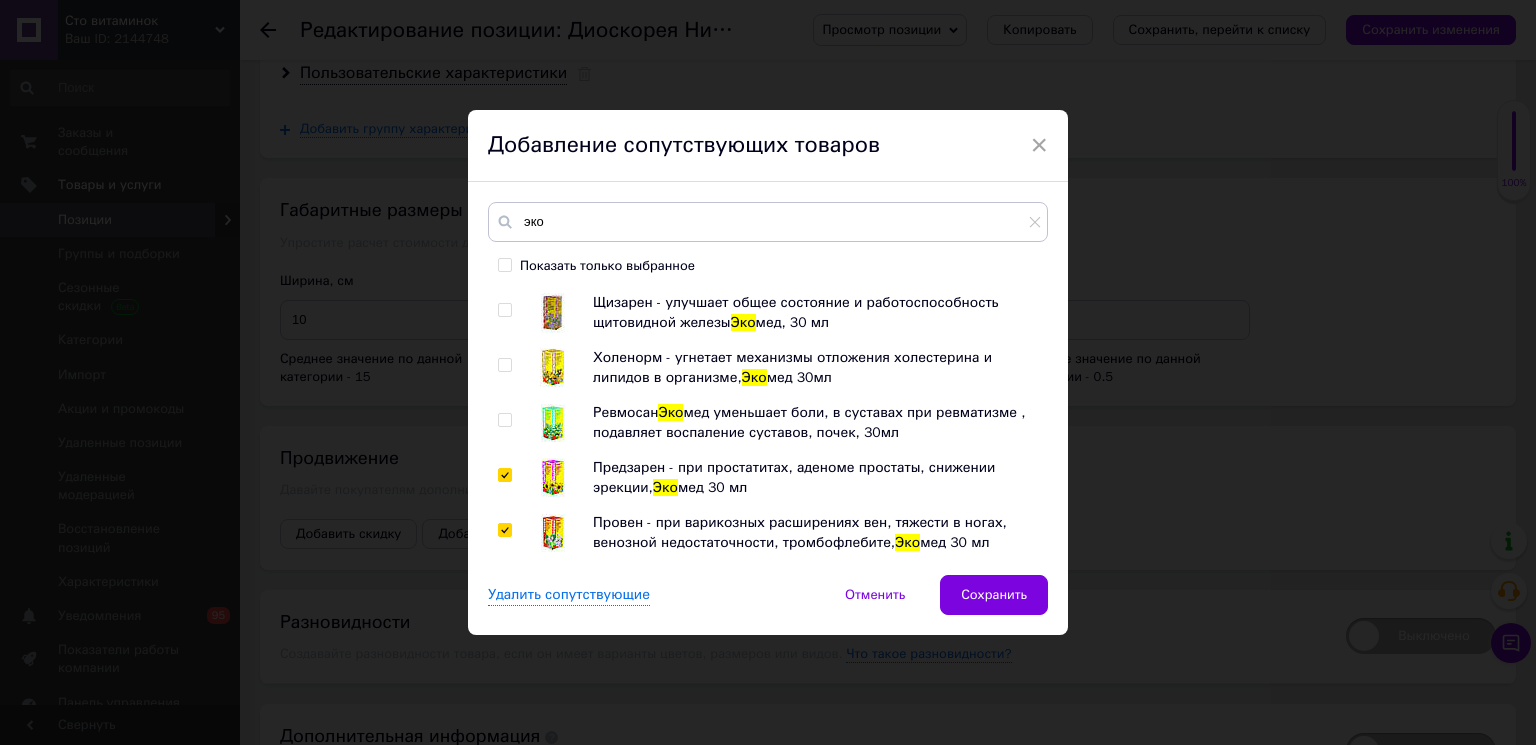 checkbox on "true" 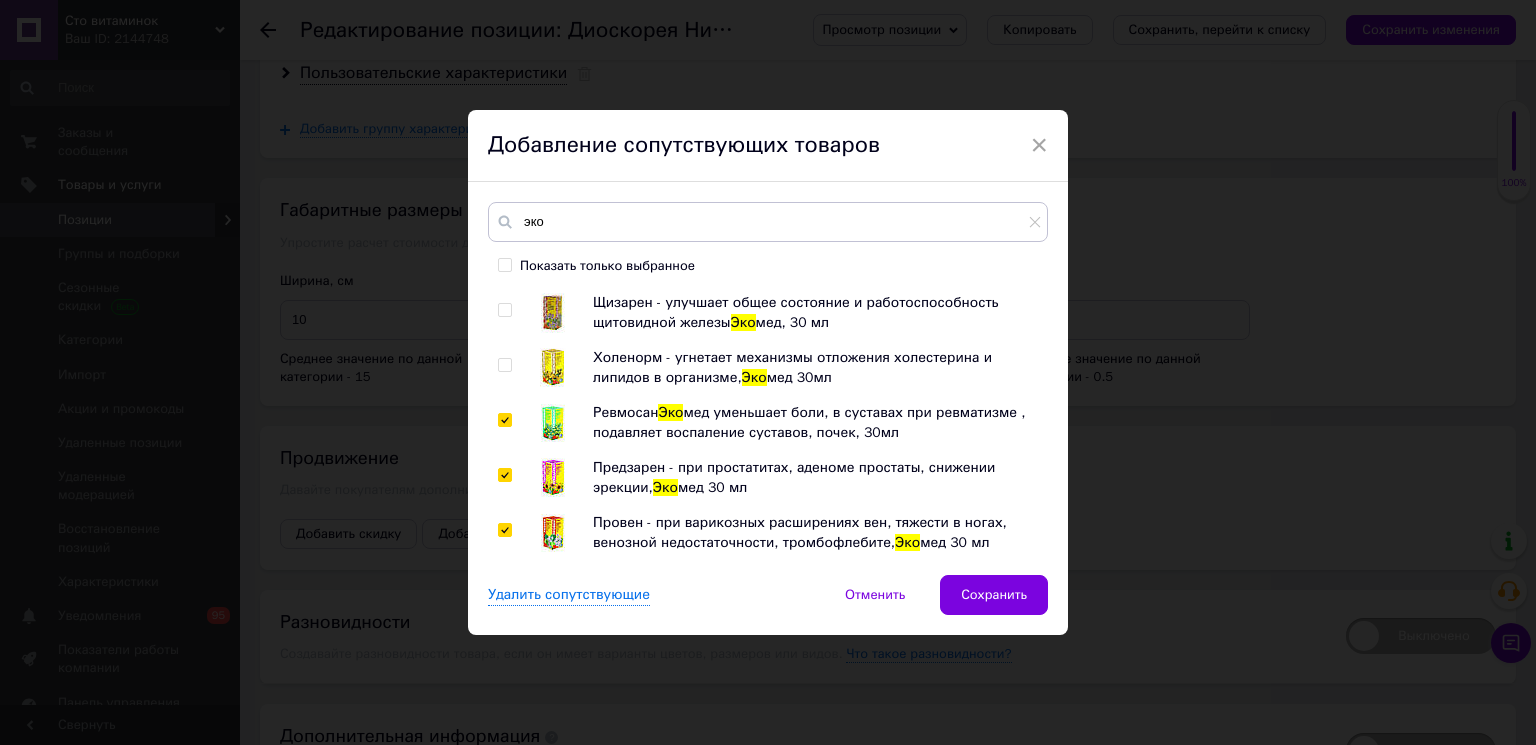 checkbox on "true" 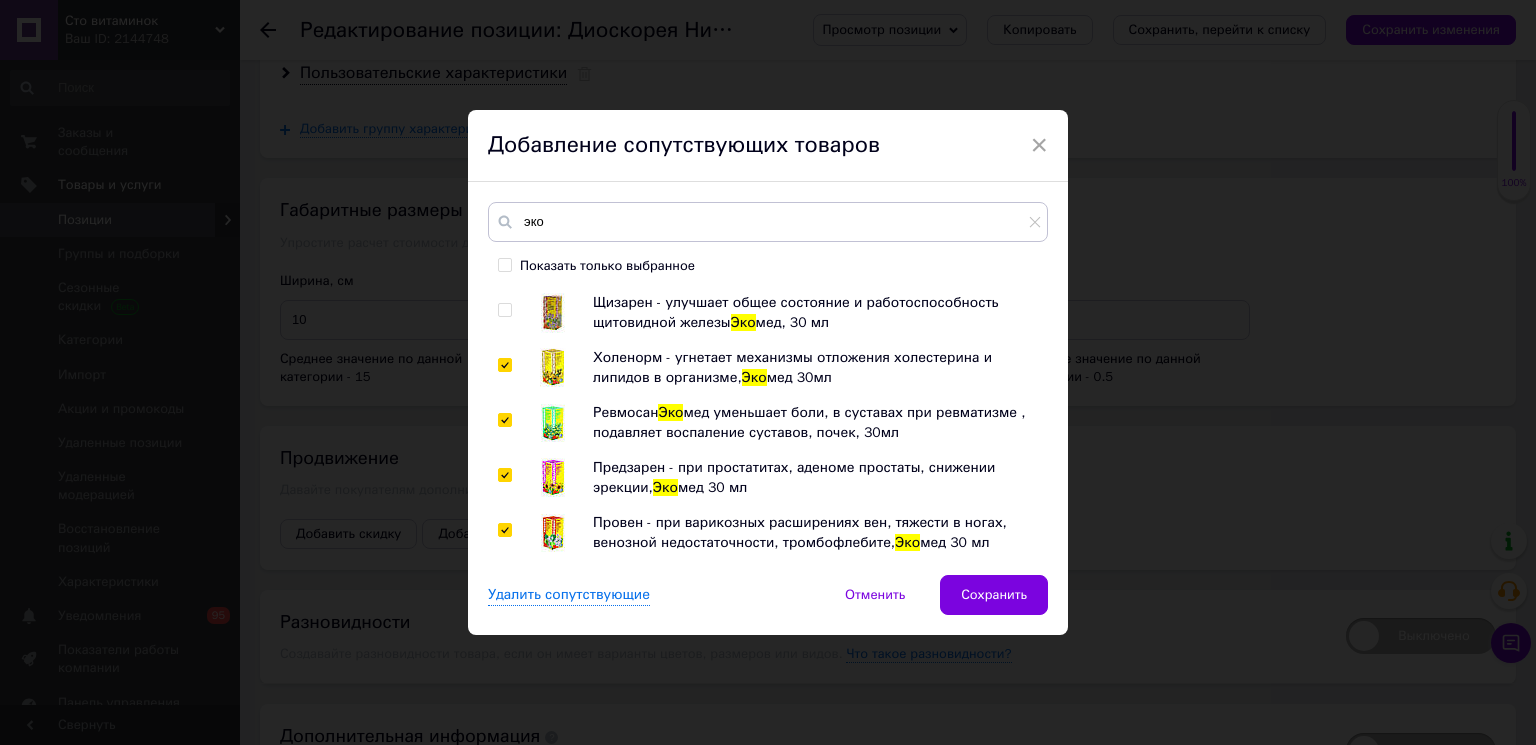 checkbox on "true" 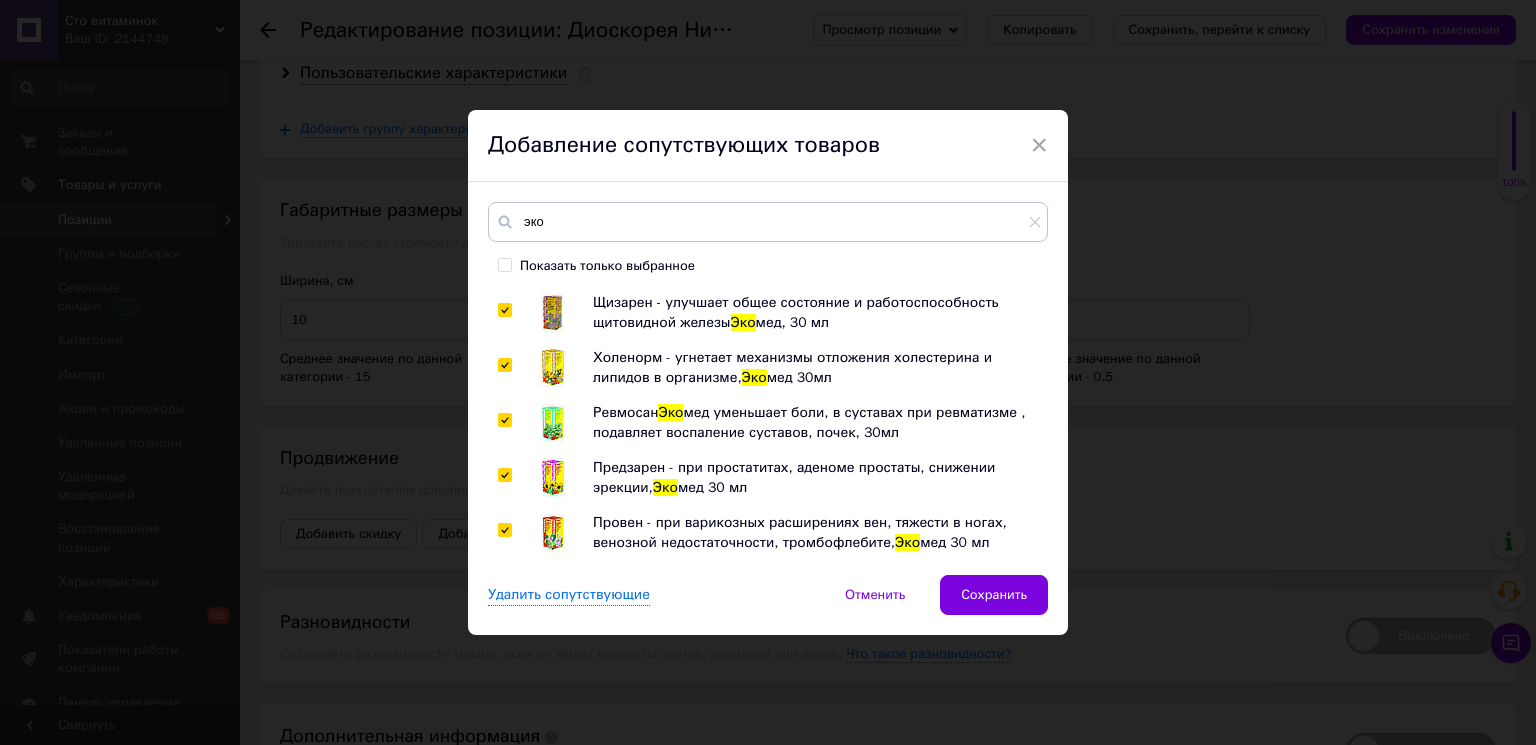checkbox on "true" 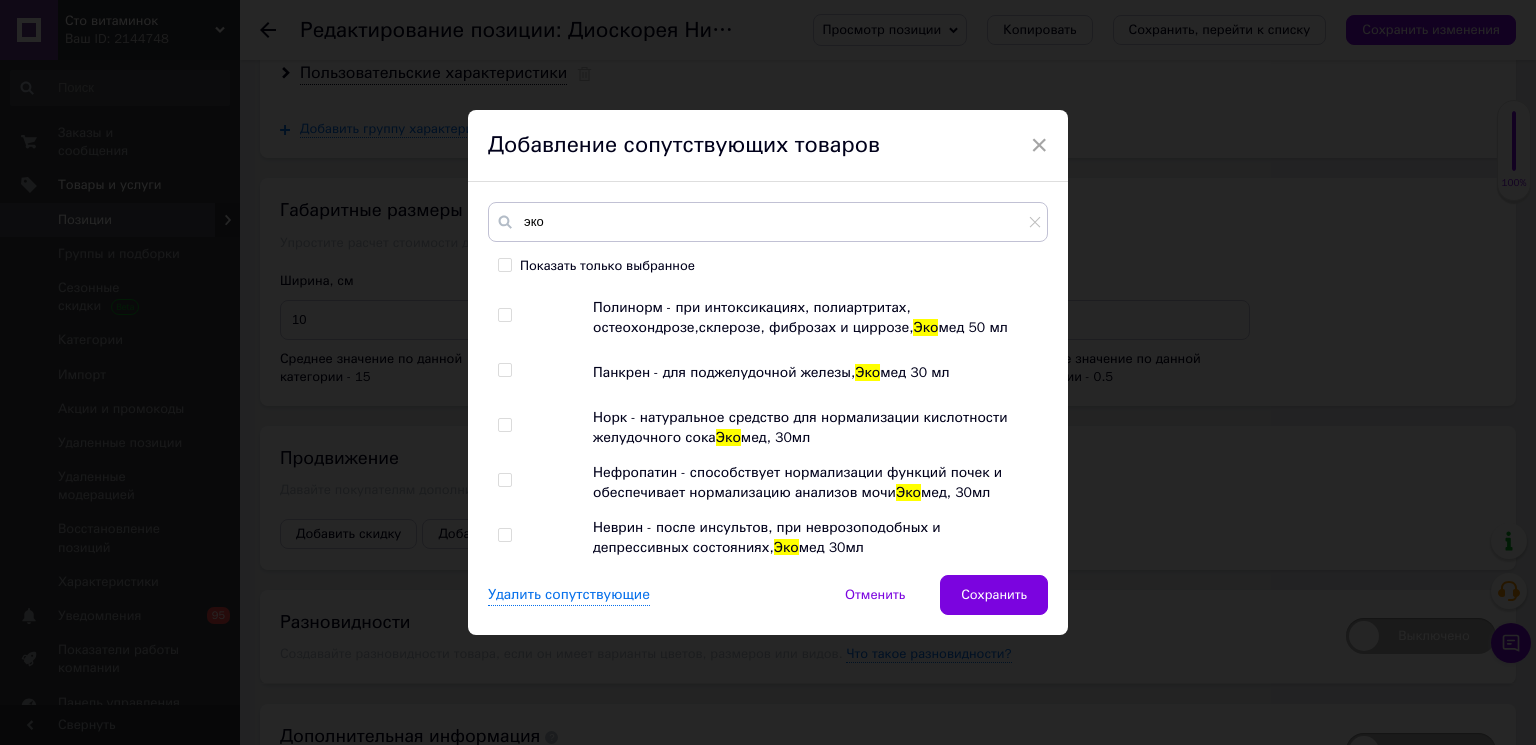 scroll, scrollTop: 1451, scrollLeft: 0, axis: vertical 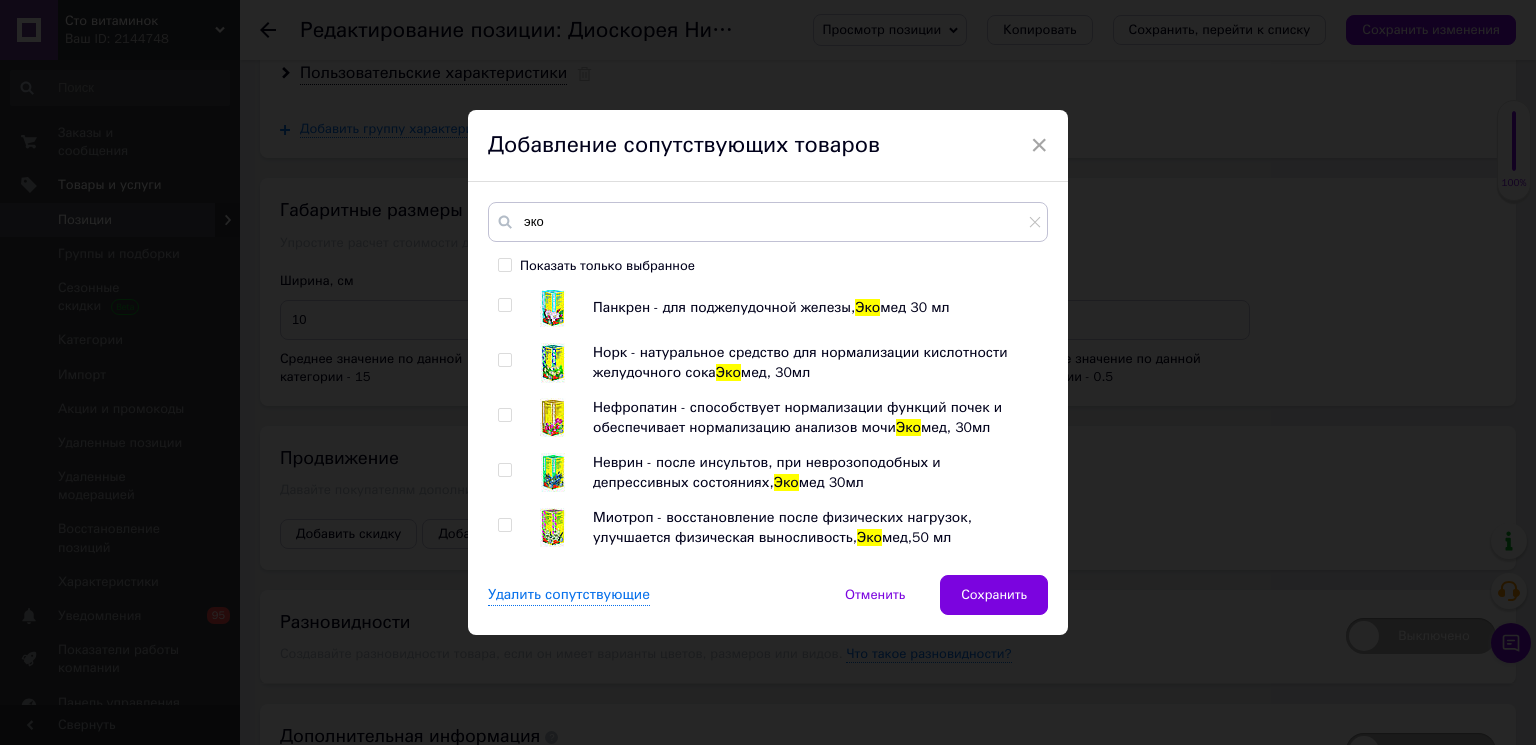 drag, startPoint x: 505, startPoint y: 510, endPoint x: 503, endPoint y: 454, distance: 56.0357 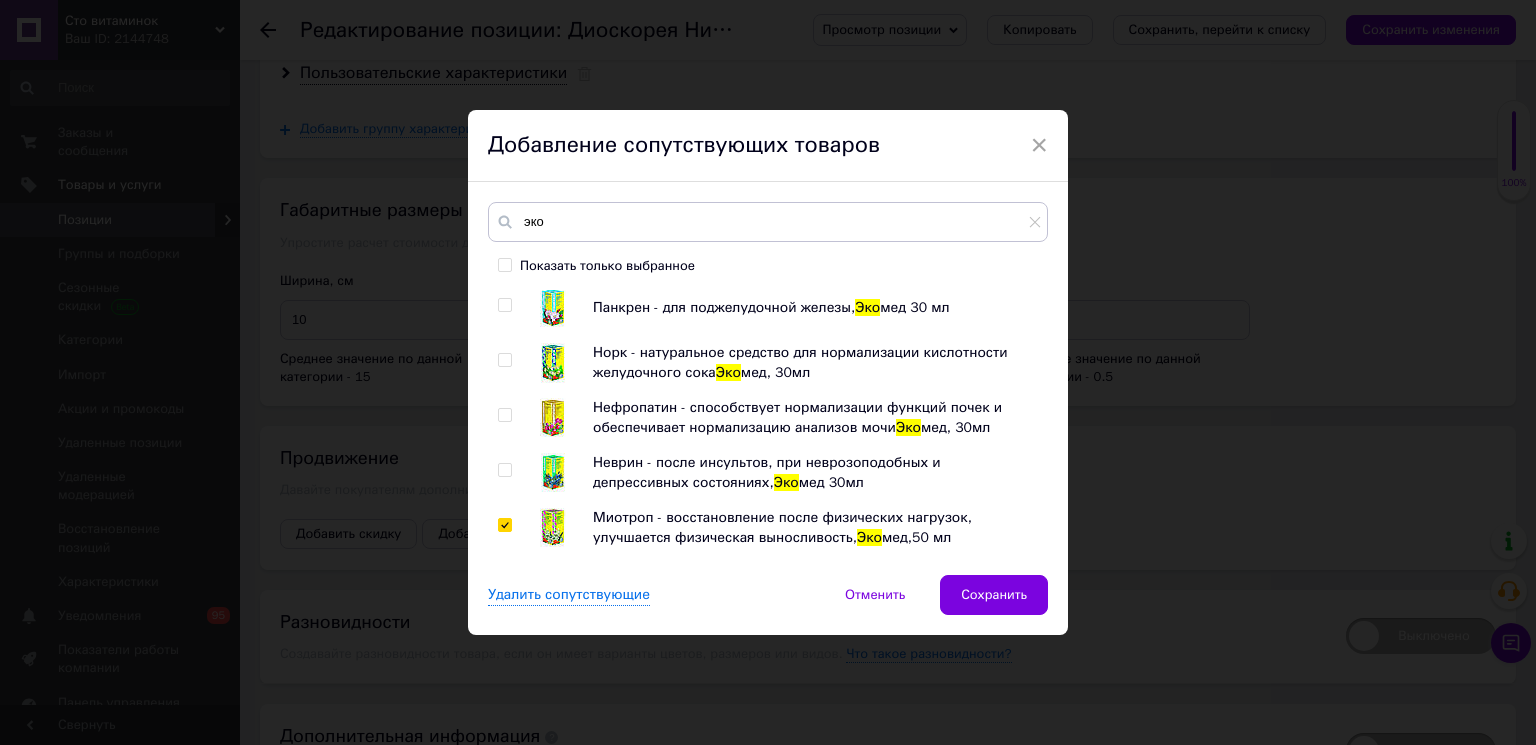 checkbox on "true" 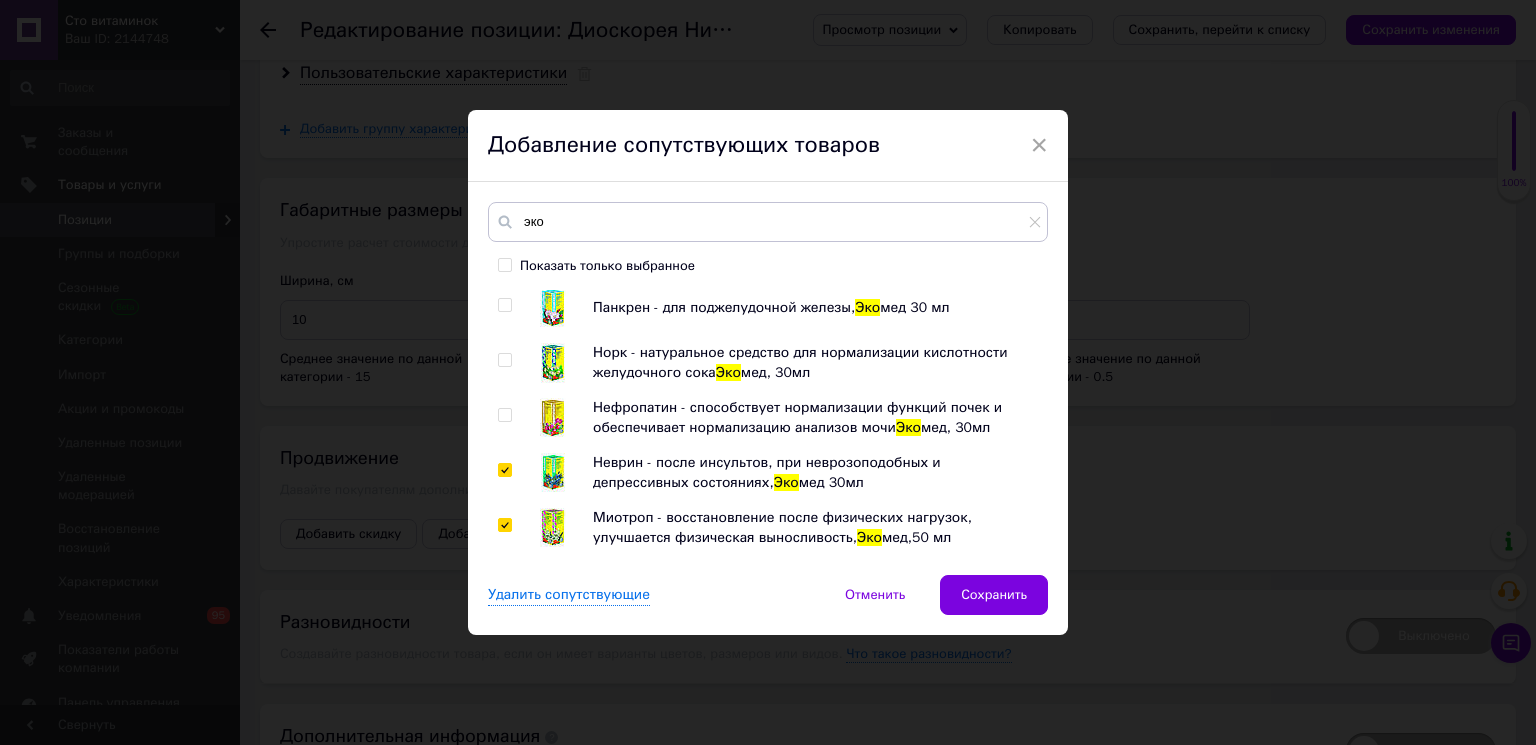 checkbox on "true" 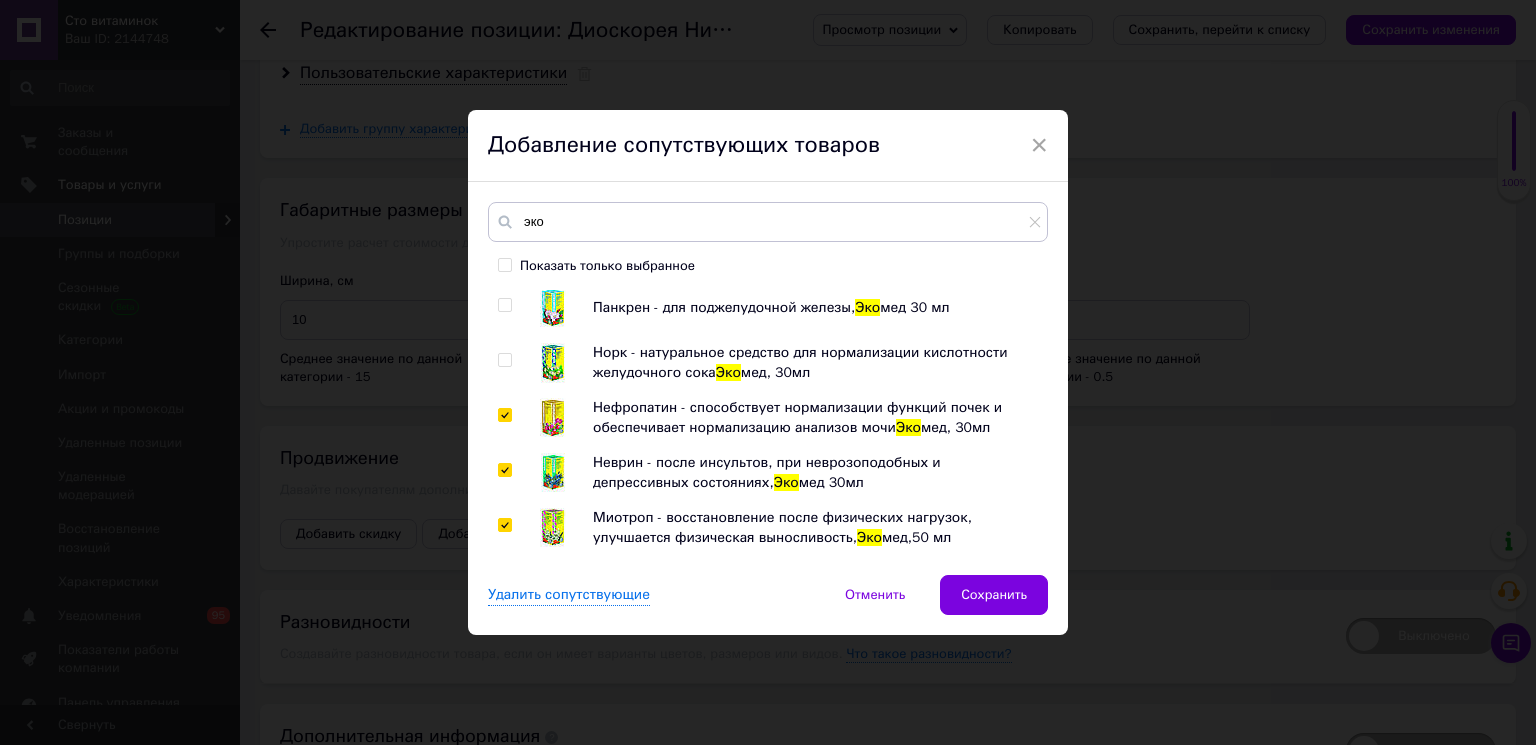 checkbox on "true" 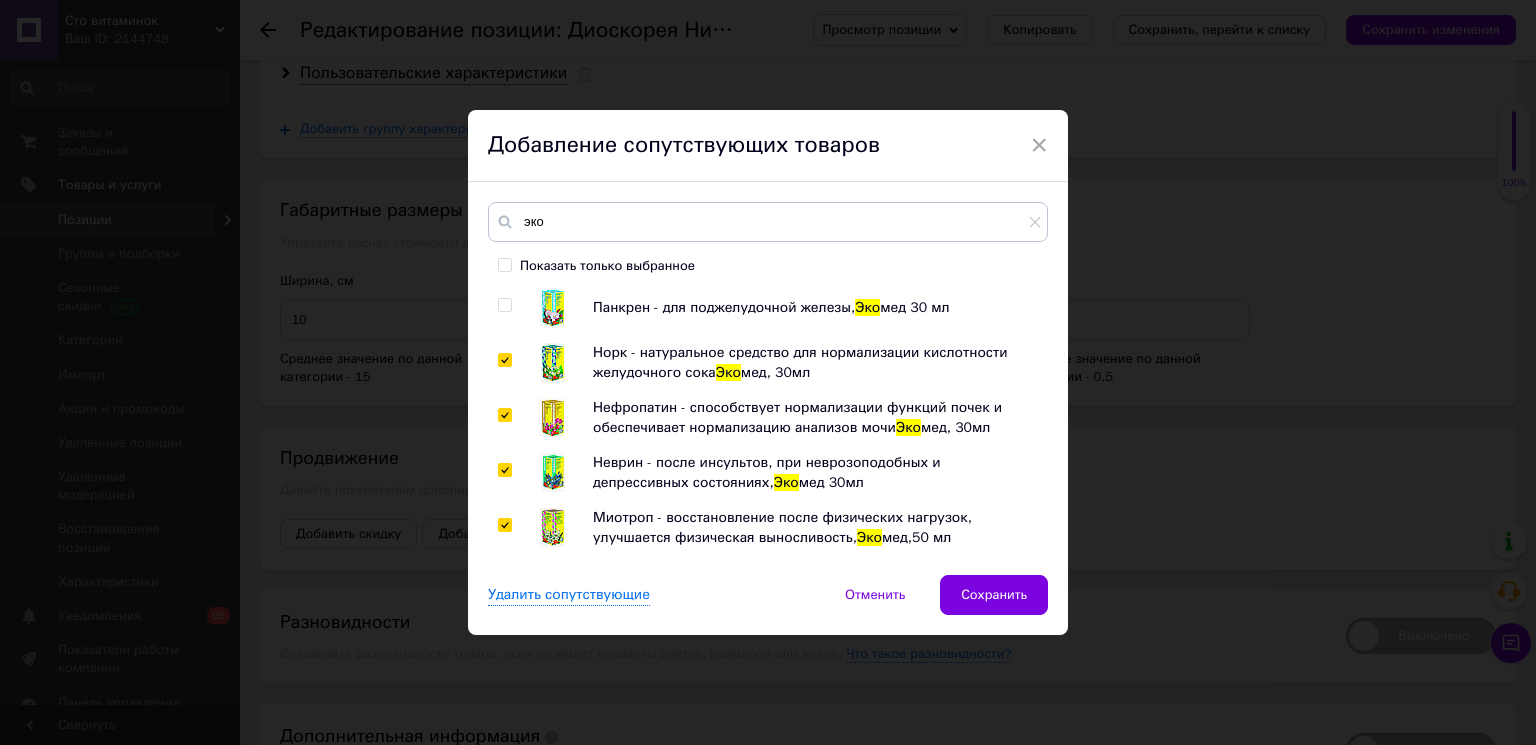 checkbox on "true" 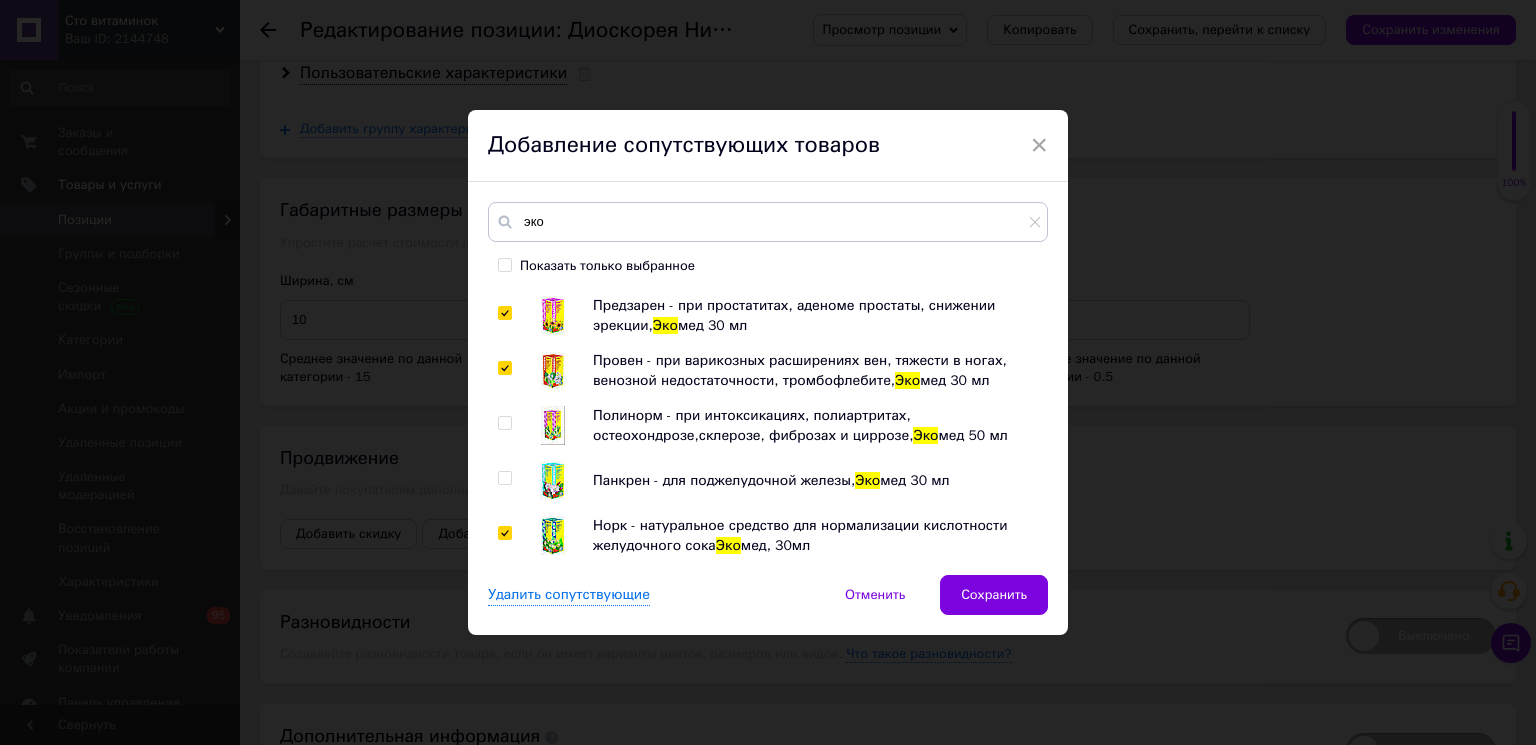 scroll, scrollTop: 1228, scrollLeft: 0, axis: vertical 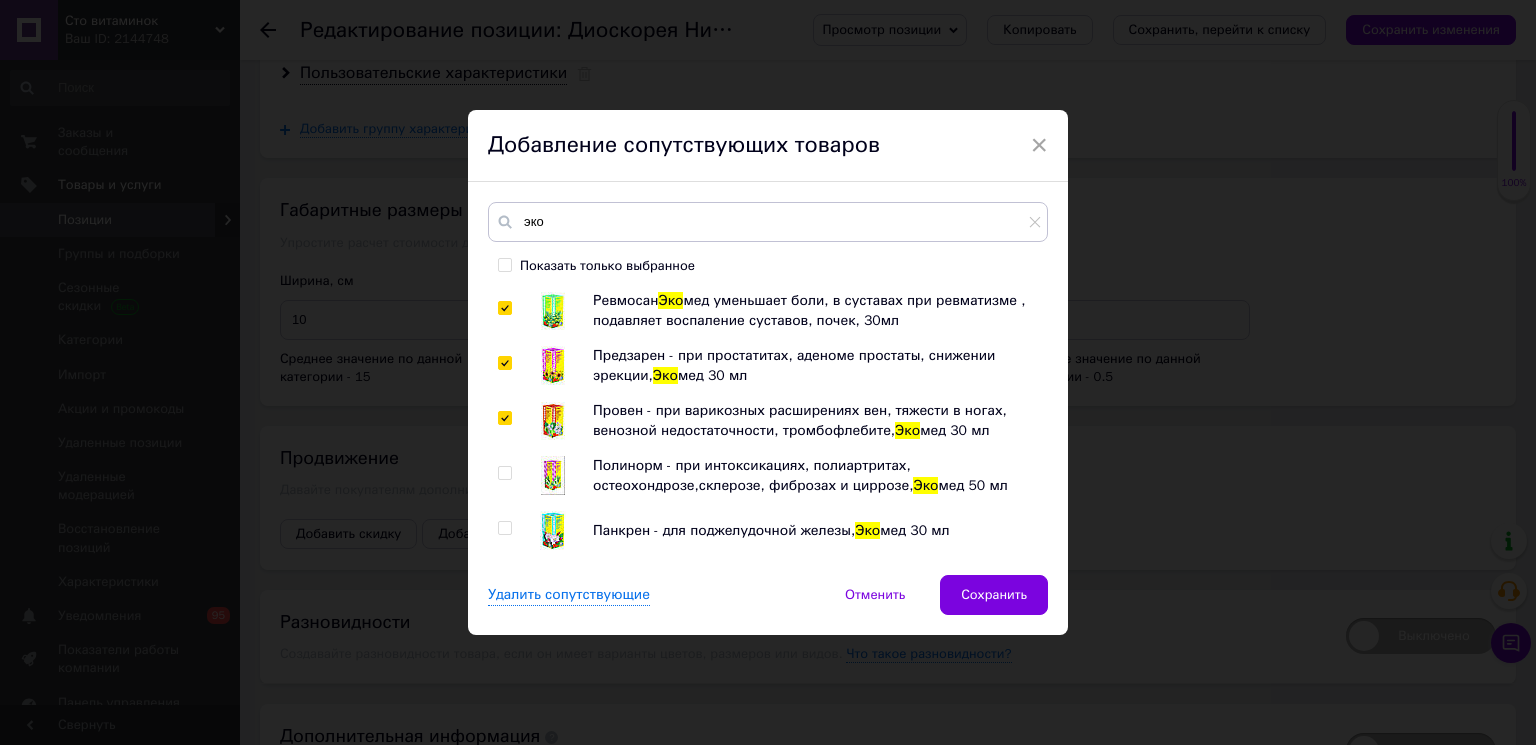 click at bounding box center [504, 528] 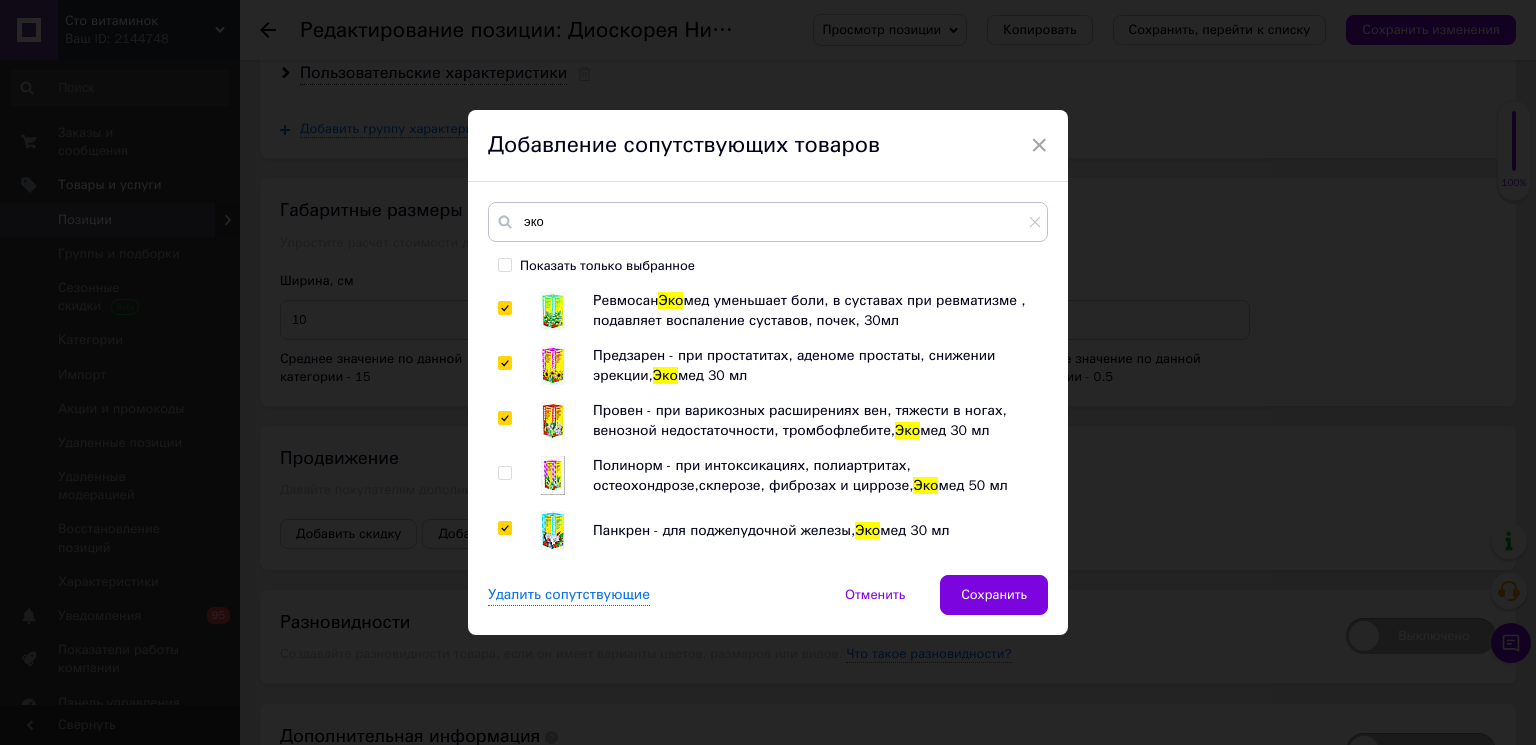 checkbox on "true" 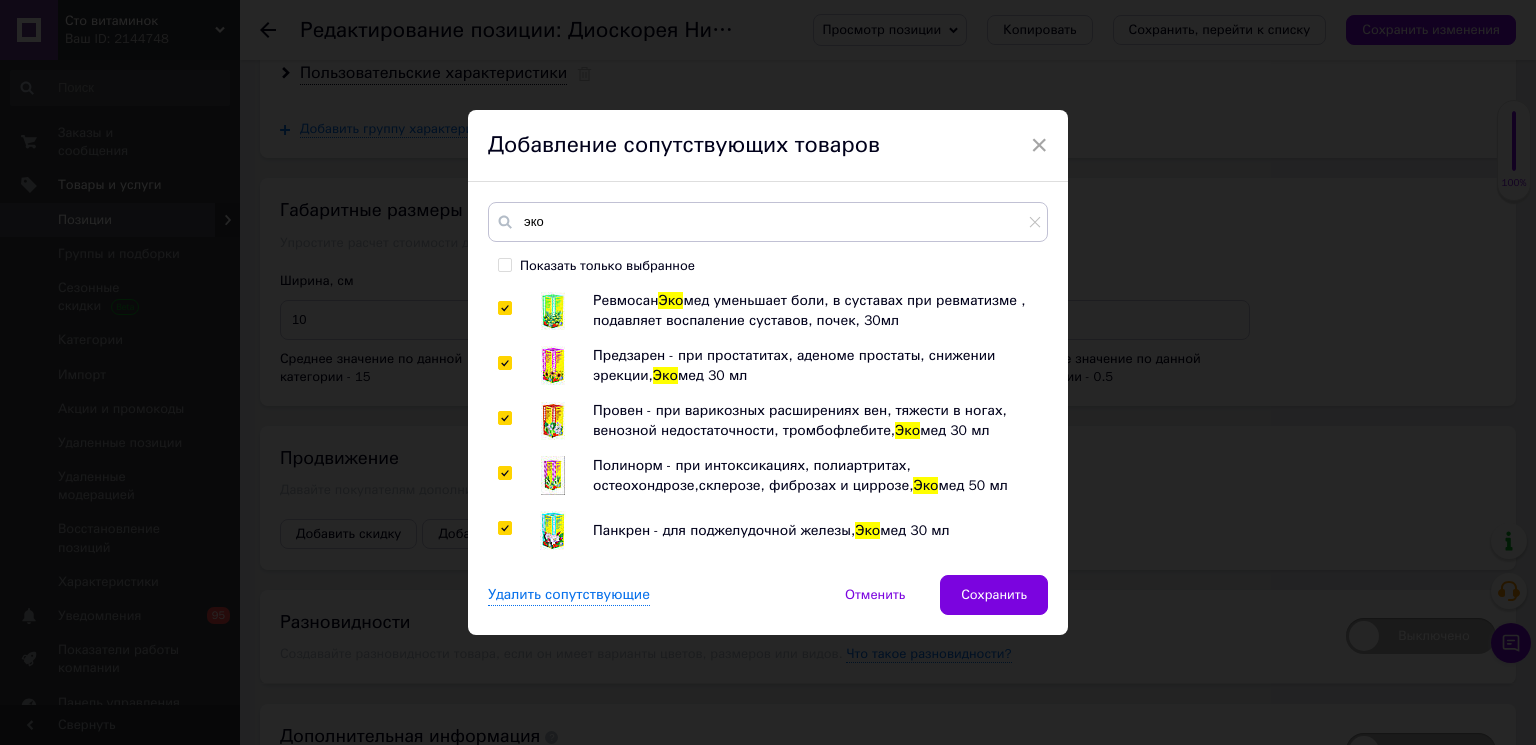 checkbox on "true" 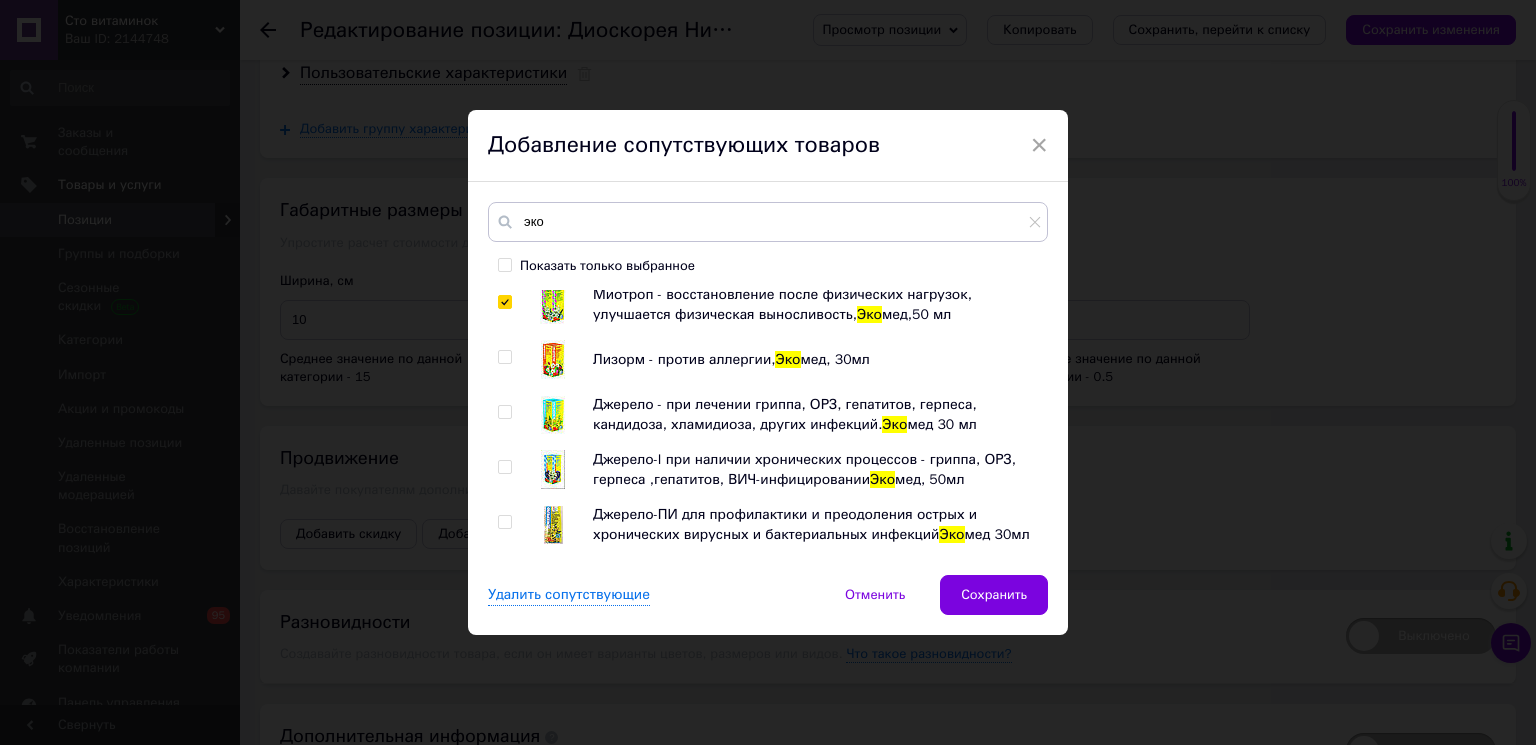 click at bounding box center [504, 522] 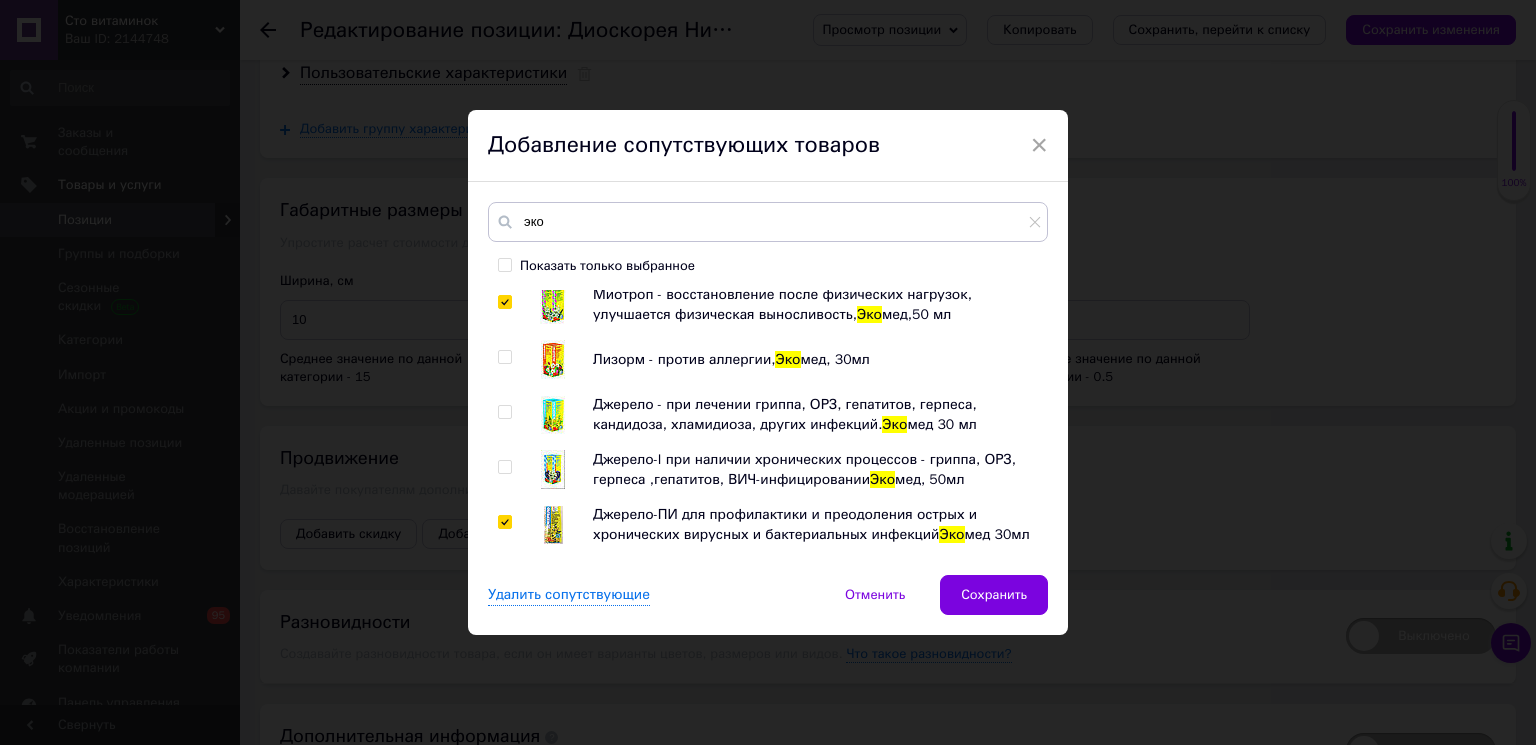 checkbox on "true" 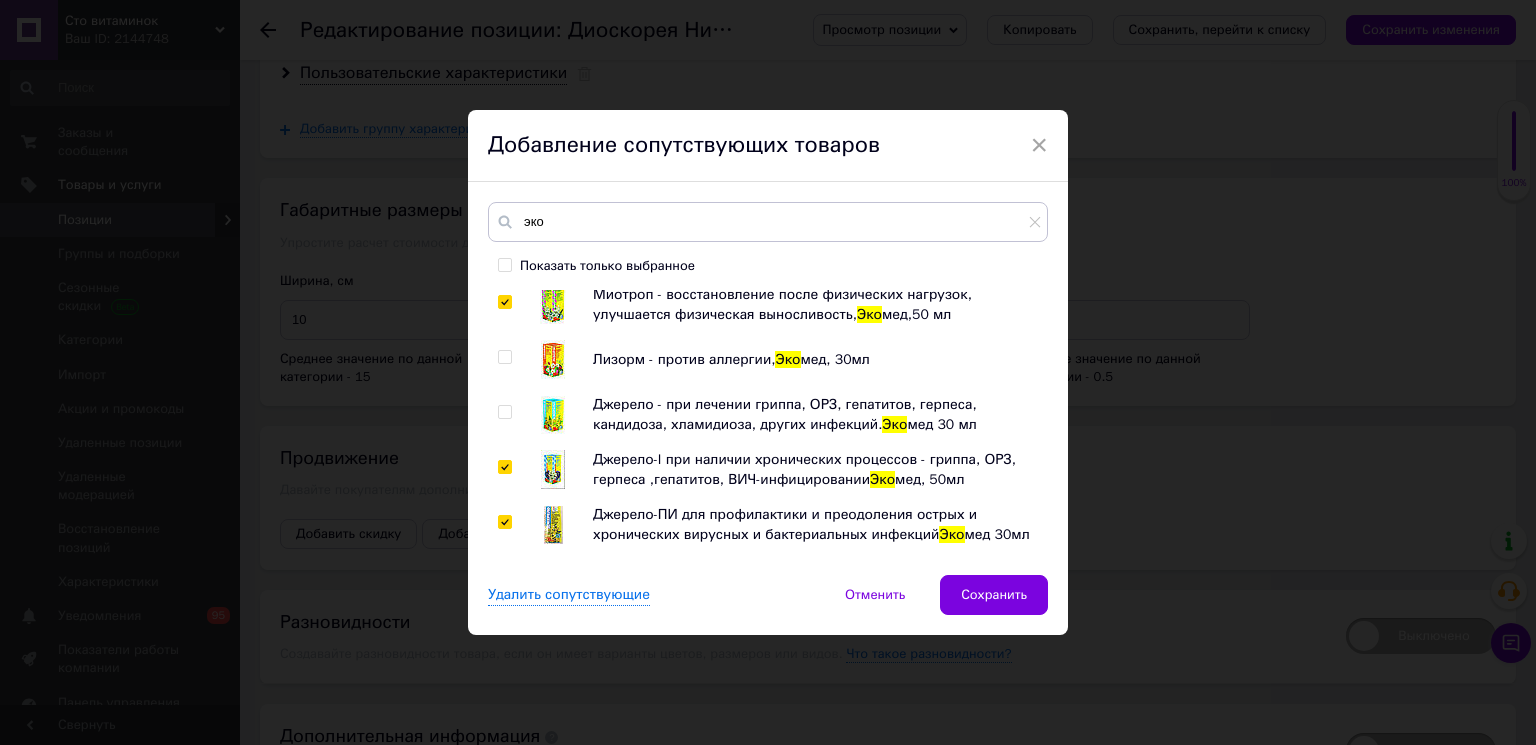 checkbox on "true" 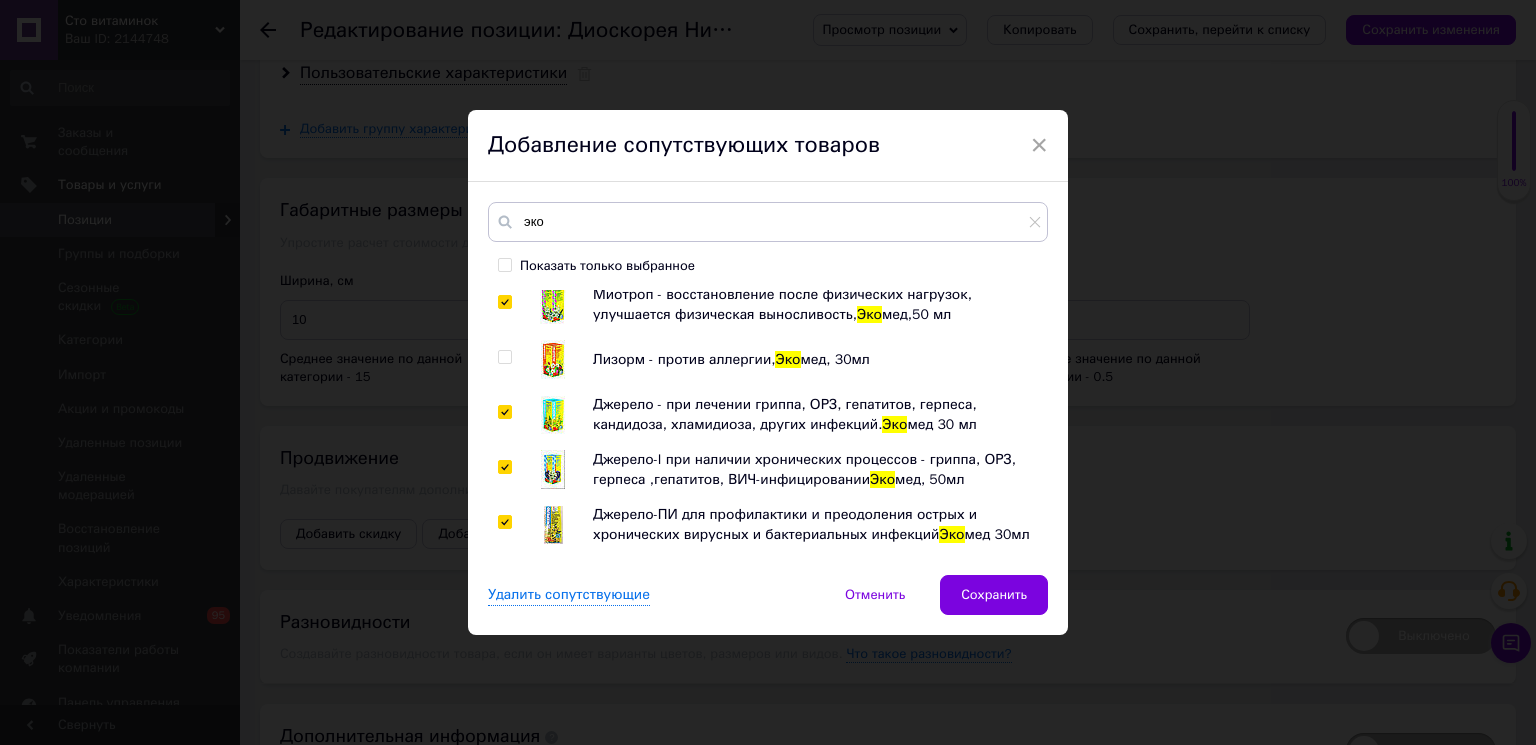 checkbox on "true" 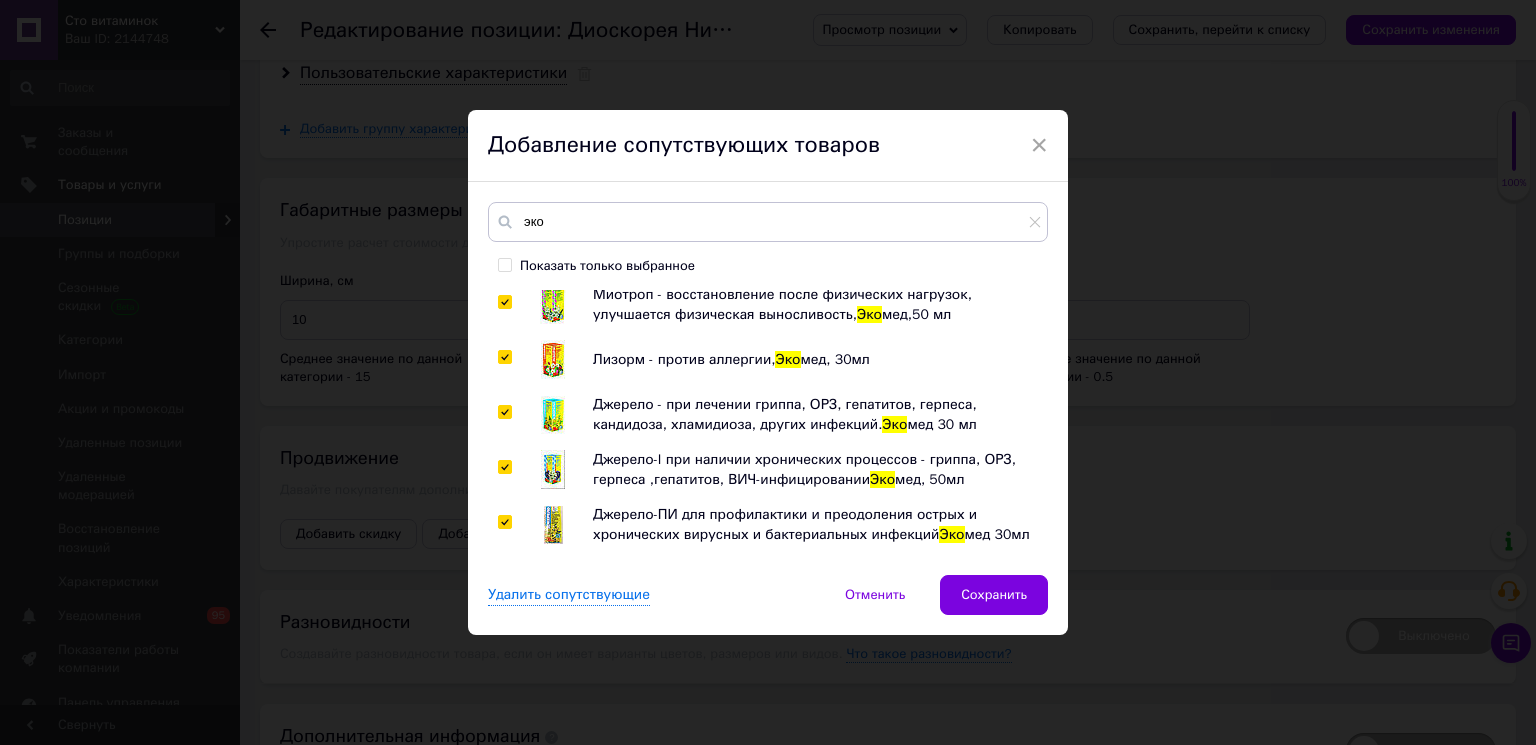 checkbox on "true" 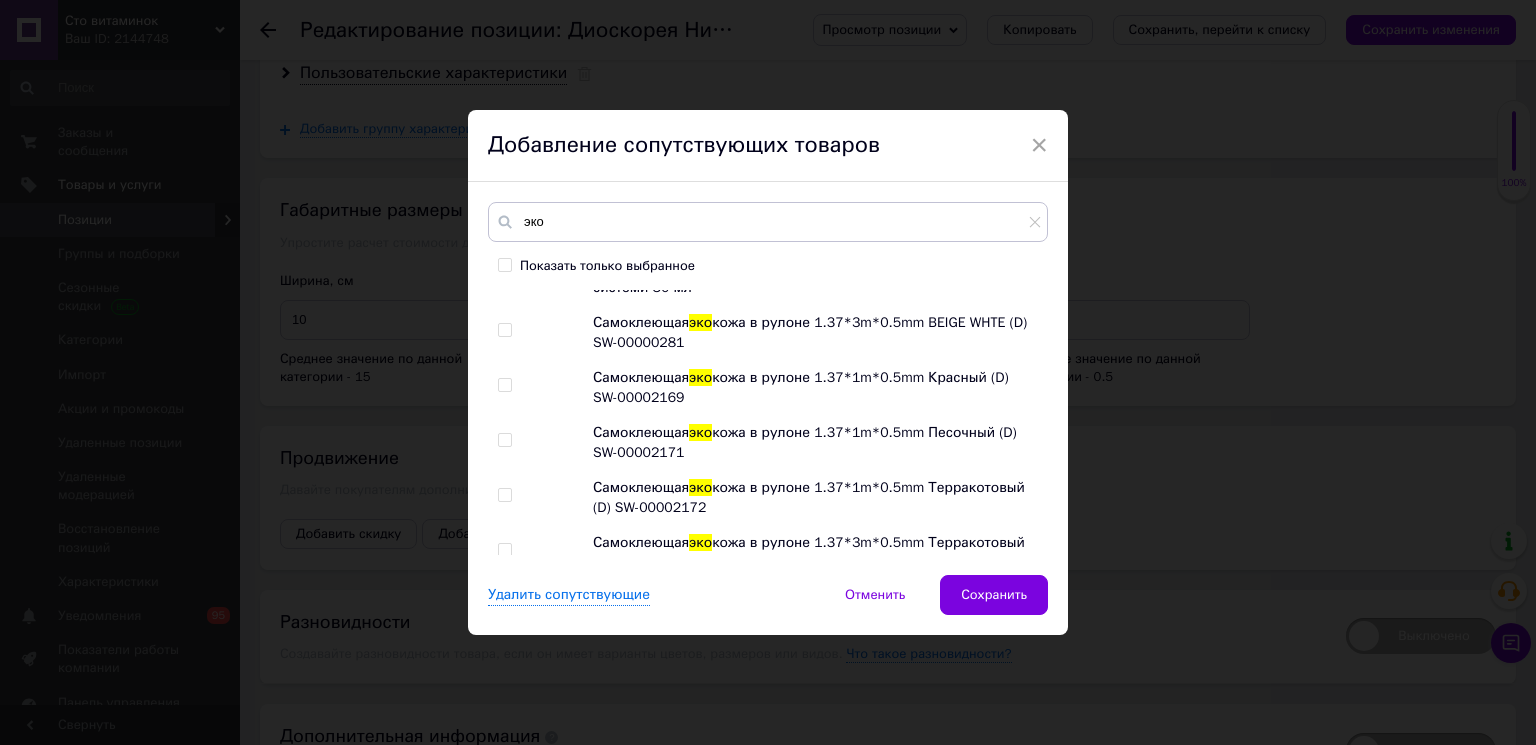scroll, scrollTop: 3845, scrollLeft: 0, axis: vertical 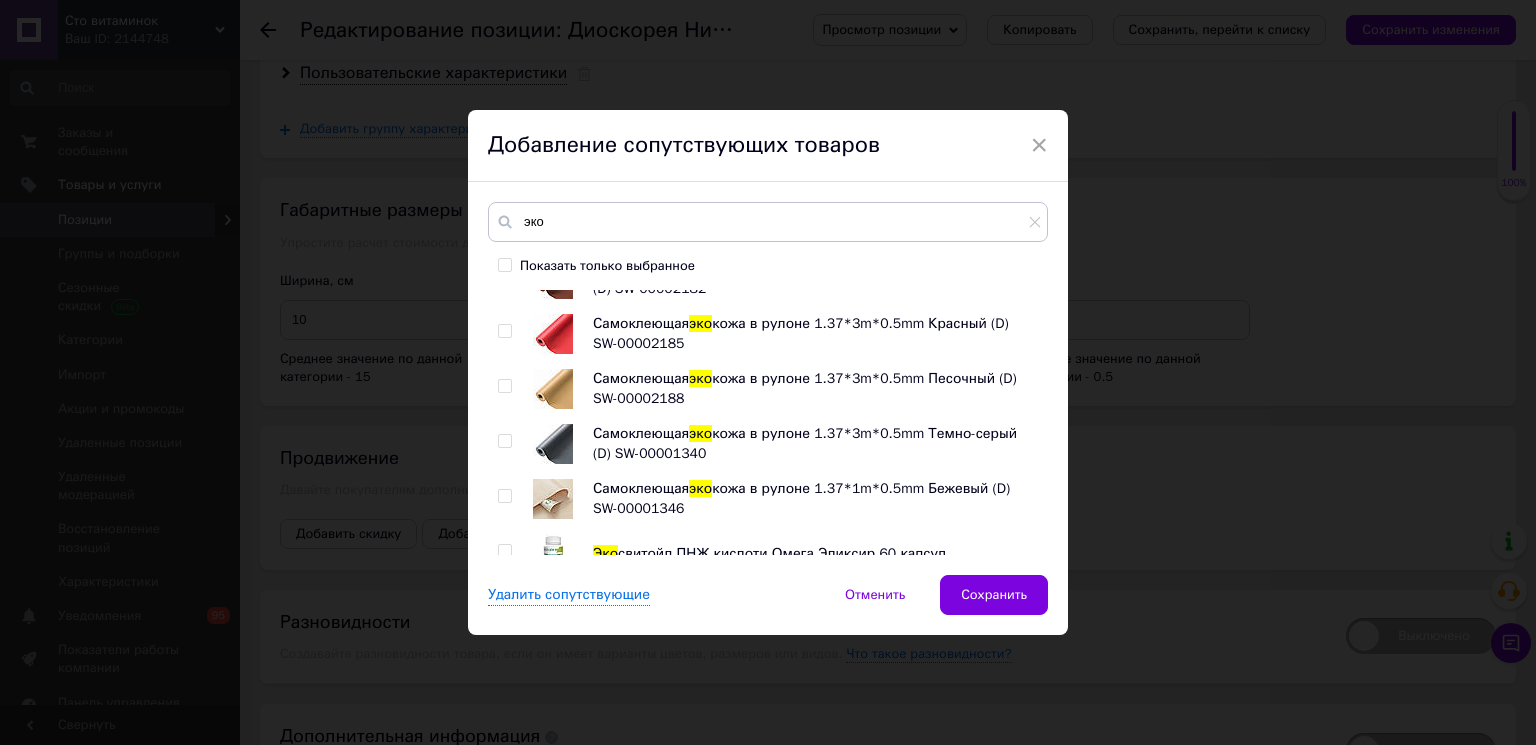 drag, startPoint x: 501, startPoint y: 532, endPoint x: 511, endPoint y: 487, distance: 46.09772 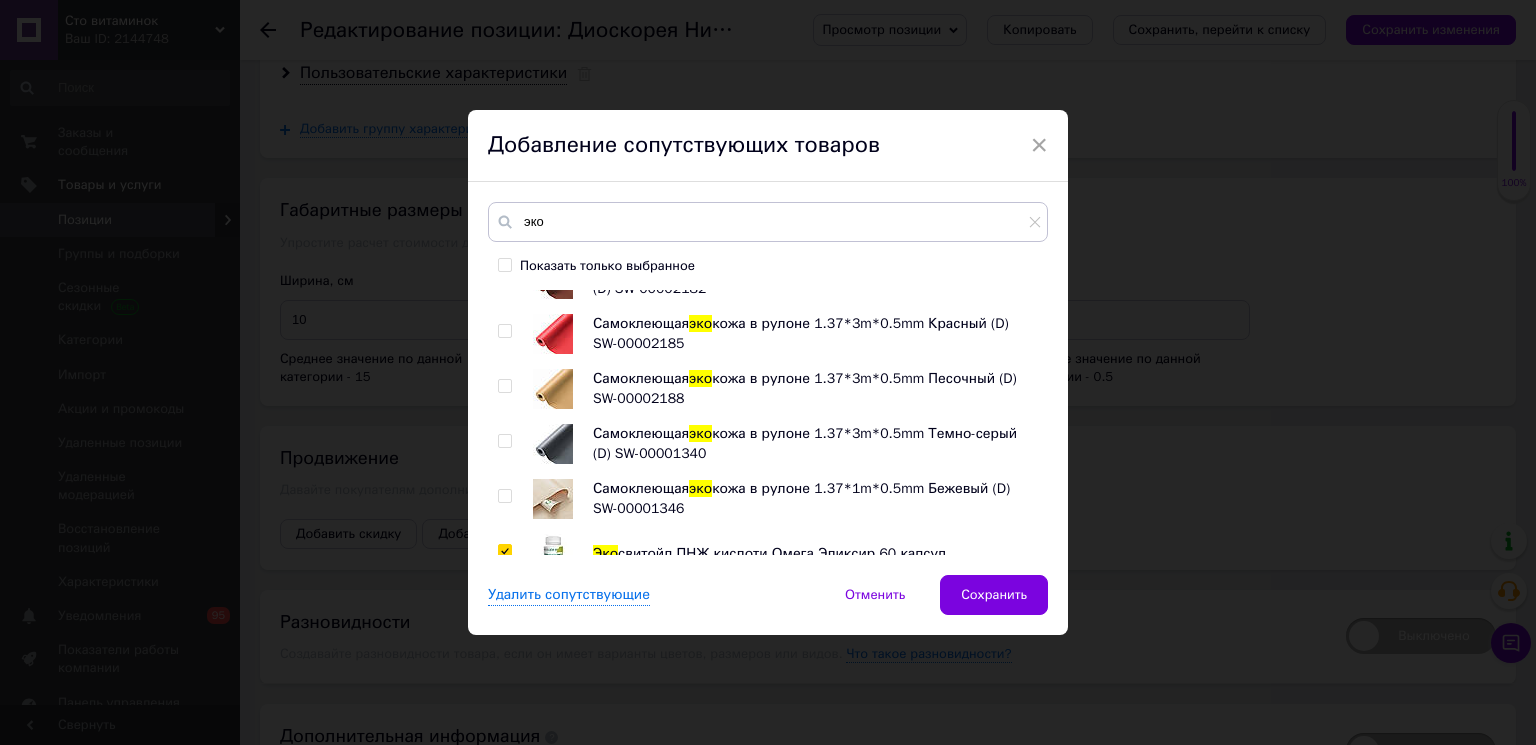checkbox on "true" 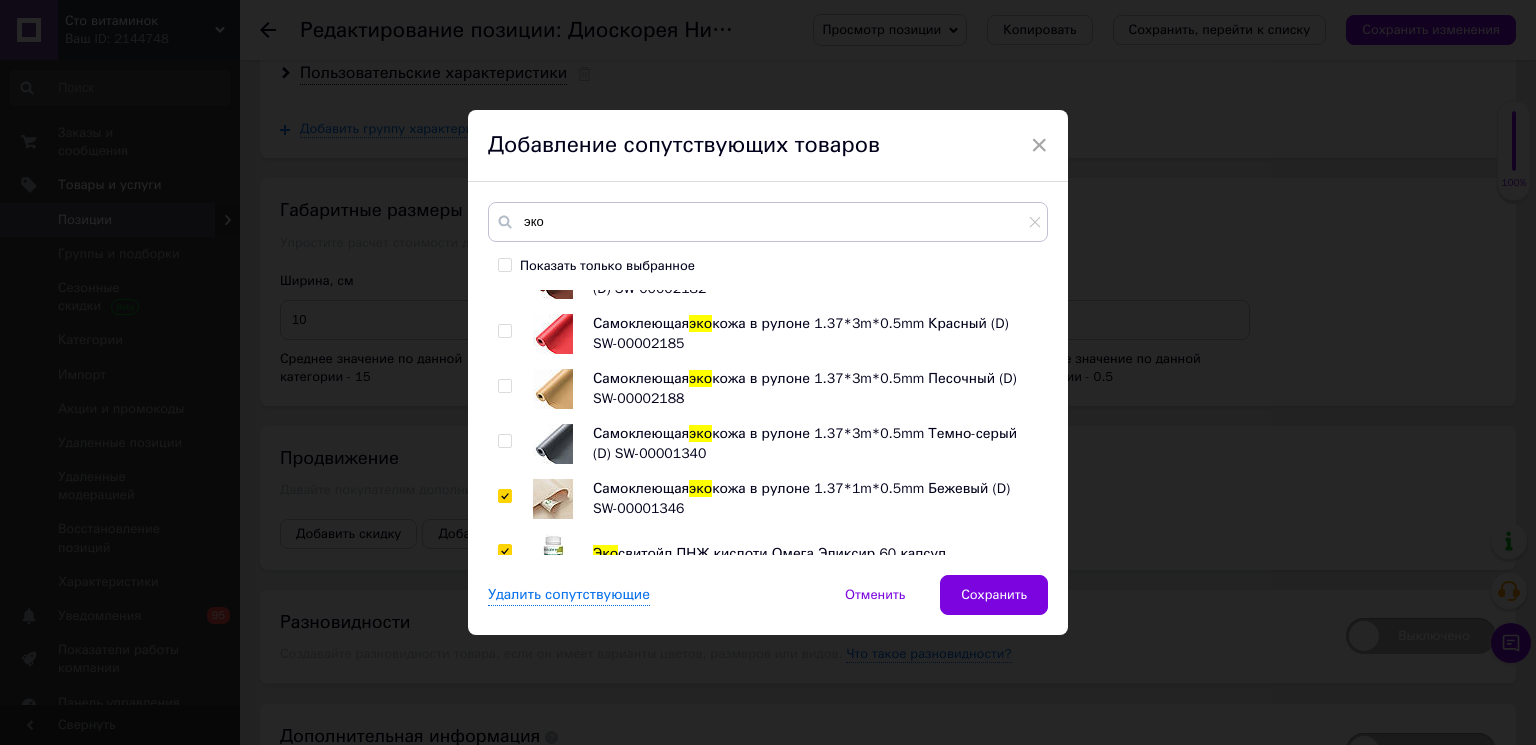 checkbox on "true" 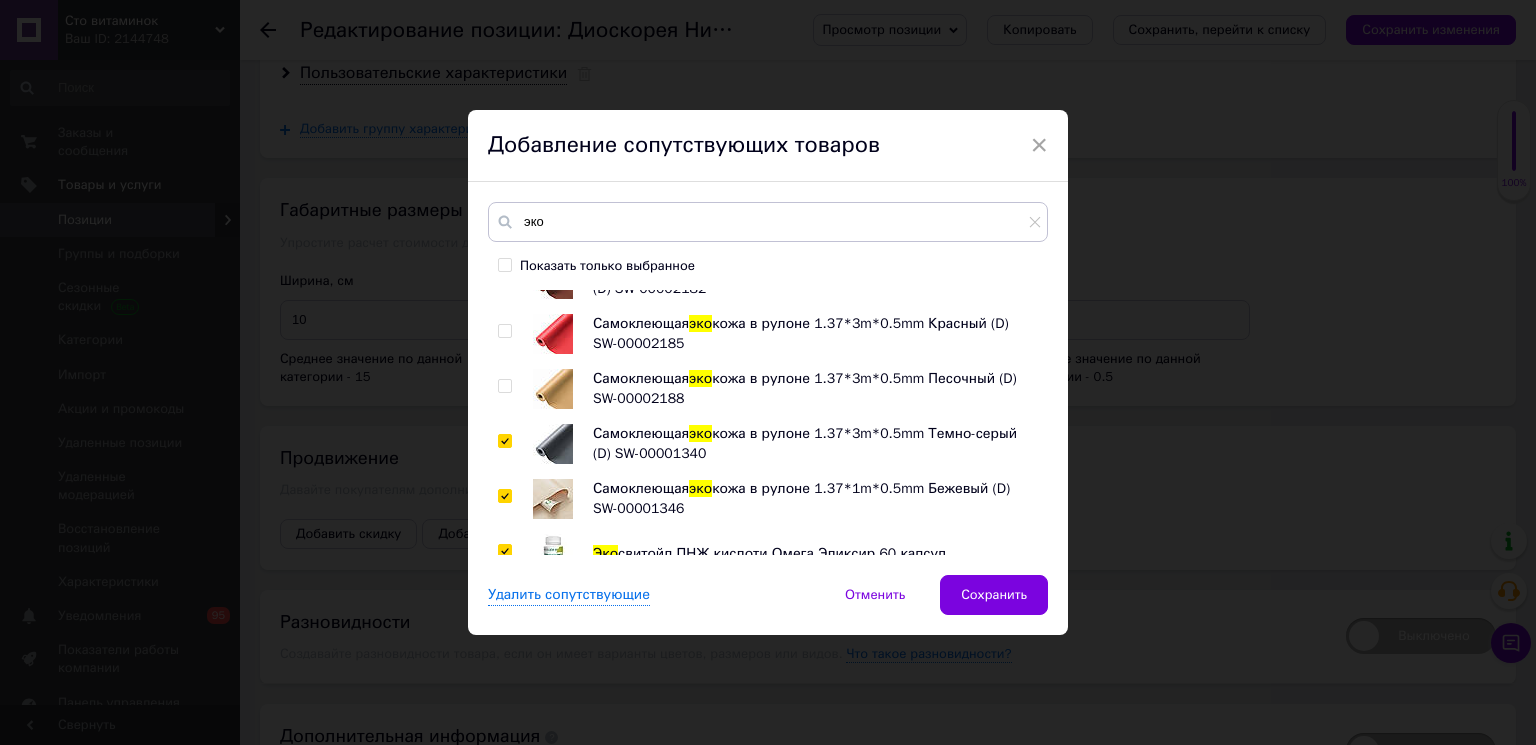 checkbox on "true" 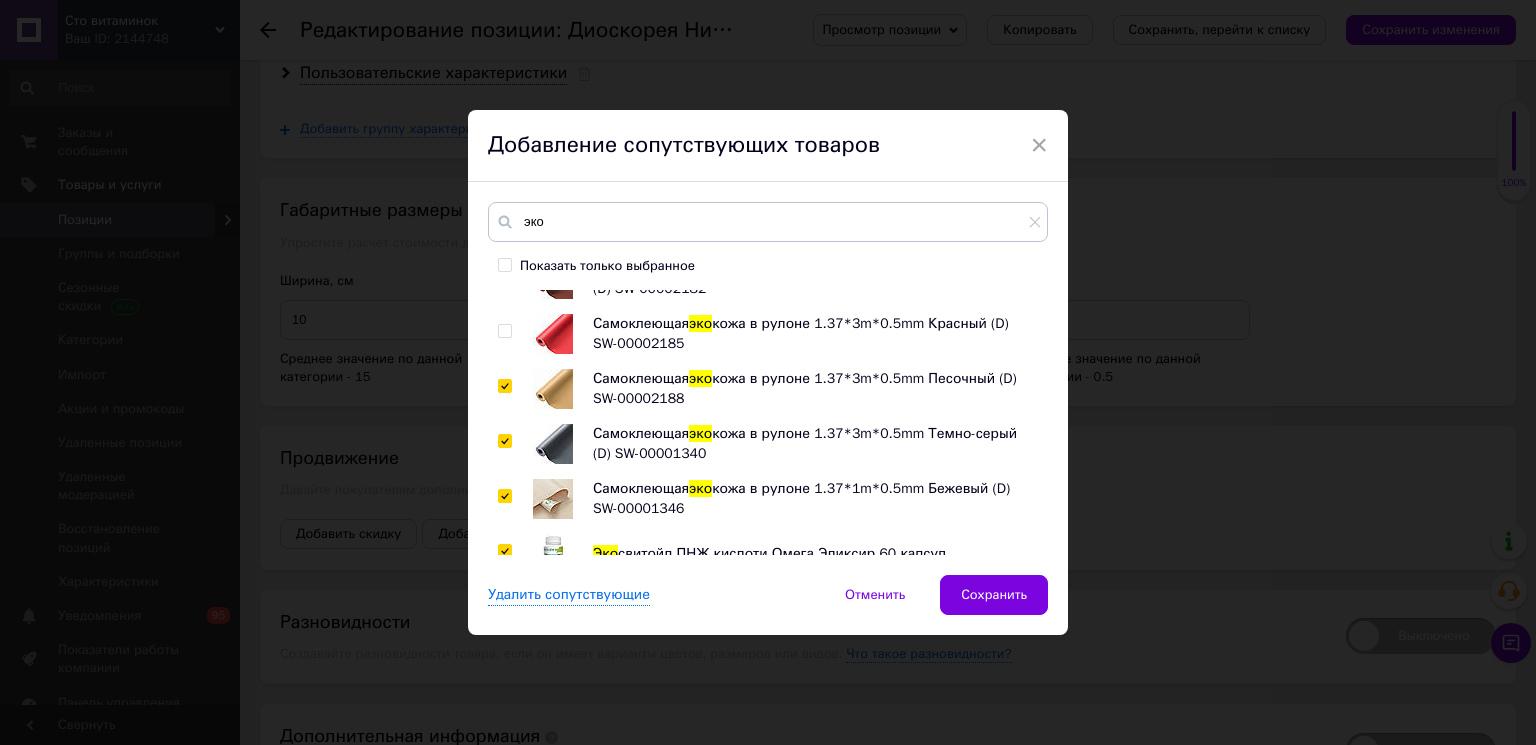 checkbox on "true" 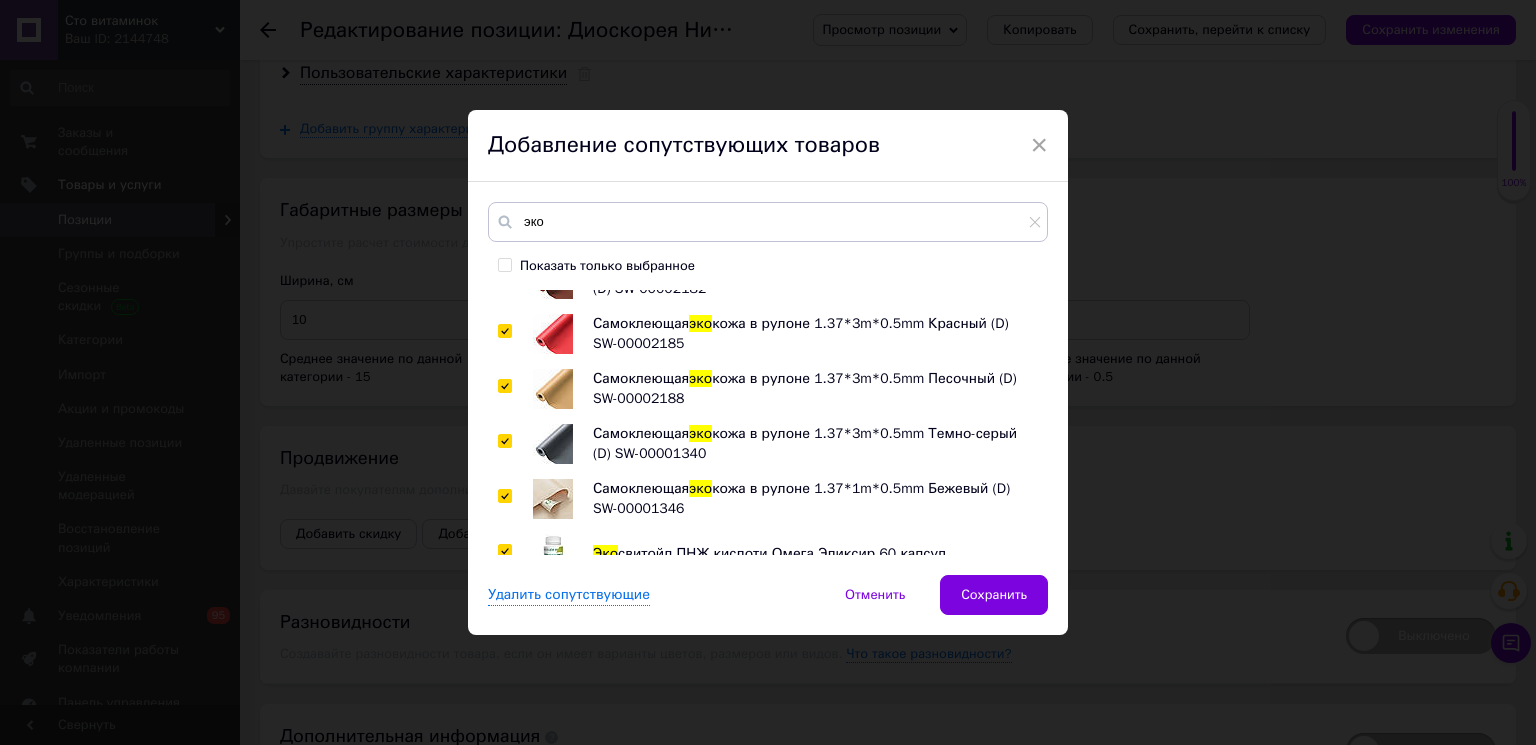 checkbox on "true" 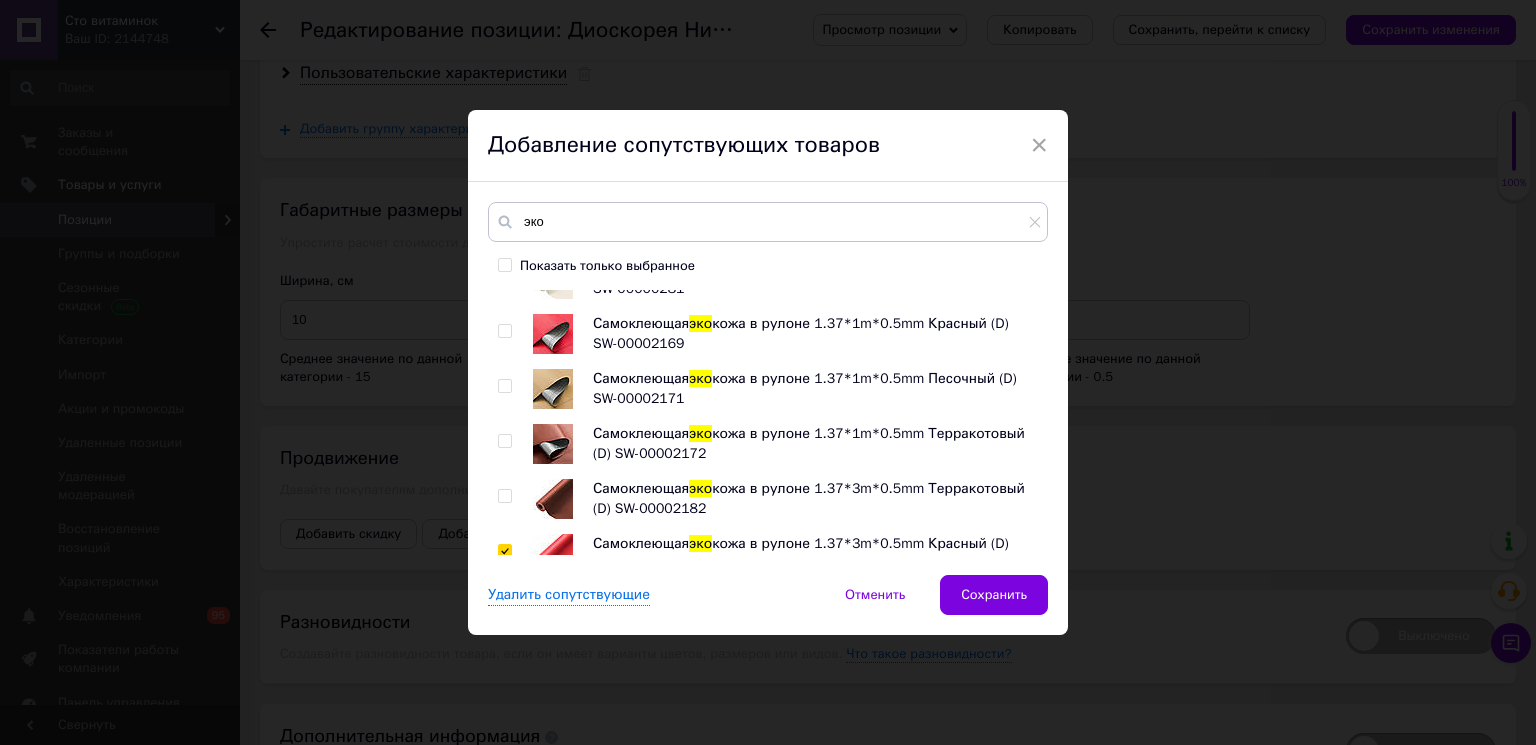 scroll, scrollTop: 3622, scrollLeft: 0, axis: vertical 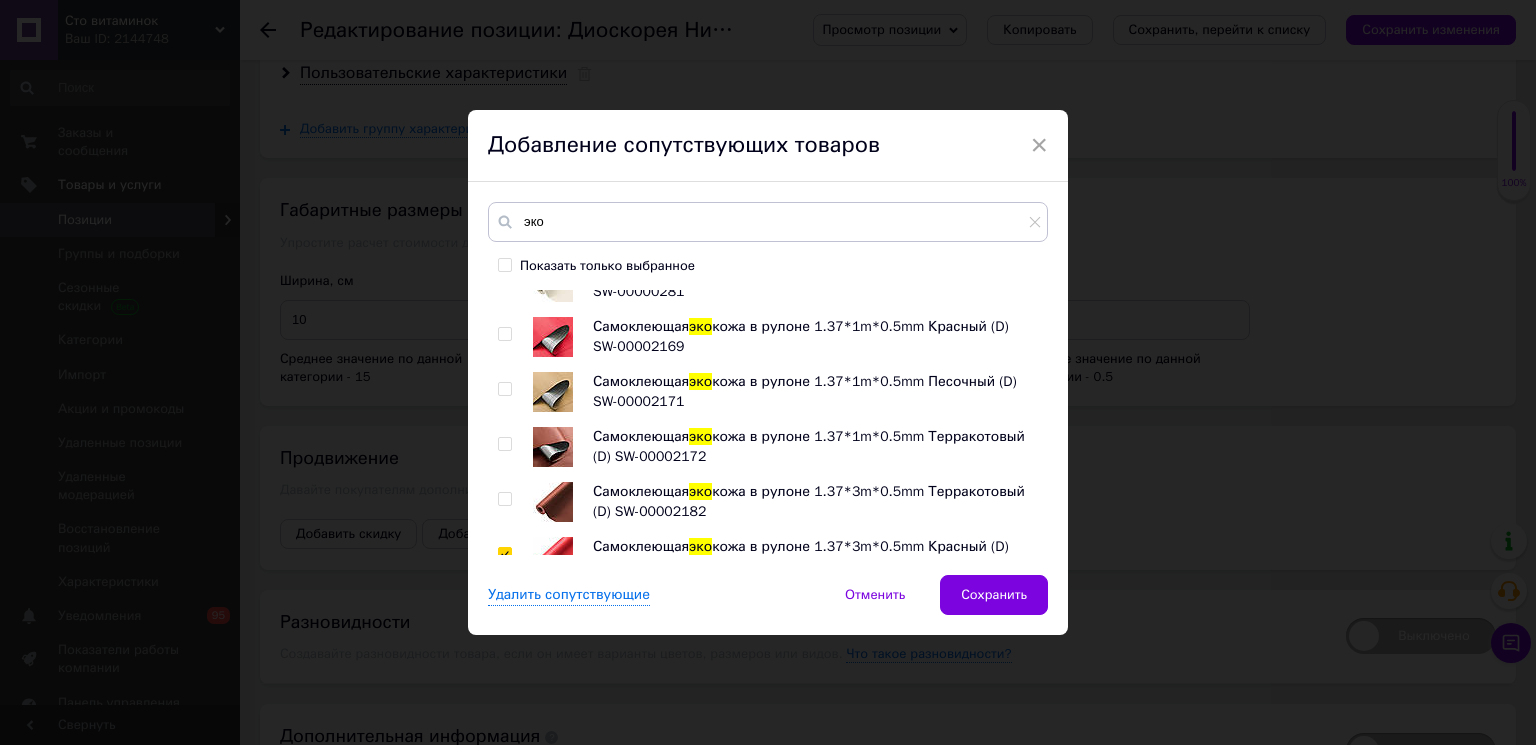 drag, startPoint x: 502, startPoint y: 479, endPoint x: 505, endPoint y: 466, distance: 13.341664 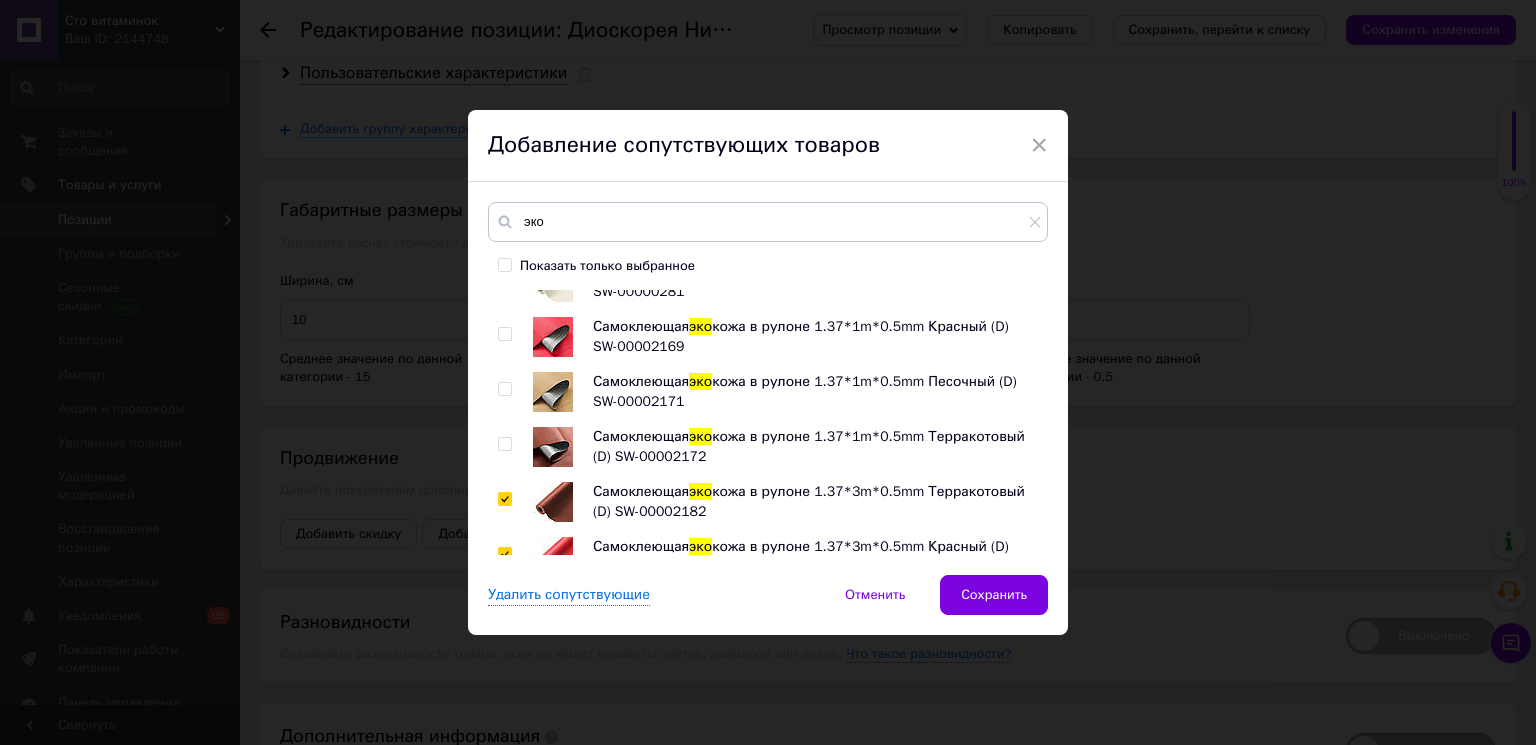 checkbox on "true" 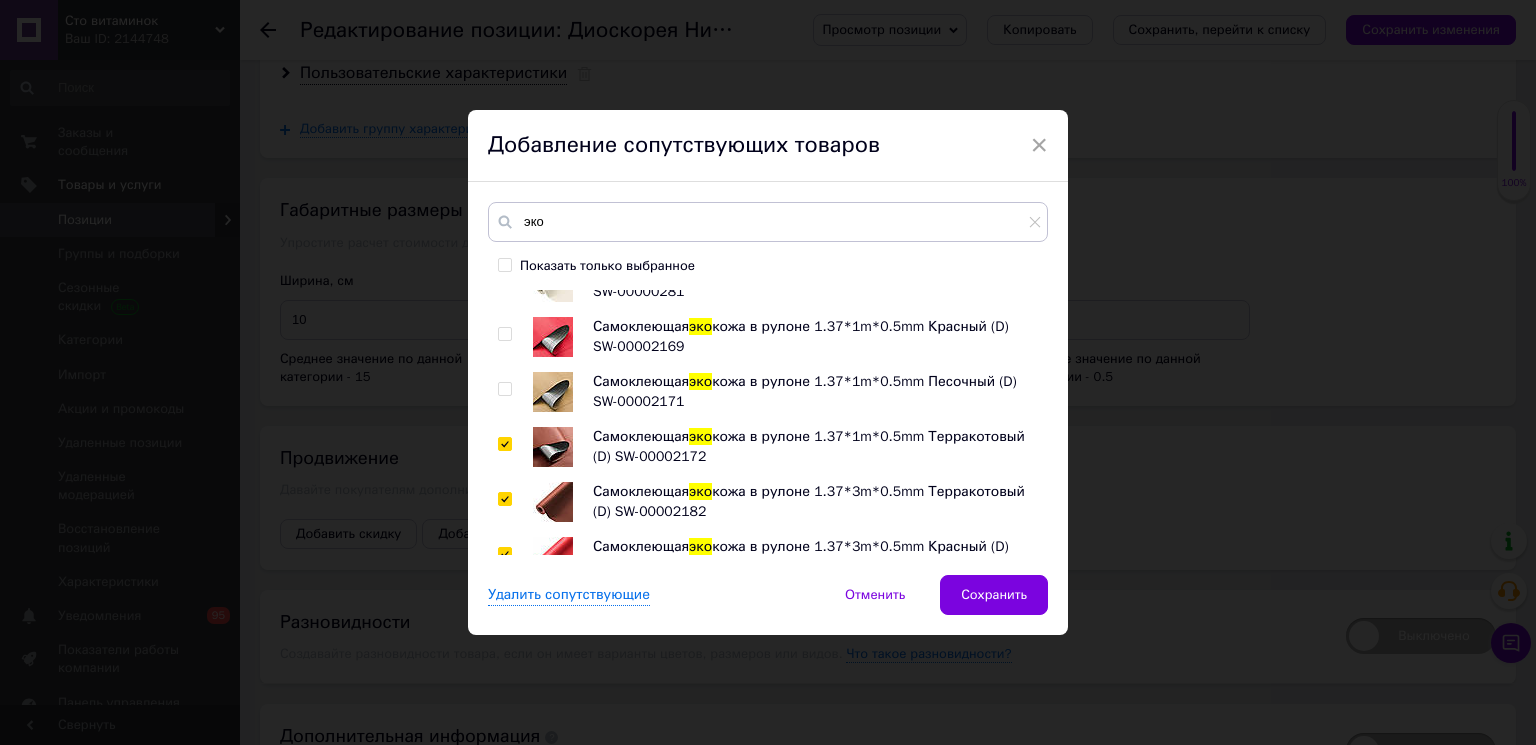 checkbox on "true" 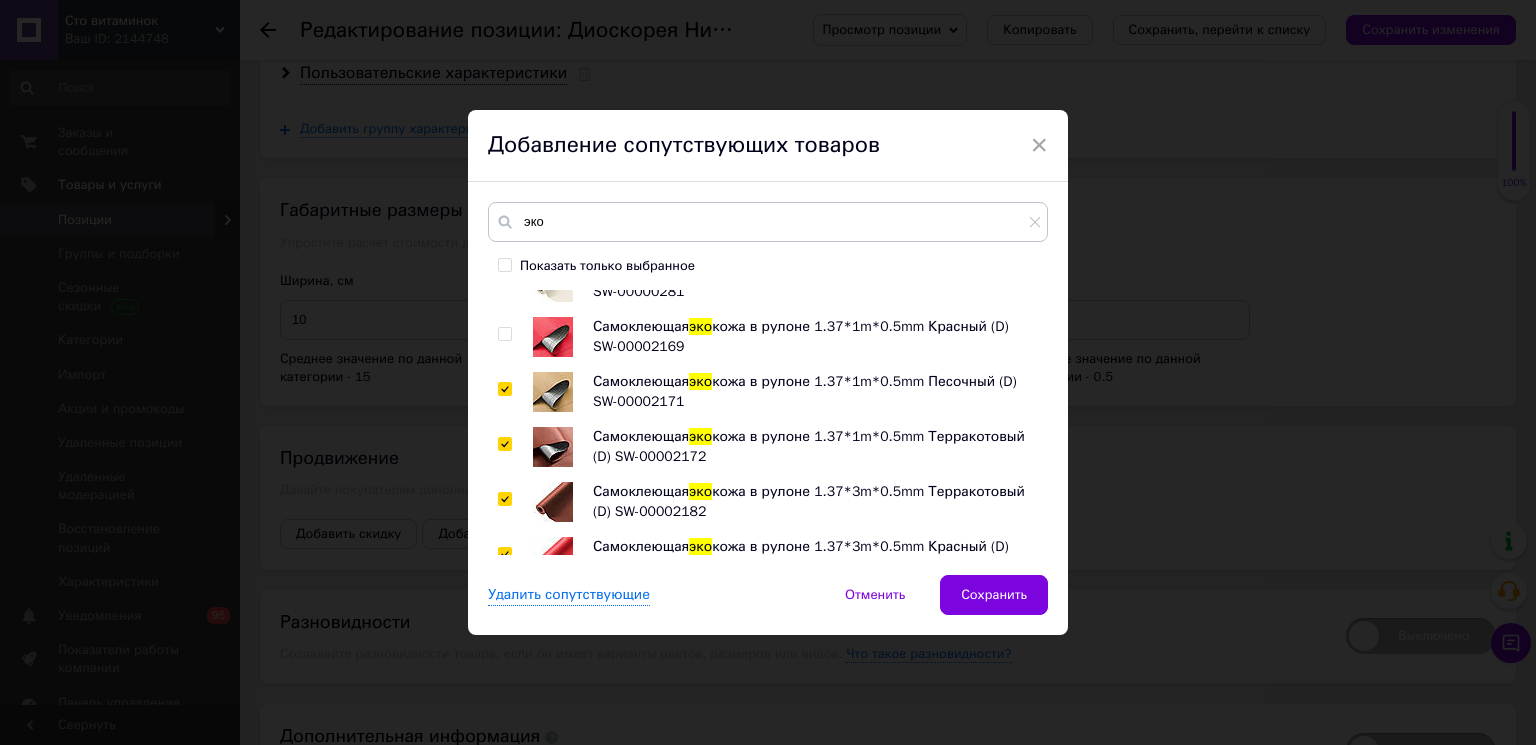 checkbox on "true" 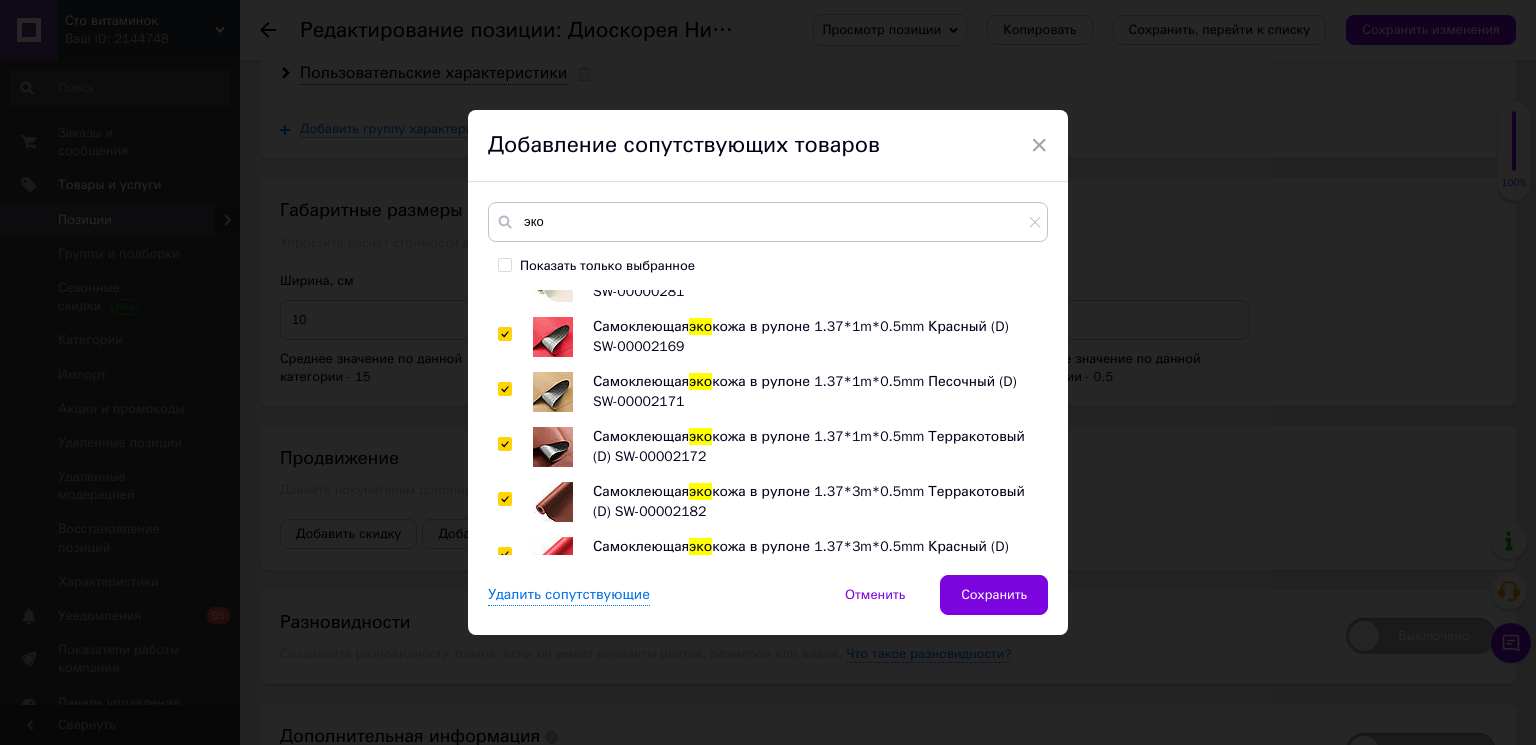 checkbox on "true" 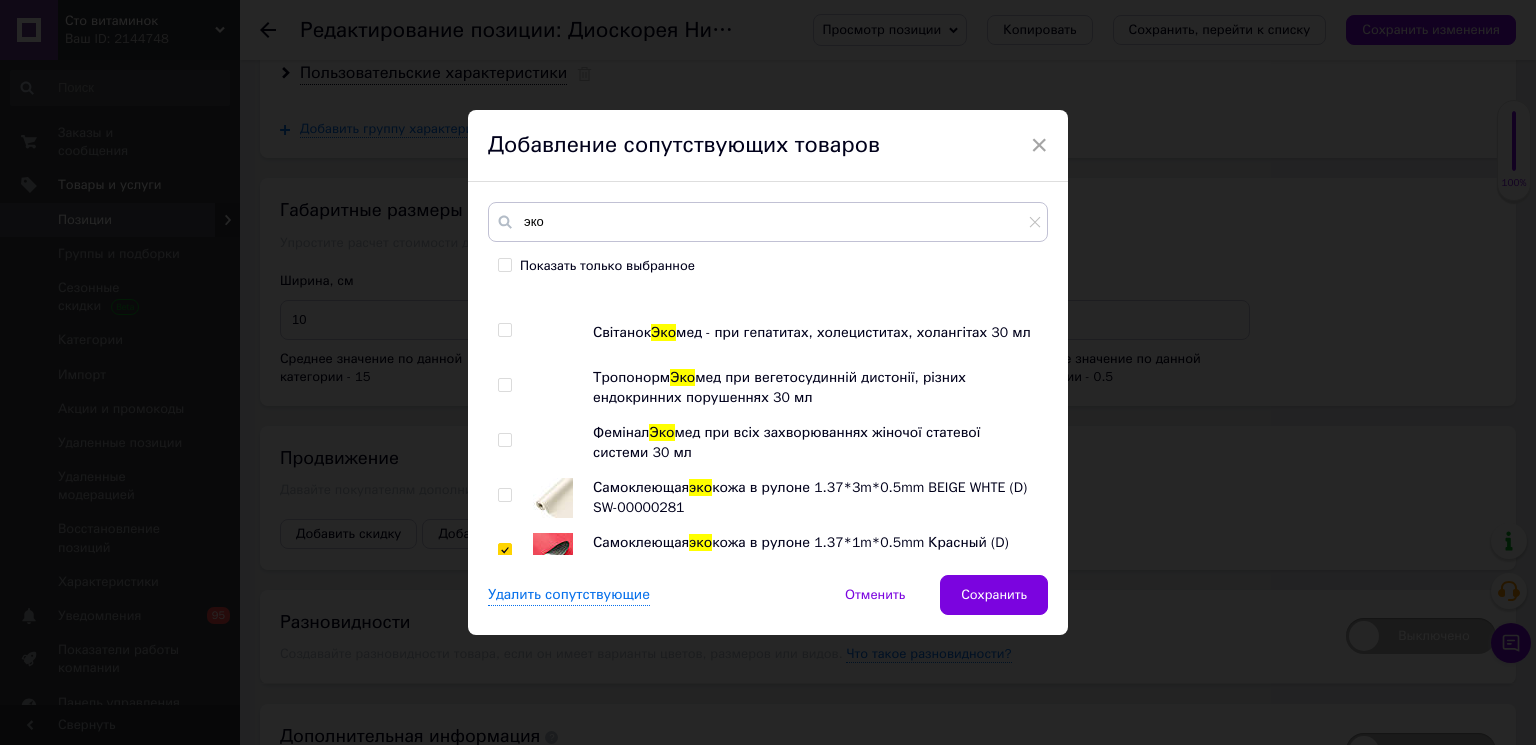 scroll, scrollTop: 3398, scrollLeft: 0, axis: vertical 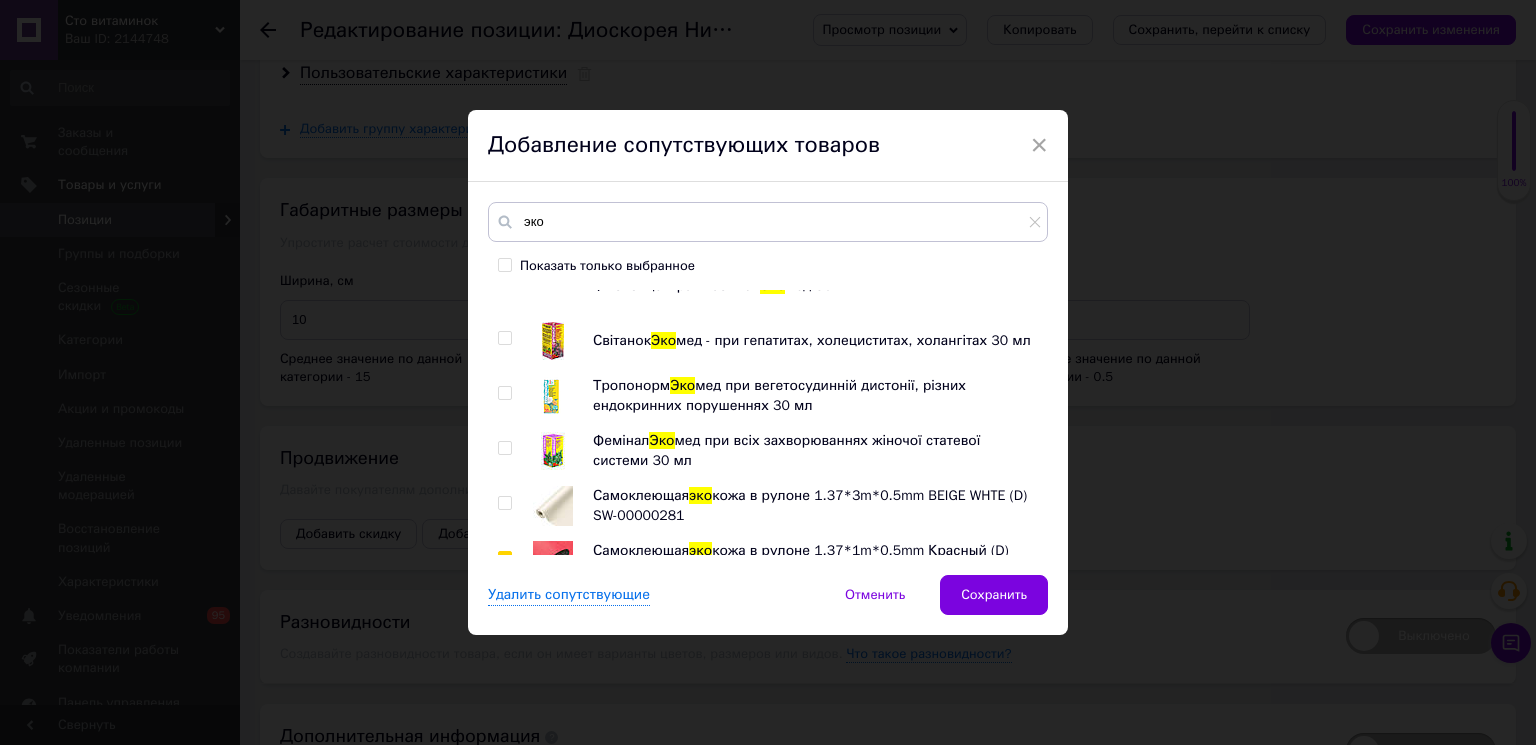 click at bounding box center [504, 503] 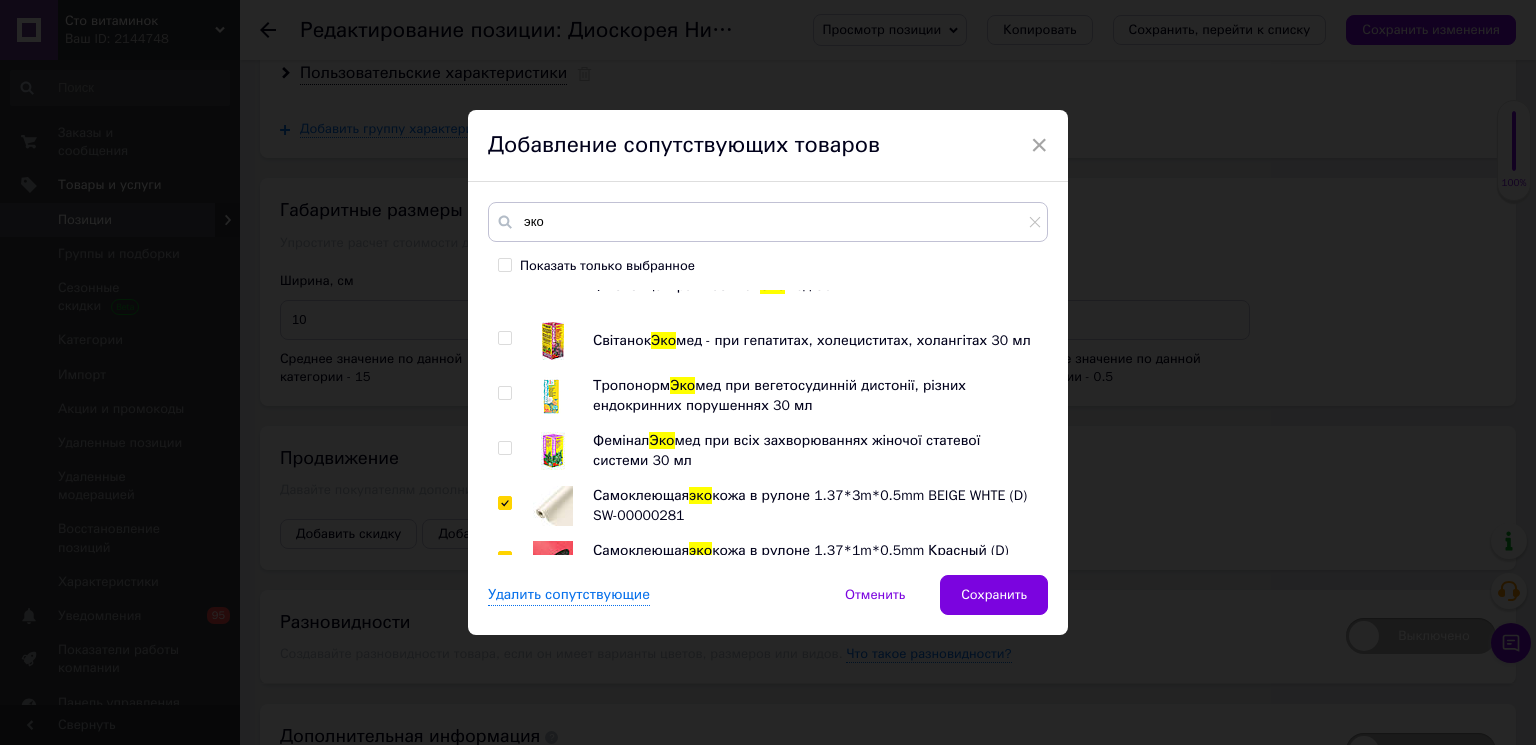 checkbox on "true" 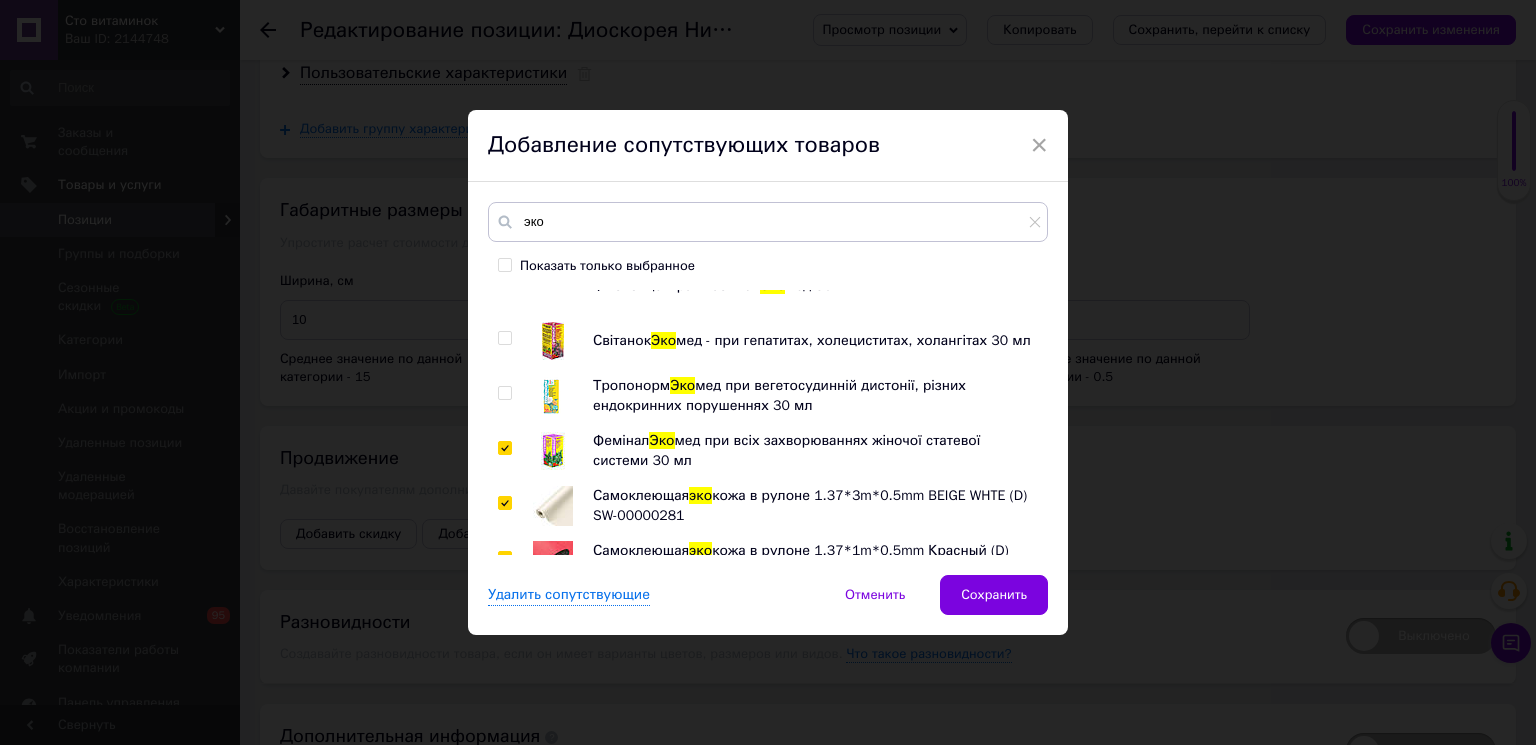checkbox on "true" 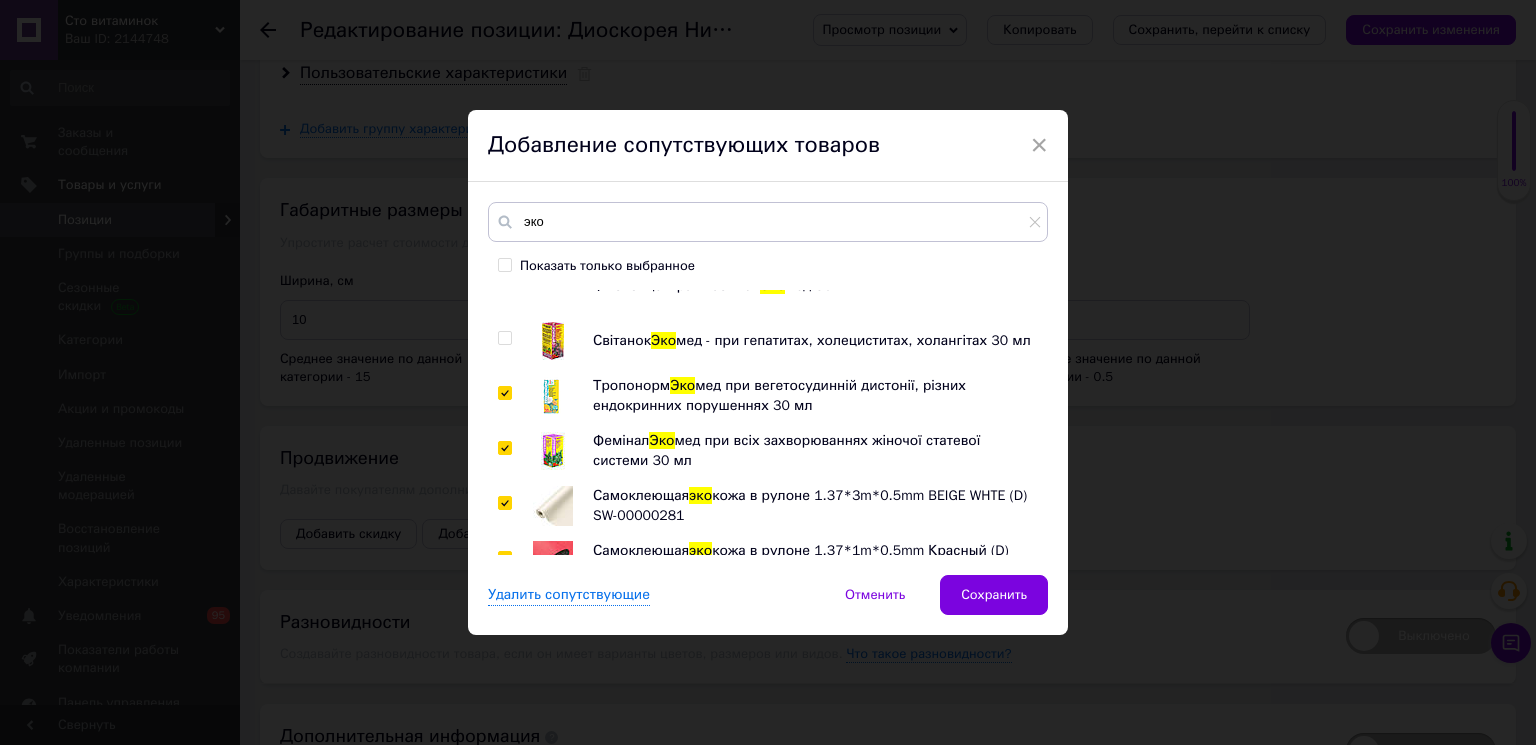 checkbox on "true" 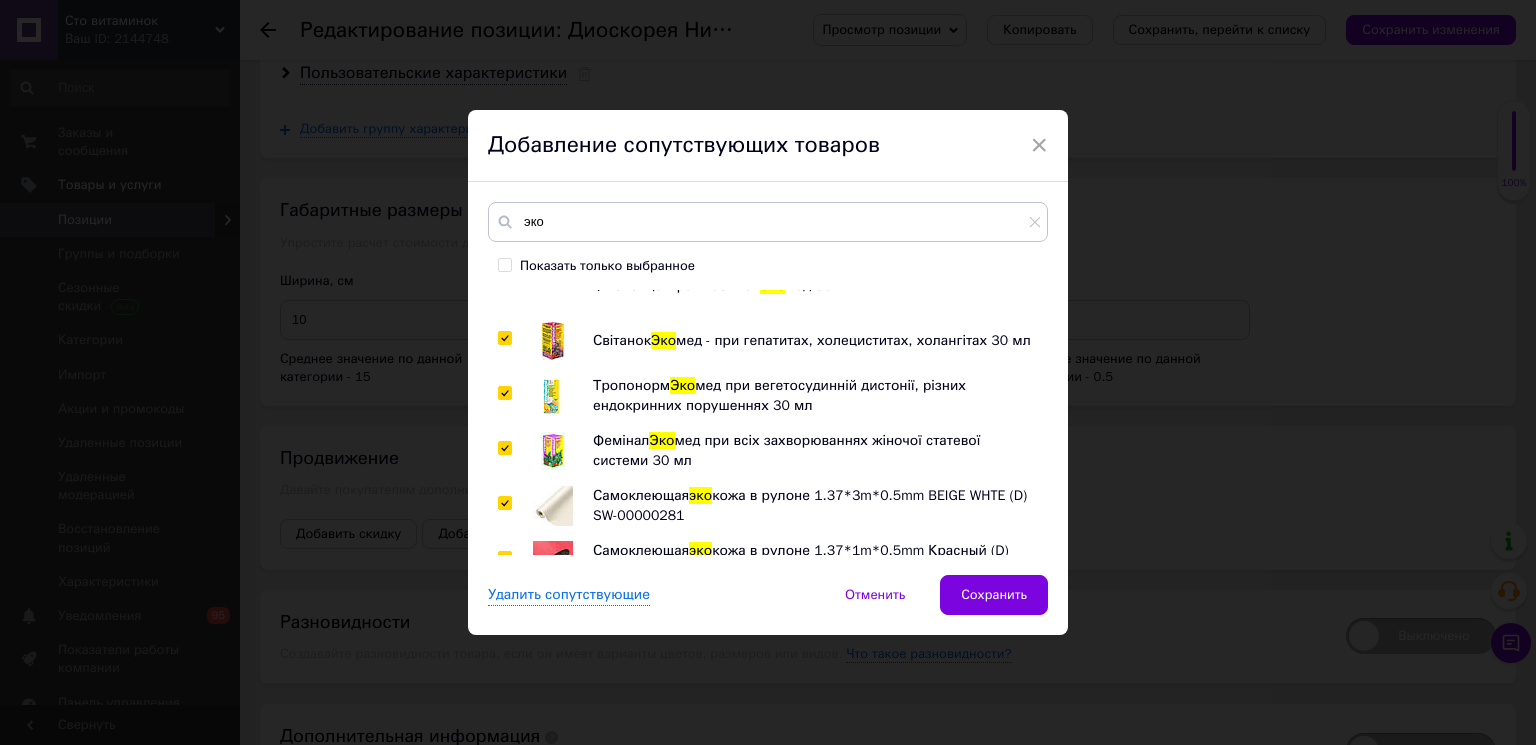 checkbox on "true" 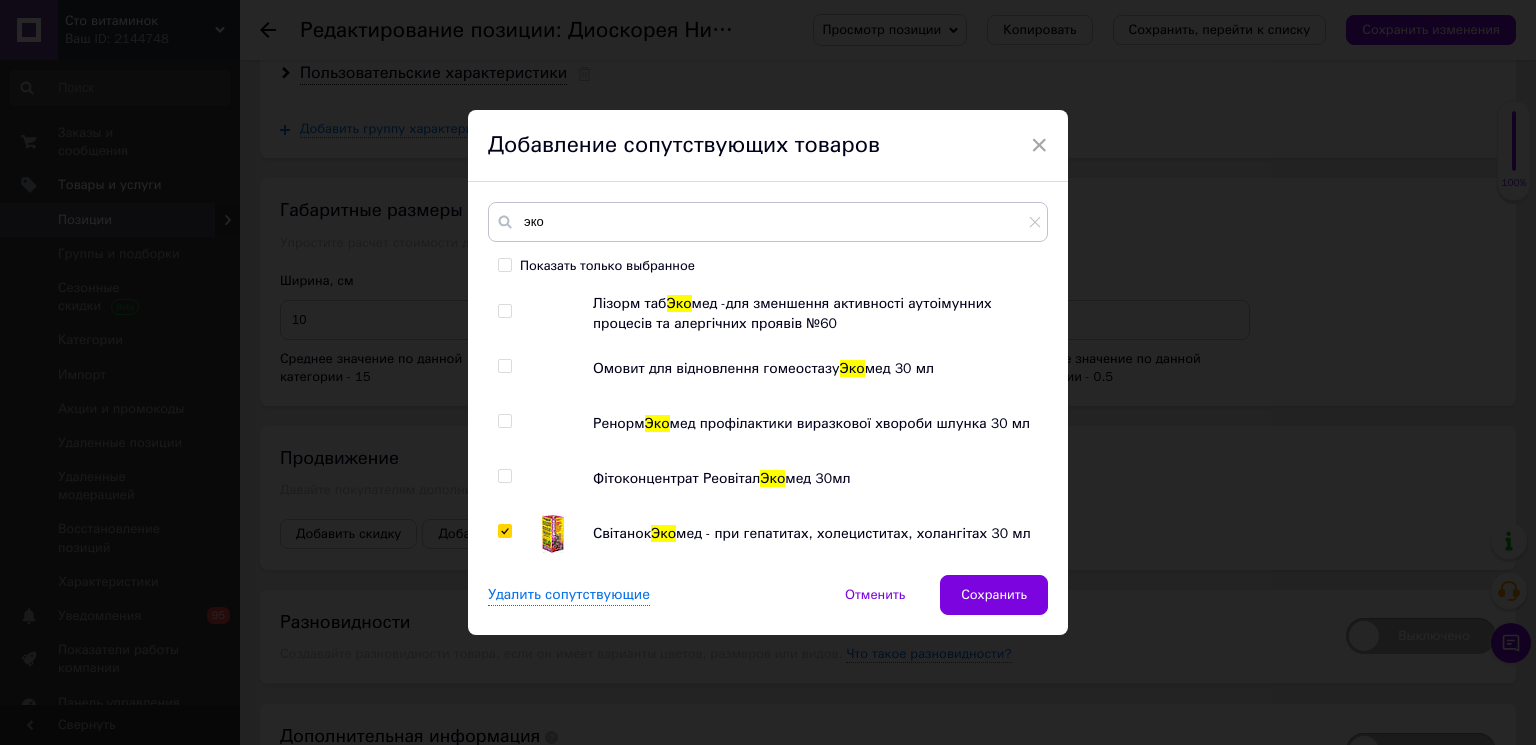 scroll, scrollTop: 3175, scrollLeft: 0, axis: vertical 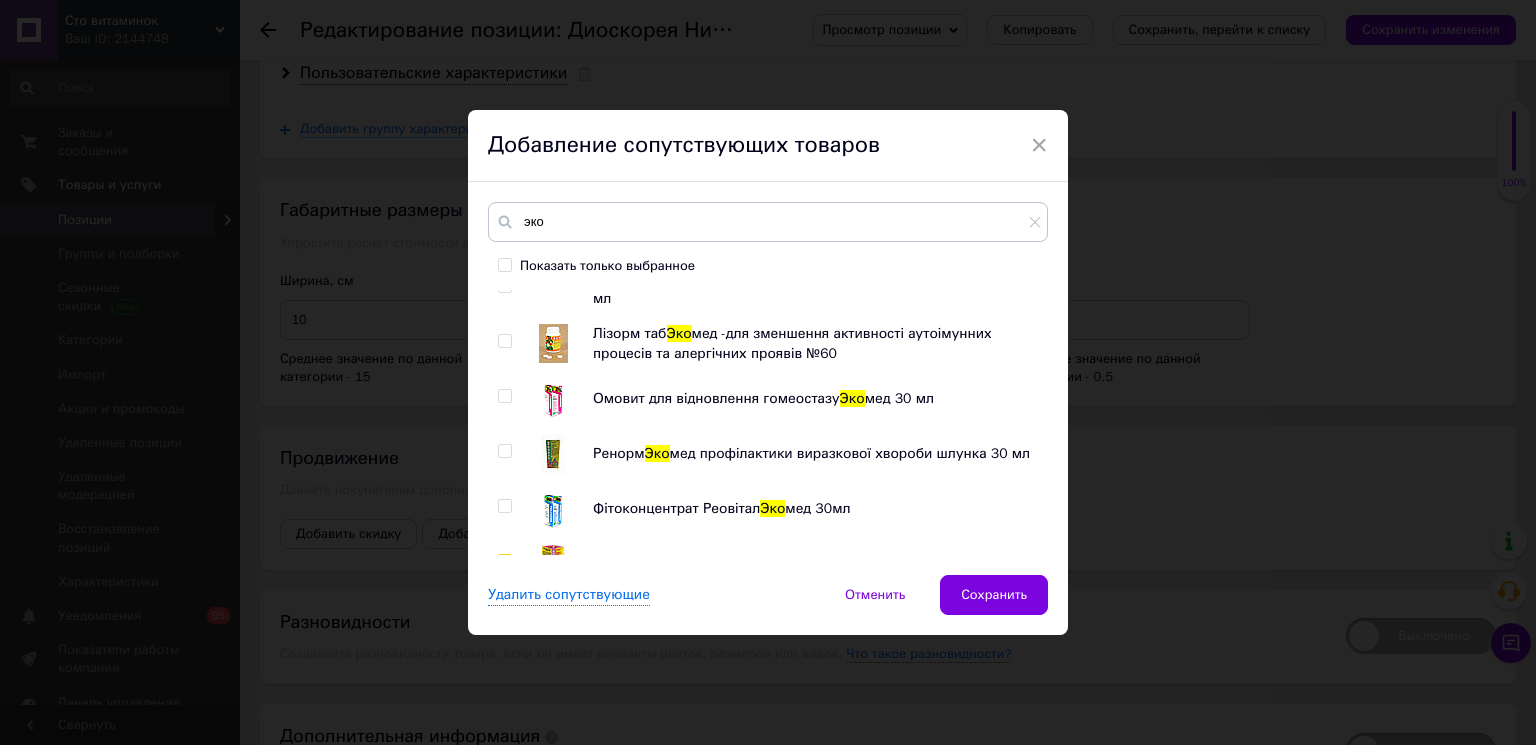 click at bounding box center (504, 506) 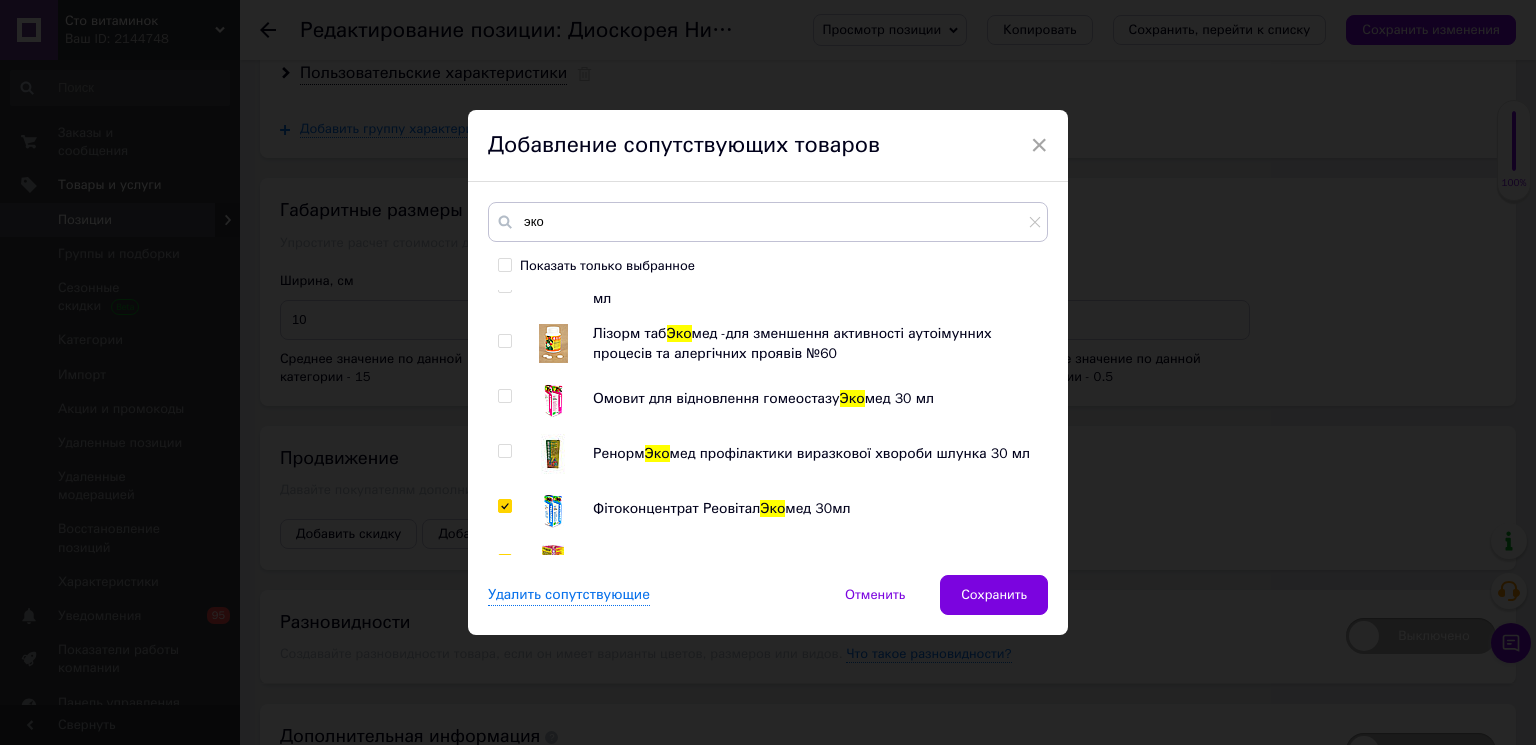 checkbox on "true" 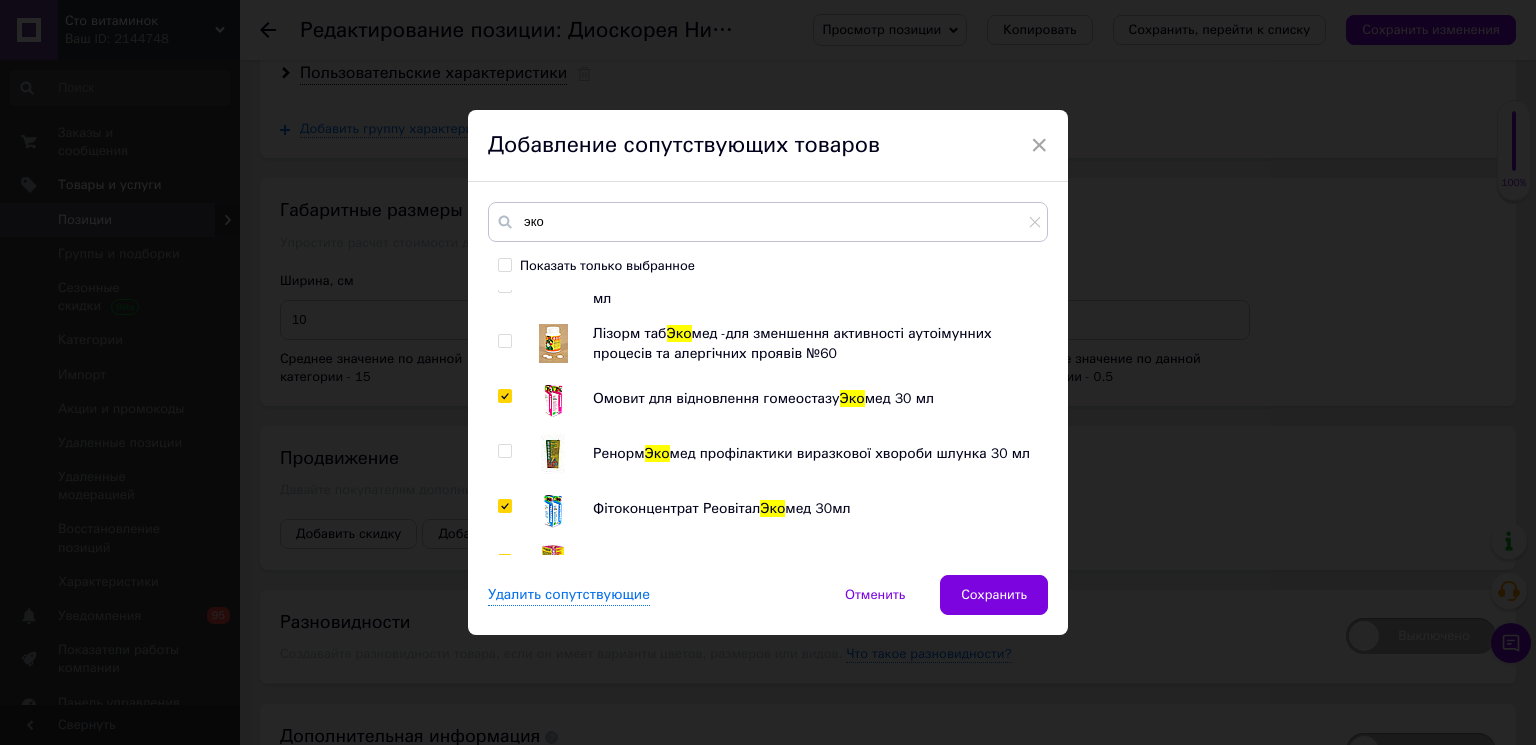 checkbox on "true" 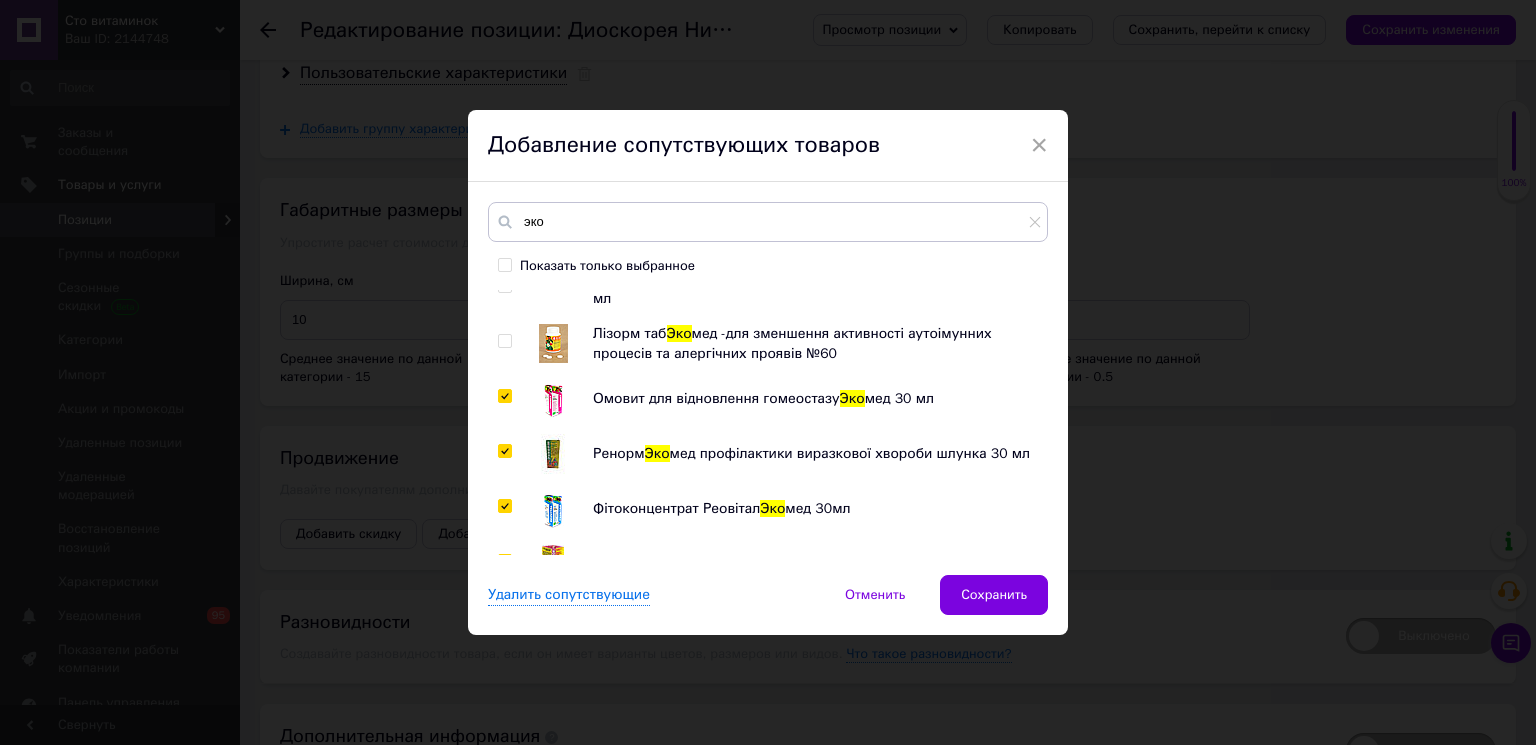 checkbox on "true" 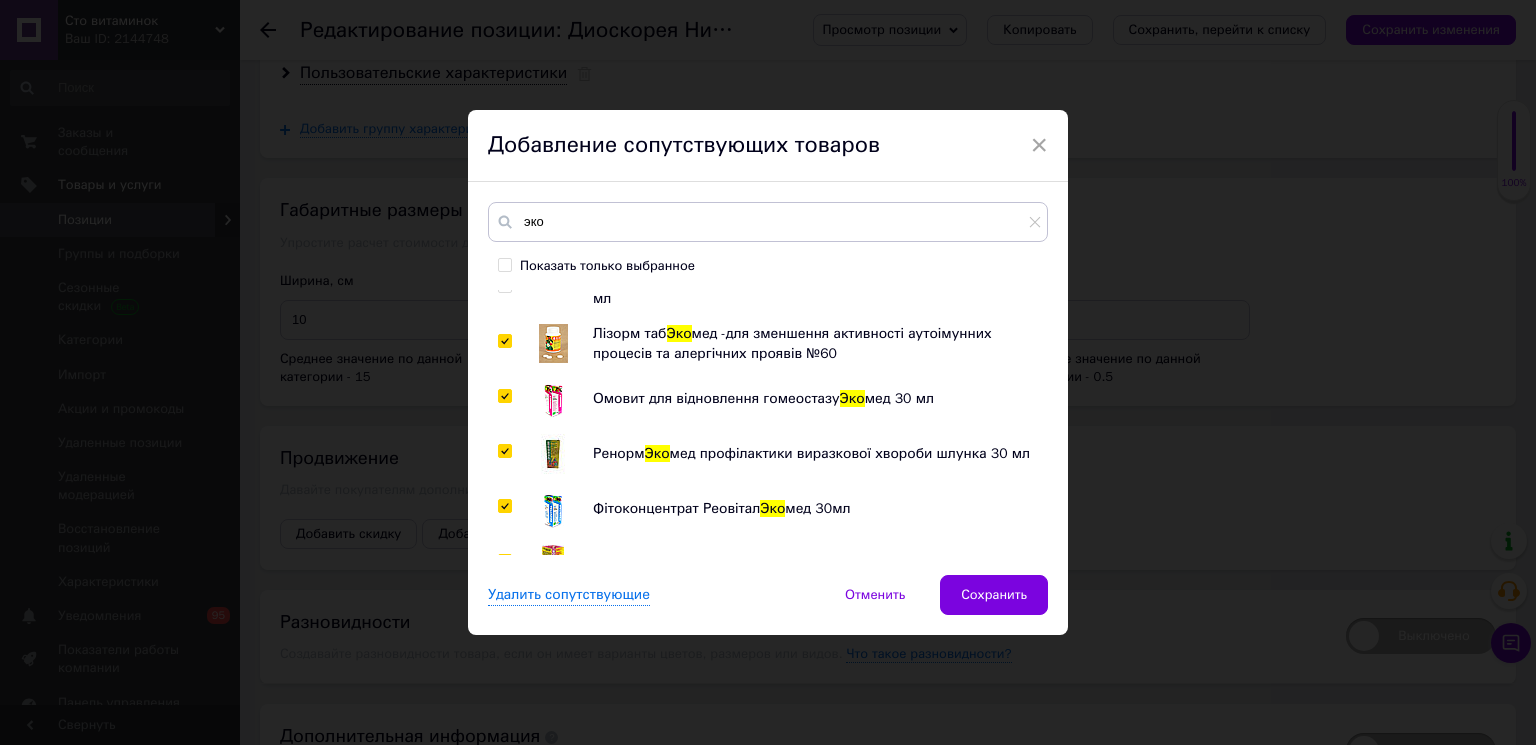 checkbox on "true" 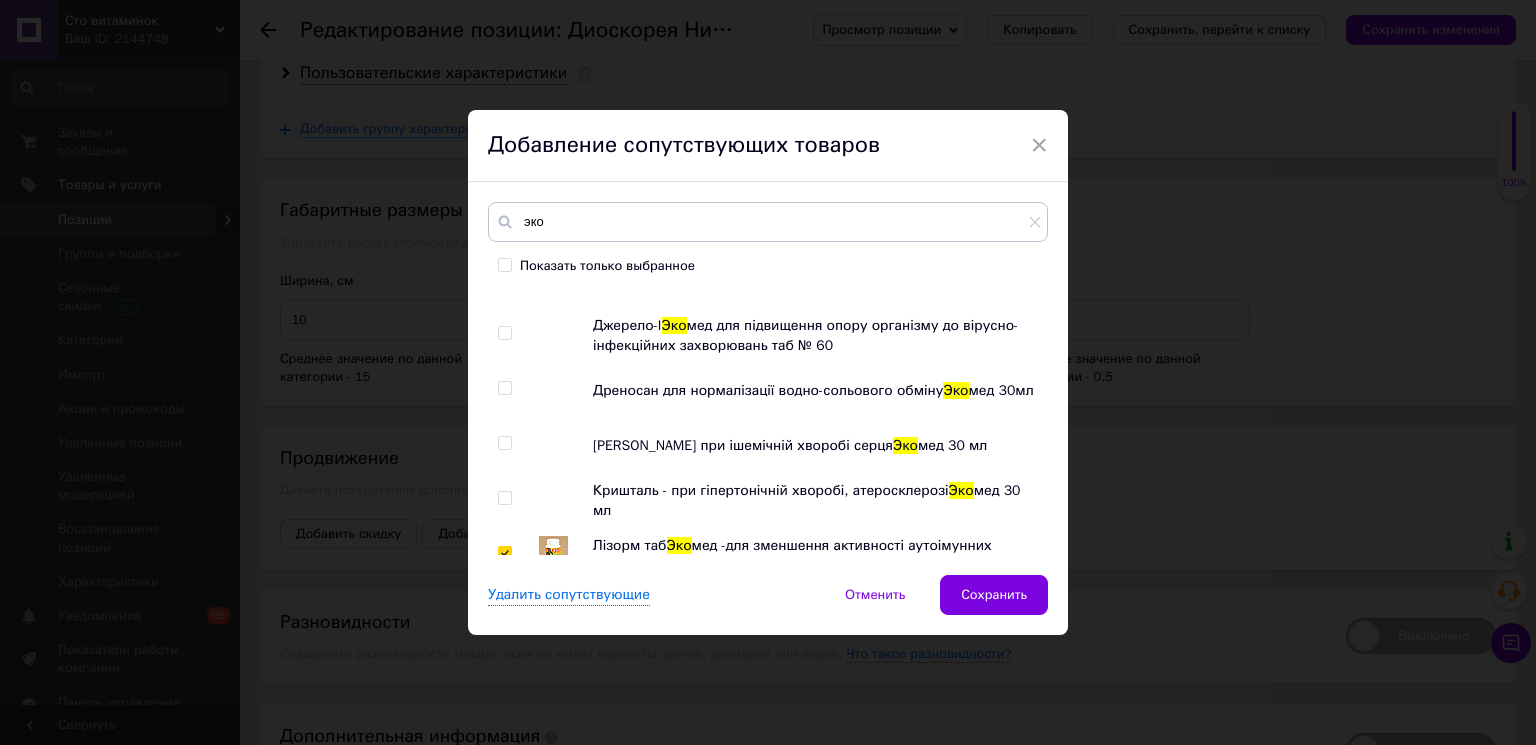 scroll, scrollTop: 2952, scrollLeft: 0, axis: vertical 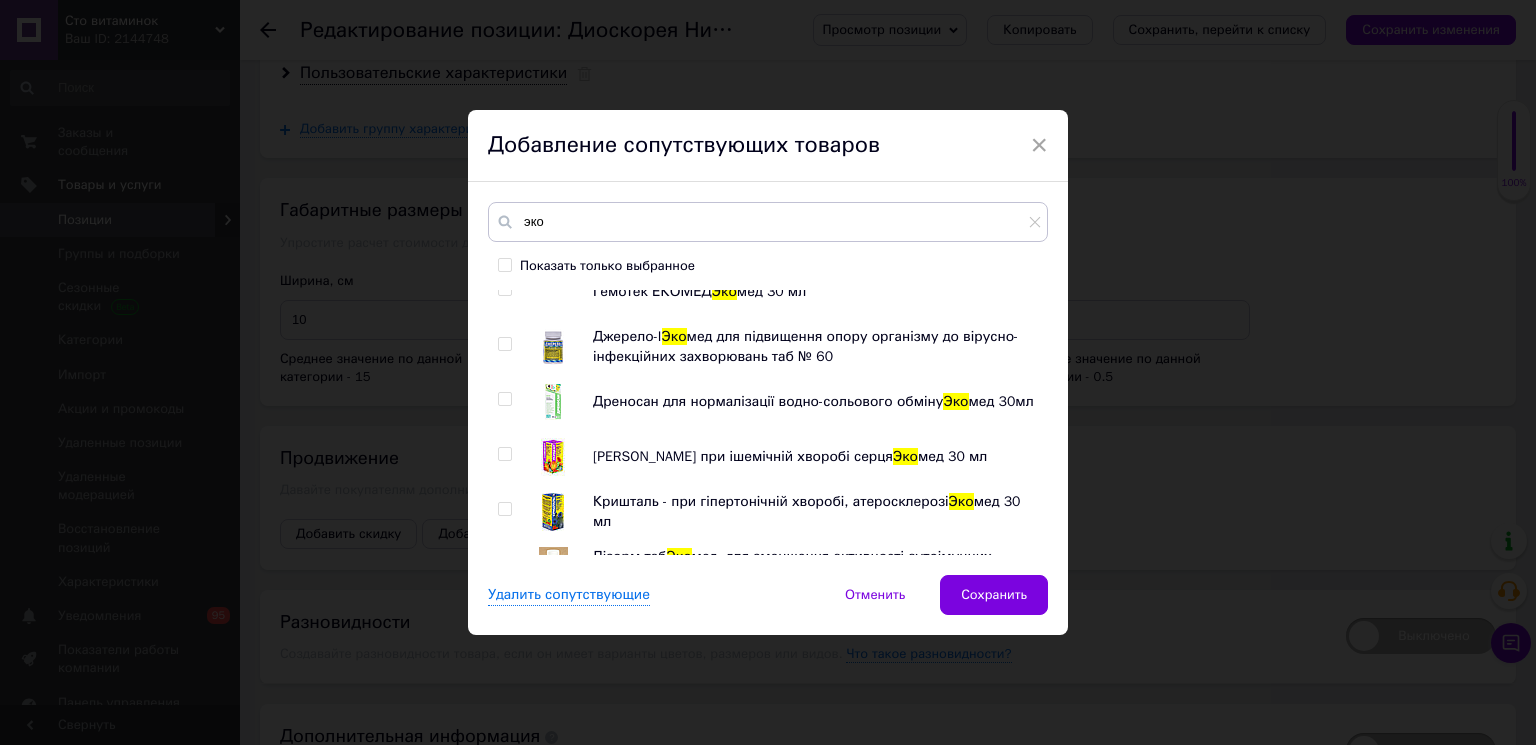 drag, startPoint x: 506, startPoint y: 494, endPoint x: 505, endPoint y: 448, distance: 46.010868 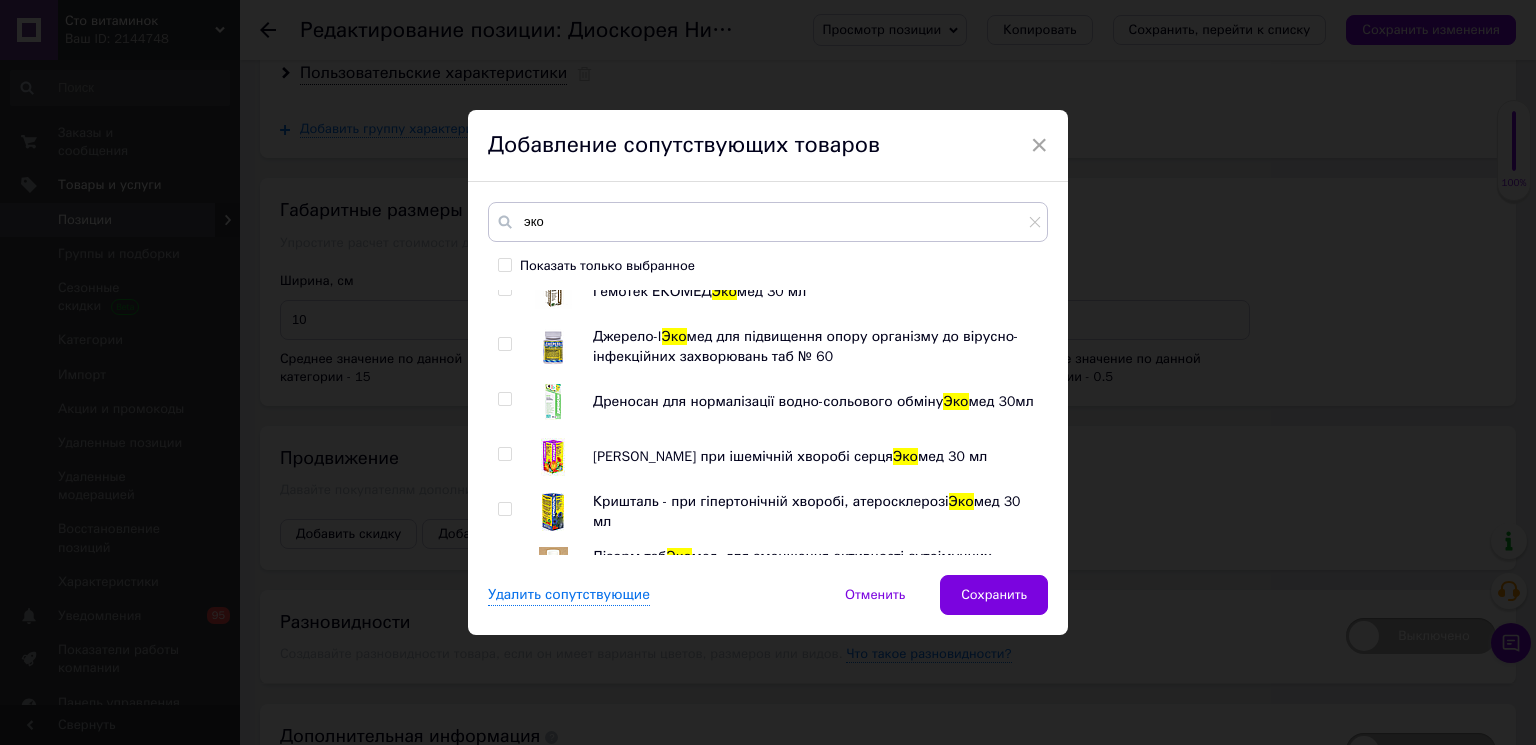 click at bounding box center (504, 509) 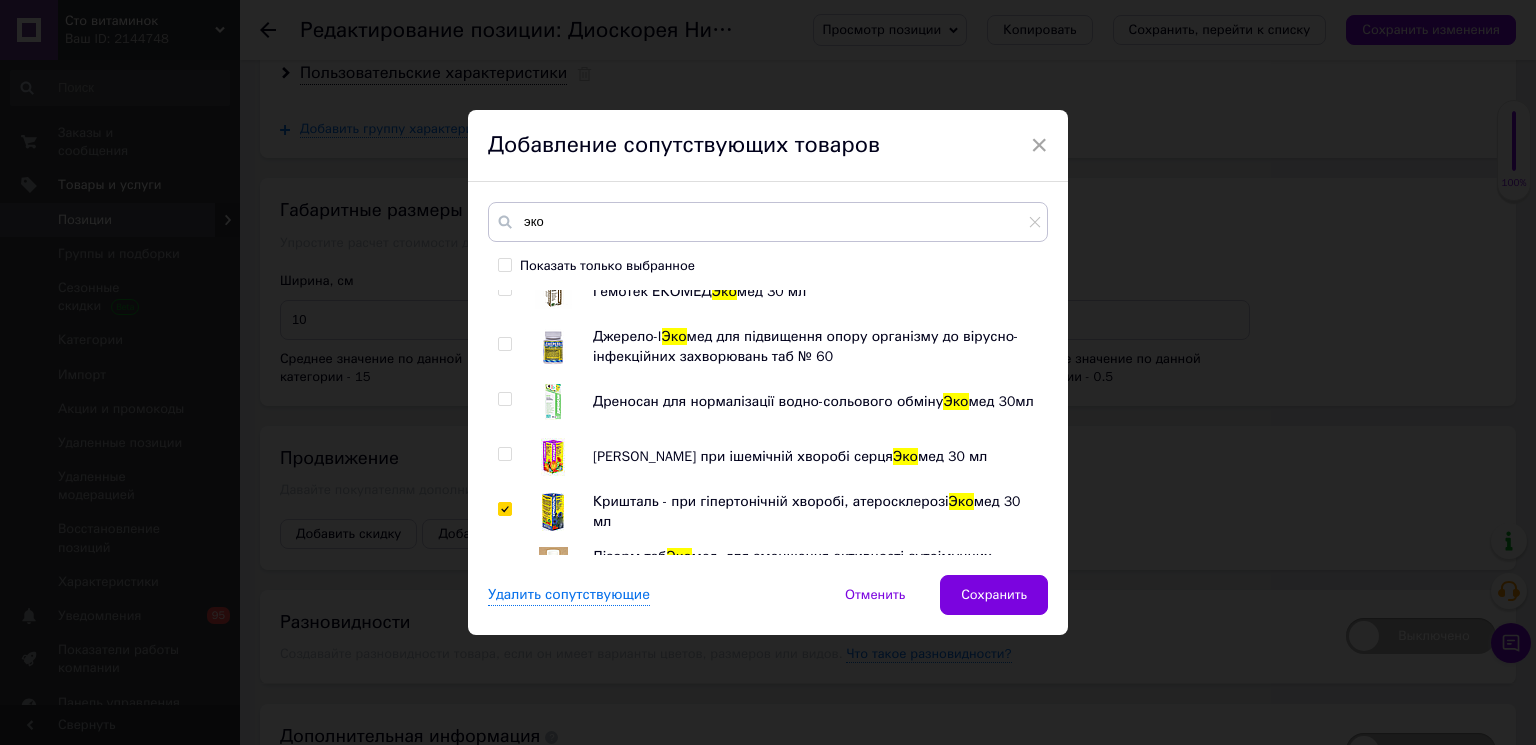 checkbox on "true" 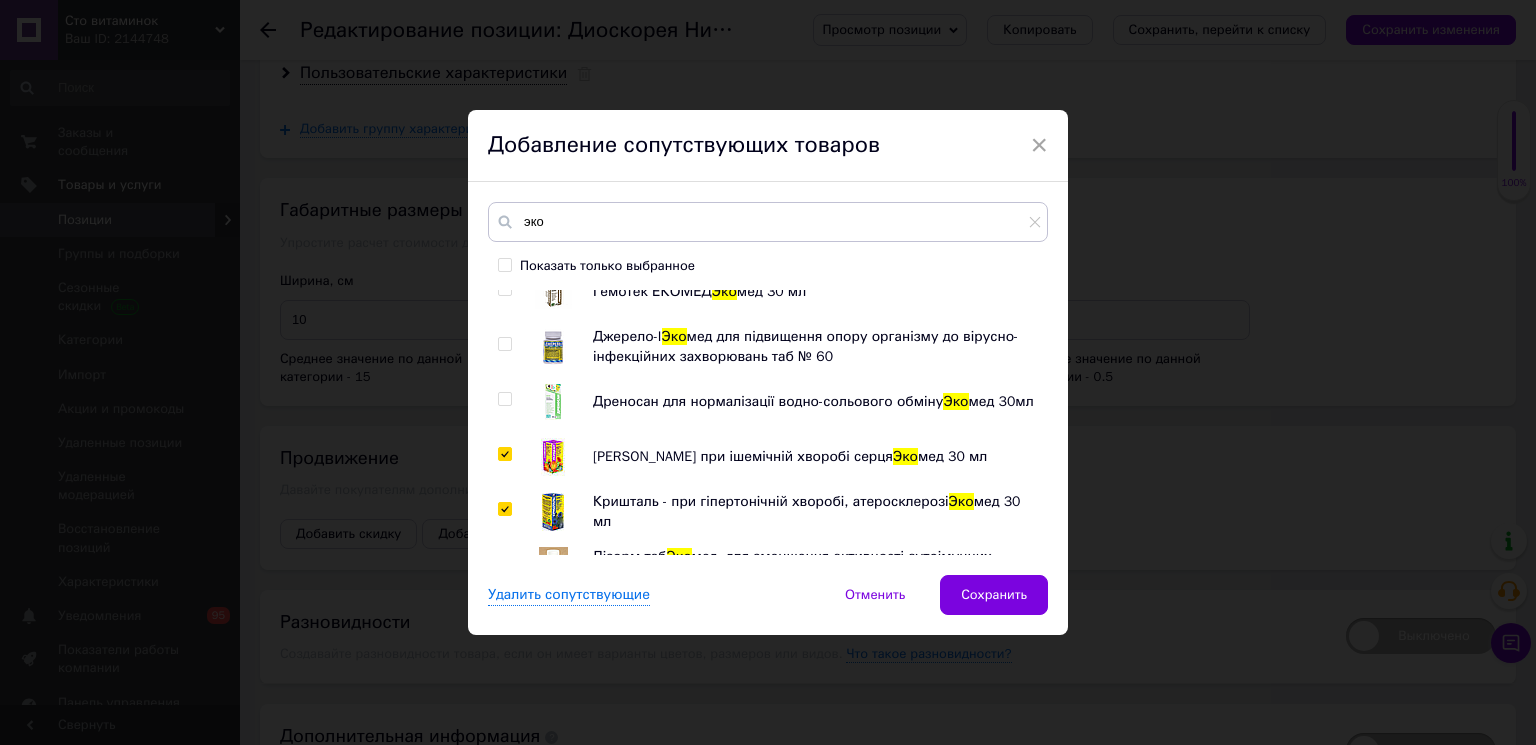 checkbox on "true" 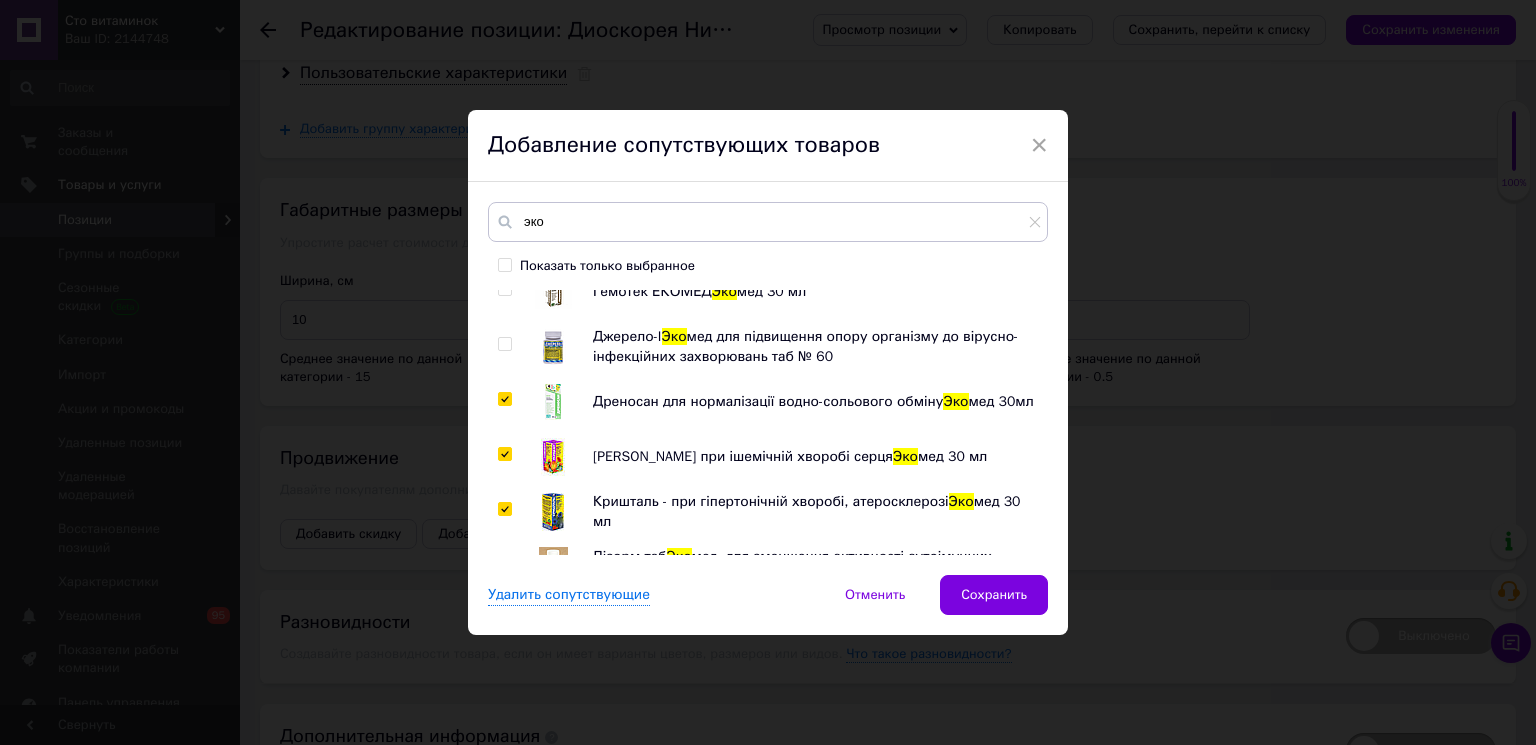 checkbox on "true" 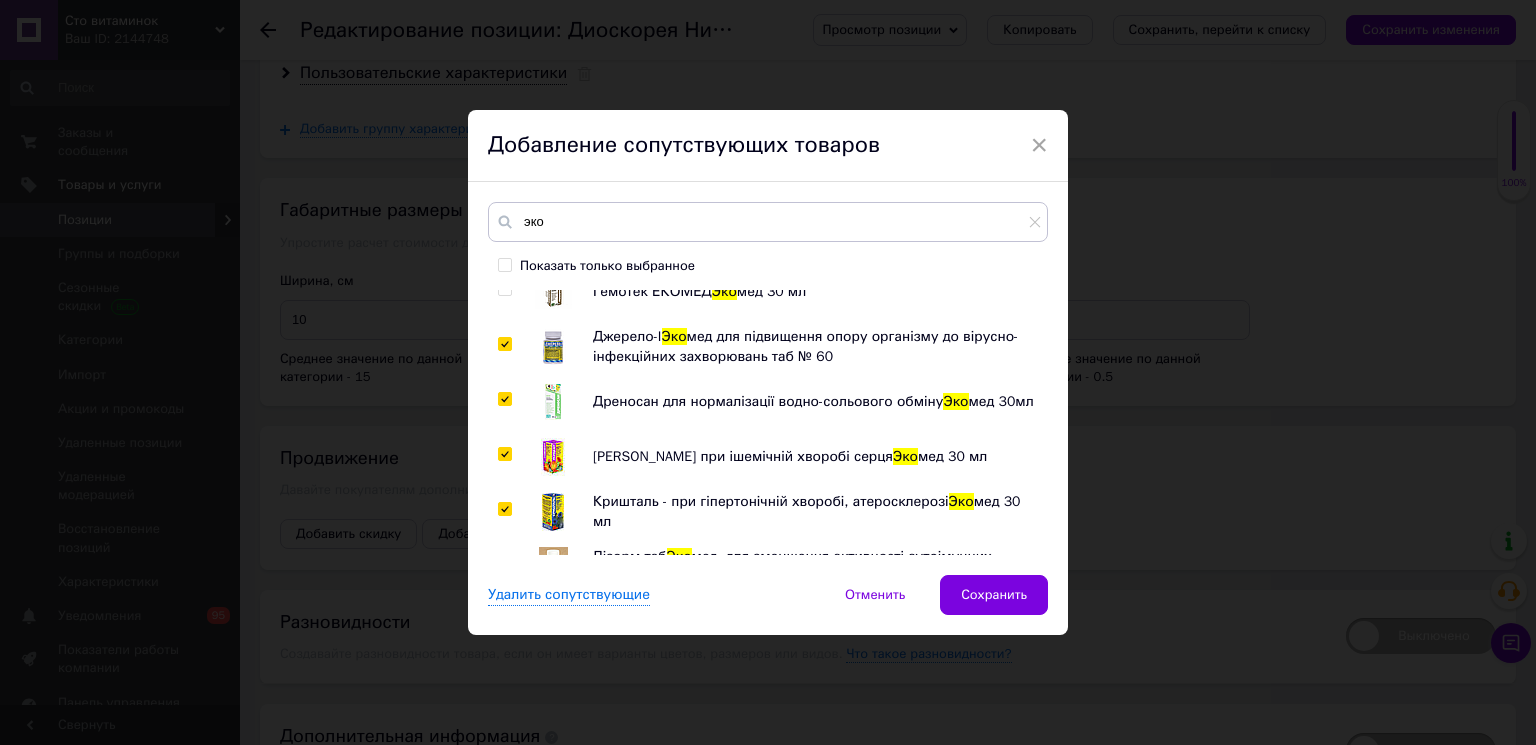 checkbox on "true" 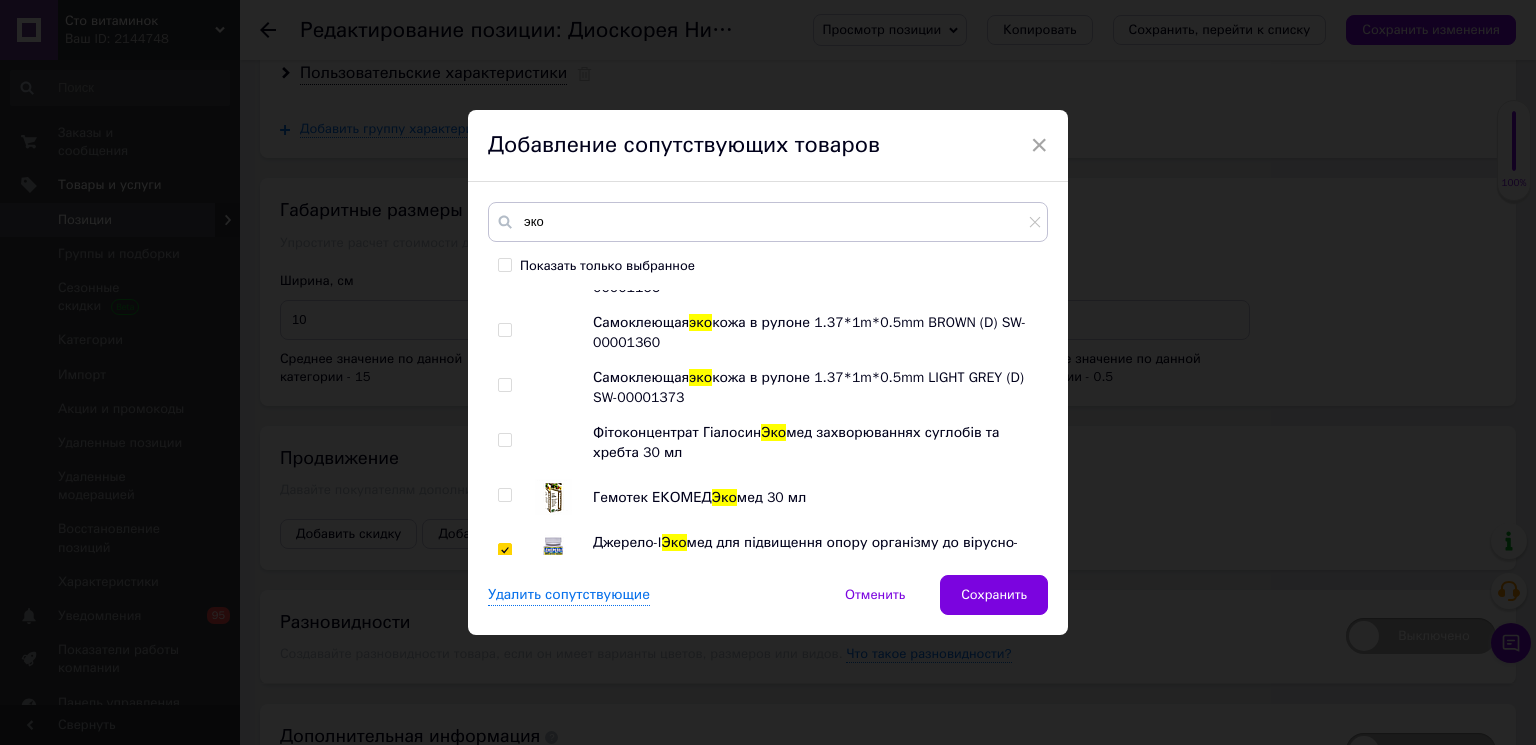scroll, scrollTop: 2729, scrollLeft: 0, axis: vertical 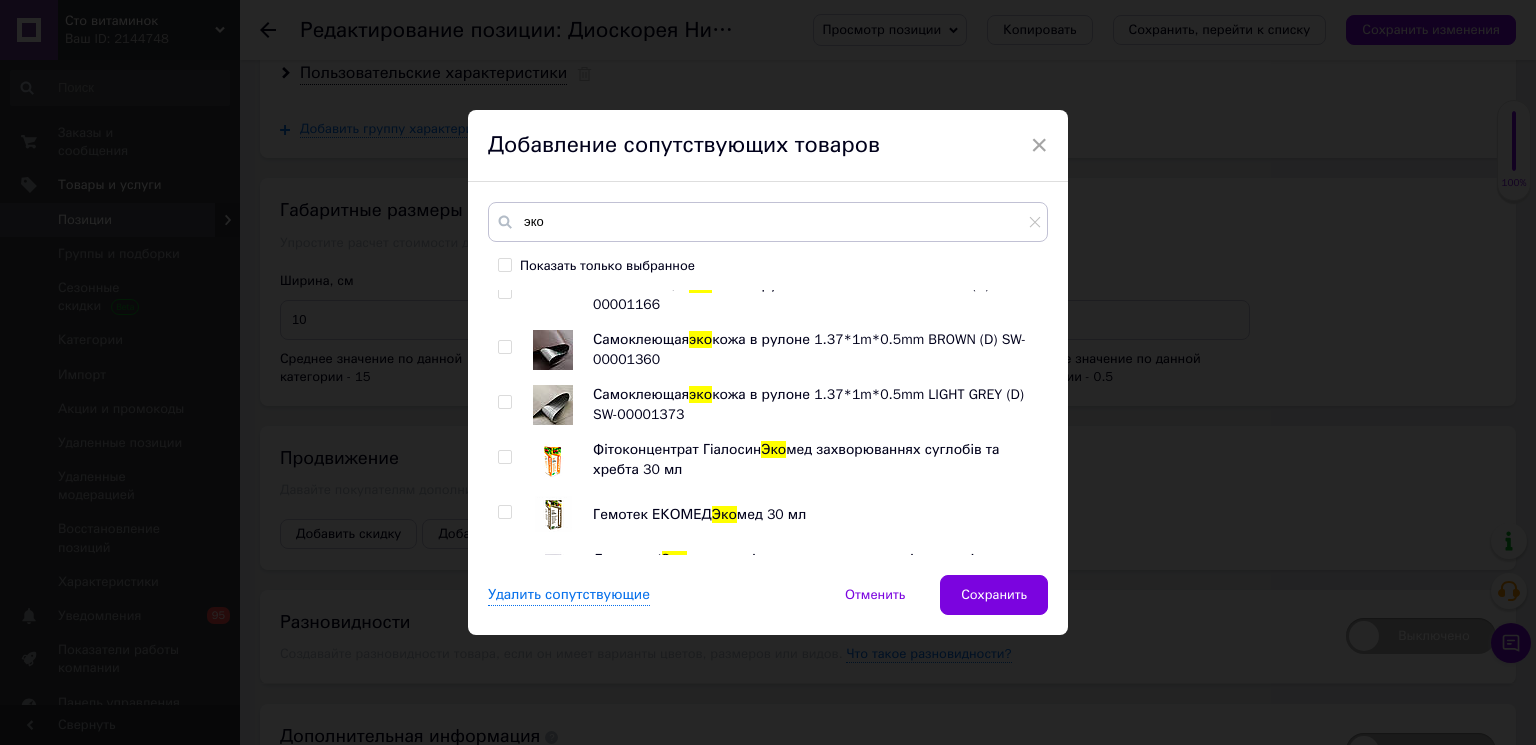 click at bounding box center (504, 512) 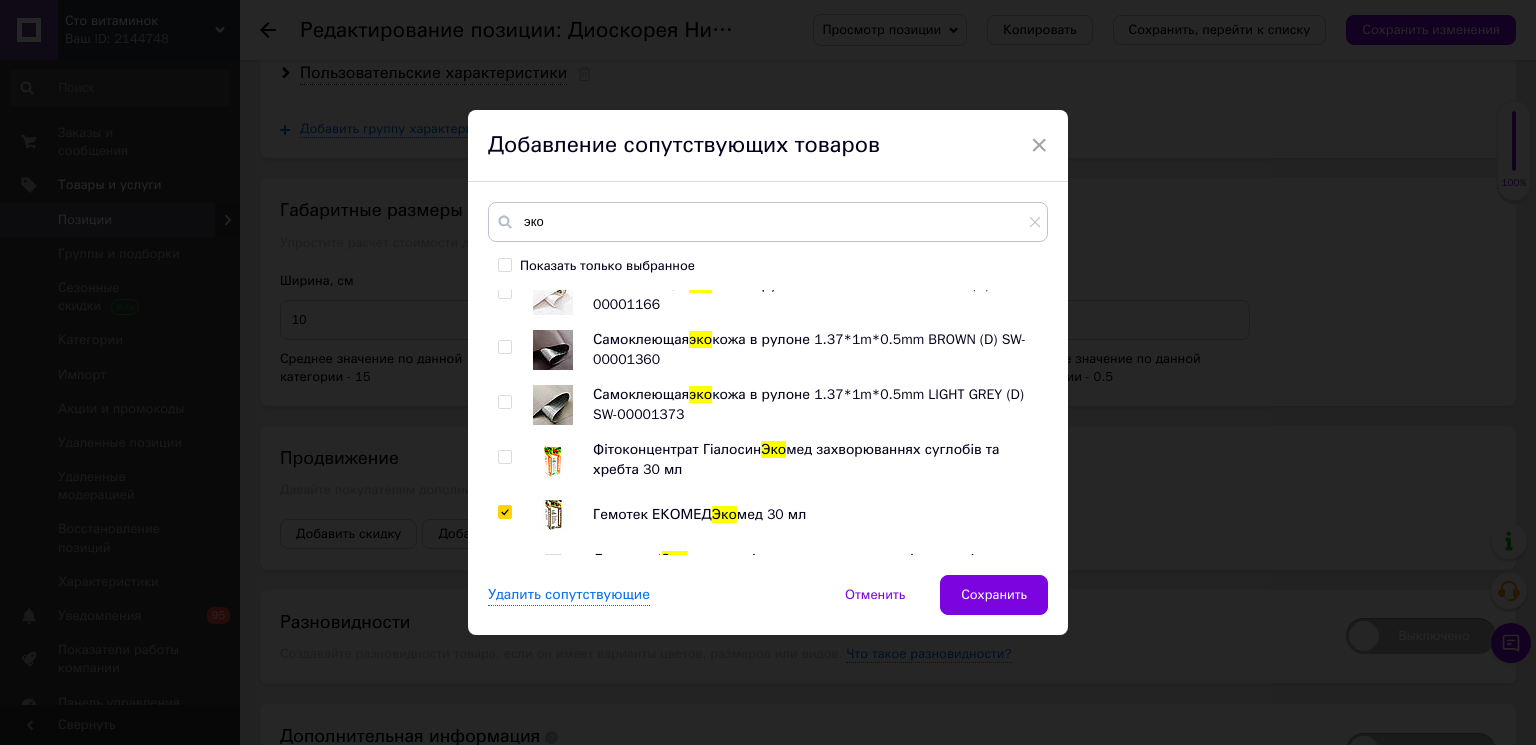 checkbox on "true" 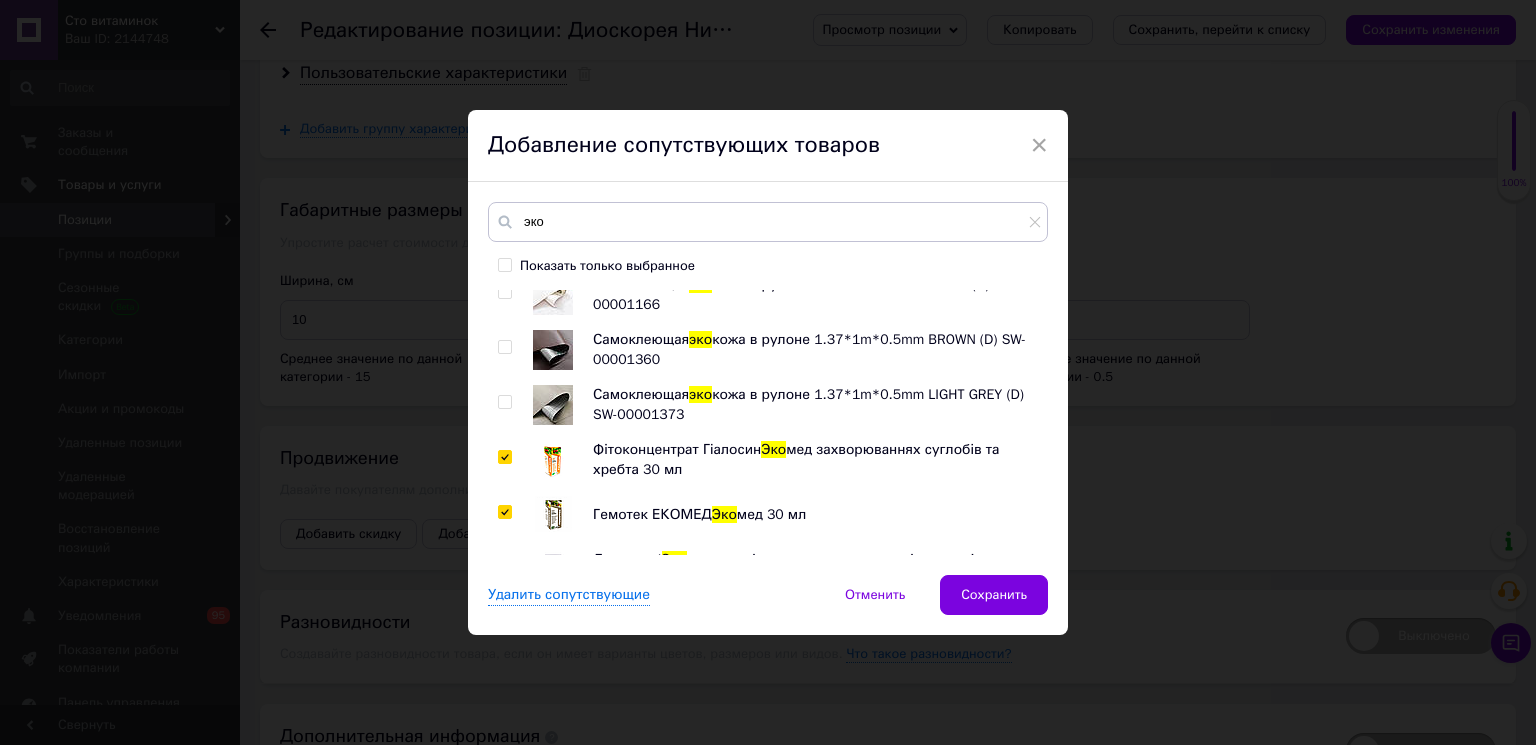checkbox on "true" 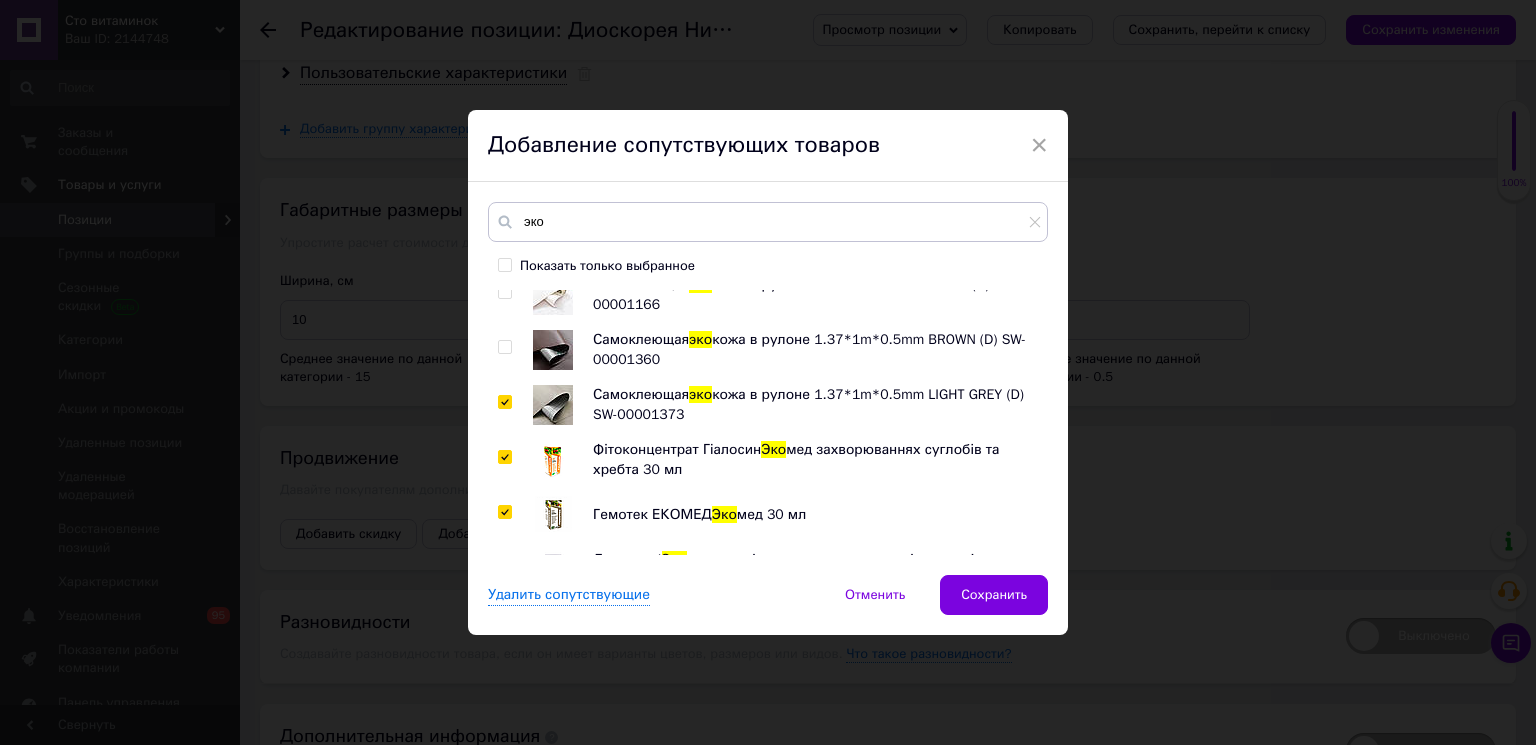 checkbox on "true" 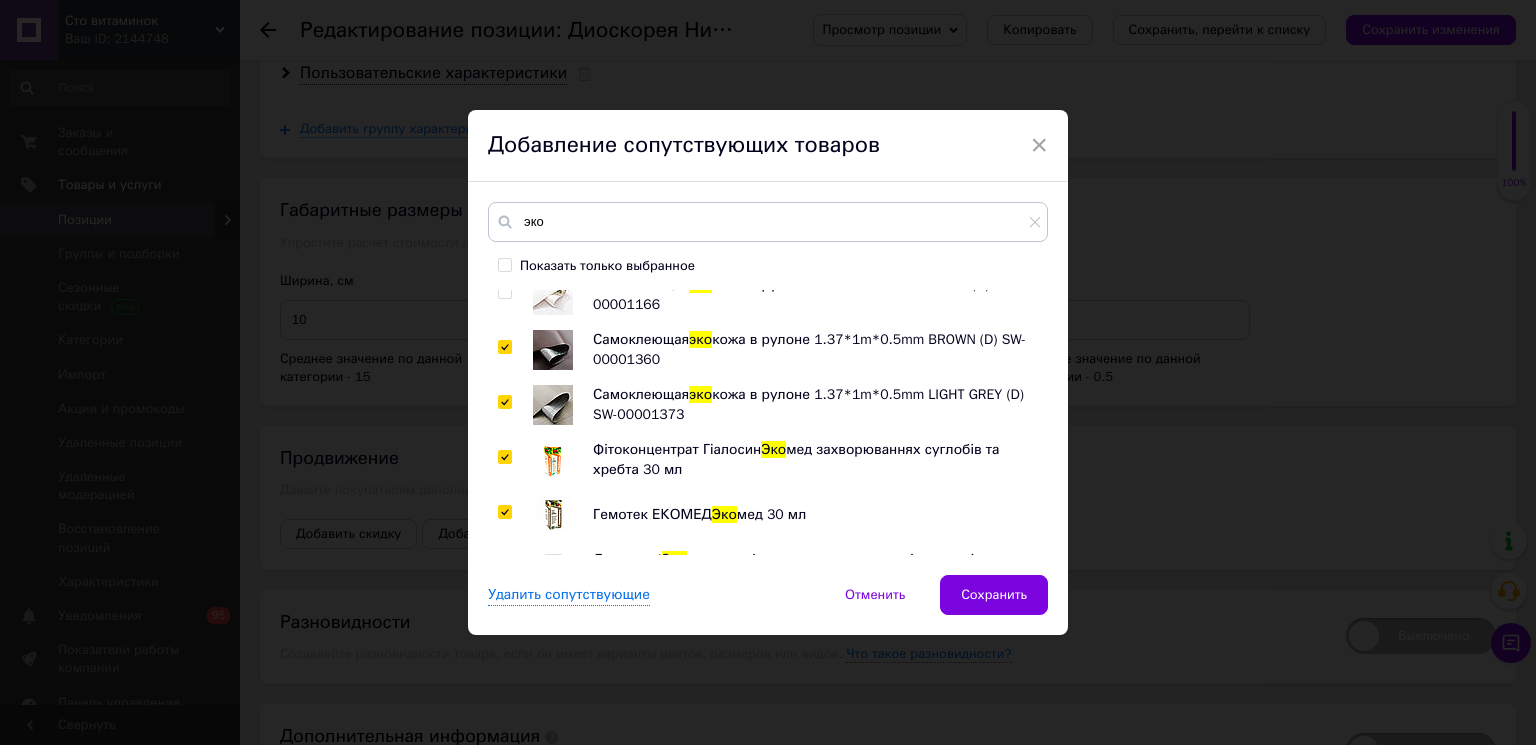 checkbox on "true" 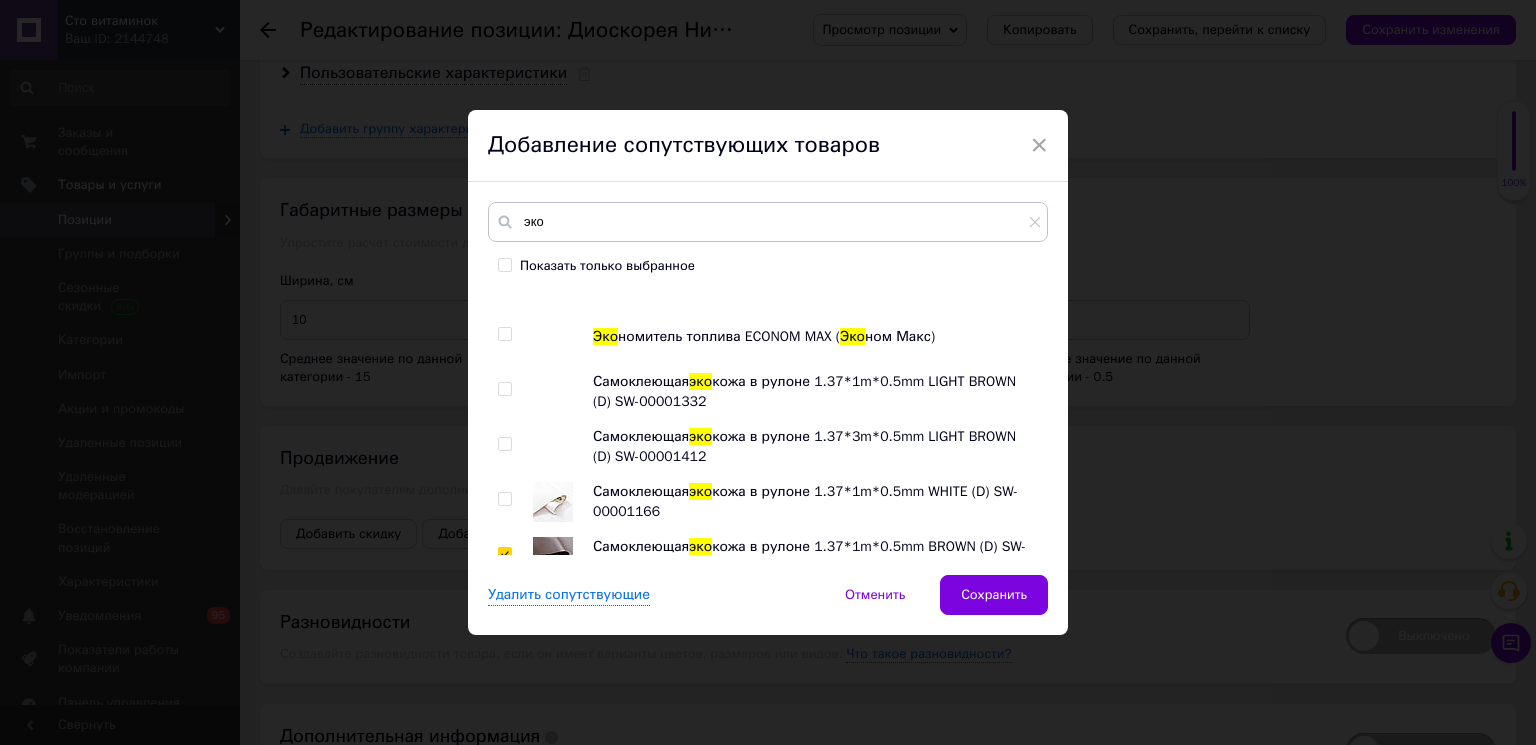 scroll, scrollTop: 2506, scrollLeft: 0, axis: vertical 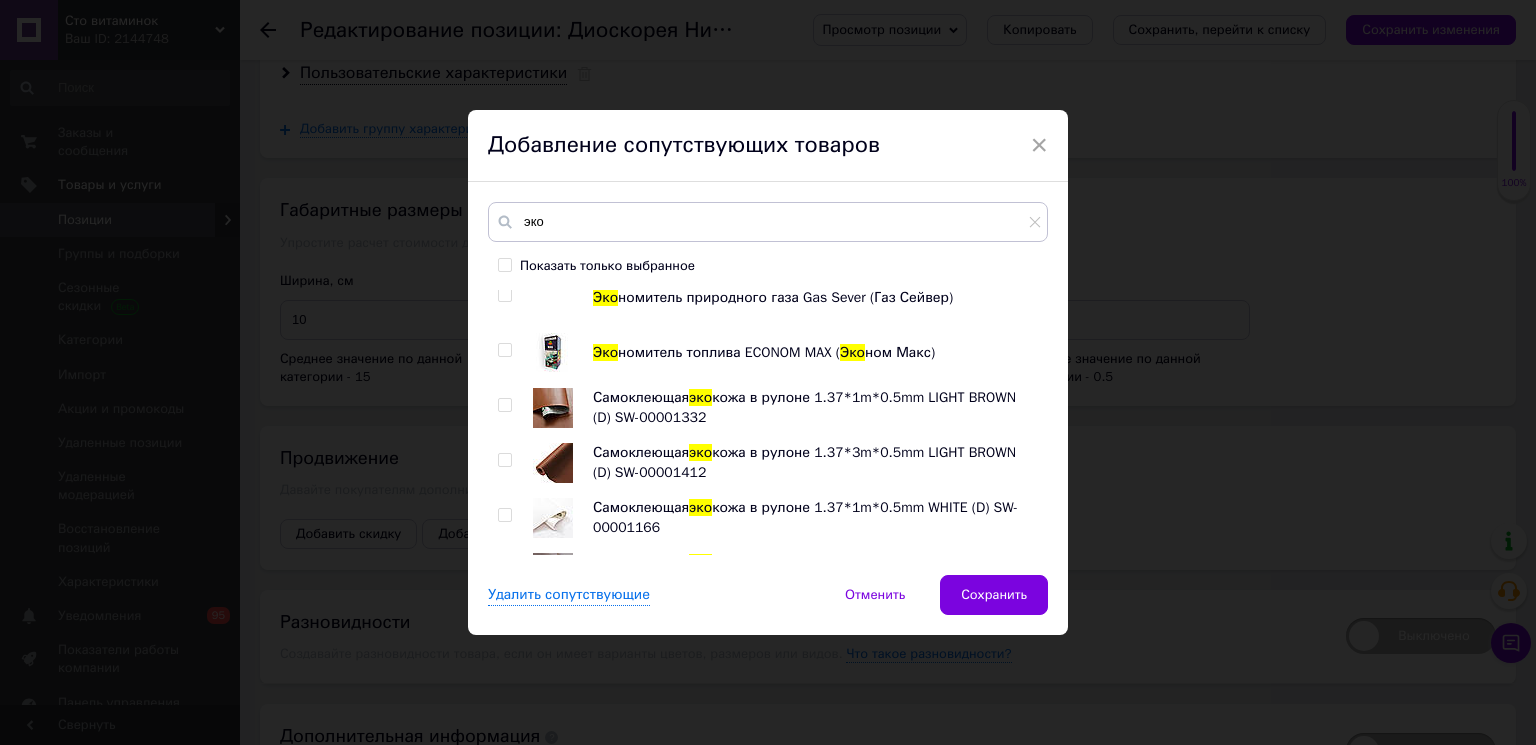 click at bounding box center [504, 515] 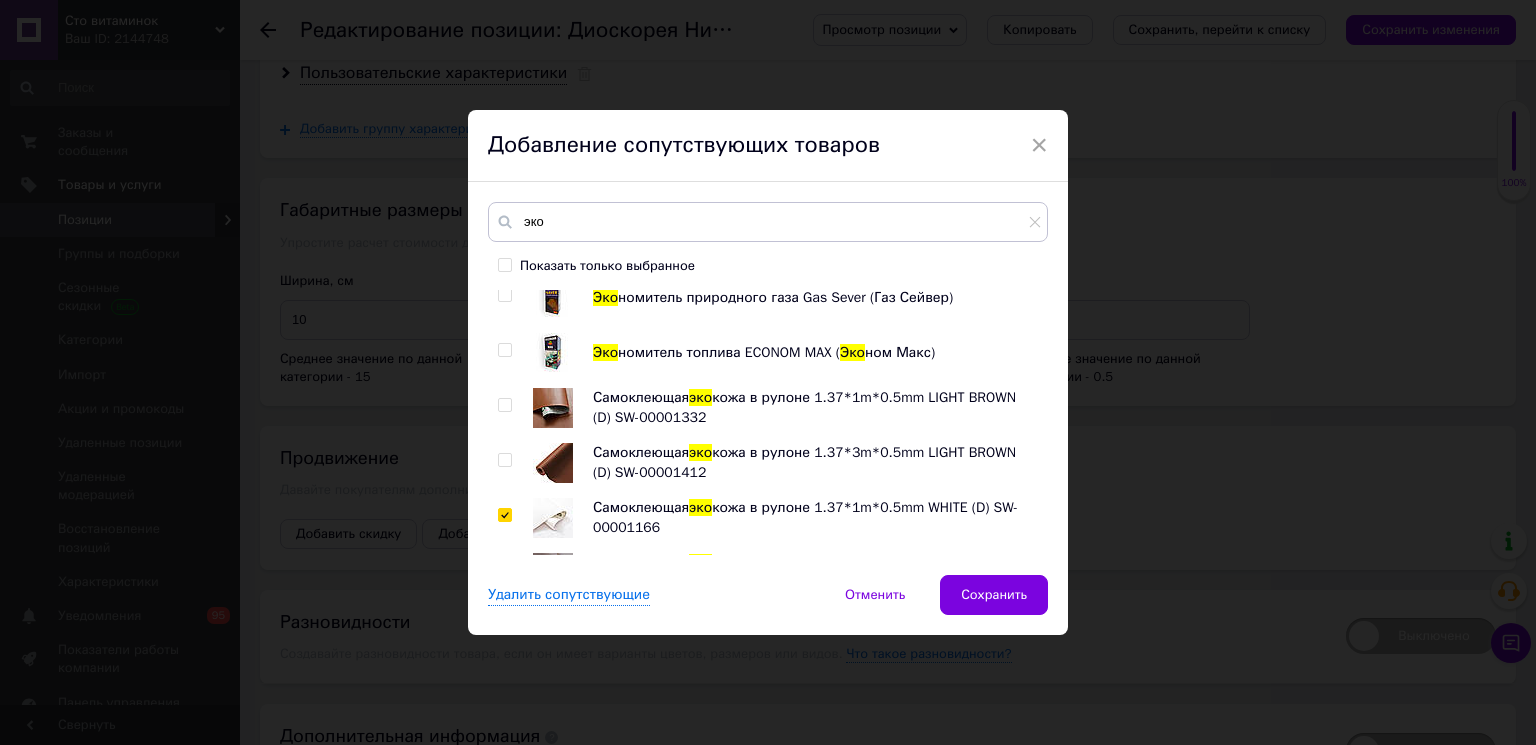 checkbox on "true" 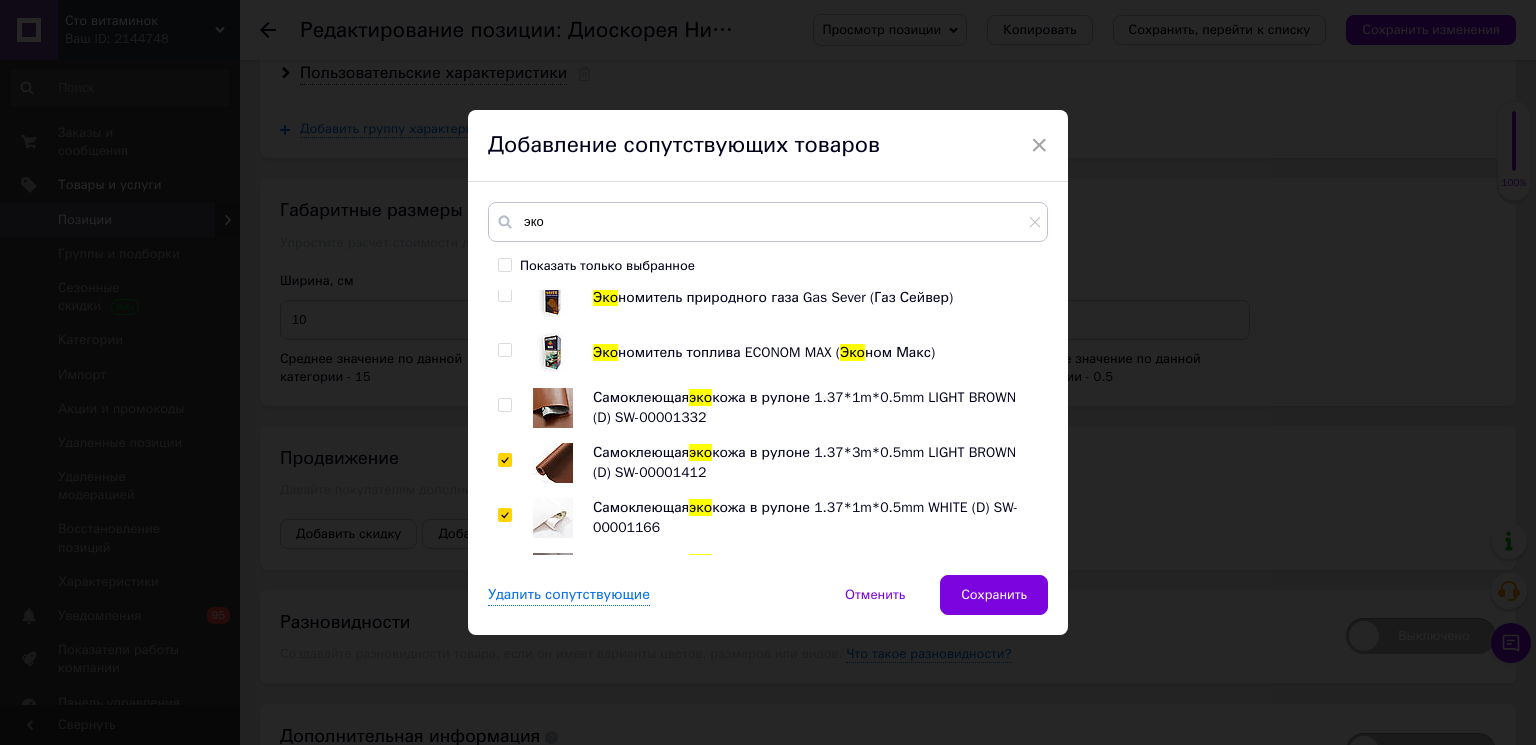 checkbox on "true" 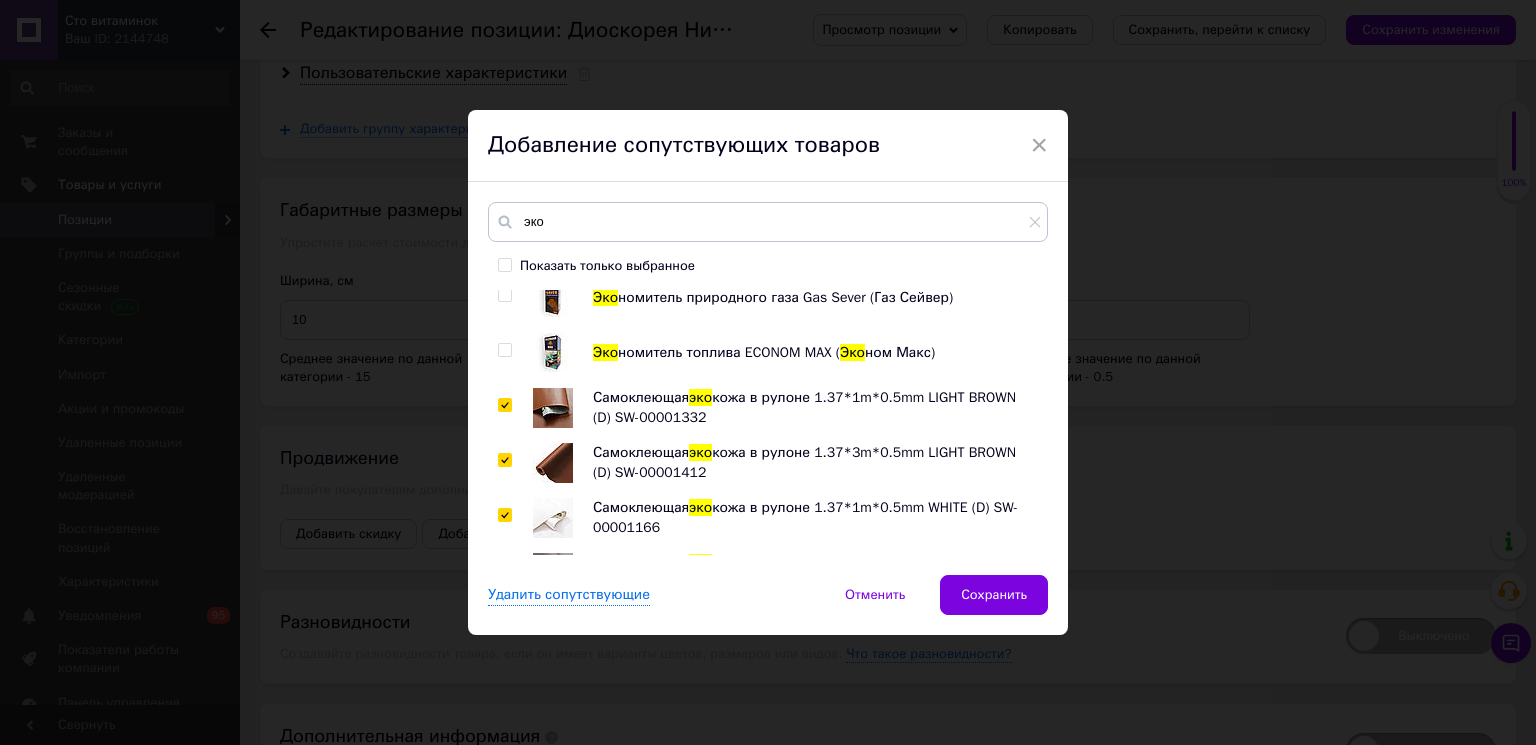 checkbox on "true" 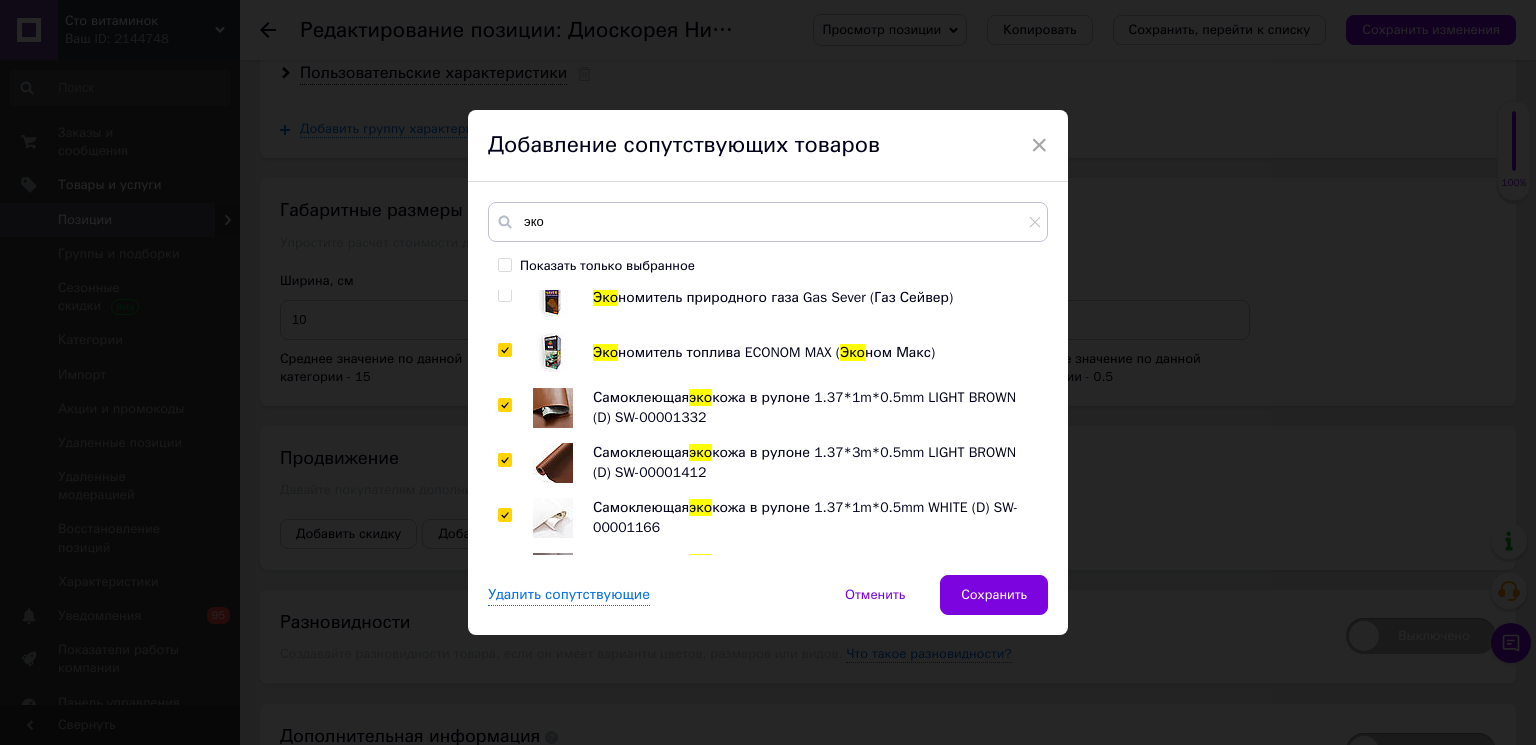 checkbox on "true" 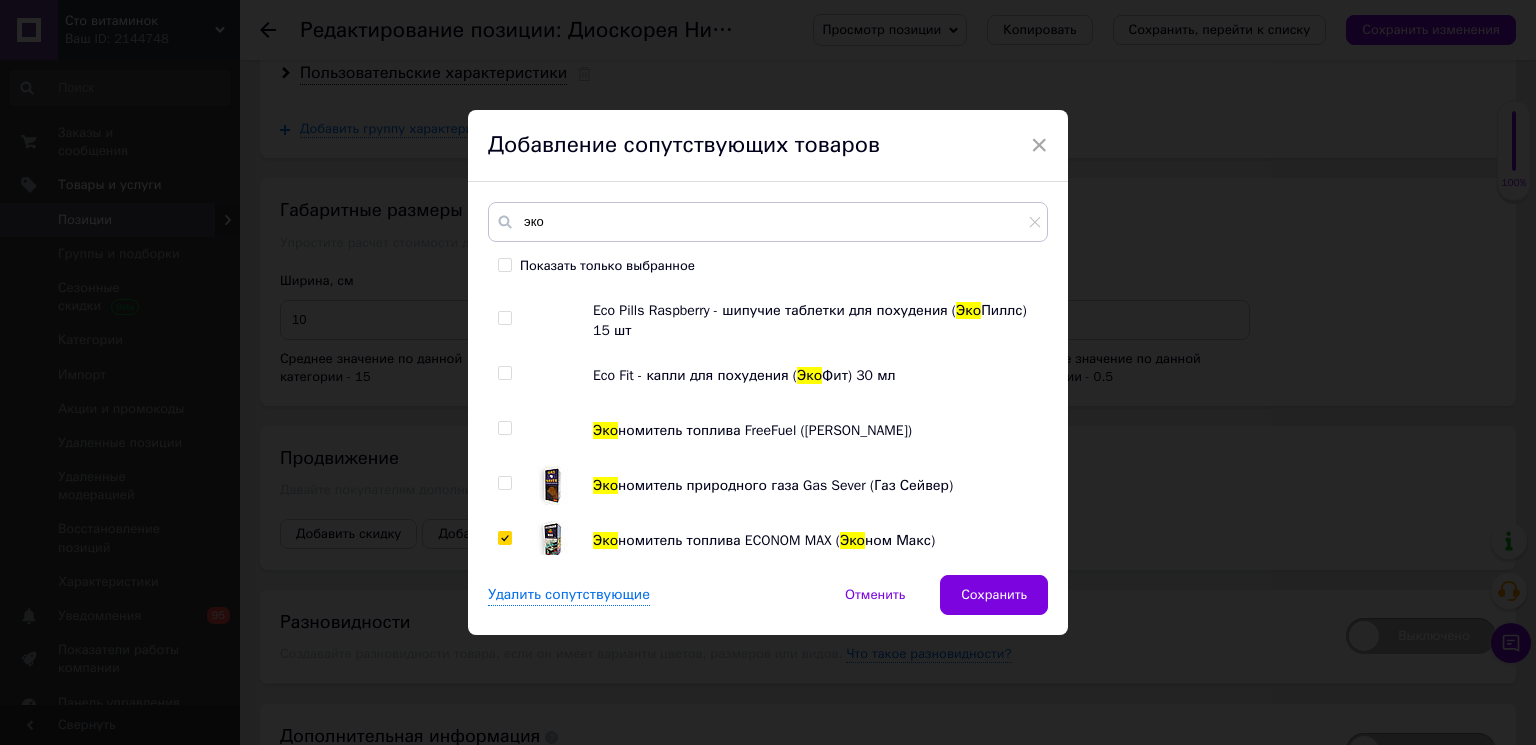 scroll, scrollTop: 2282, scrollLeft: 0, axis: vertical 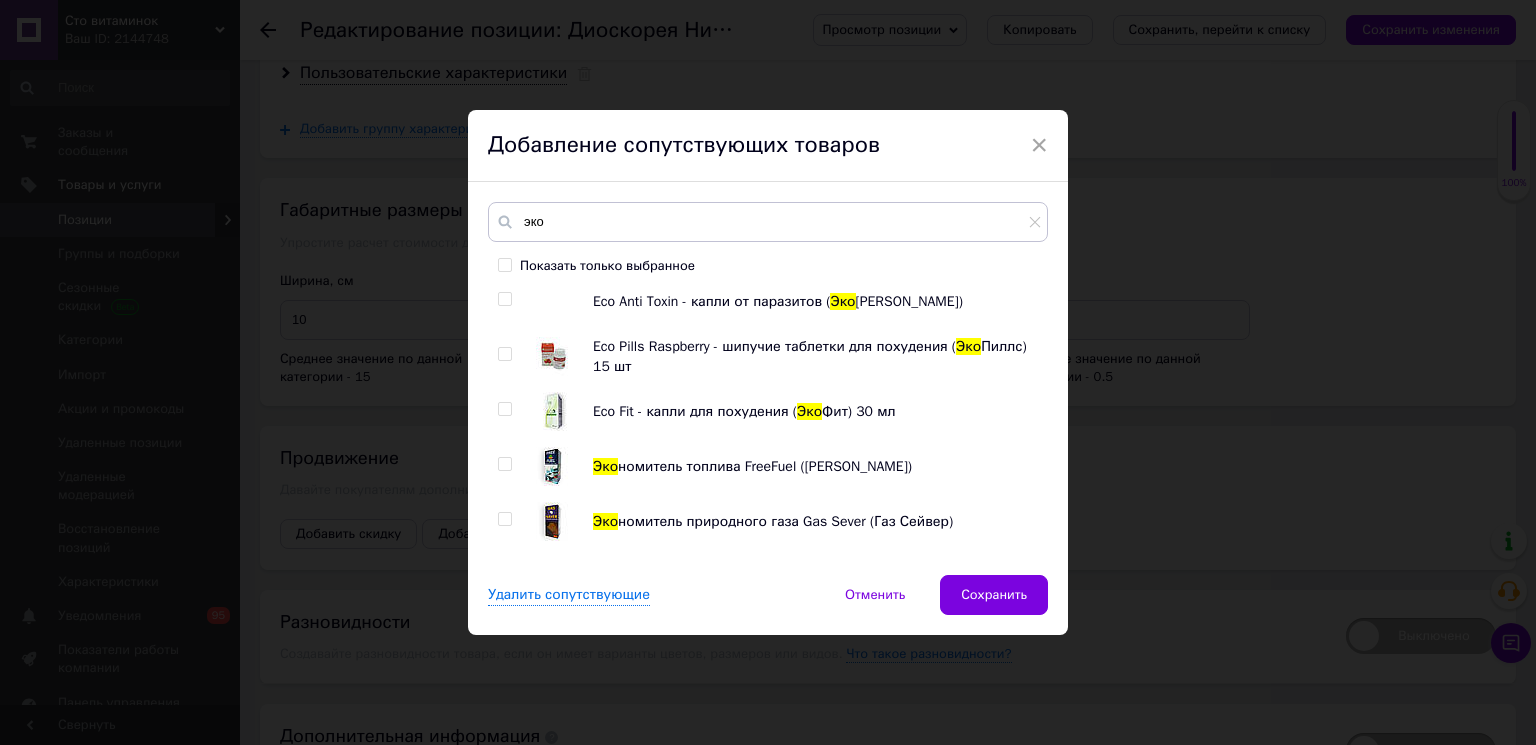 click at bounding box center [504, 519] 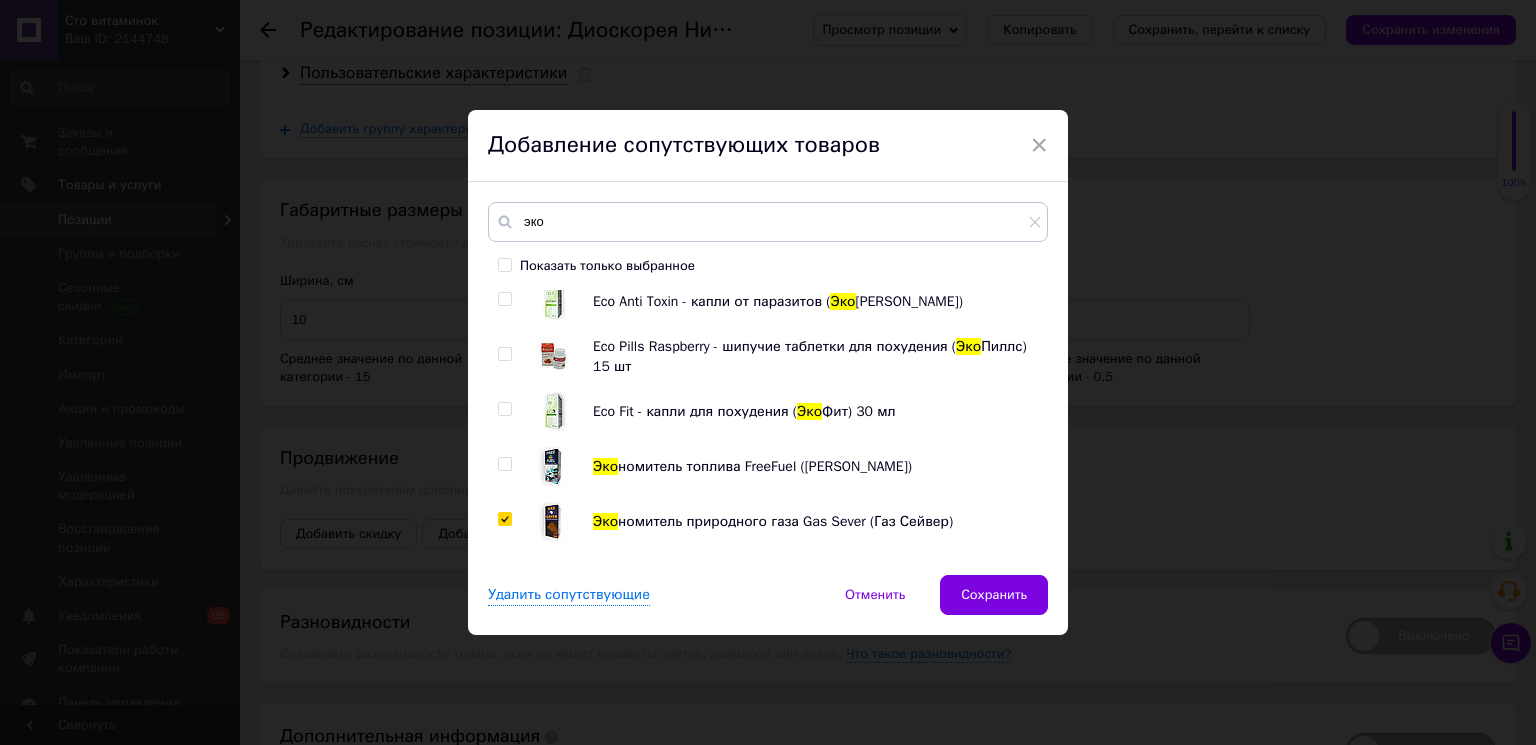 checkbox on "true" 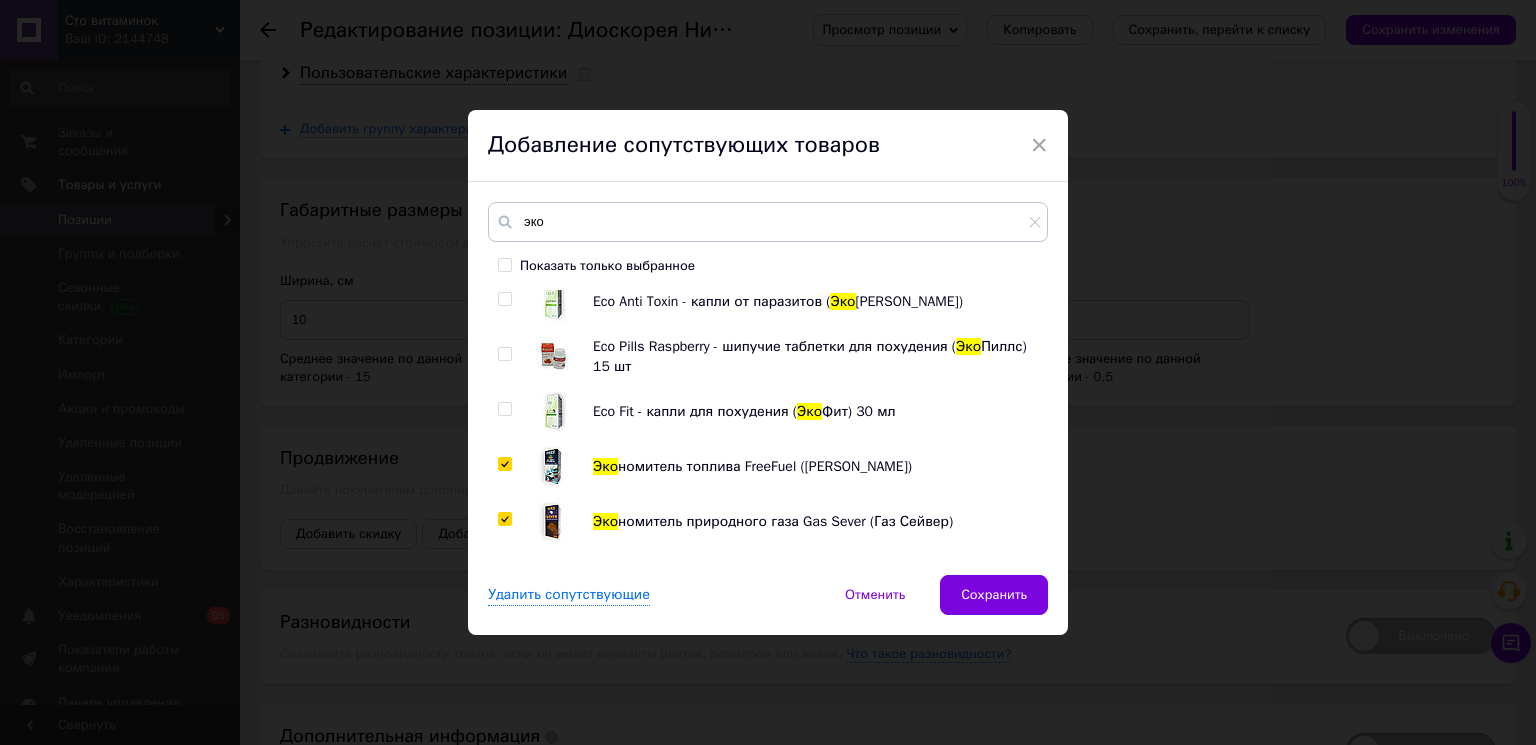 checkbox on "true" 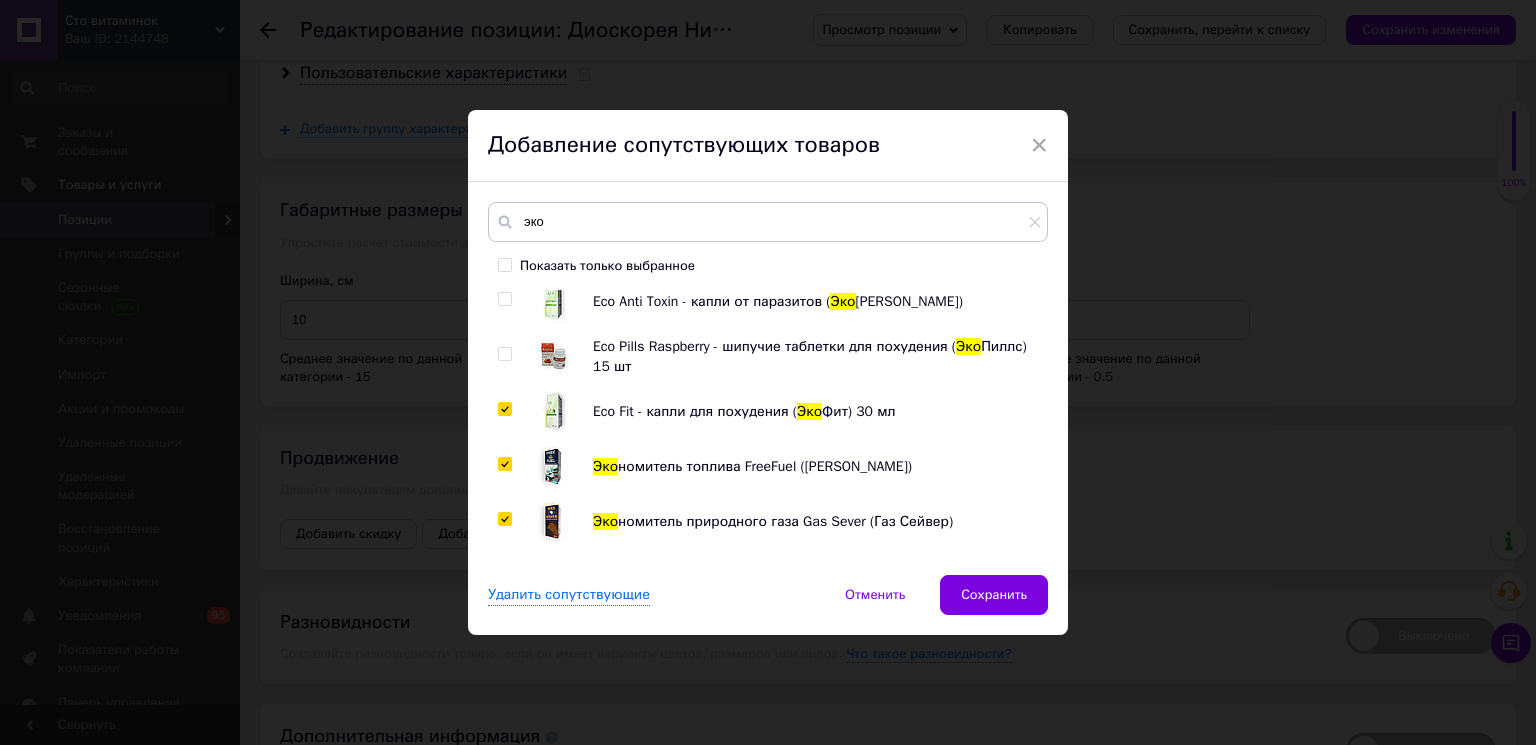 checkbox on "true" 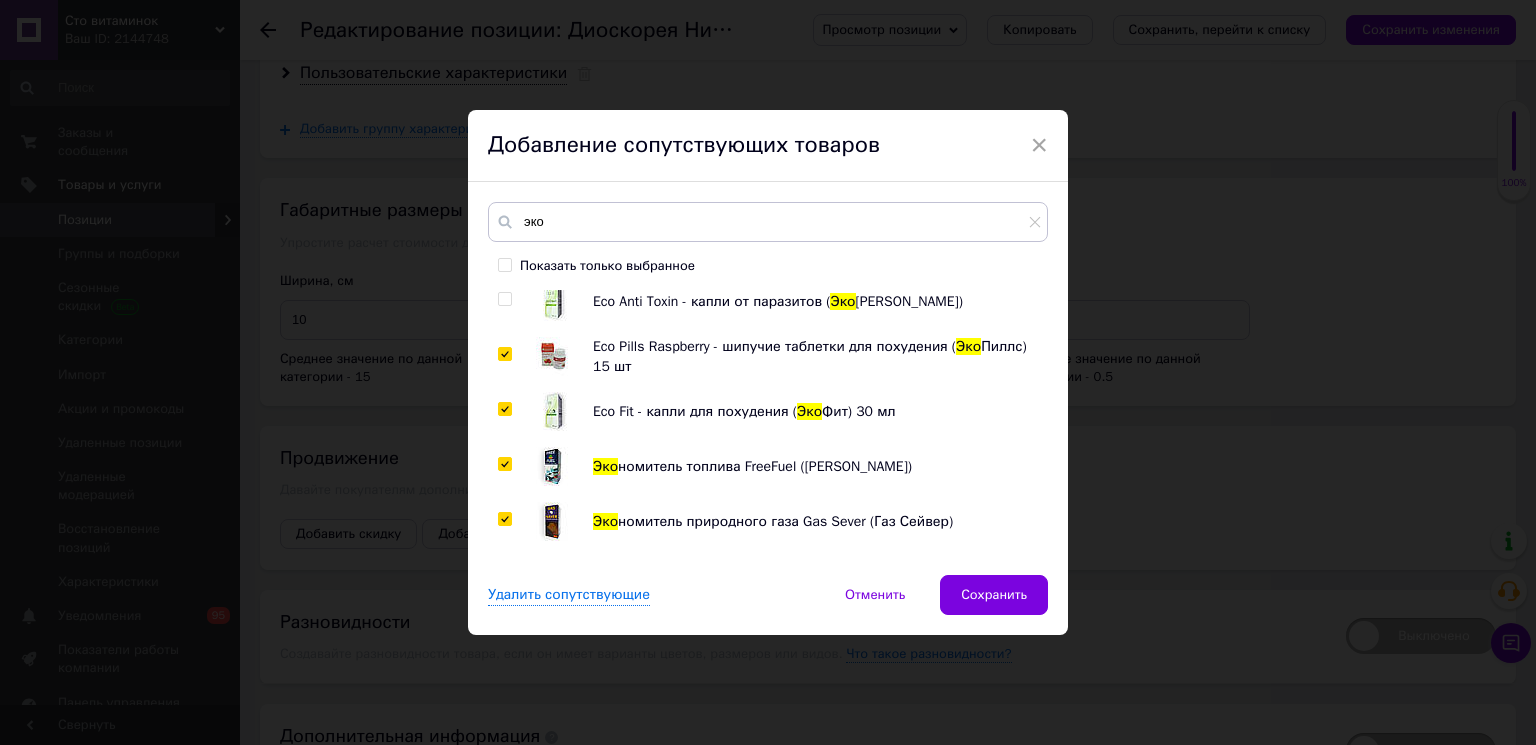 checkbox on "true" 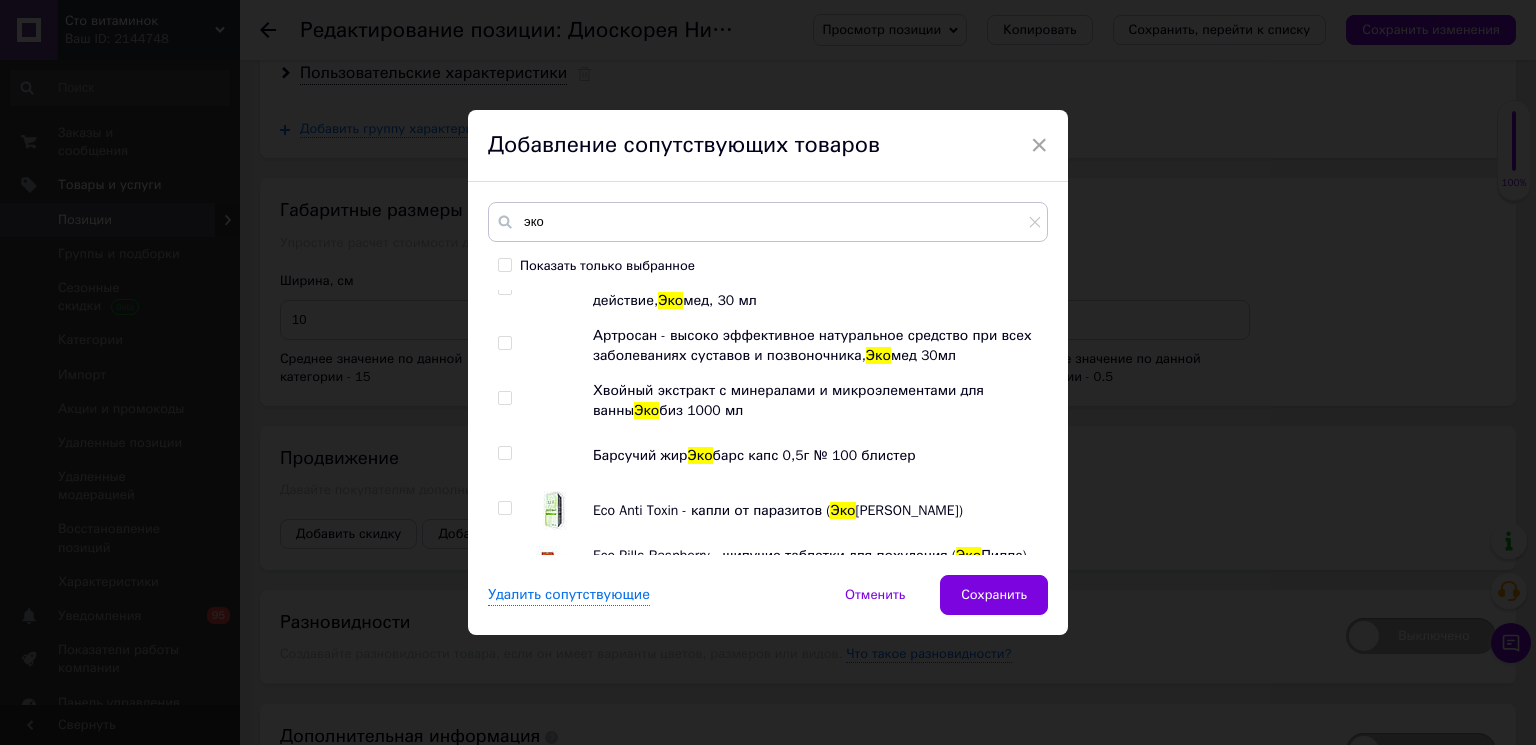 scroll, scrollTop: 2059, scrollLeft: 0, axis: vertical 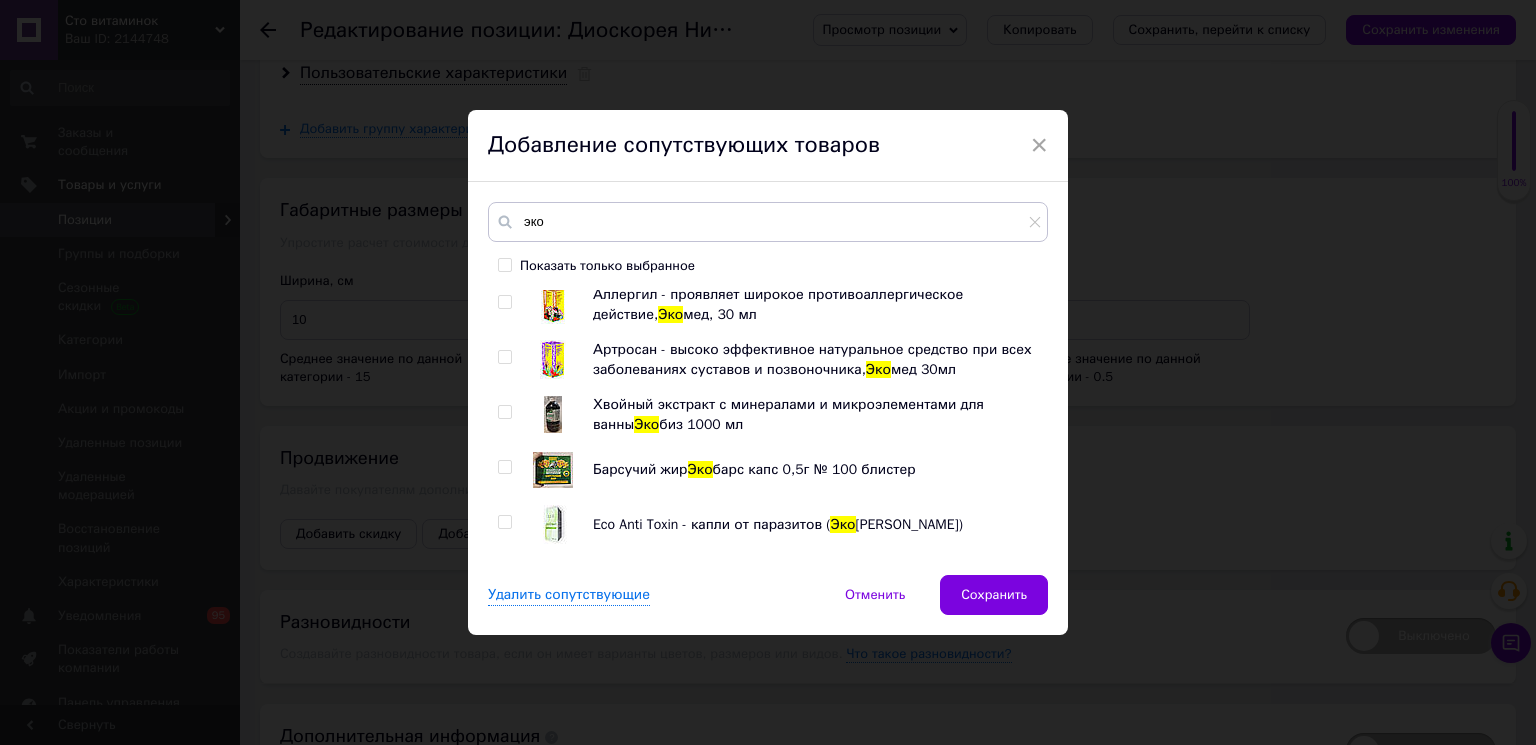 click at bounding box center [504, 522] 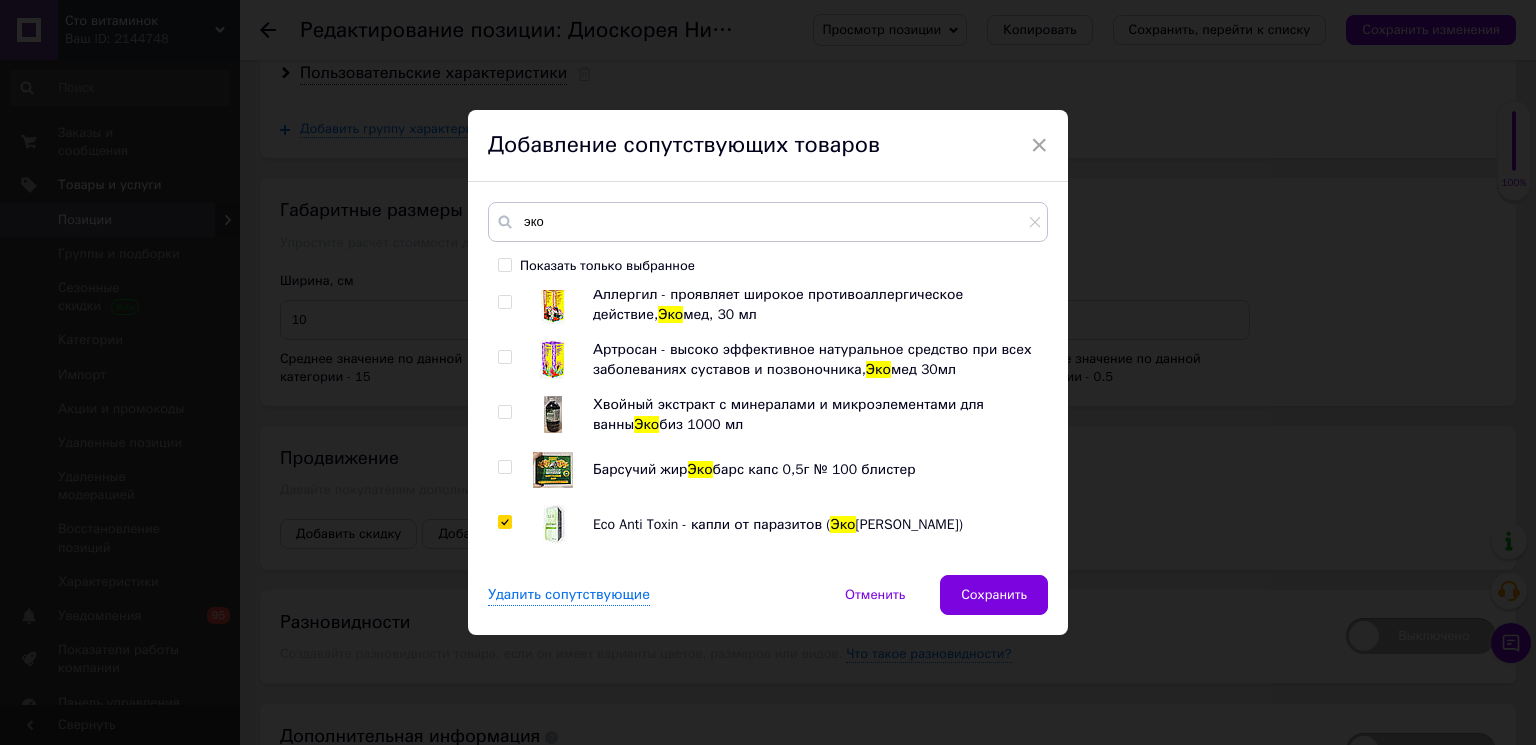 checkbox on "true" 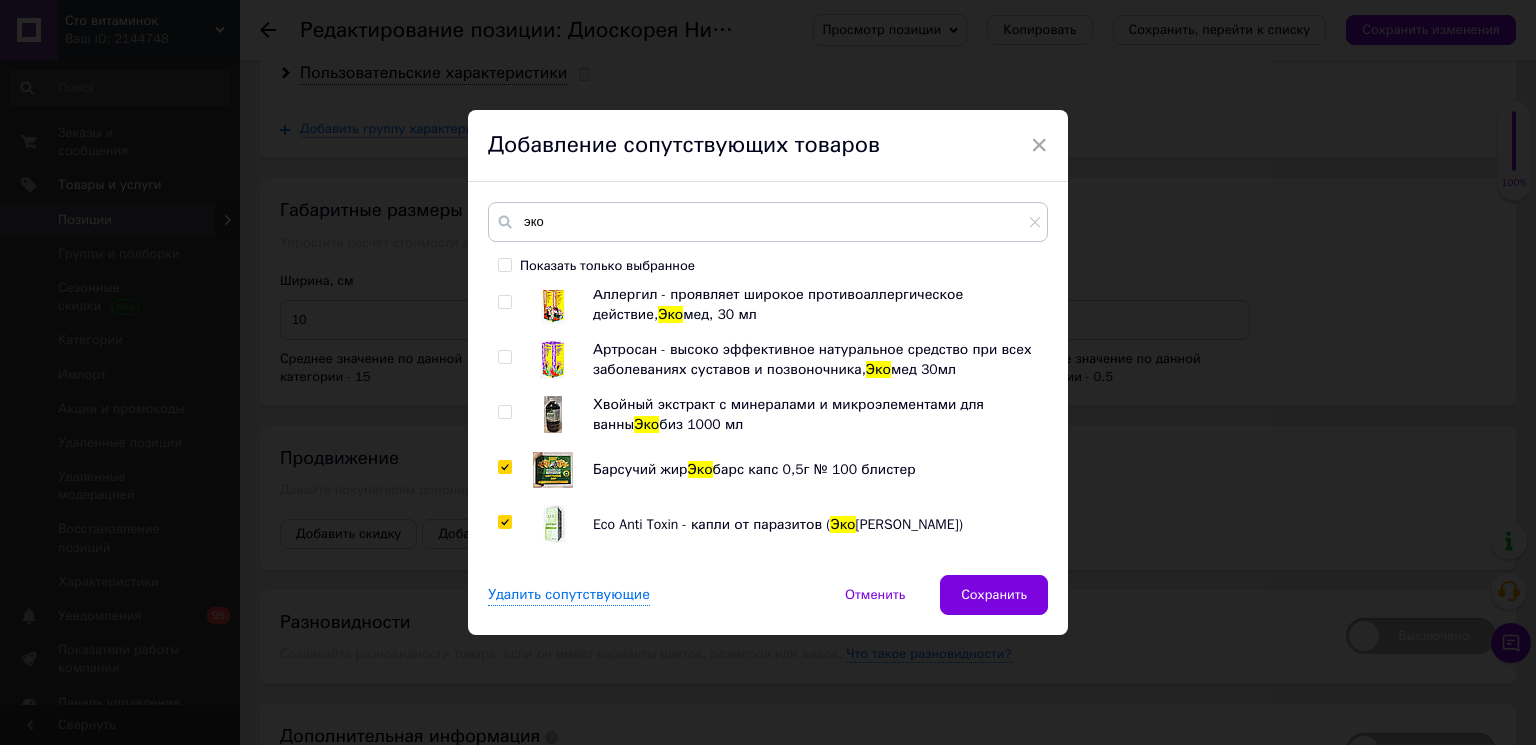 checkbox on "true" 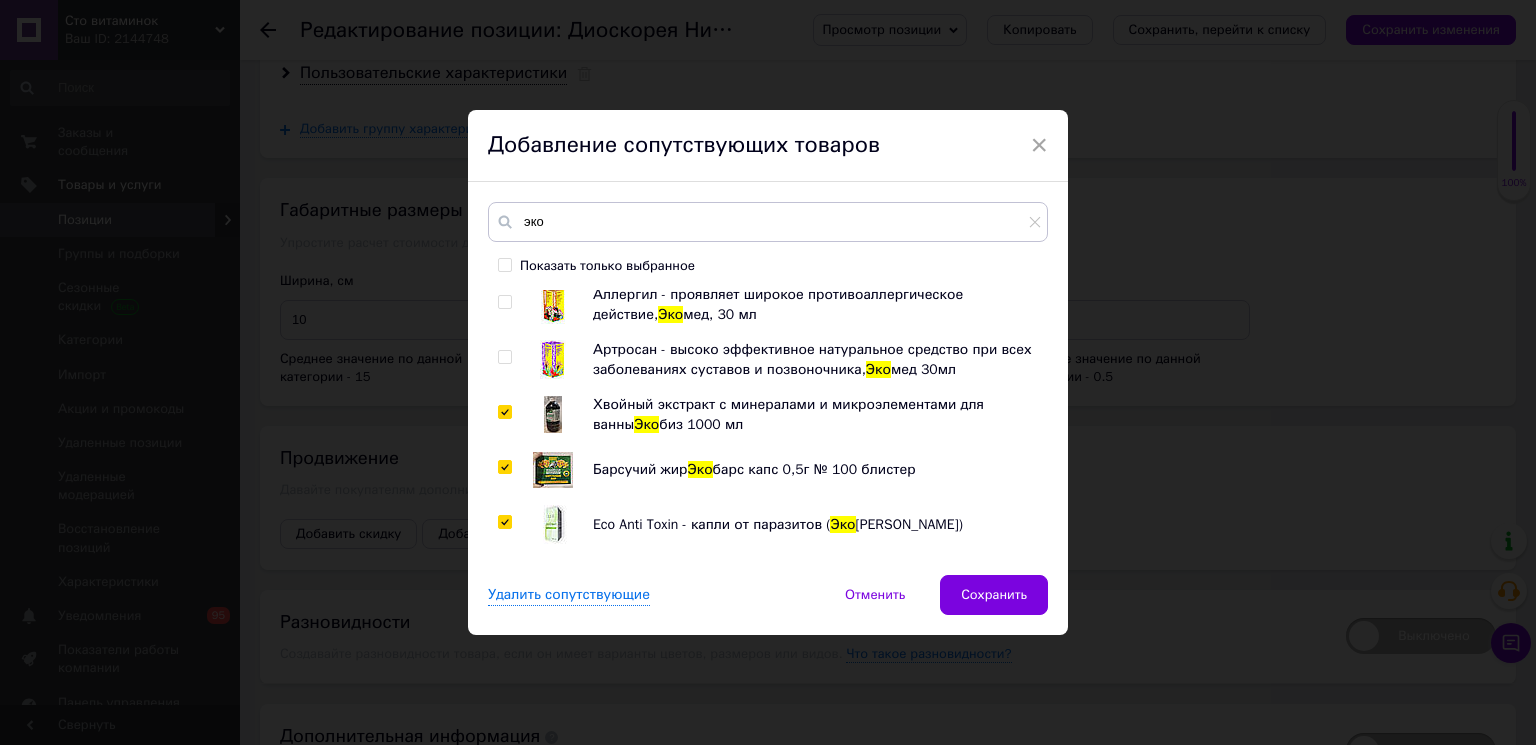 checkbox on "true" 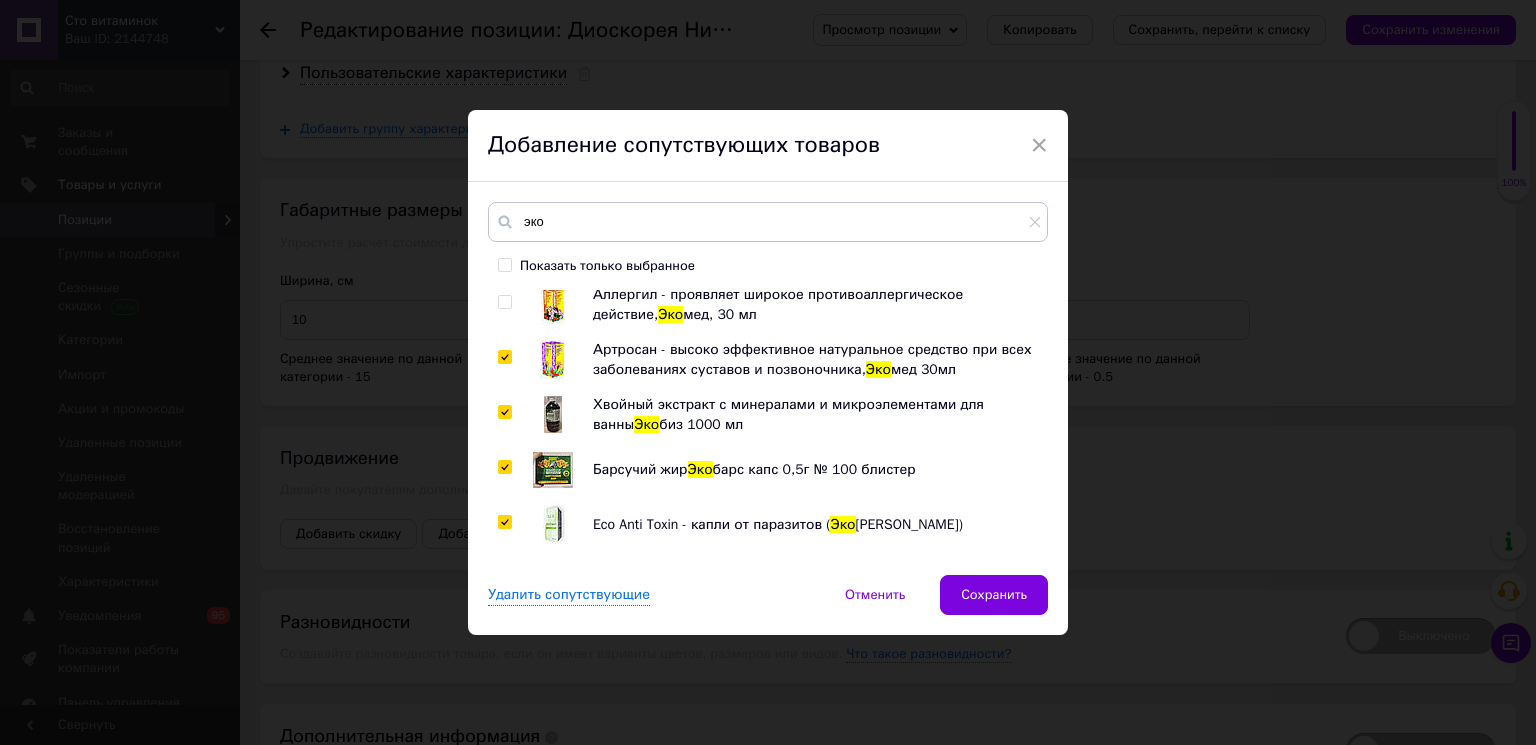 checkbox on "true" 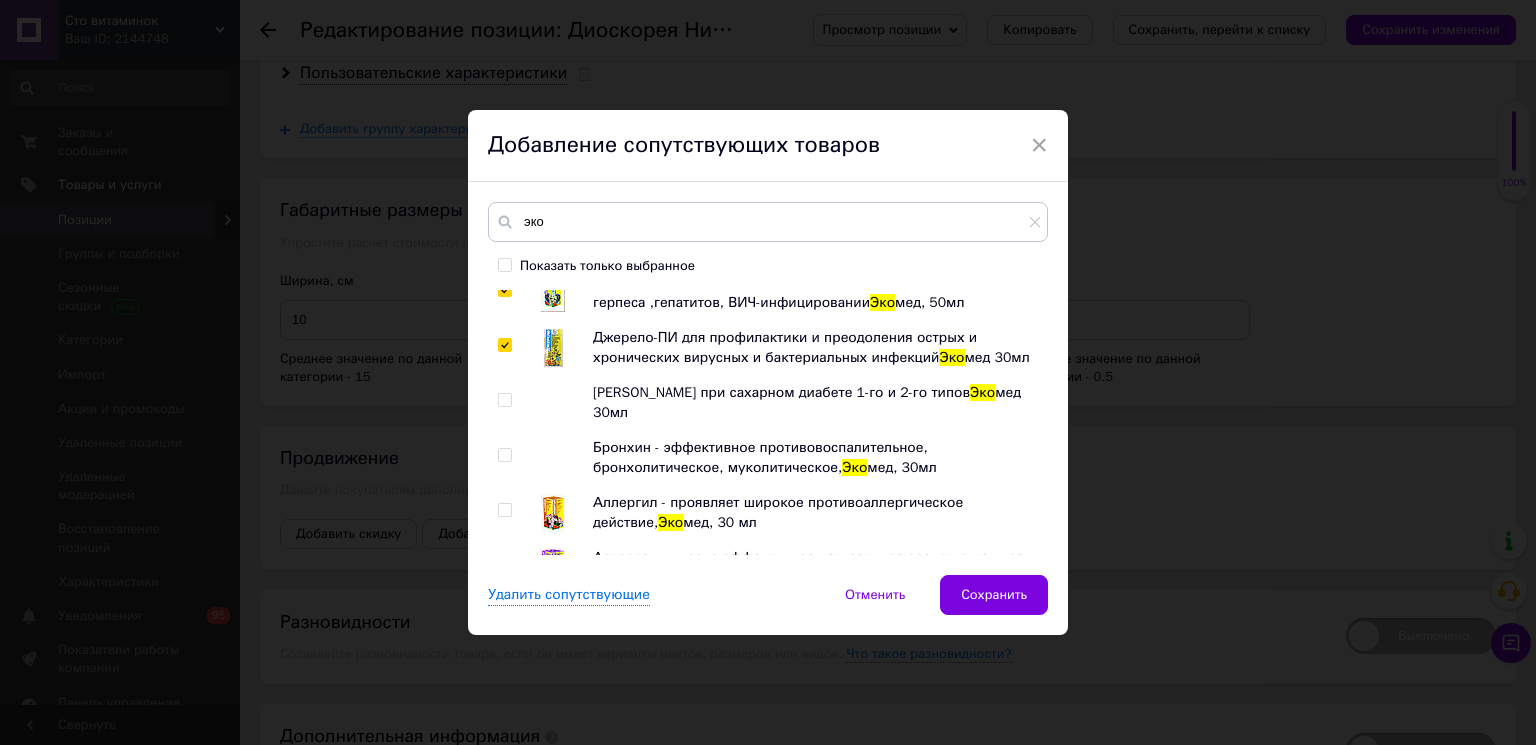 scroll, scrollTop: 1836, scrollLeft: 0, axis: vertical 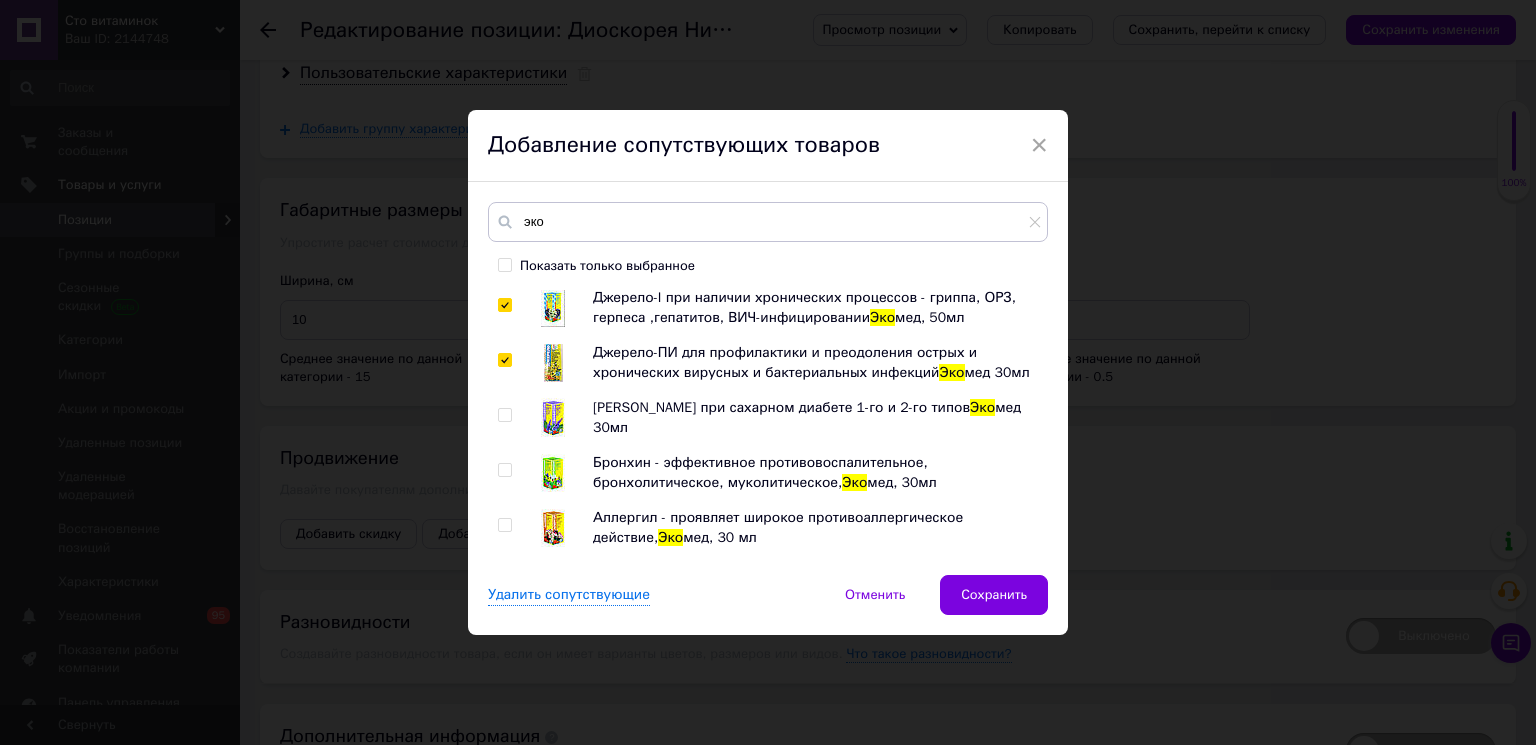 click at bounding box center [504, 525] 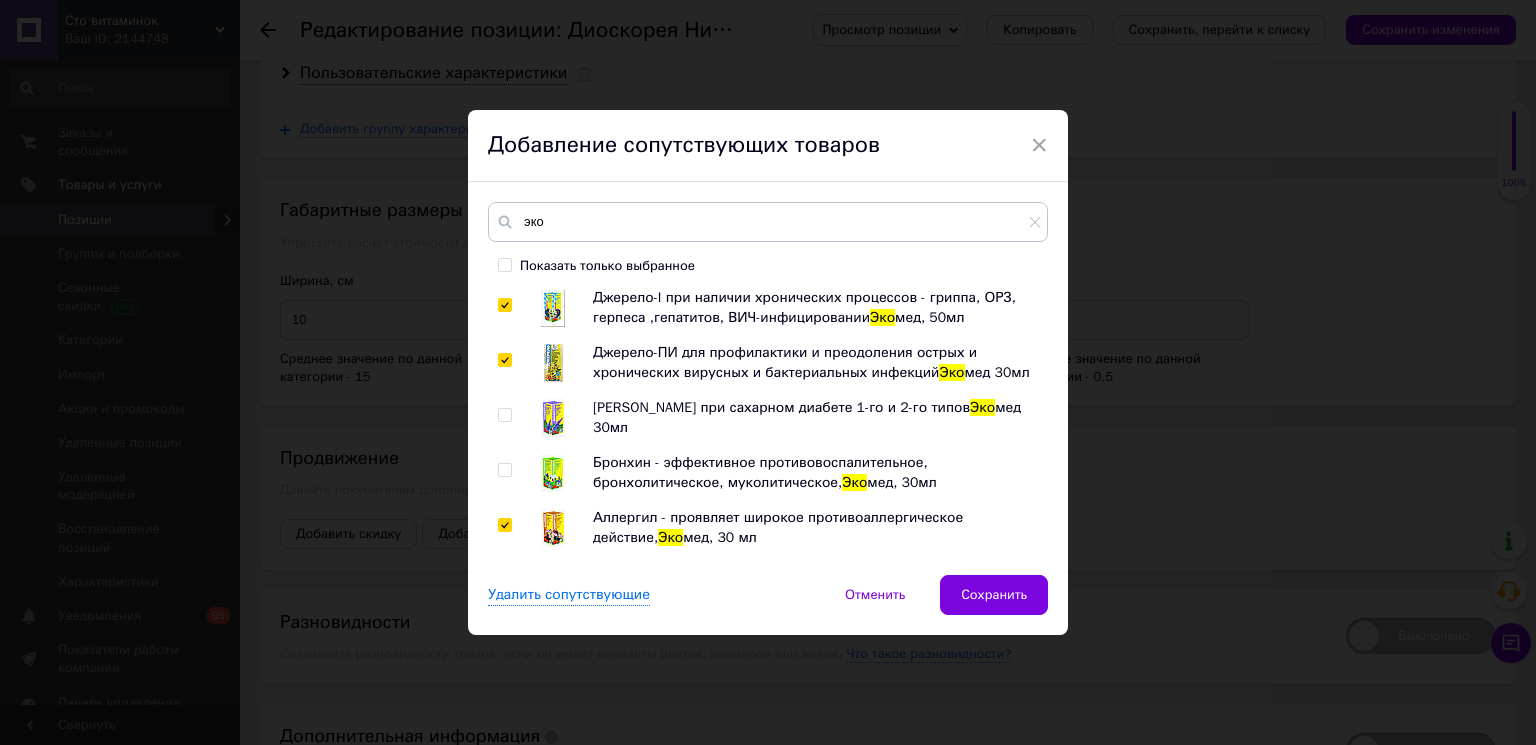 checkbox on "true" 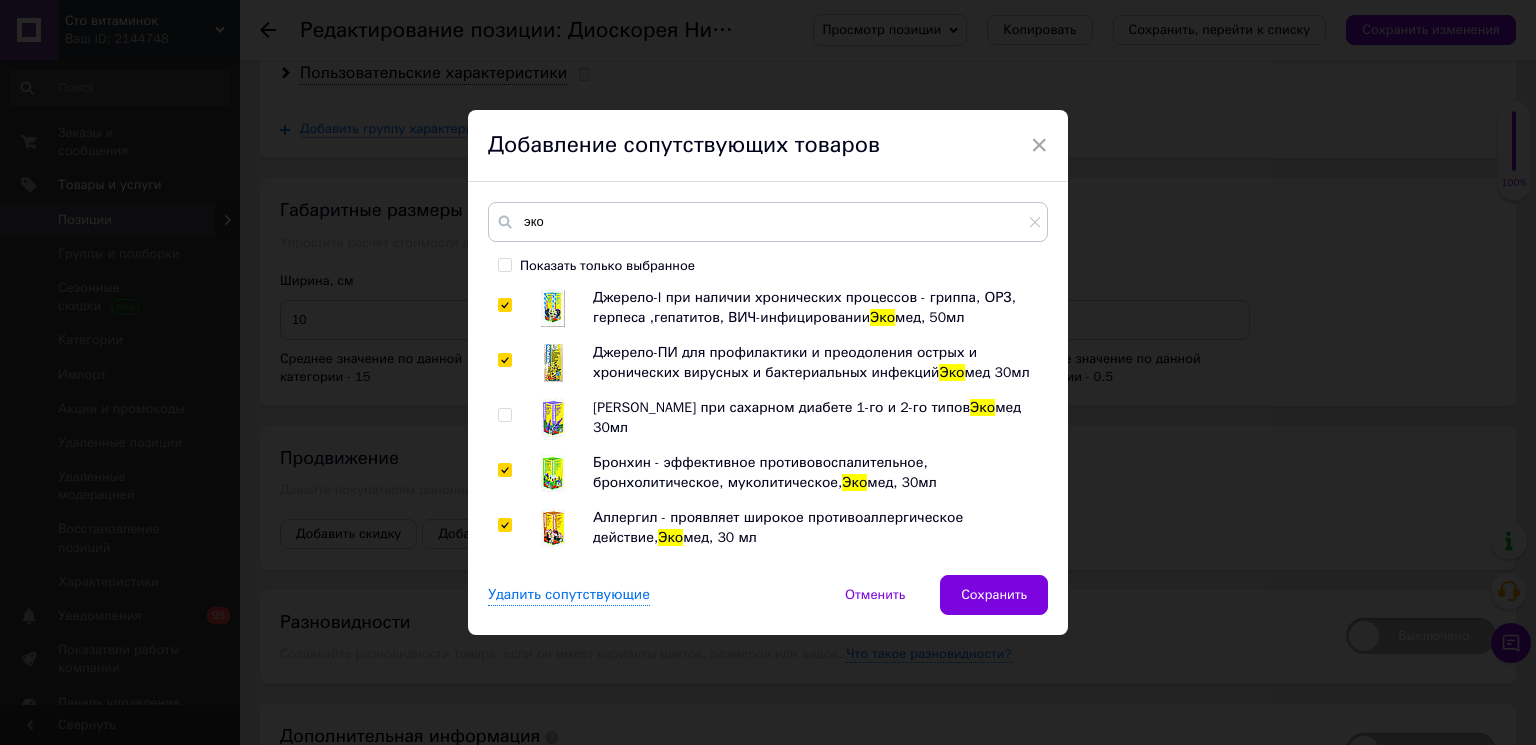 checkbox on "true" 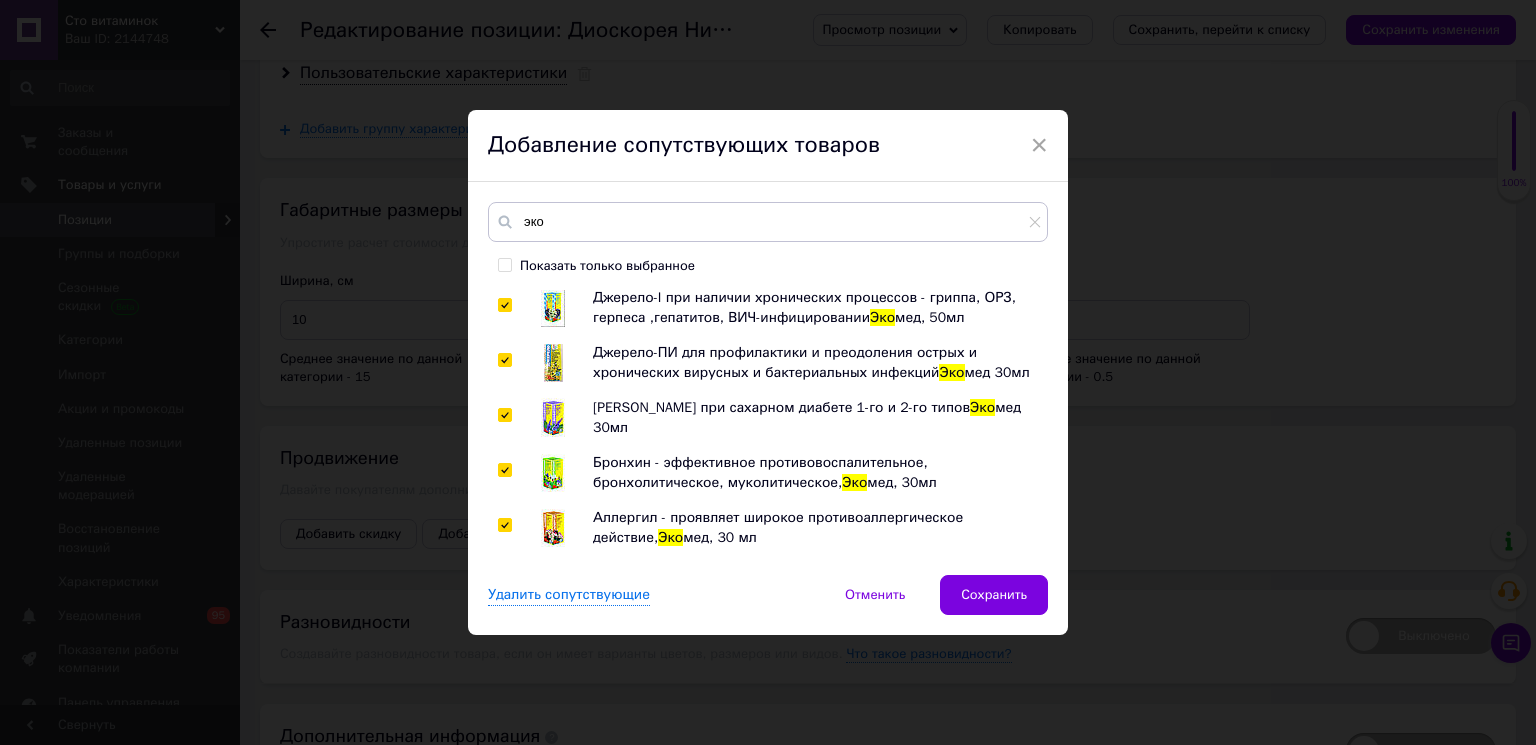 checkbox on "true" 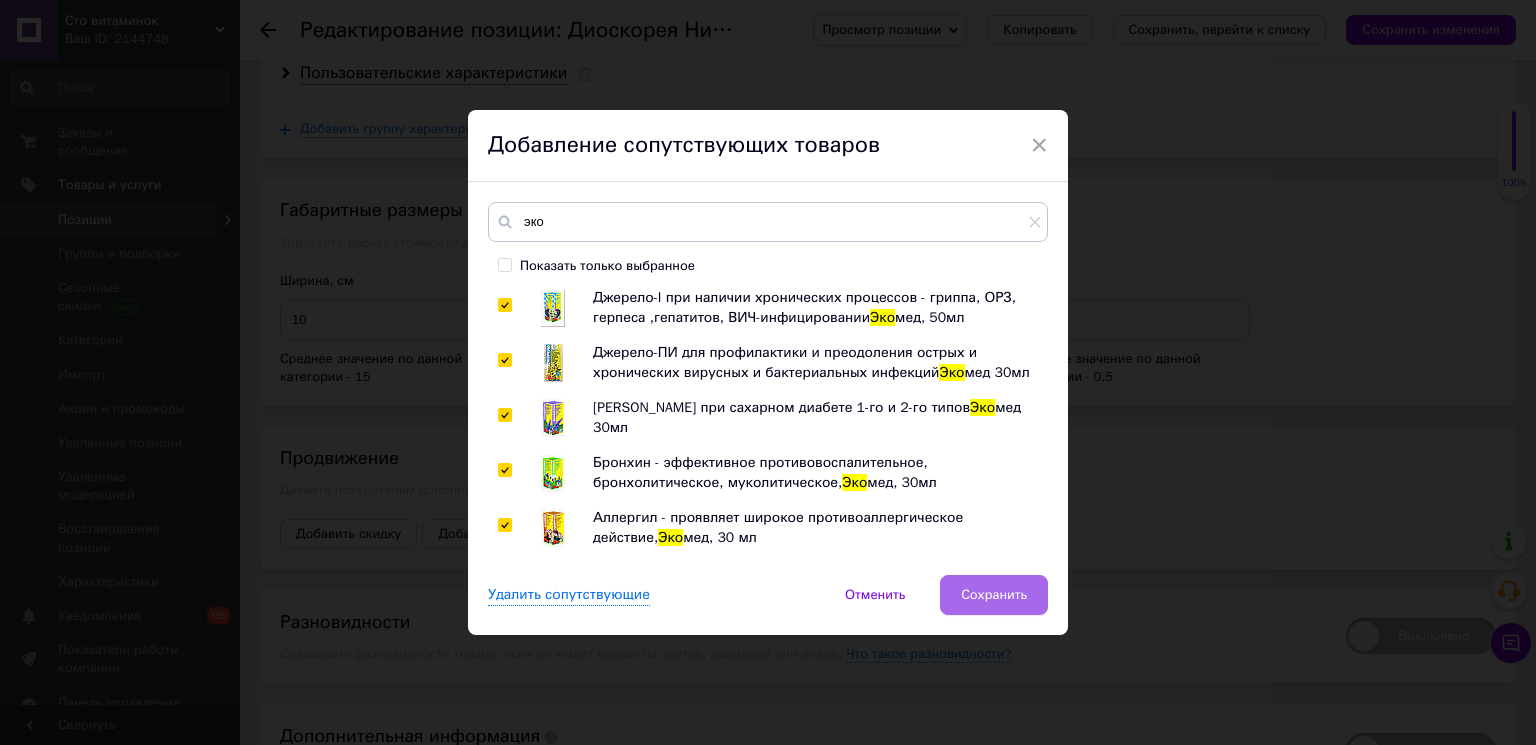 click on "Сохранить" at bounding box center [994, 595] 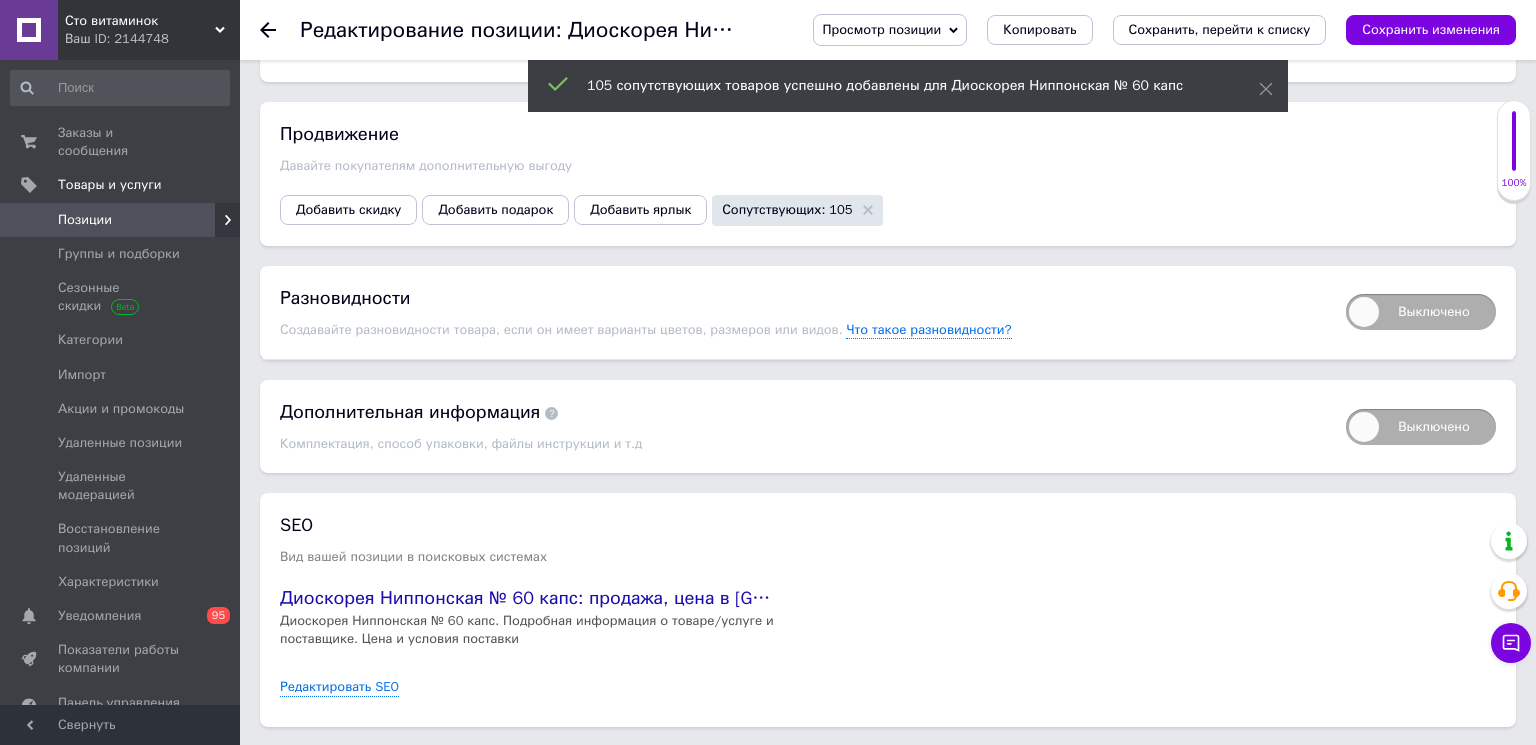 scroll, scrollTop: 2316, scrollLeft: 0, axis: vertical 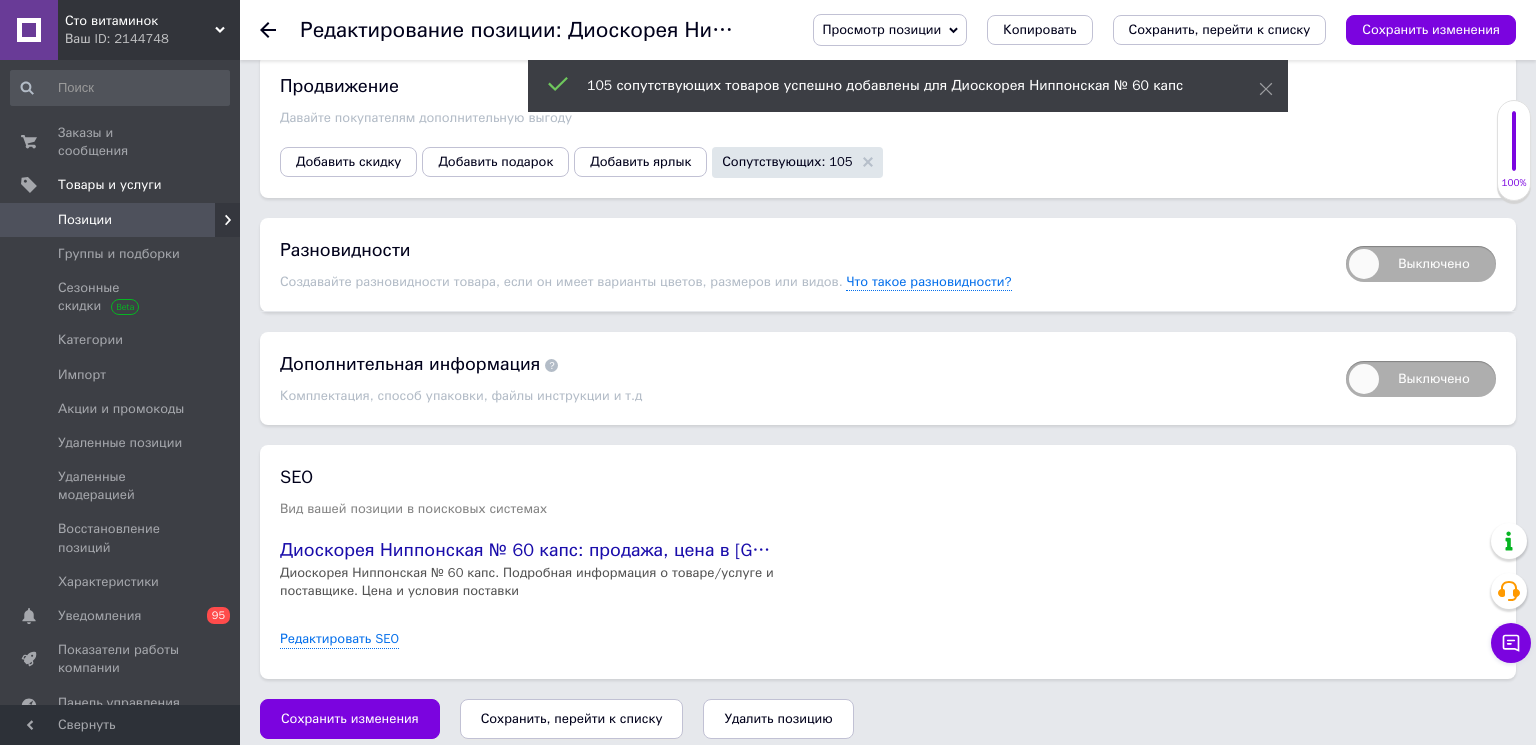click on "Сохранить, перейти к списку" at bounding box center [572, 718] 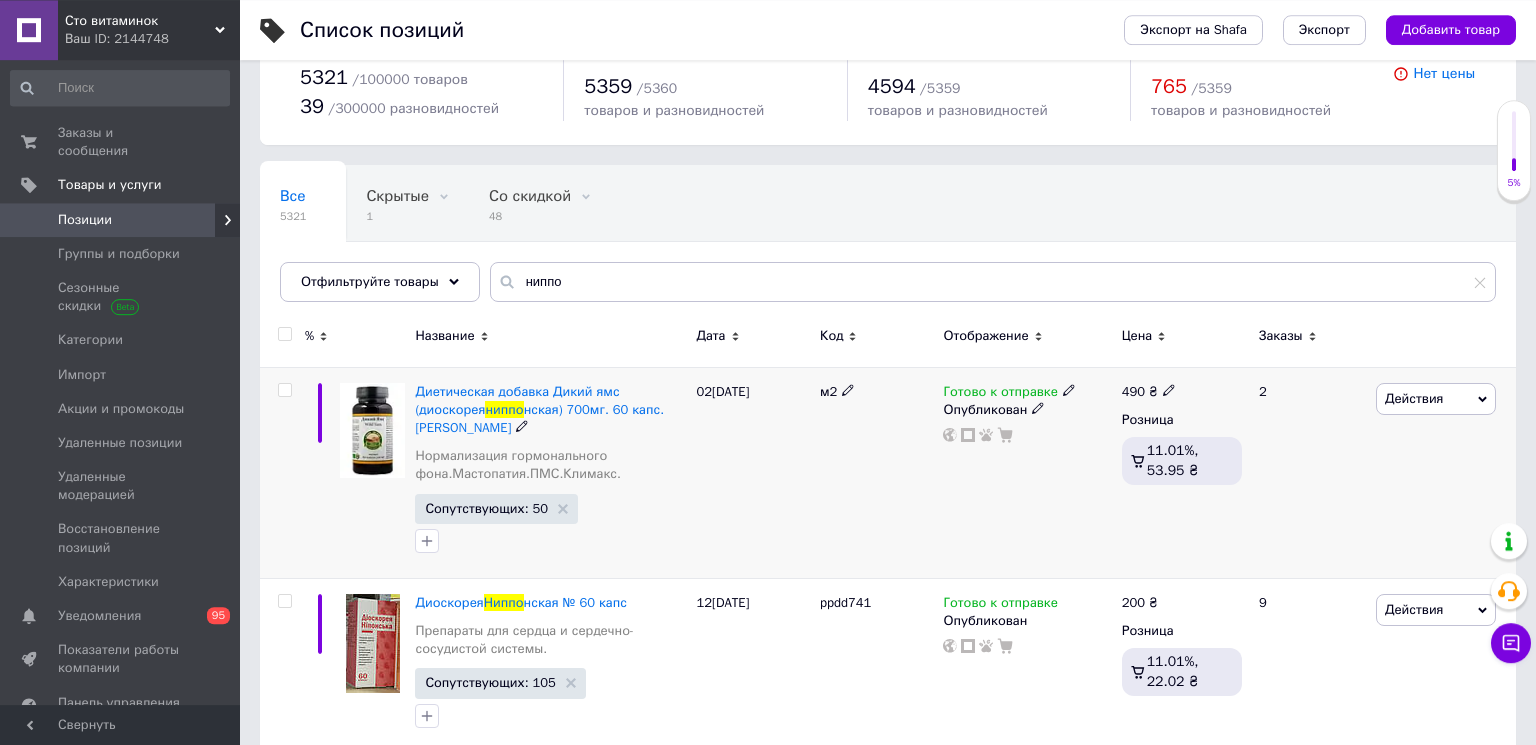 scroll, scrollTop: 71, scrollLeft: 0, axis: vertical 